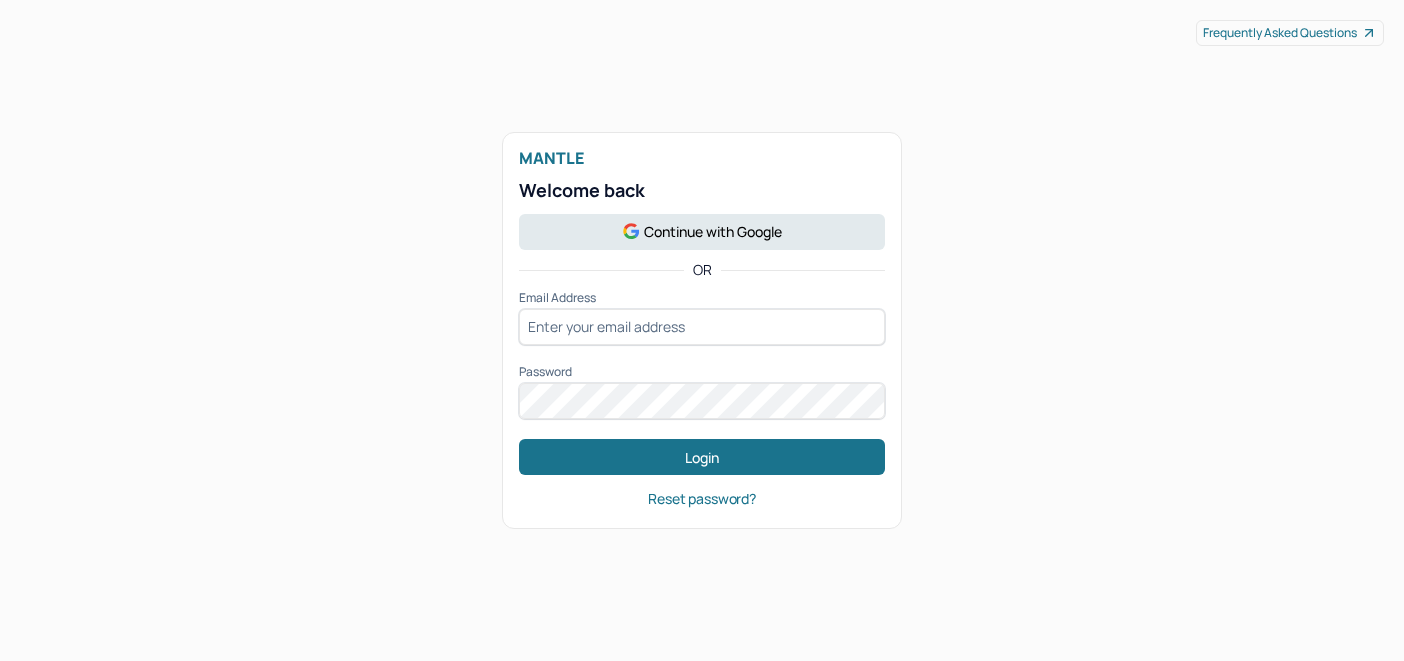 scroll, scrollTop: 0, scrollLeft: 0, axis: both 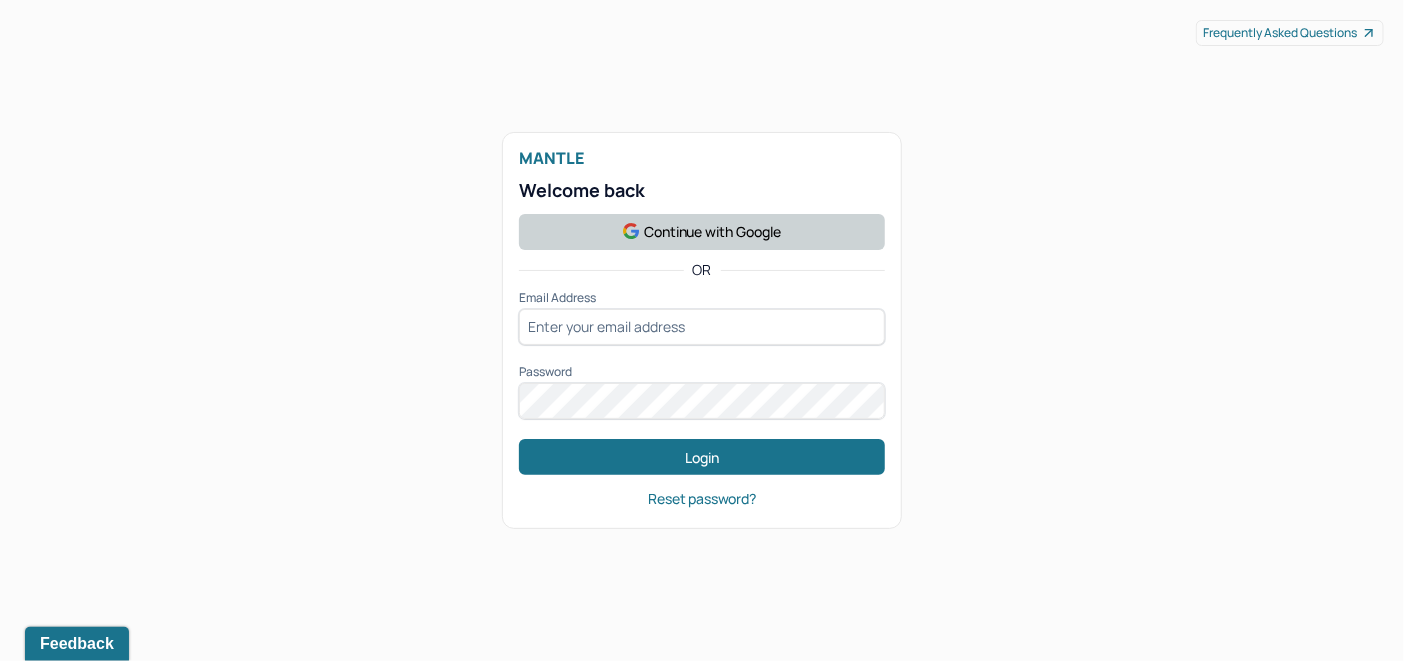 click on "Continue with Google" at bounding box center [702, 232] 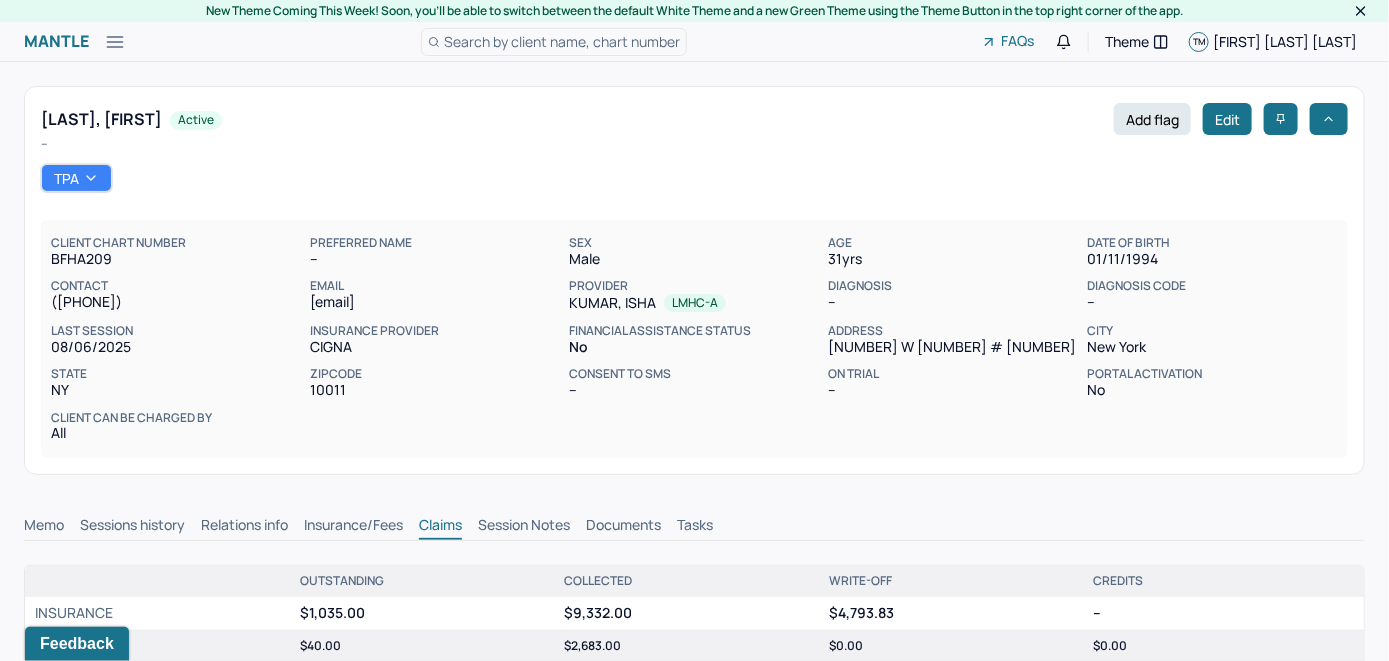 click on "Search by client name, chart number" at bounding box center (562, 41) 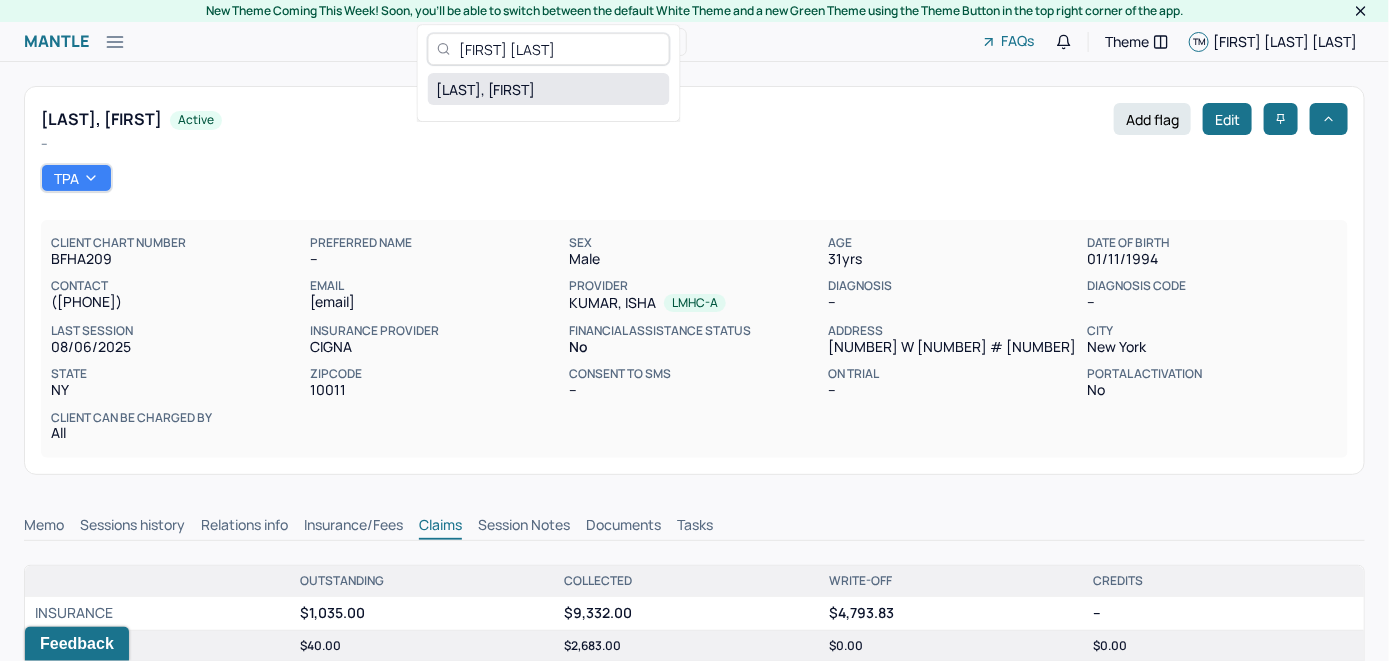 type on "[FIRST] [LAST]" 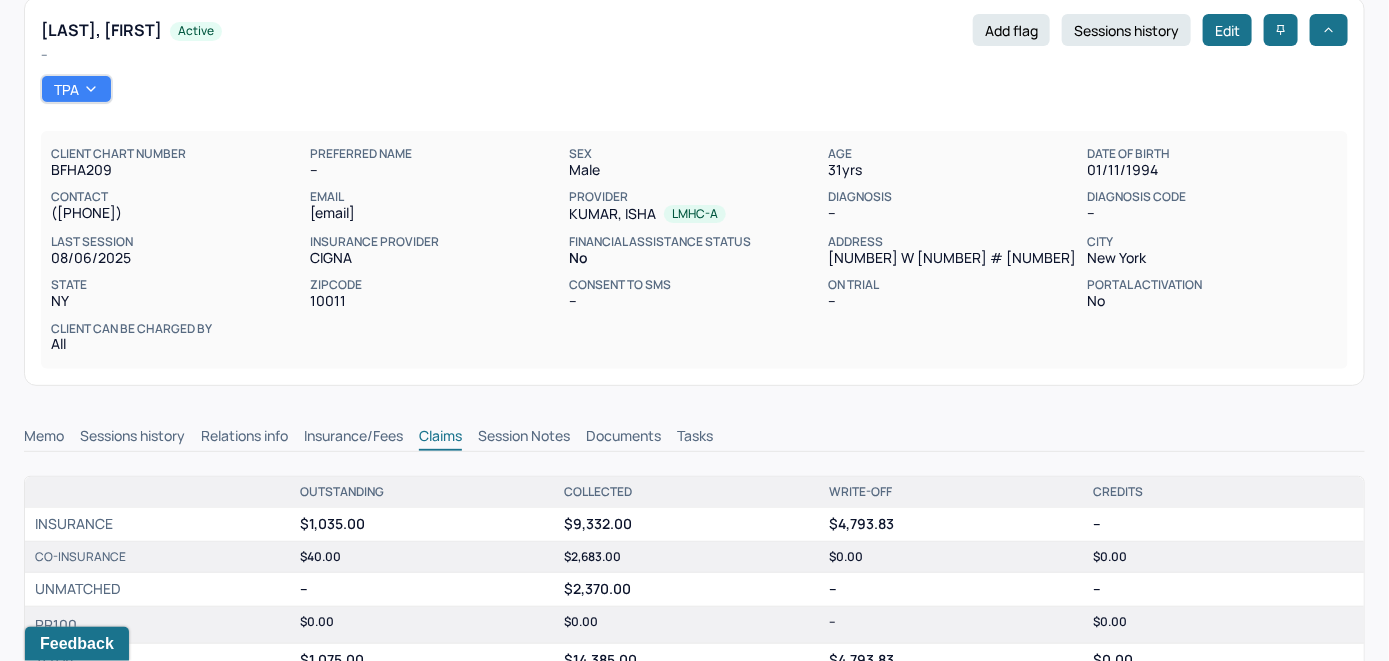 scroll, scrollTop: 300, scrollLeft: 0, axis: vertical 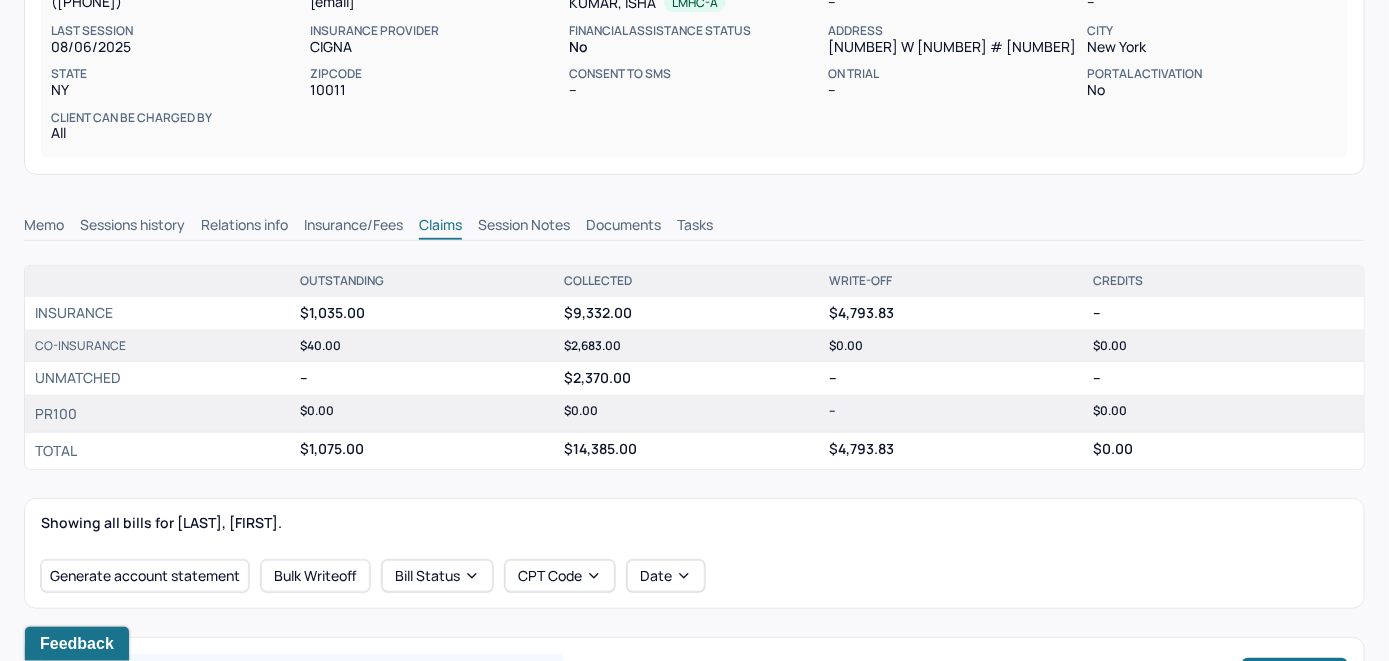 click on "Memo" at bounding box center (44, 227) 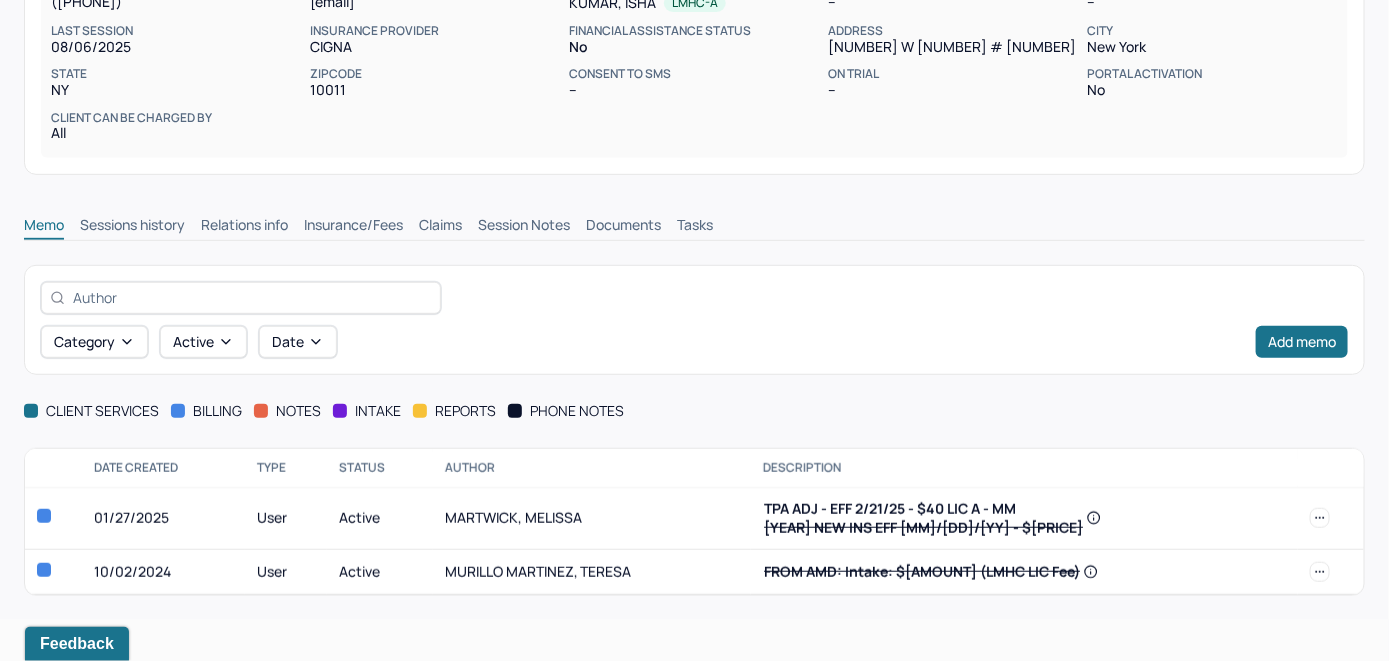 click on "Insurance/Fees" at bounding box center [353, 227] 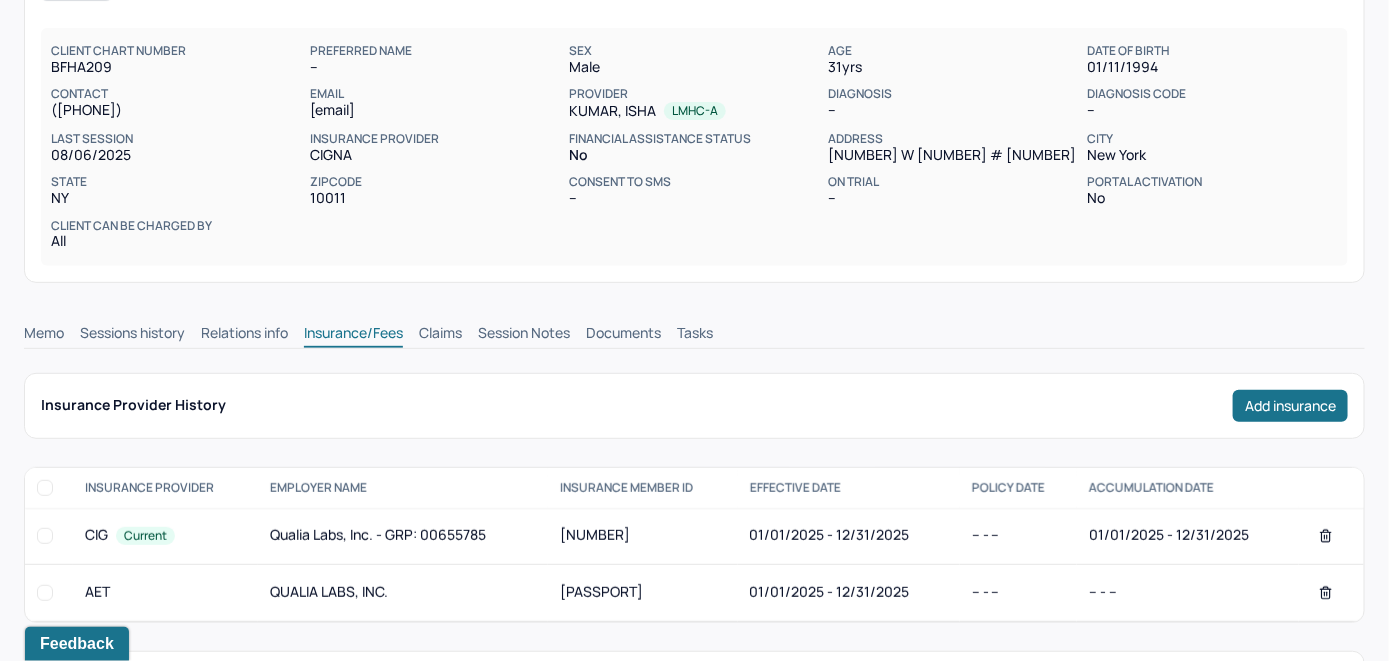 scroll, scrollTop: 100, scrollLeft: 0, axis: vertical 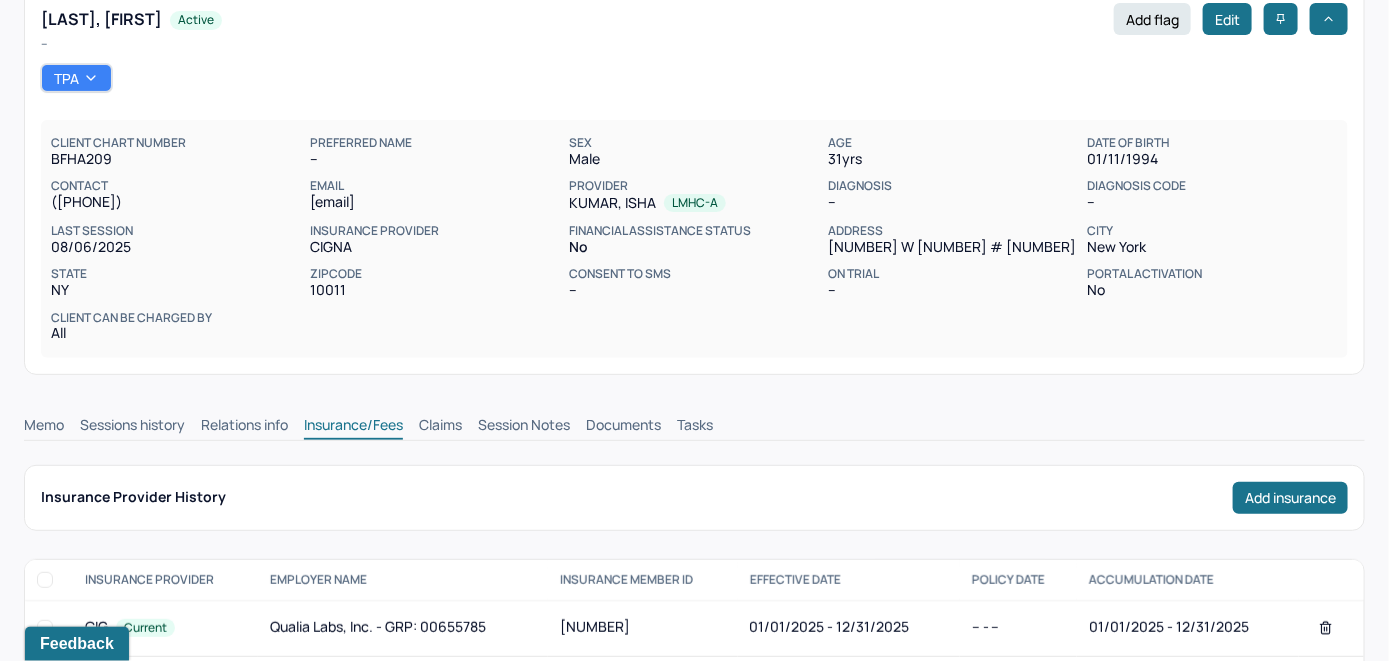 click on "Claims" at bounding box center [440, 427] 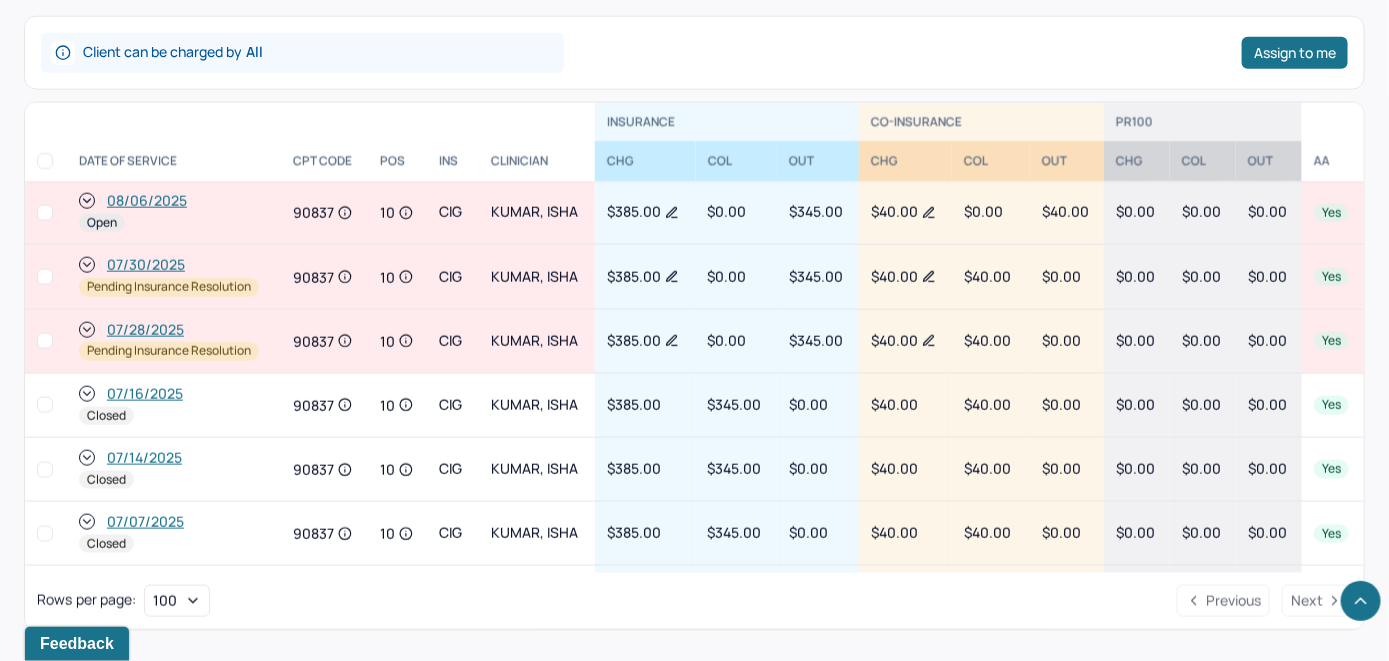 scroll, scrollTop: 908, scrollLeft: 0, axis: vertical 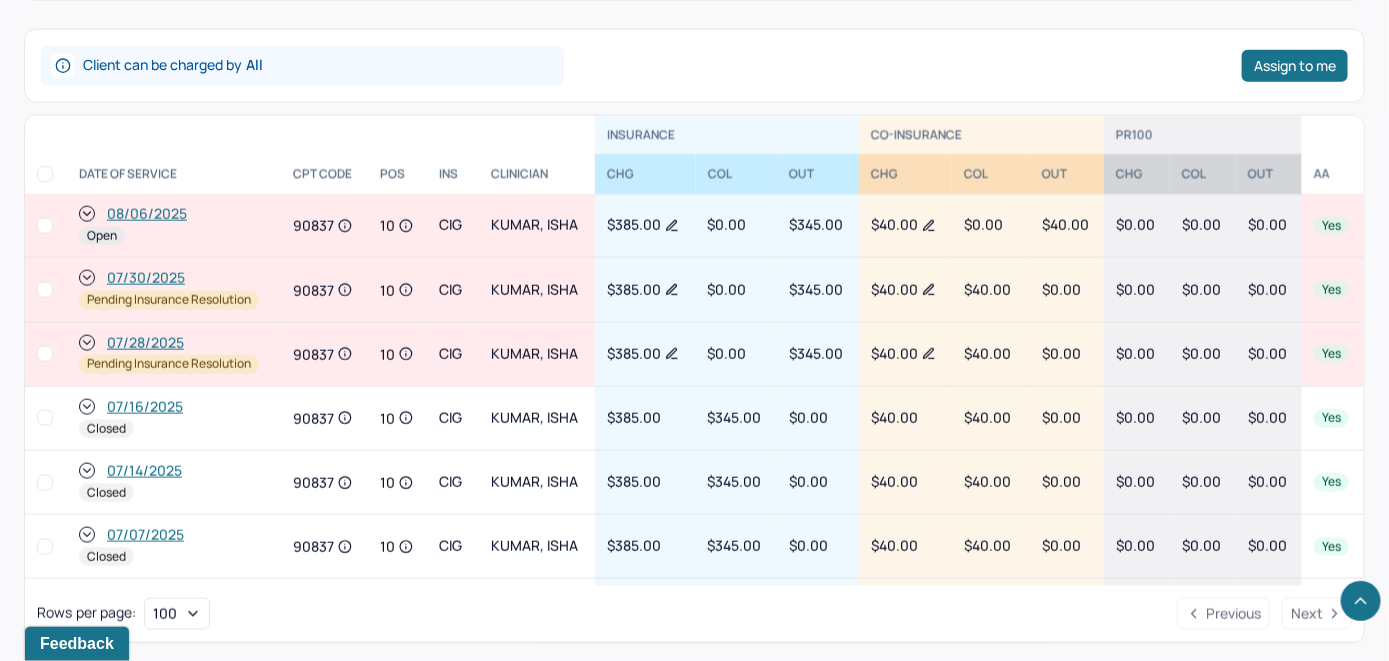 click on "08/06/2025" at bounding box center [147, 214] 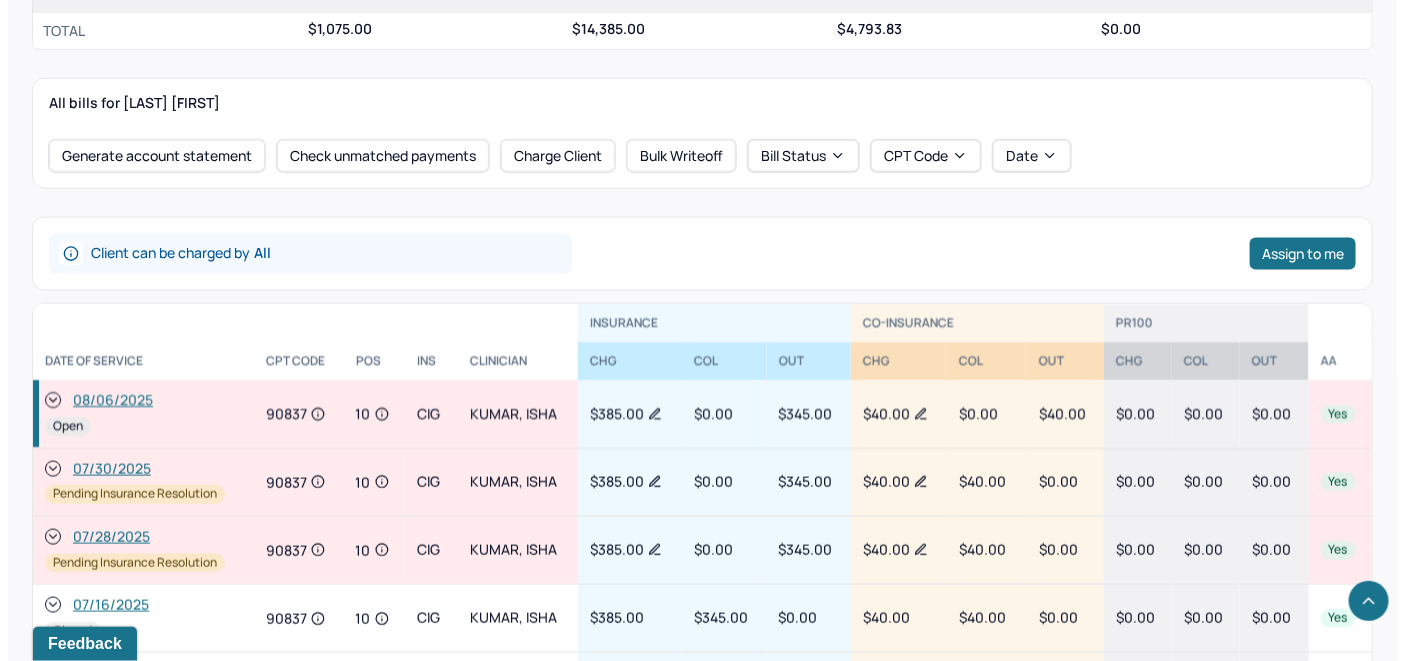 scroll, scrollTop: 900, scrollLeft: 0, axis: vertical 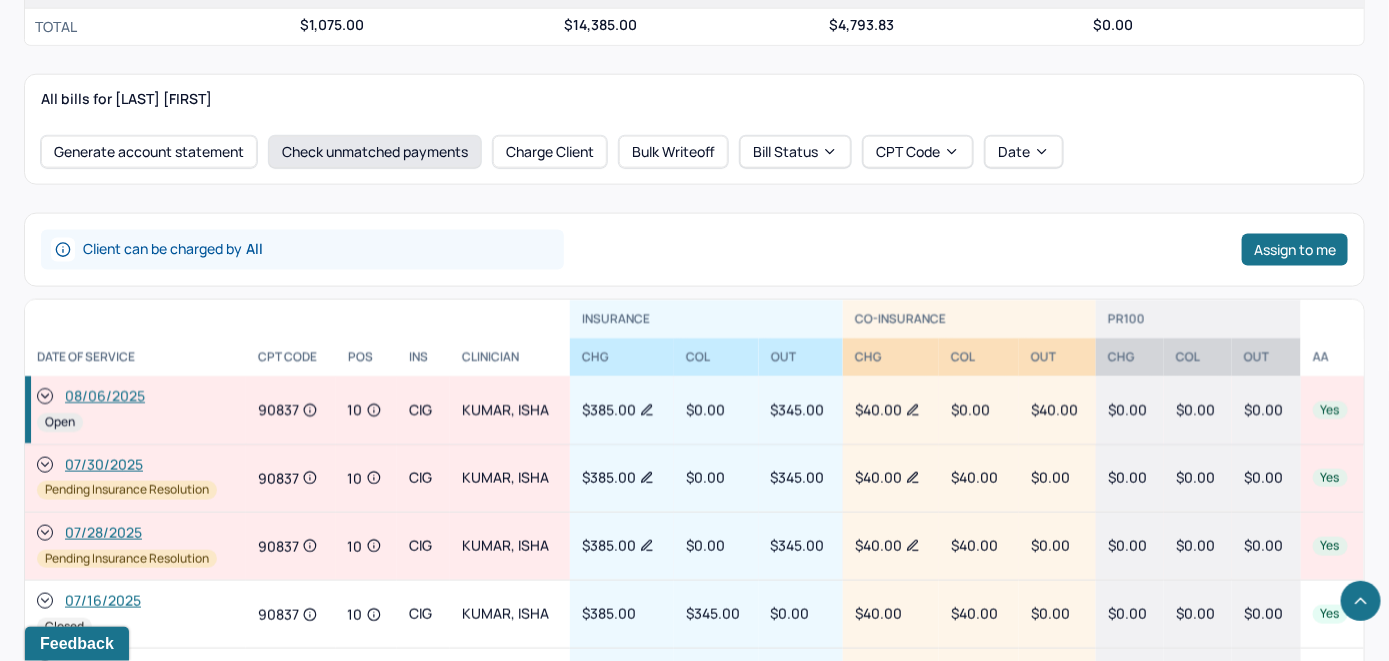 click on "Check unmatched payments" at bounding box center [375, 152] 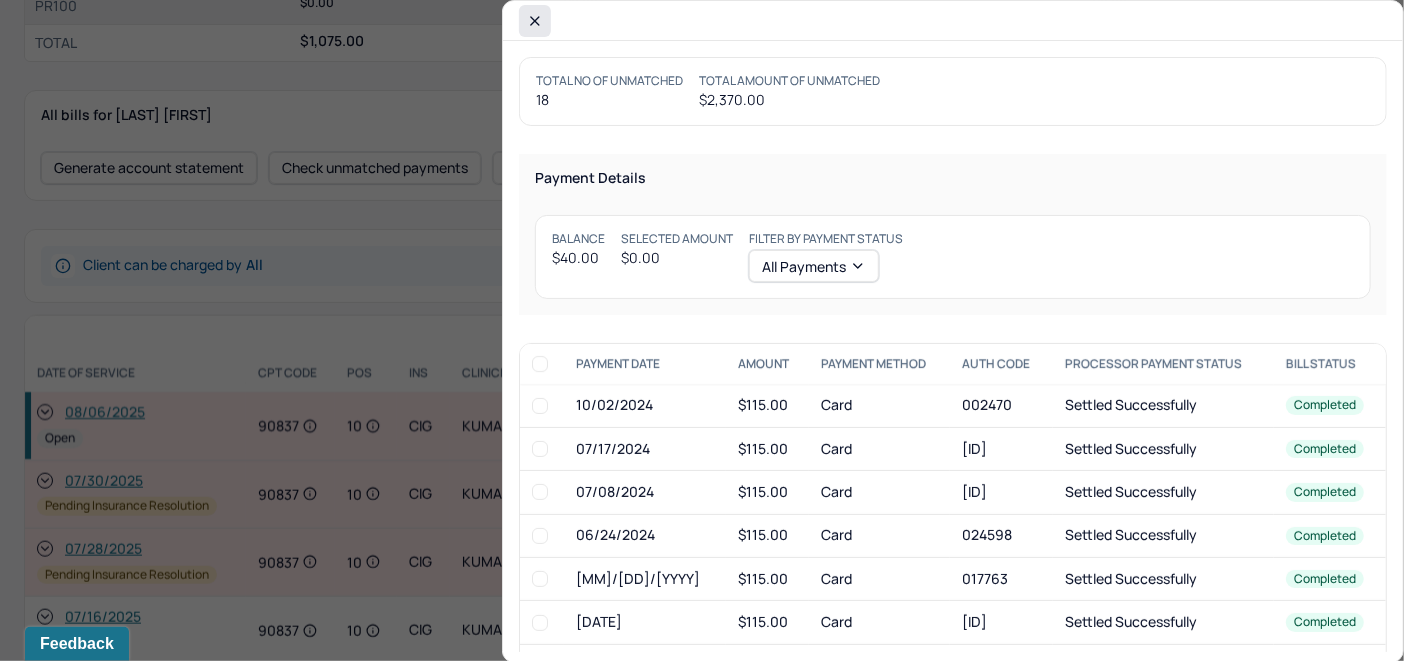 scroll, scrollTop: 915, scrollLeft: 0, axis: vertical 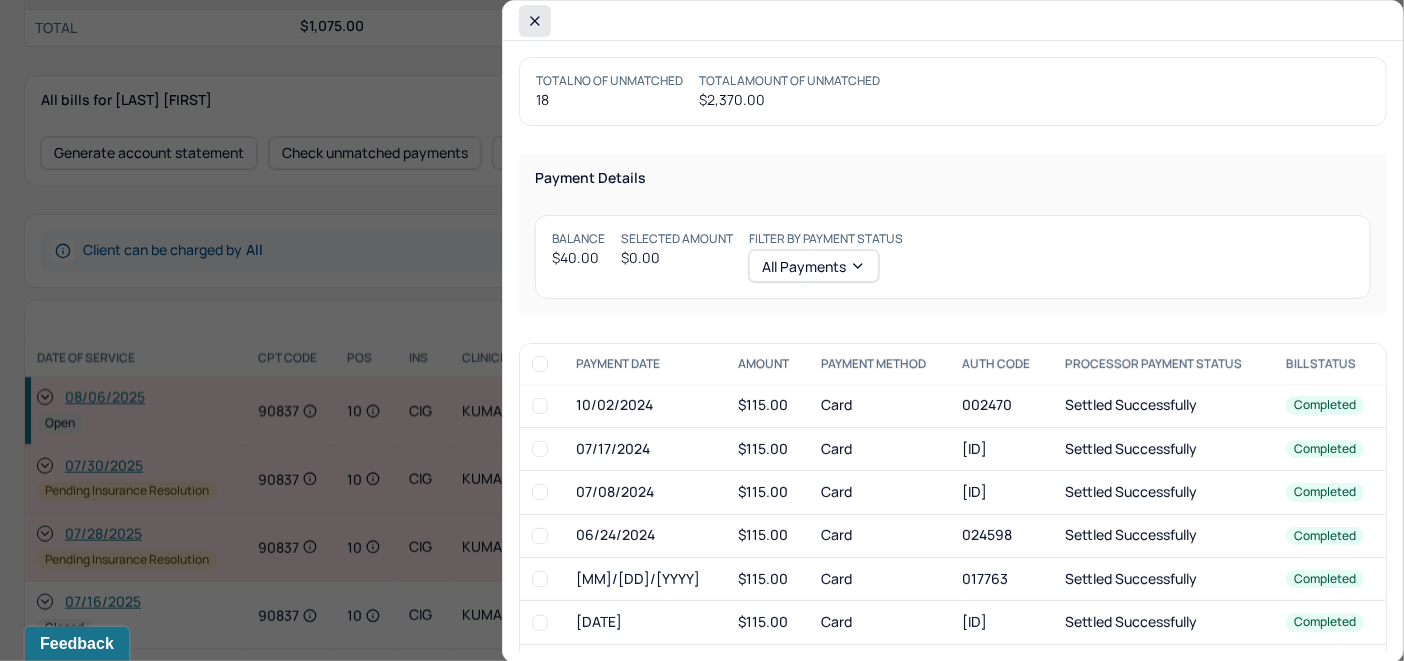 click 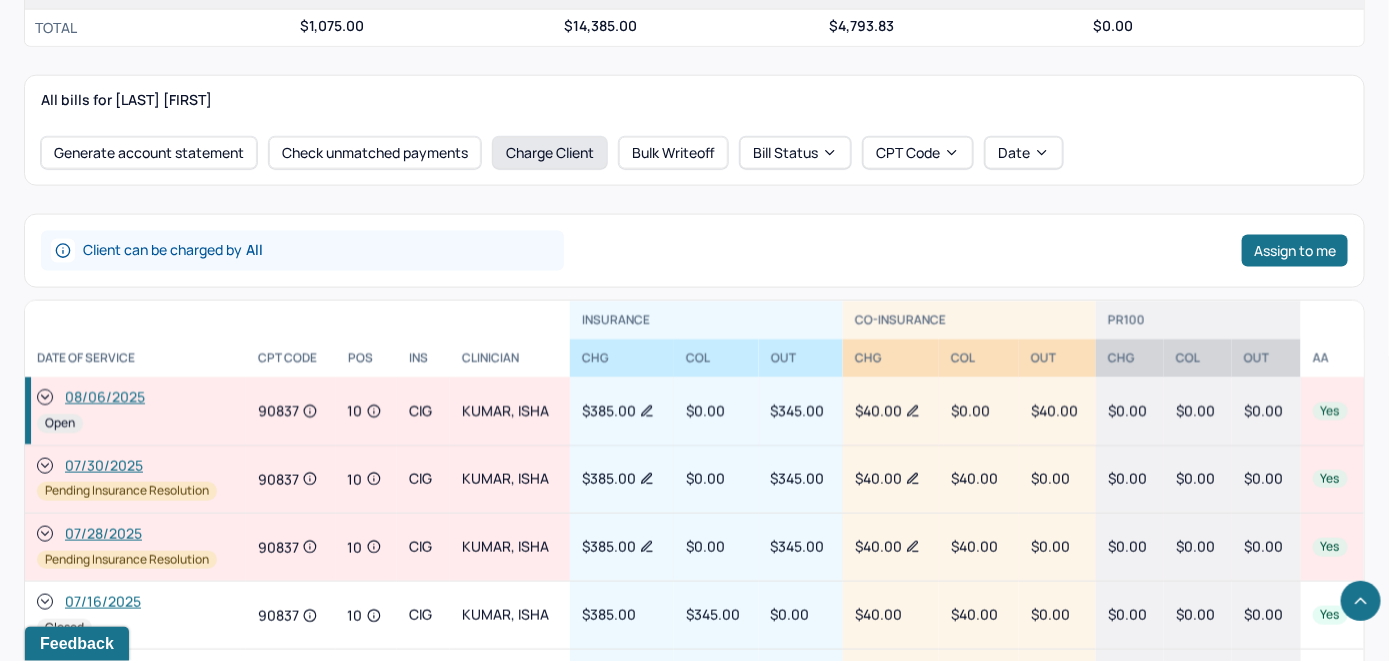 click on "Charge Client" at bounding box center [550, 153] 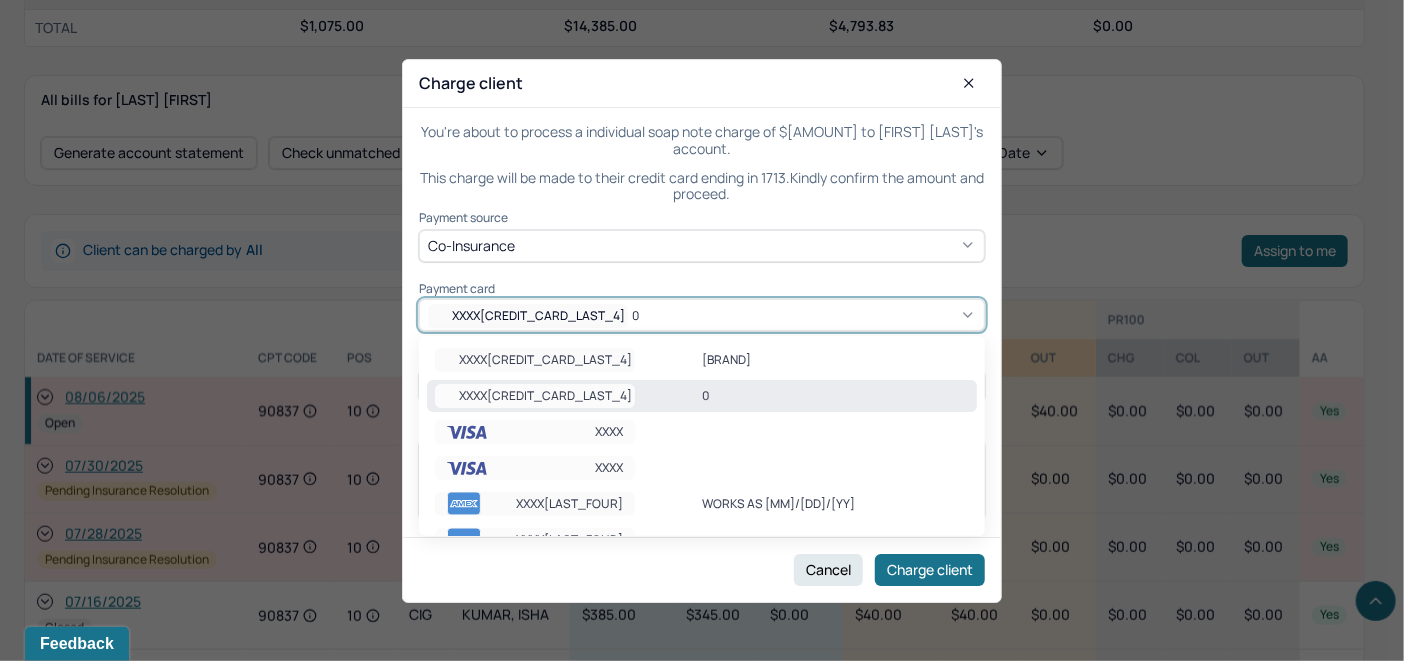 click 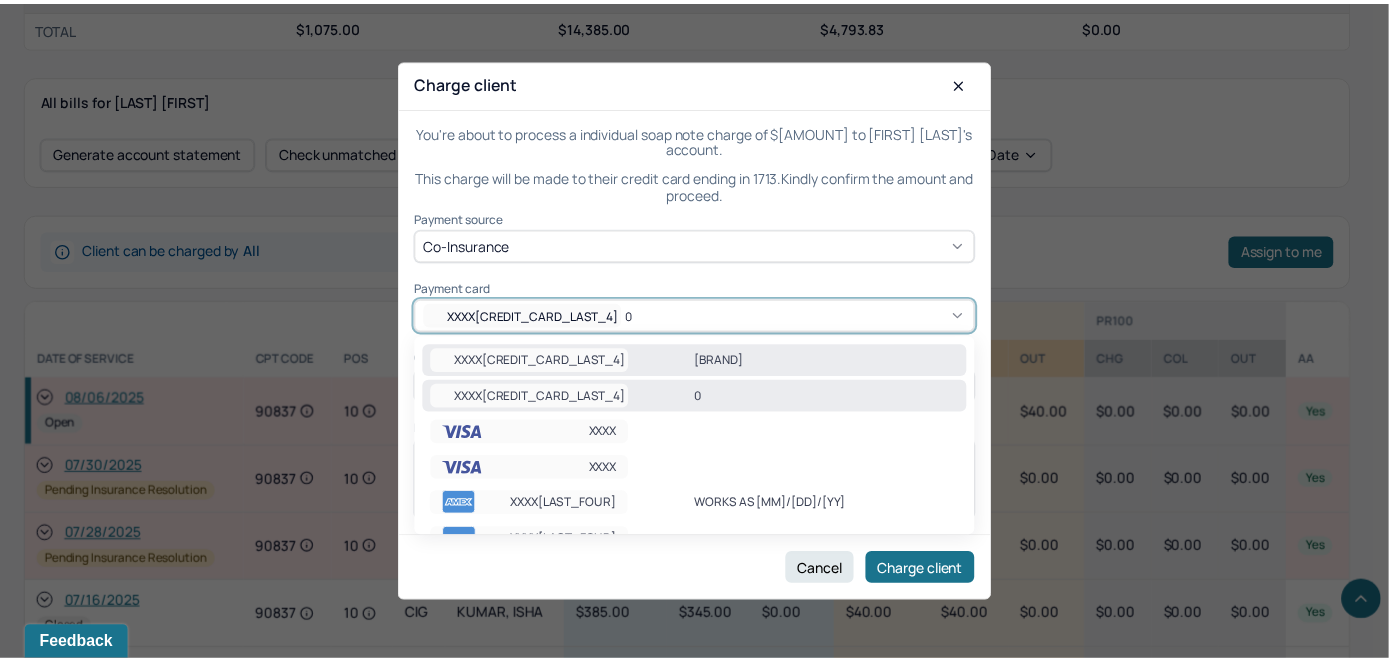 scroll, scrollTop: 135, scrollLeft: 0, axis: vertical 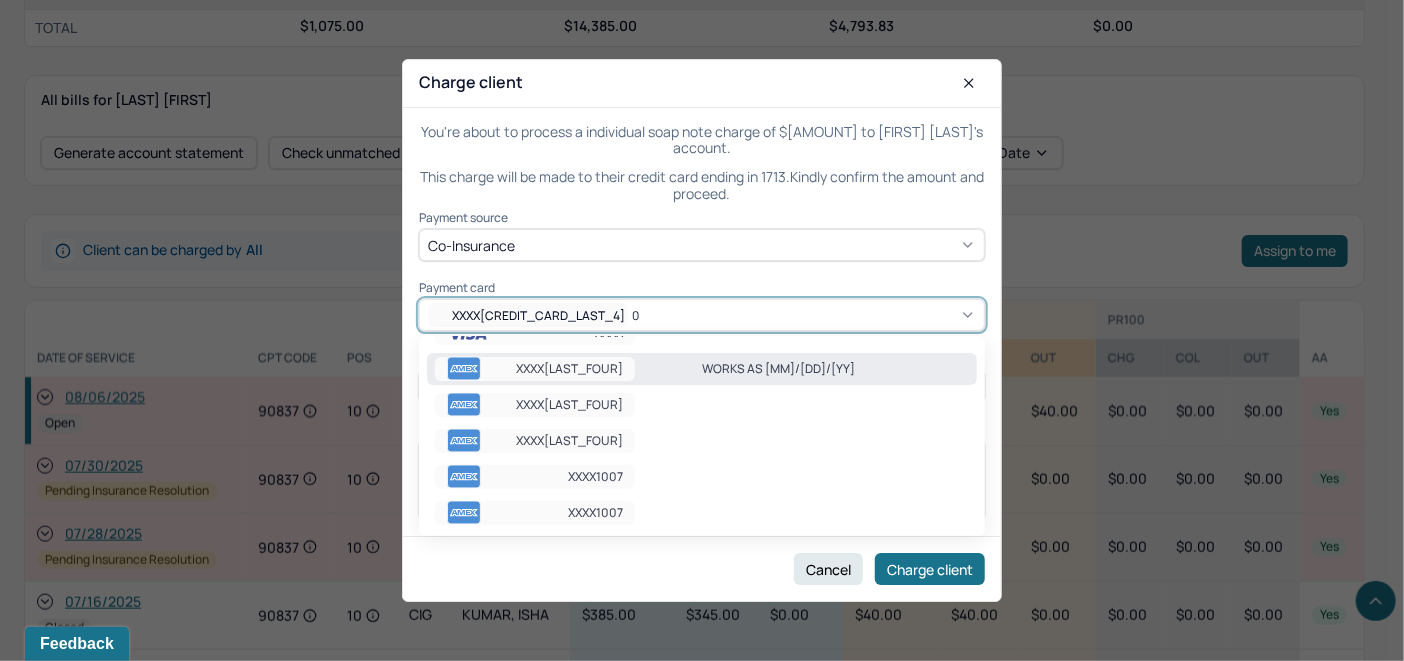 click on "WORKS AS [MM]/[DD]/[YY]" at bounding box center (835, 369) 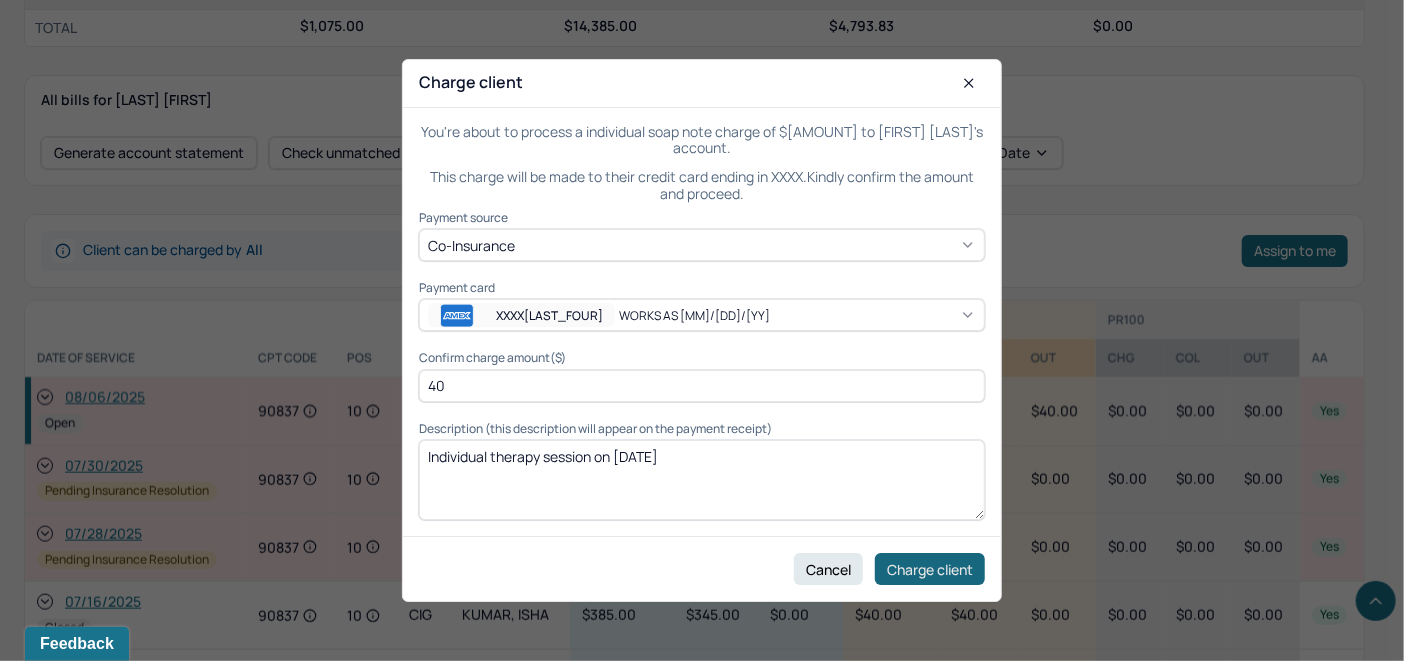 click on "Charge client" at bounding box center [930, 569] 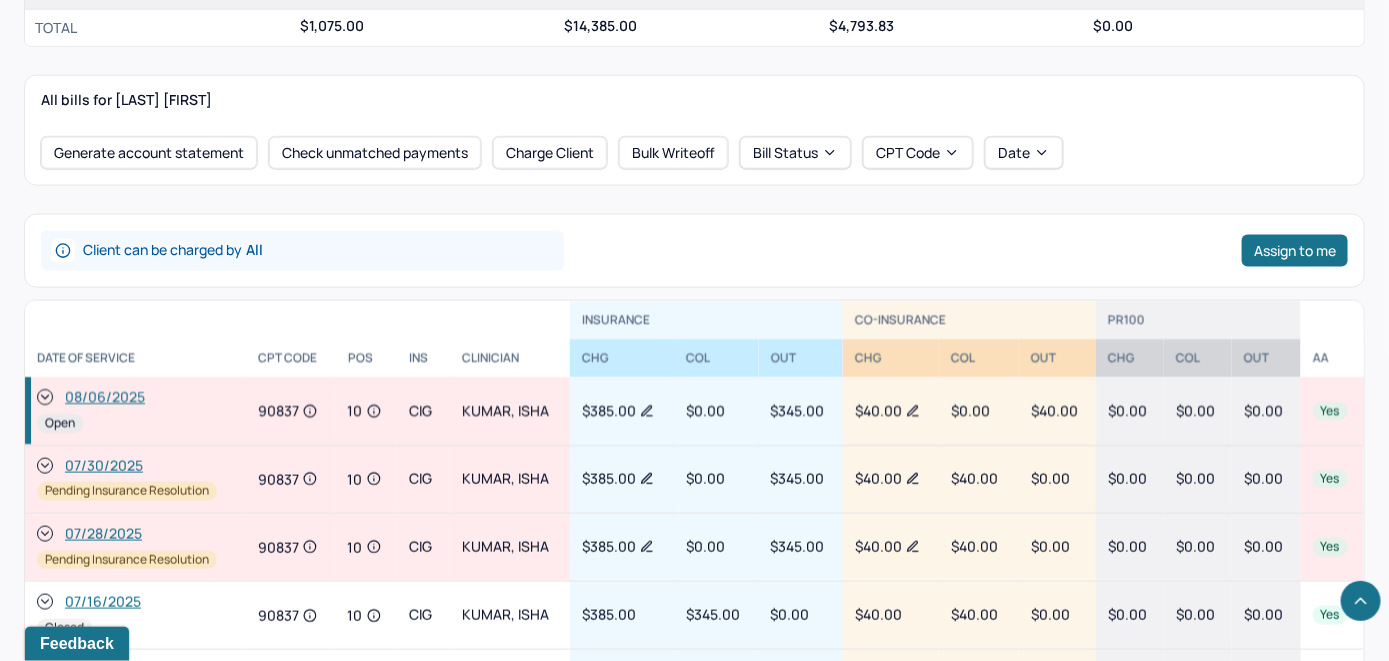 drag, startPoint x: 44, startPoint y: 396, endPoint x: 142, endPoint y: 367, distance: 102.20078 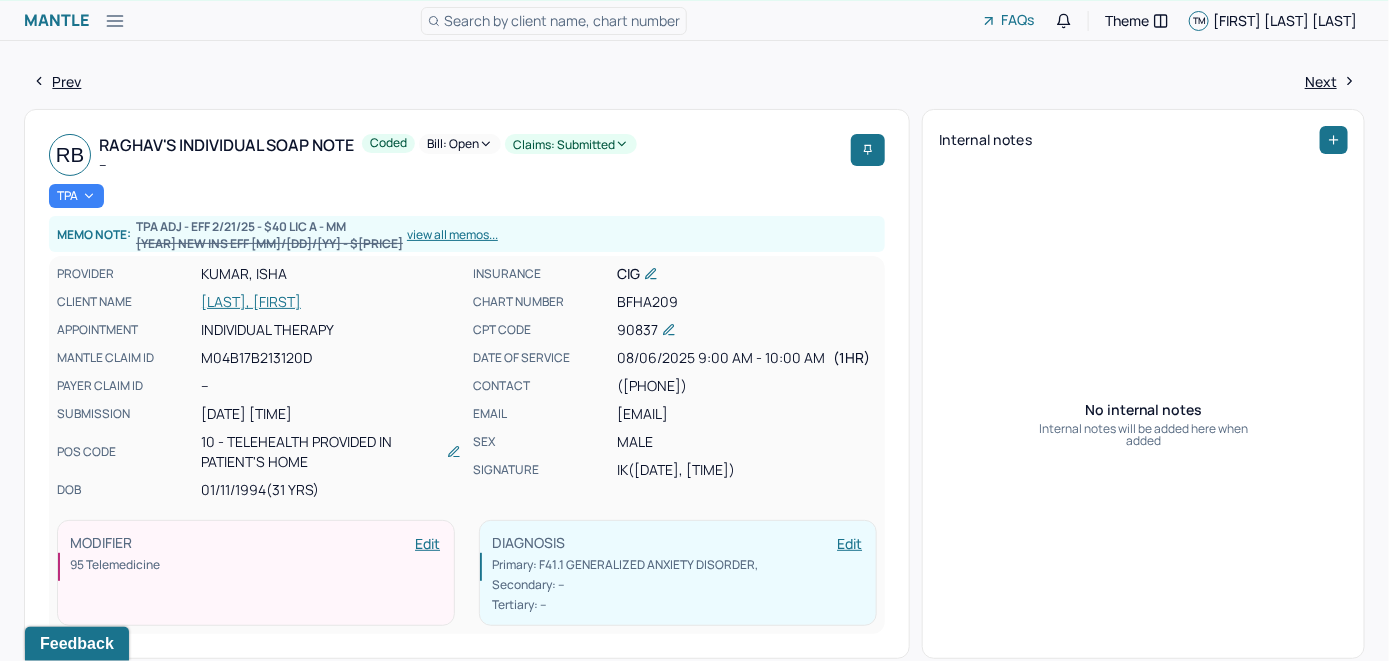 scroll, scrollTop: 0, scrollLeft: 0, axis: both 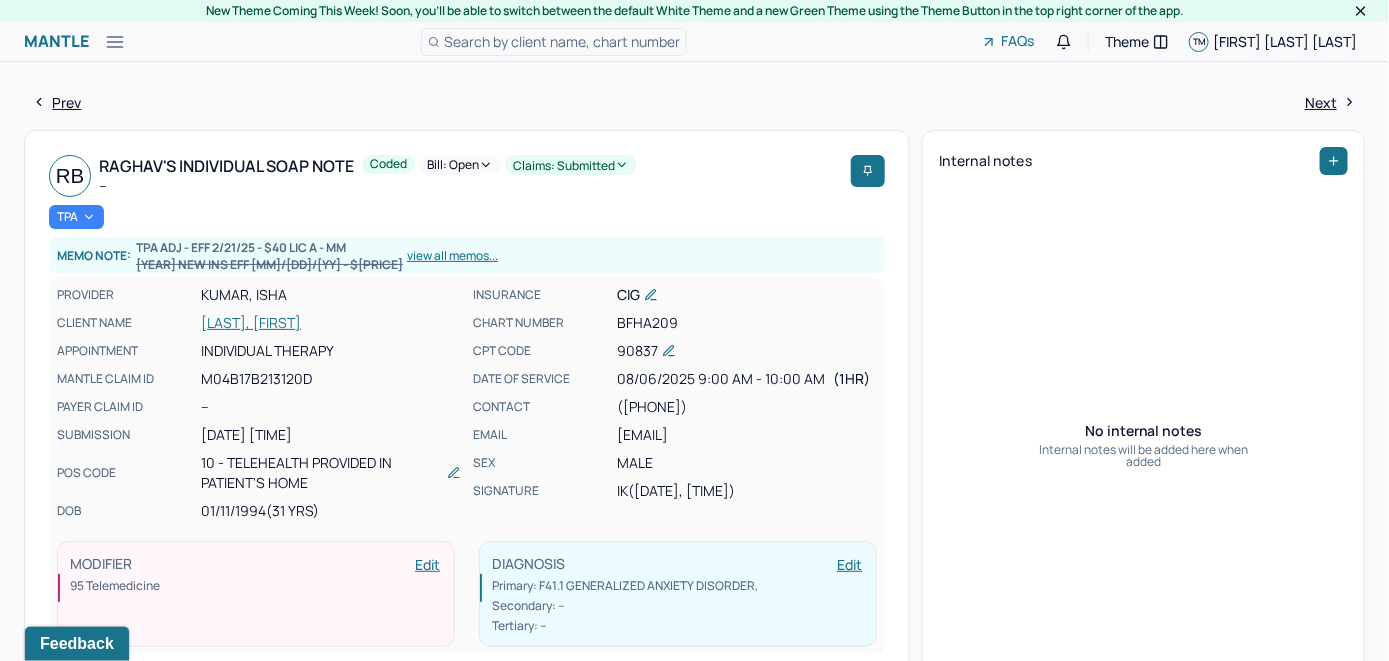 click on "Bill: Open" at bounding box center [460, 165] 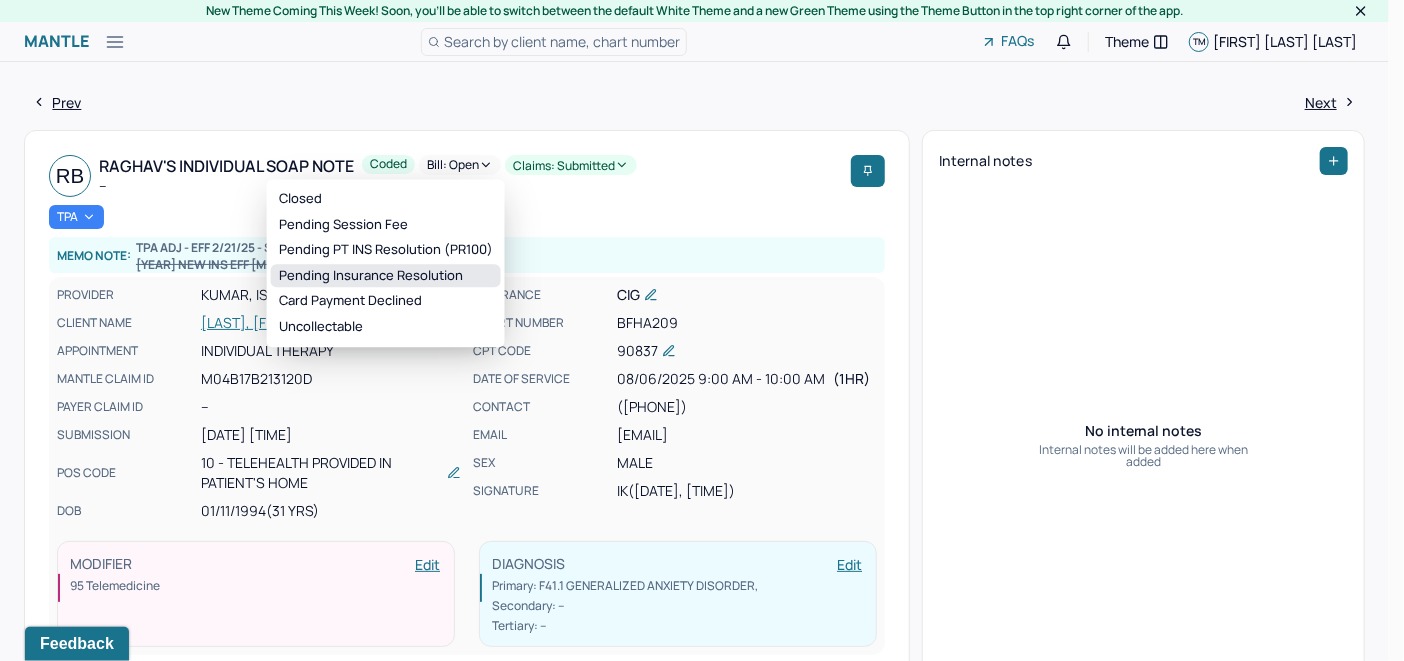 click on "Pending Insurance Resolution" at bounding box center [386, 276] 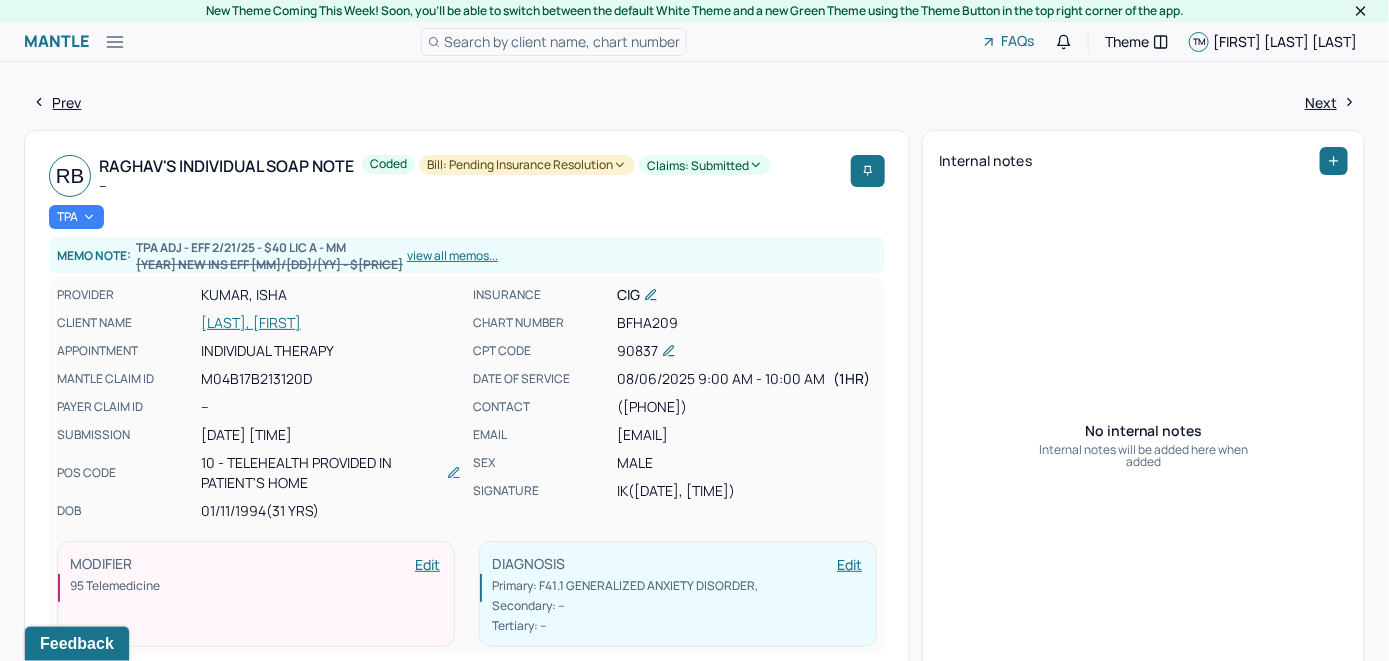click on "Mantle Bills Search by client name, chart number  FAQs Theme TM Teresa   Murillo Martinez" at bounding box center [694, 42] 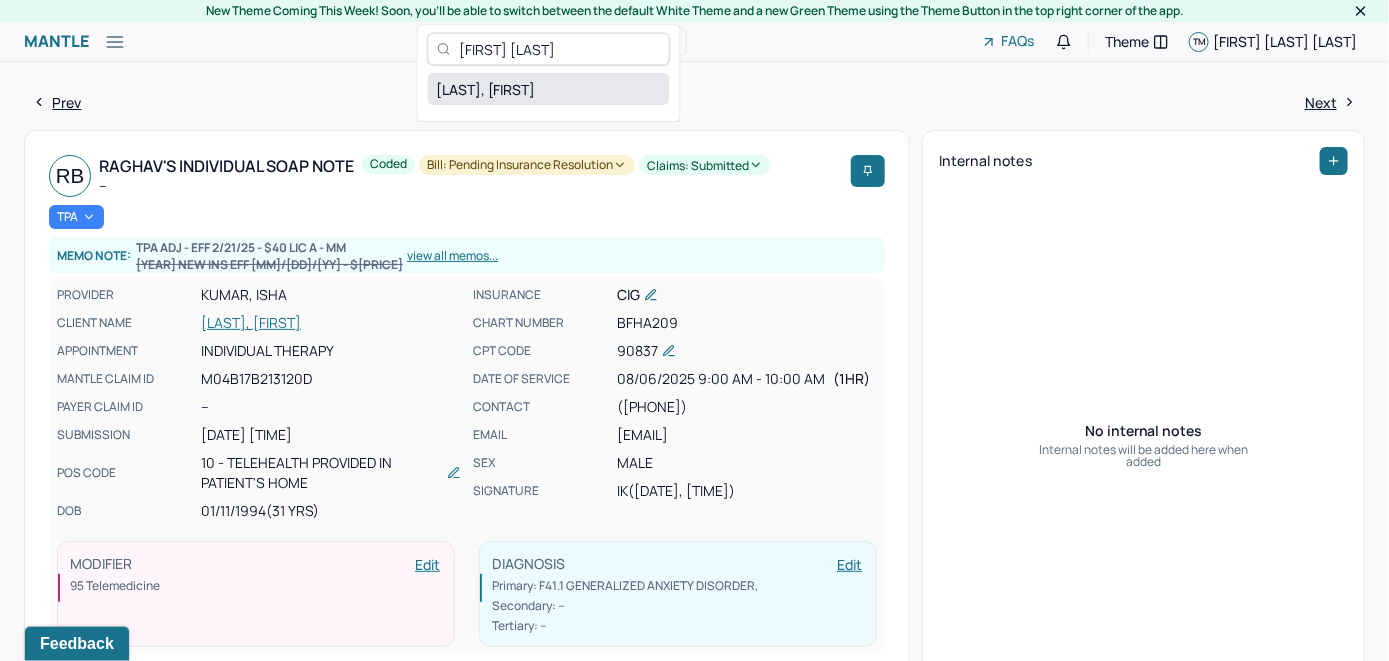type on "[FIRST] [LAST]" 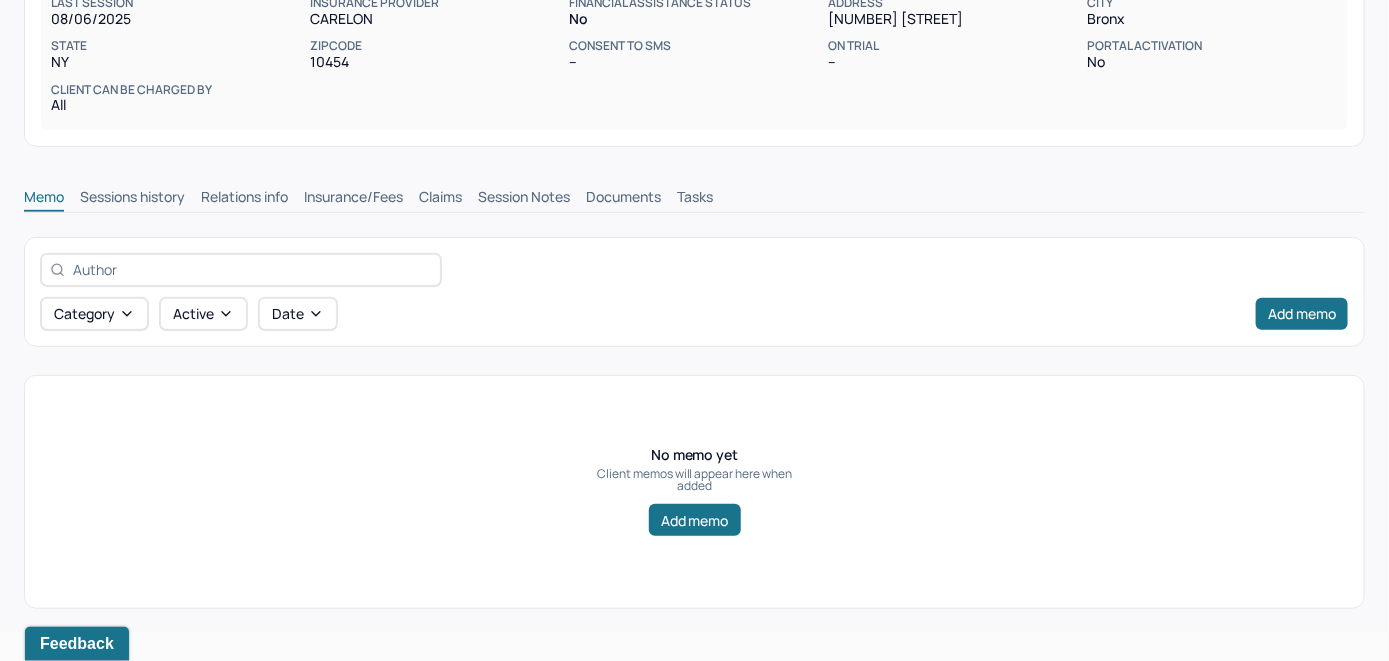 scroll, scrollTop: 314, scrollLeft: 0, axis: vertical 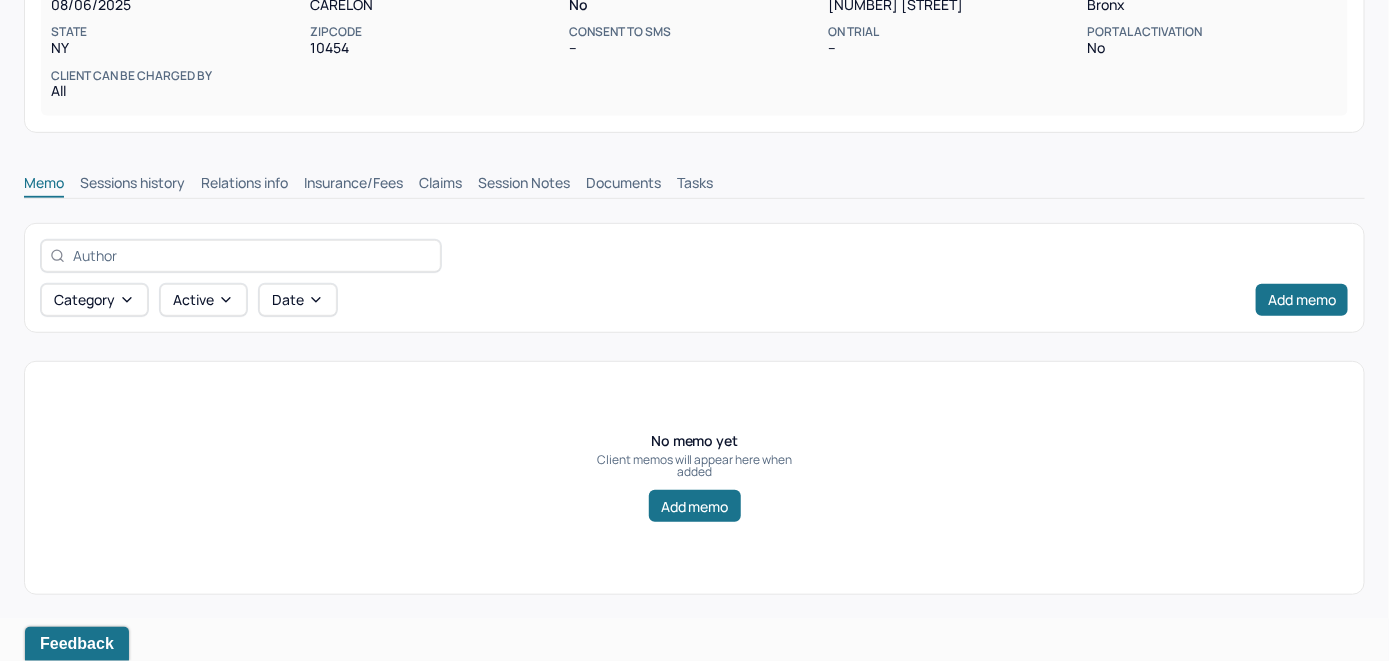 click on "Insurance/Fees" at bounding box center (353, 185) 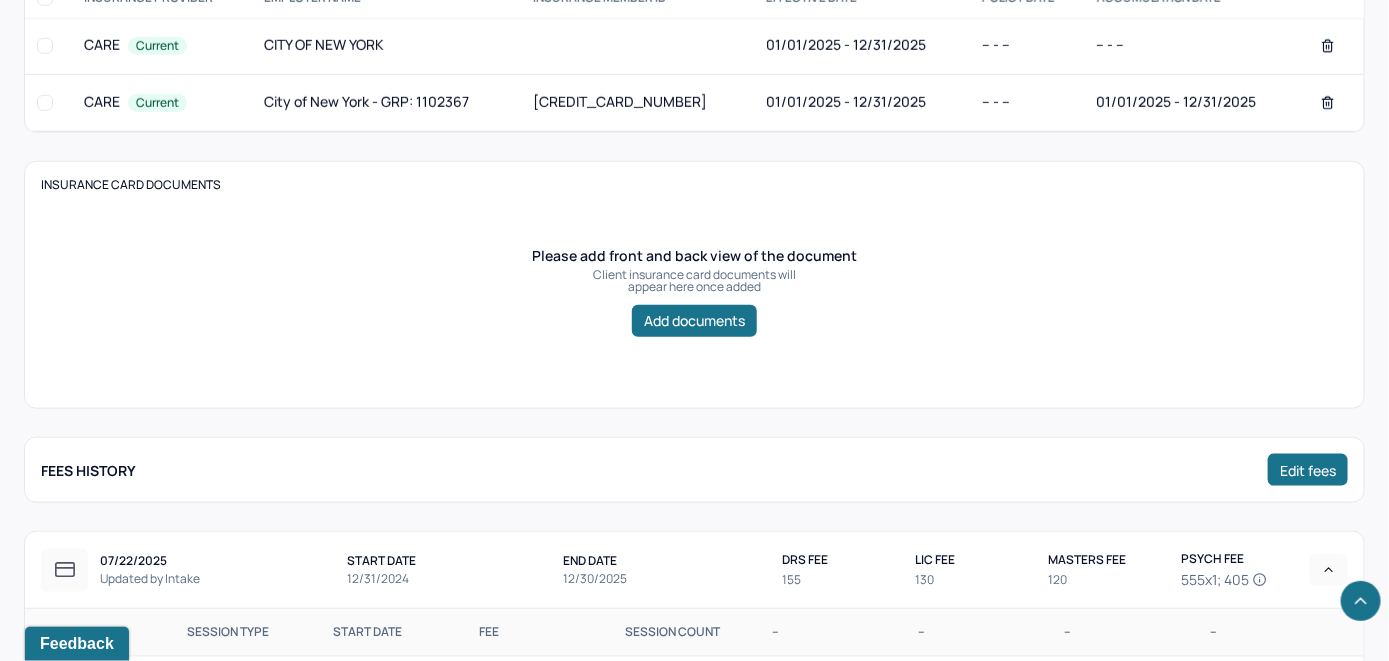 scroll, scrollTop: 500, scrollLeft: 0, axis: vertical 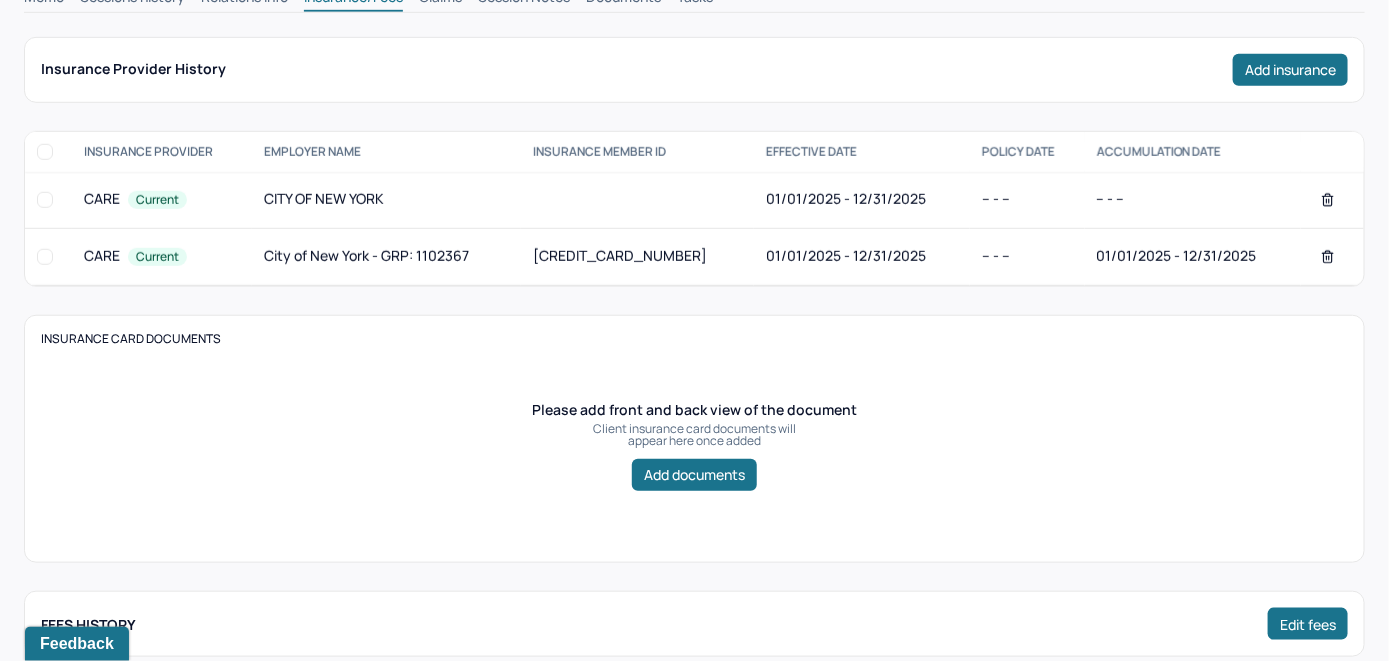 click on "Claims" at bounding box center [440, -1] 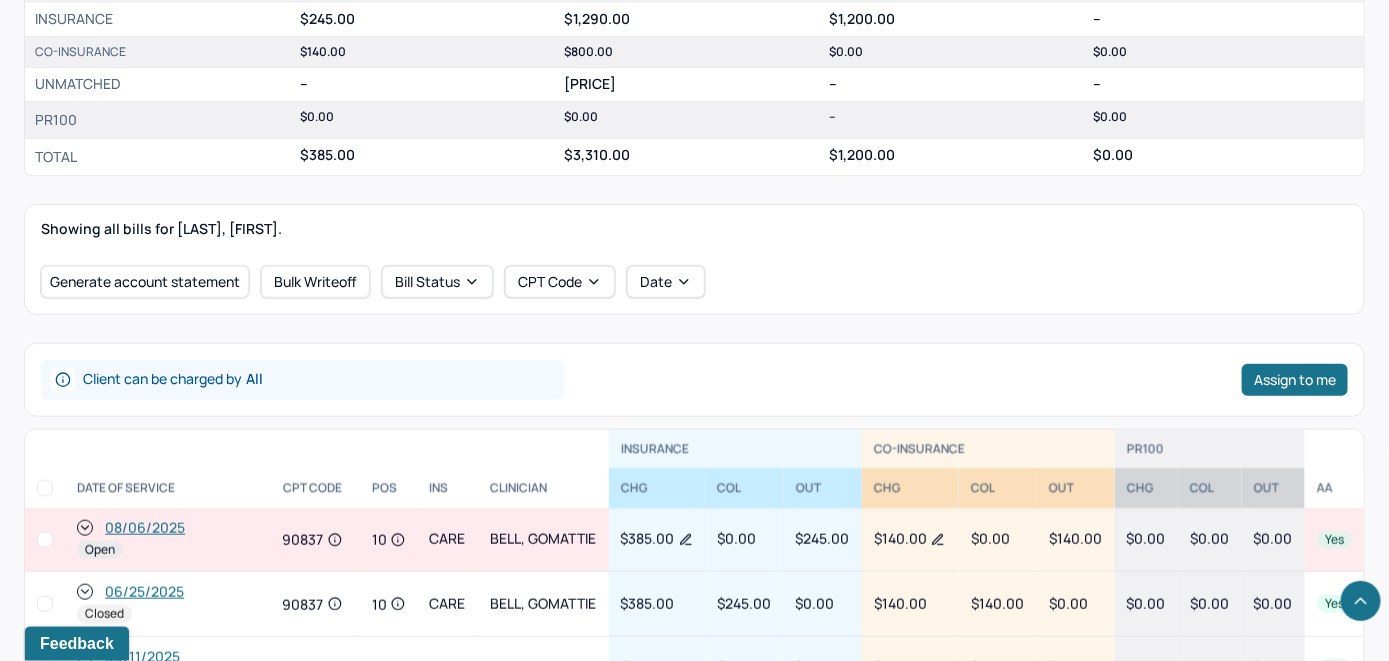 scroll, scrollTop: 700, scrollLeft: 0, axis: vertical 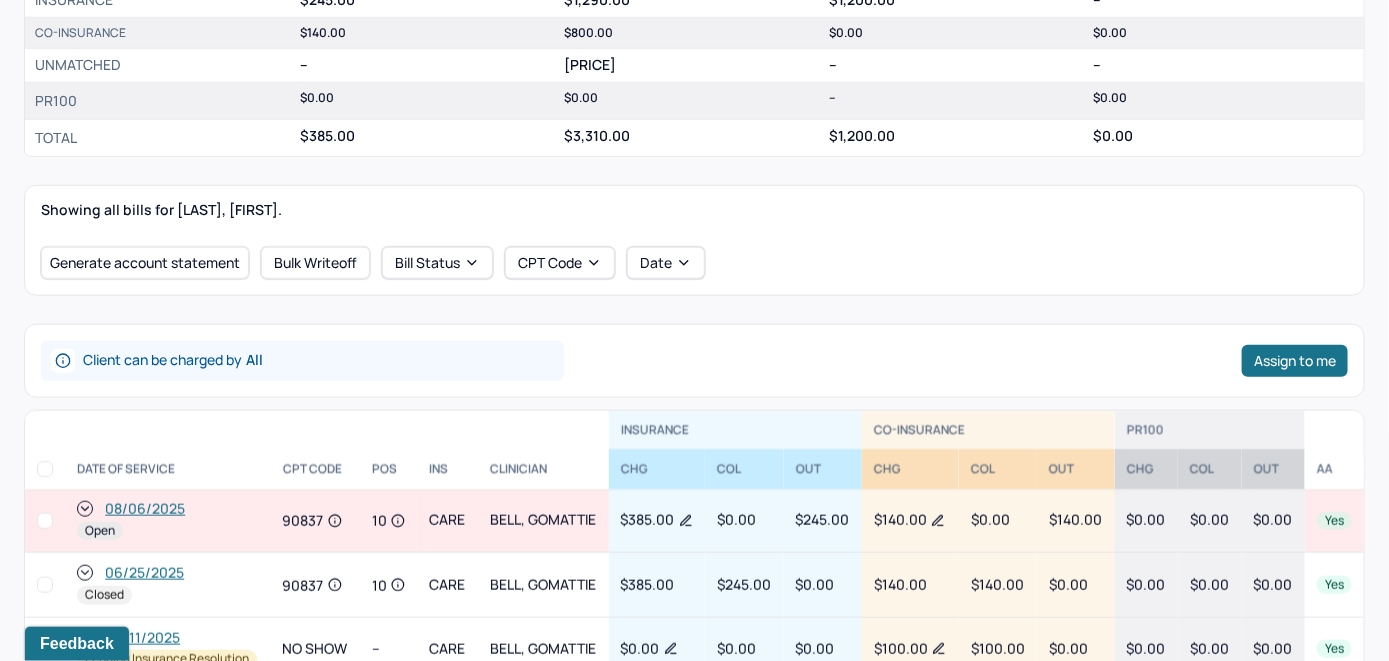 click on "08/06/2025" at bounding box center (145, 509) 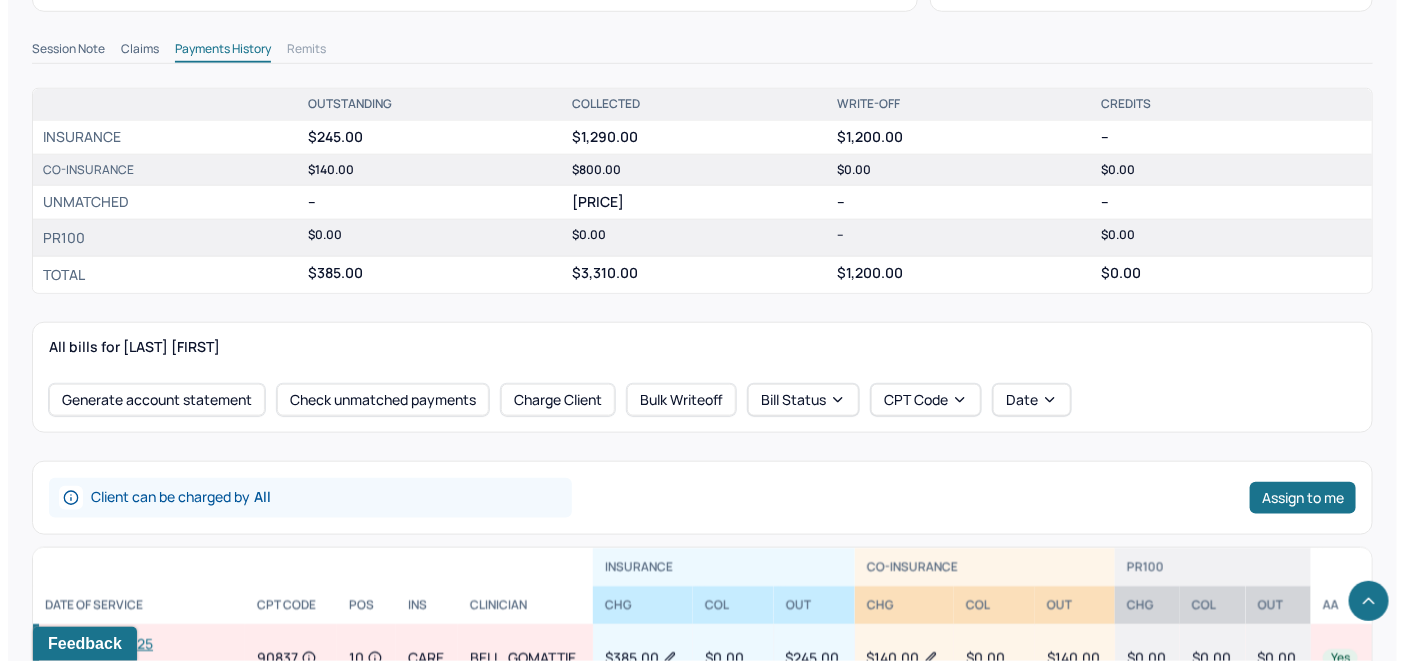 scroll, scrollTop: 900, scrollLeft: 0, axis: vertical 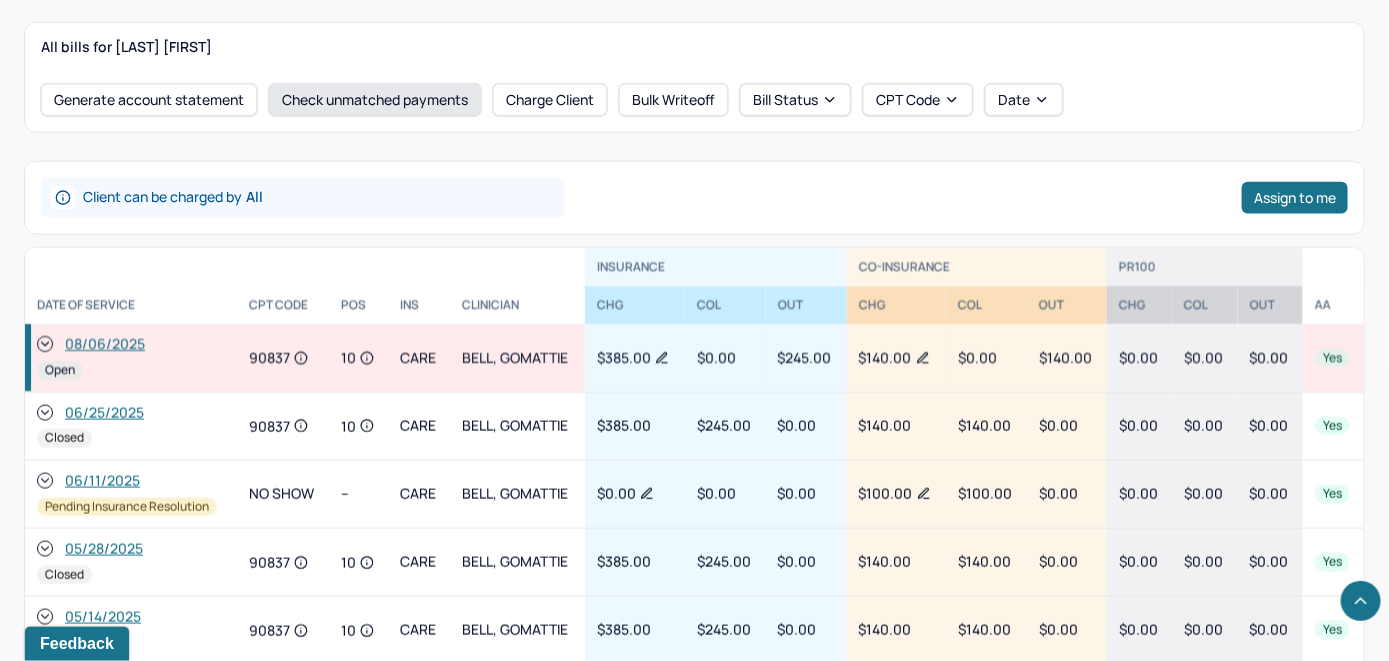 click on "Check unmatched payments" at bounding box center (375, 100) 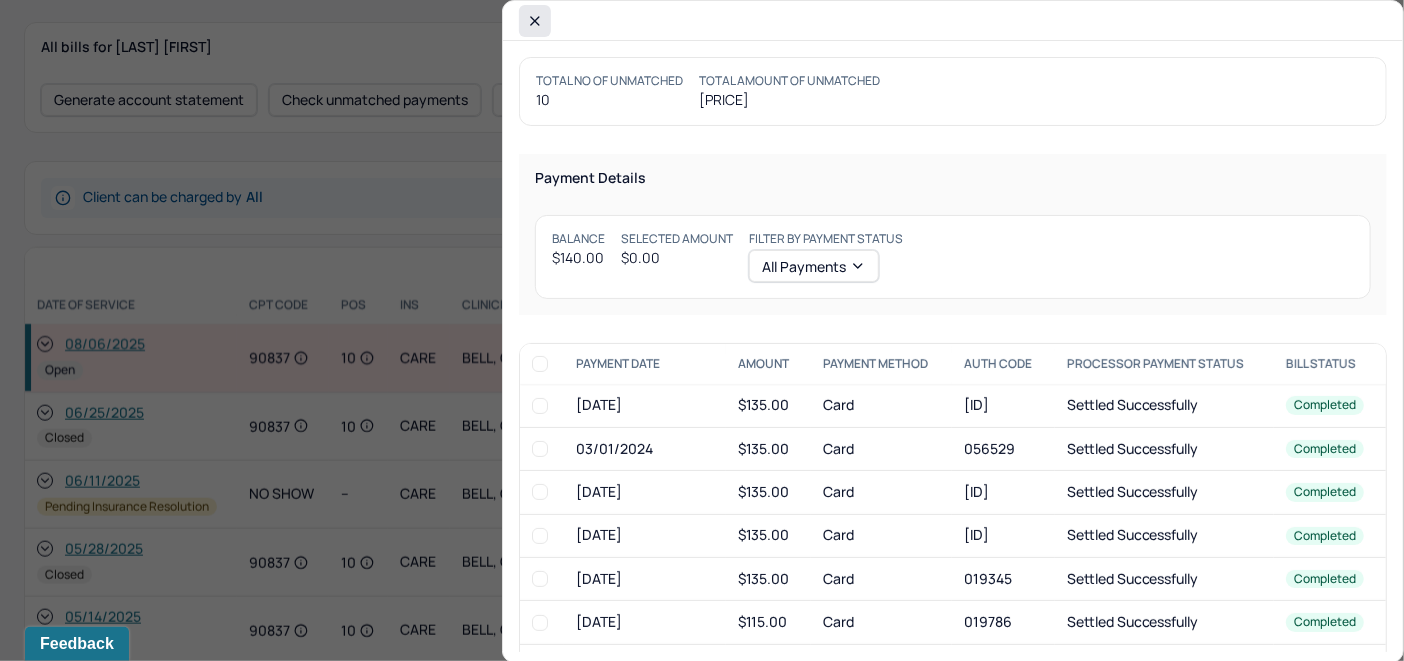 click at bounding box center [535, 21] 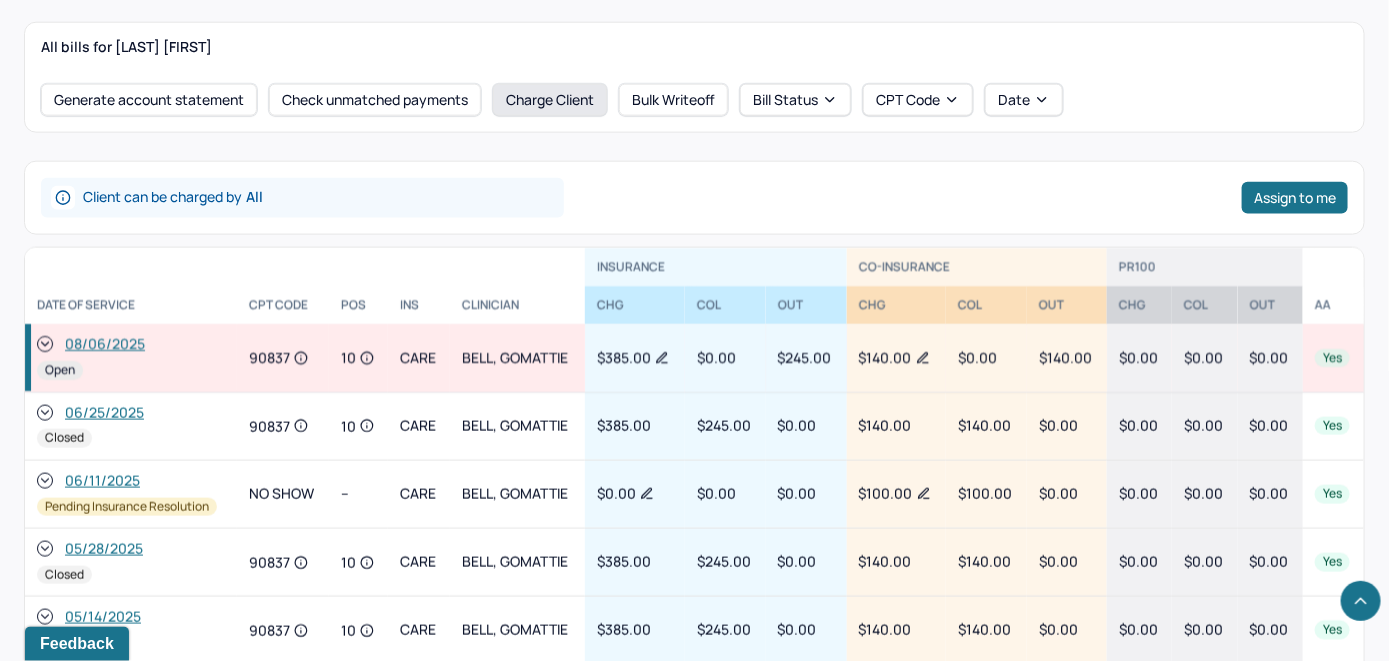 click on "Charge Client" at bounding box center [550, 100] 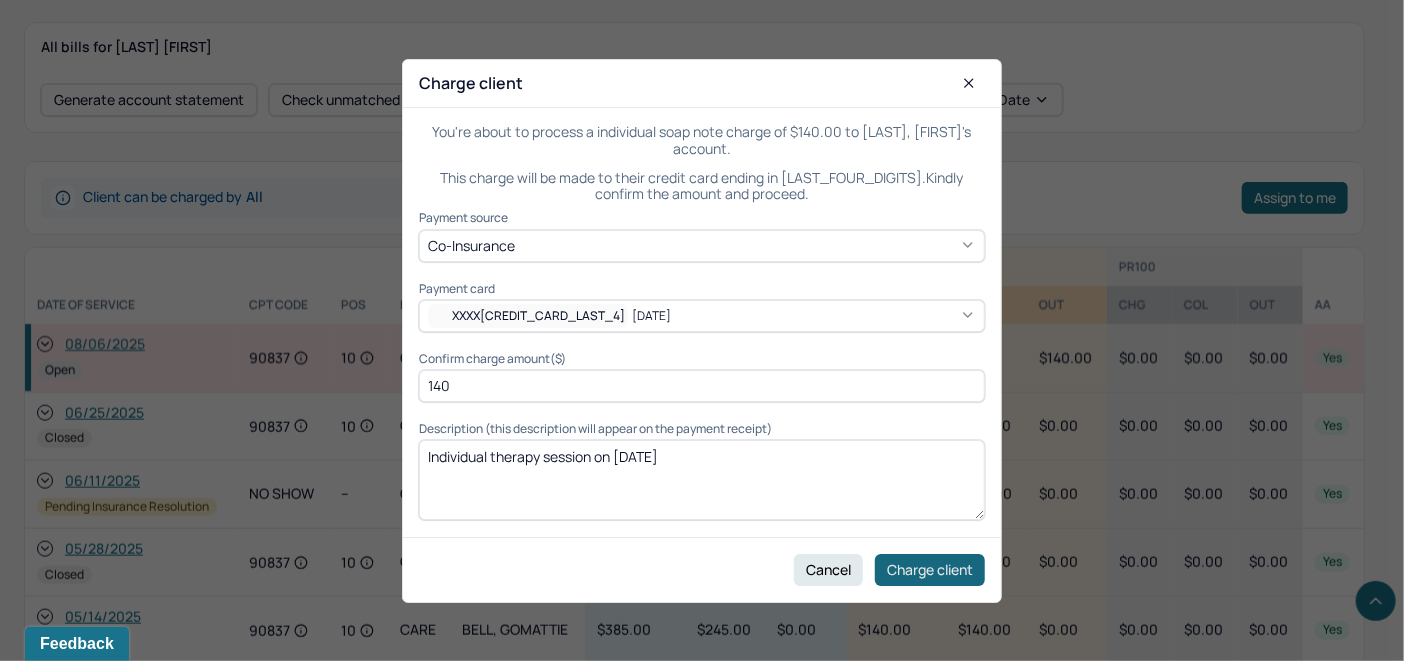 click on "Charge client" at bounding box center (930, 569) 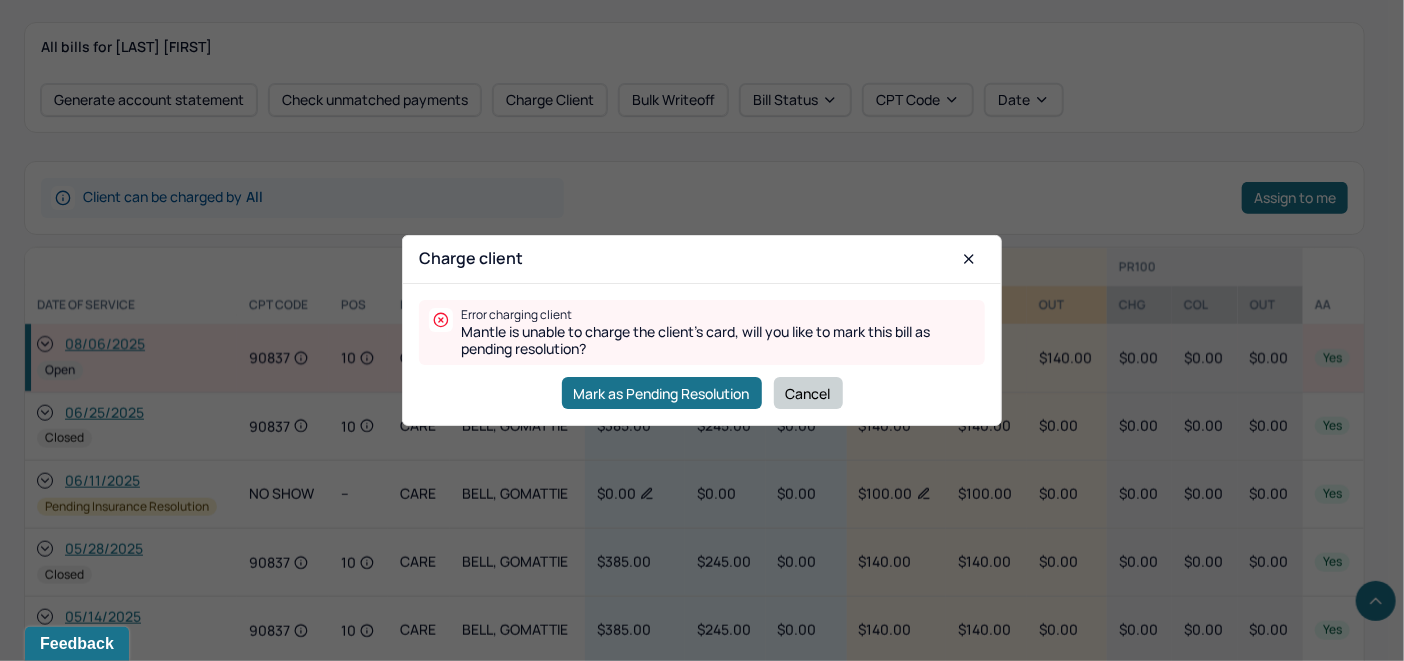 click on "Cancel" at bounding box center [808, 393] 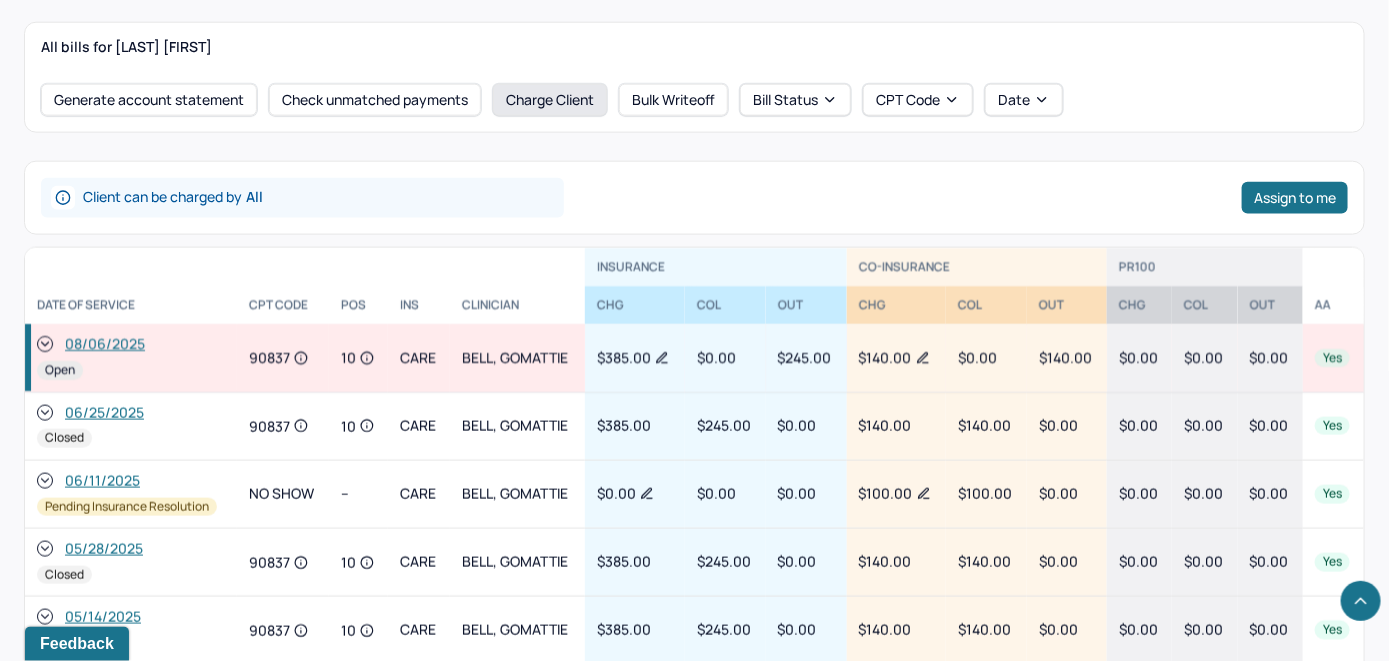 click on "Charge Client" at bounding box center (550, 100) 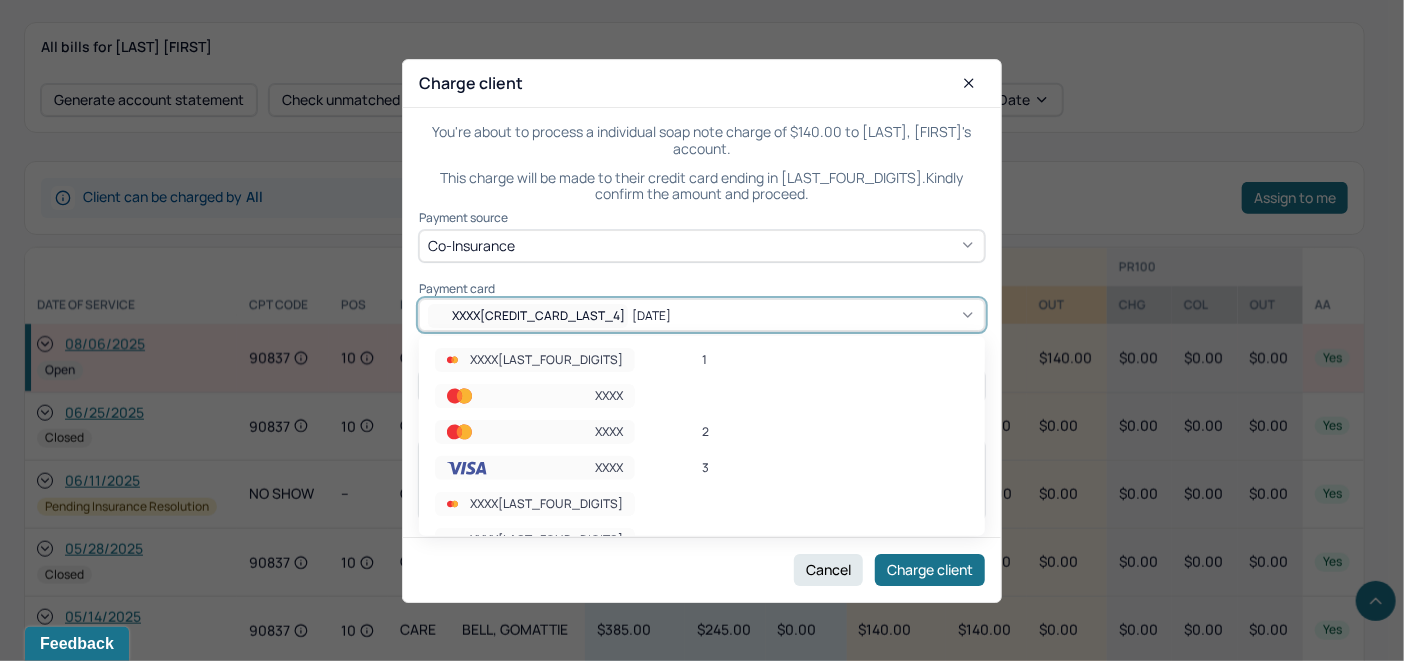 click on "XXXX[LAST_FOUR_DIGITS] [DATE]" at bounding box center (702, 316) 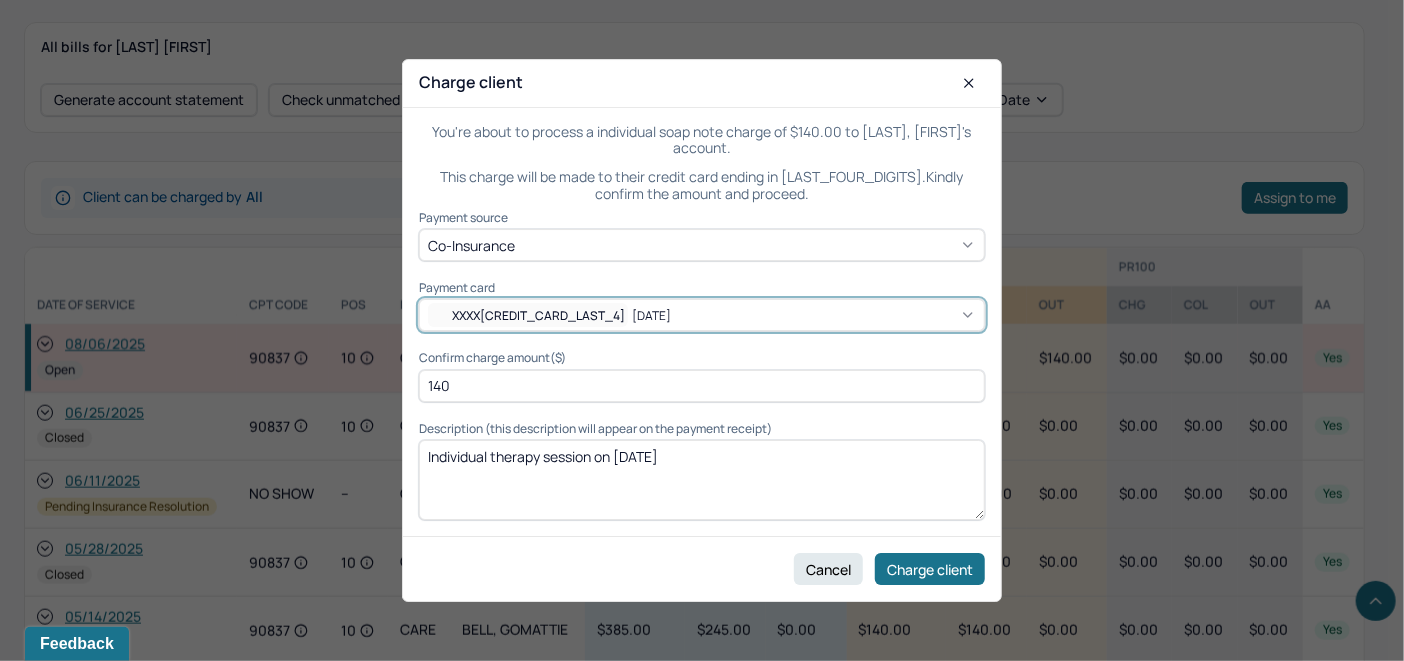 click 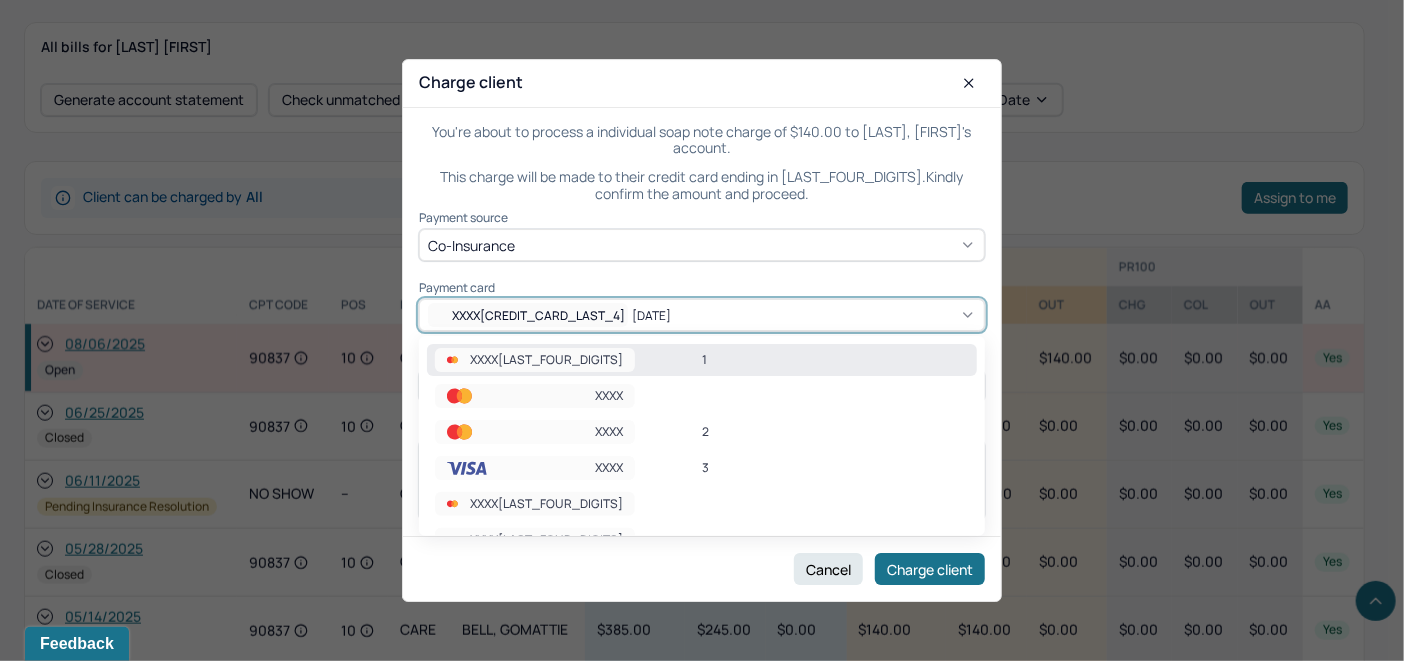 click on "1" at bounding box center (835, 360) 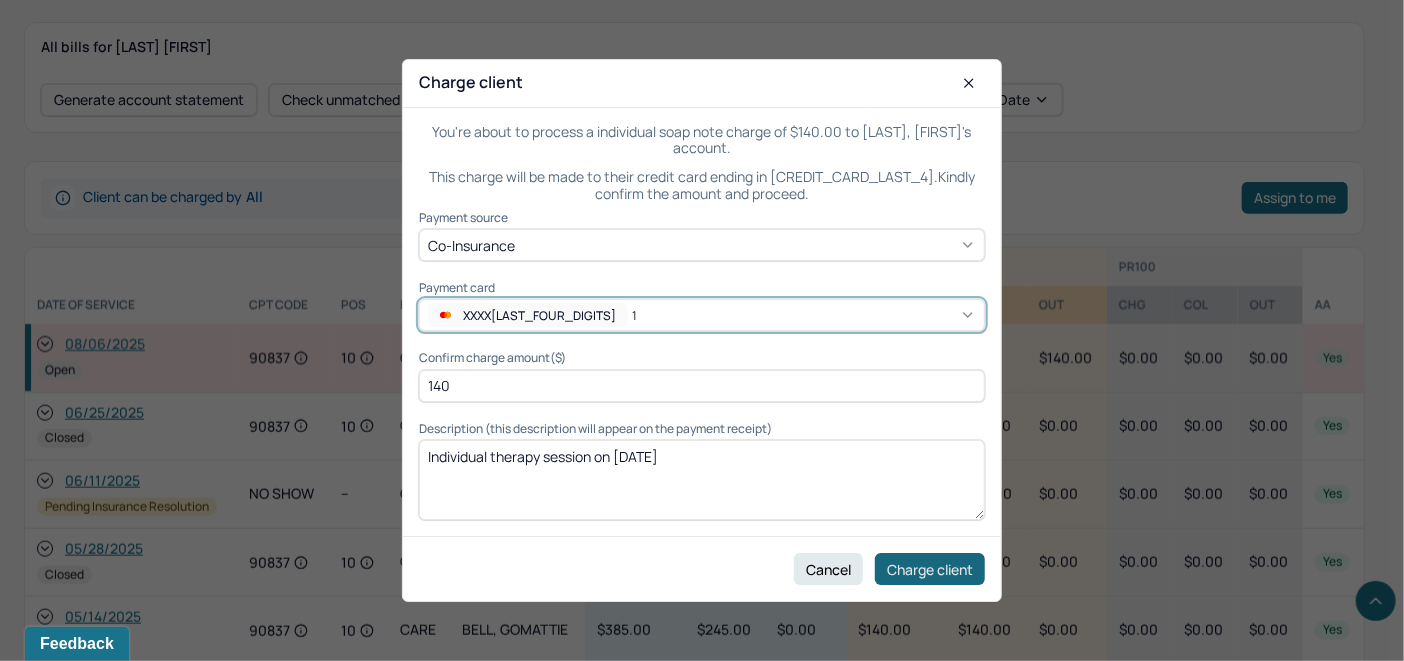 click on "Charge client" at bounding box center (930, 569) 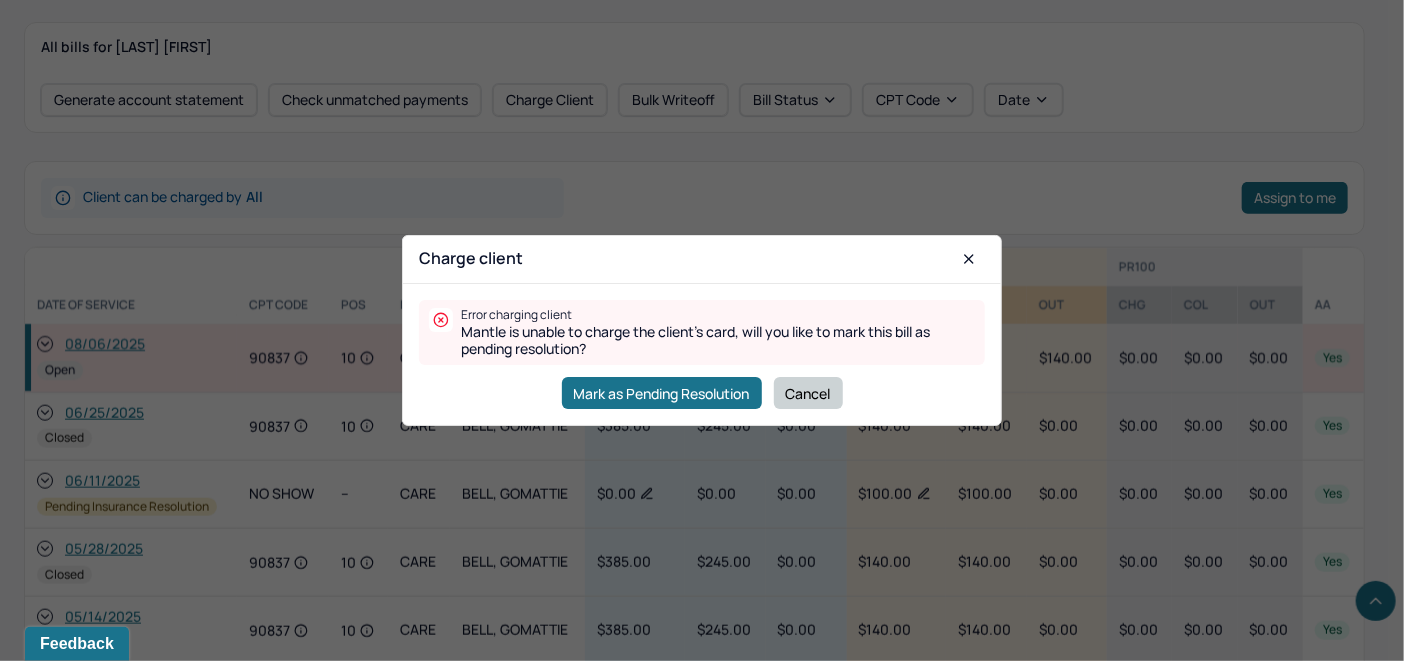 click on "Cancel" at bounding box center (808, 393) 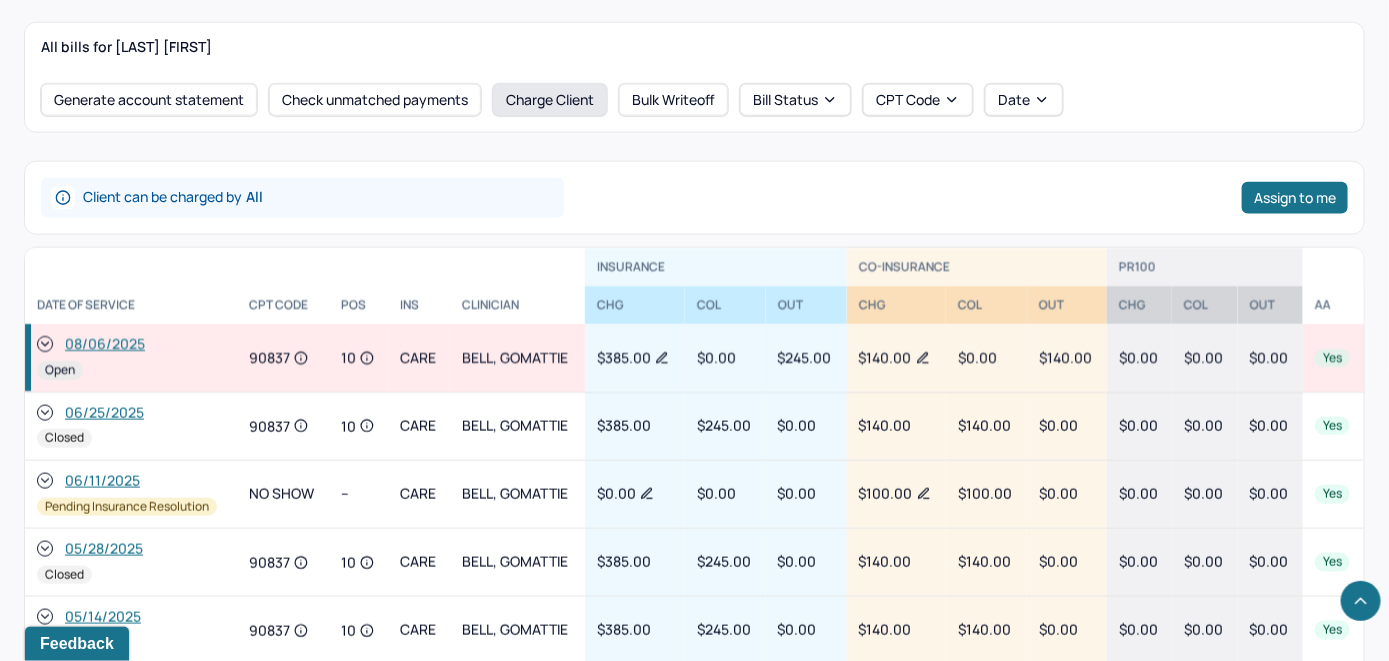 click on "Charge Client" at bounding box center (550, 100) 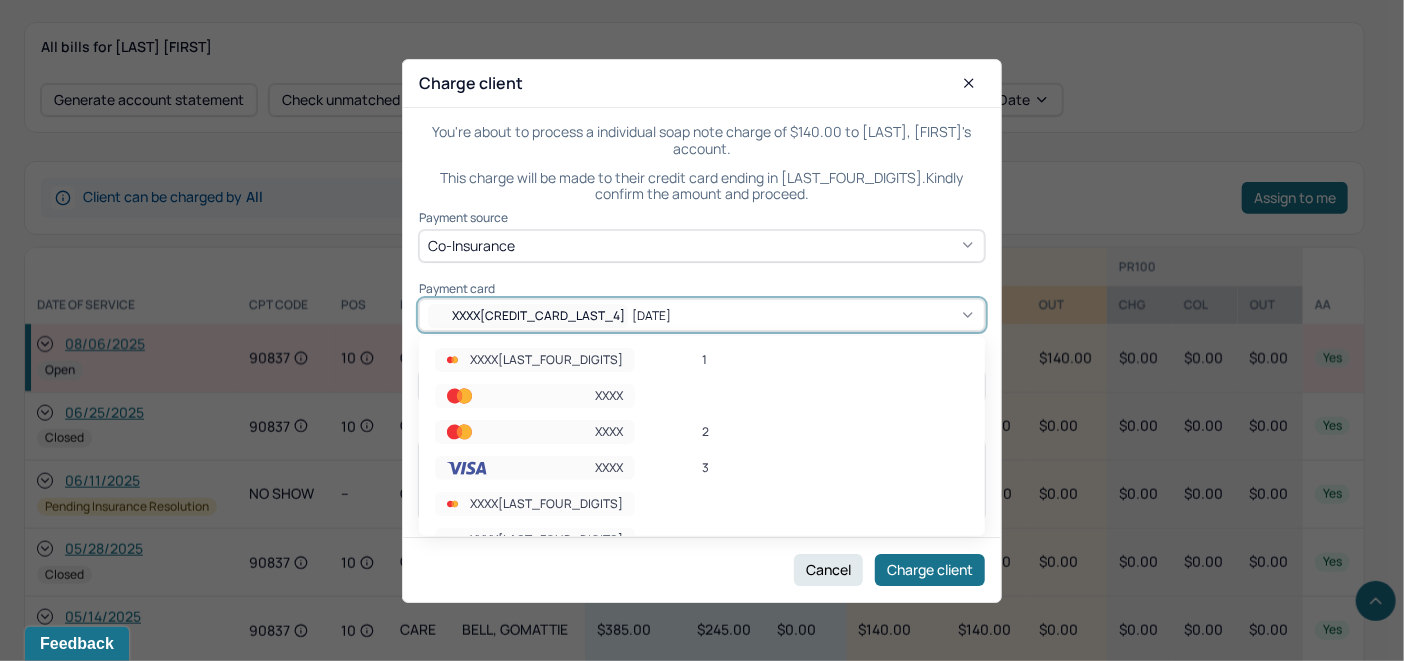 click 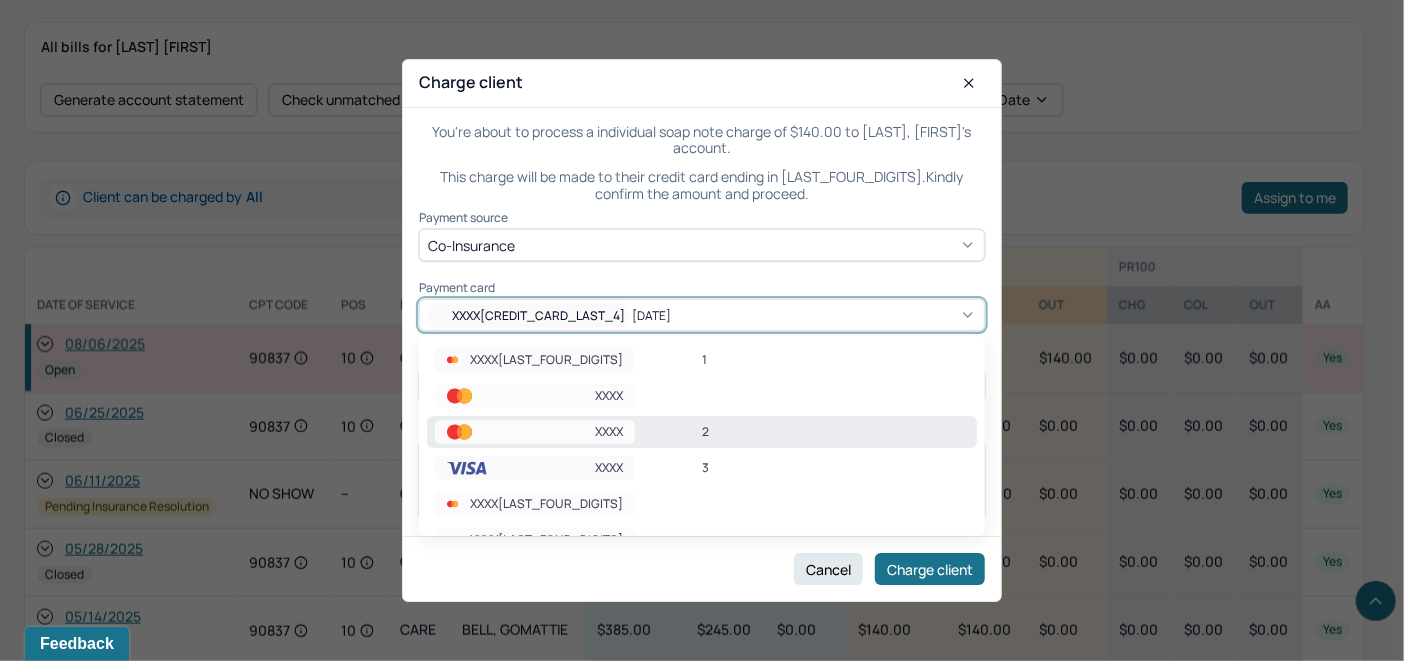 click on "2" at bounding box center (835, 432) 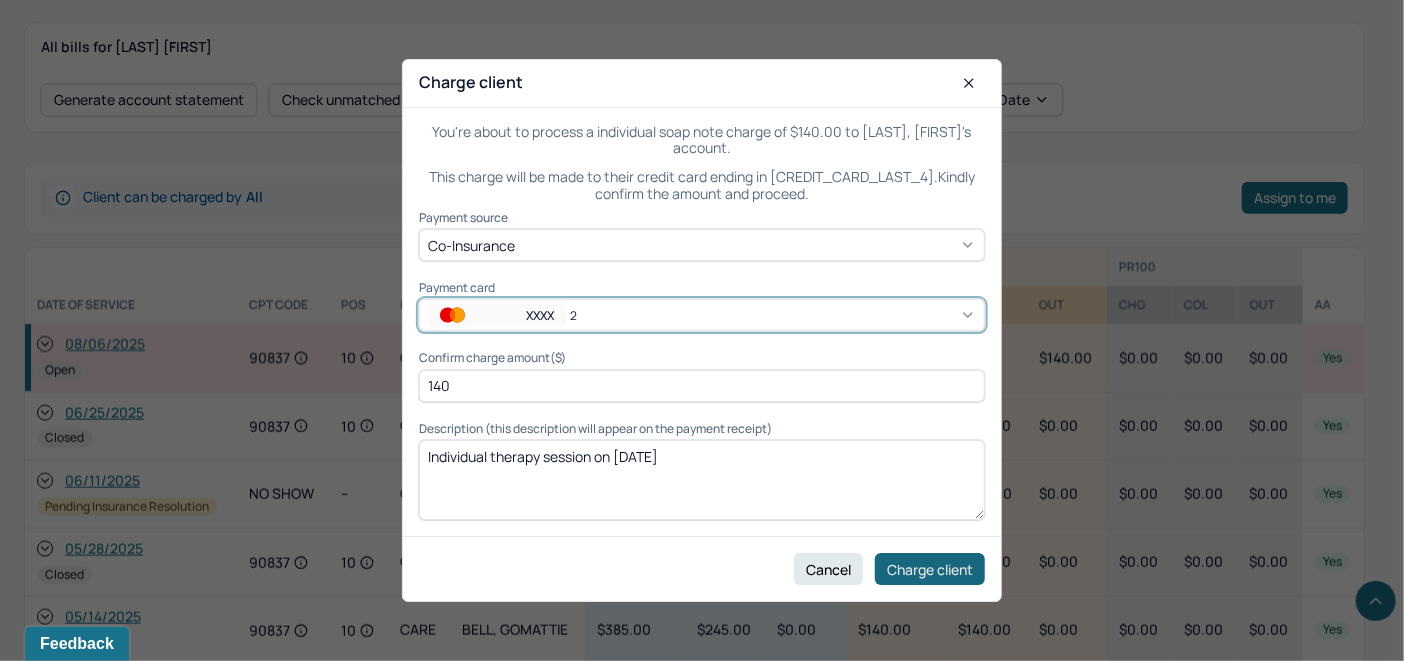 click on "Charge client" at bounding box center (930, 569) 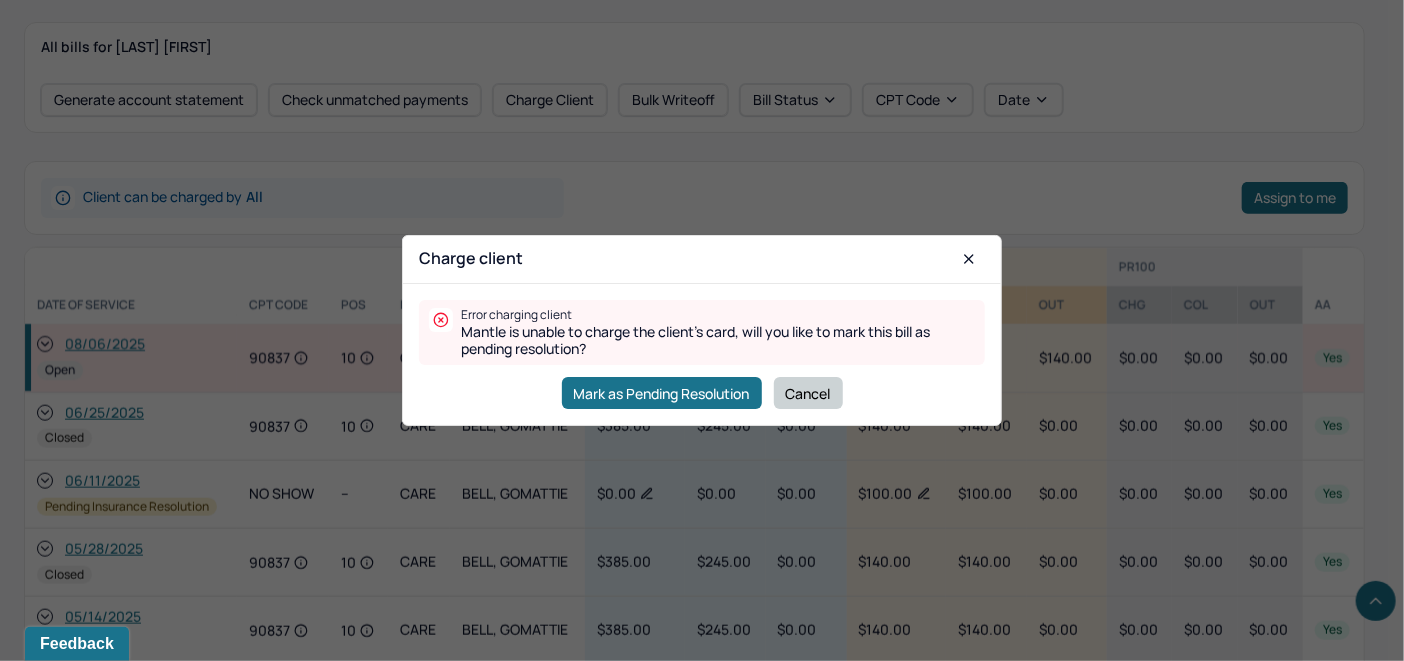 click on "Cancel" at bounding box center (808, 393) 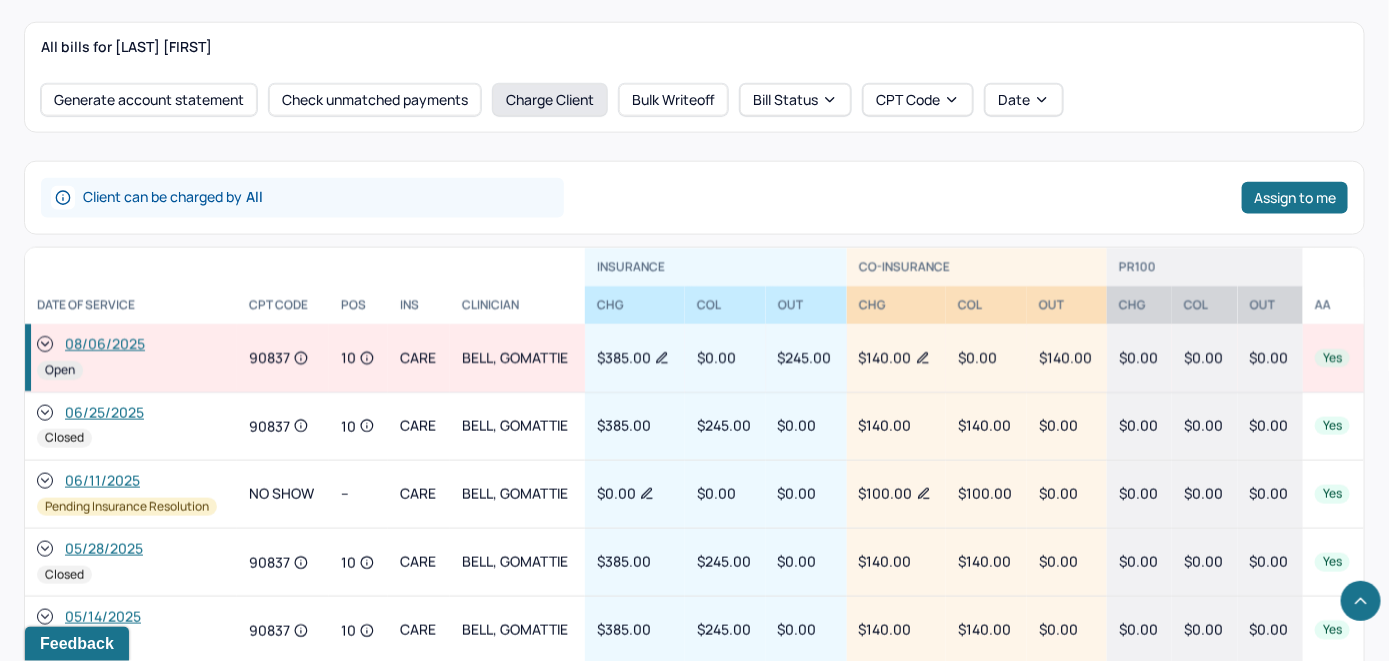 click on "Charge Client" at bounding box center [550, 100] 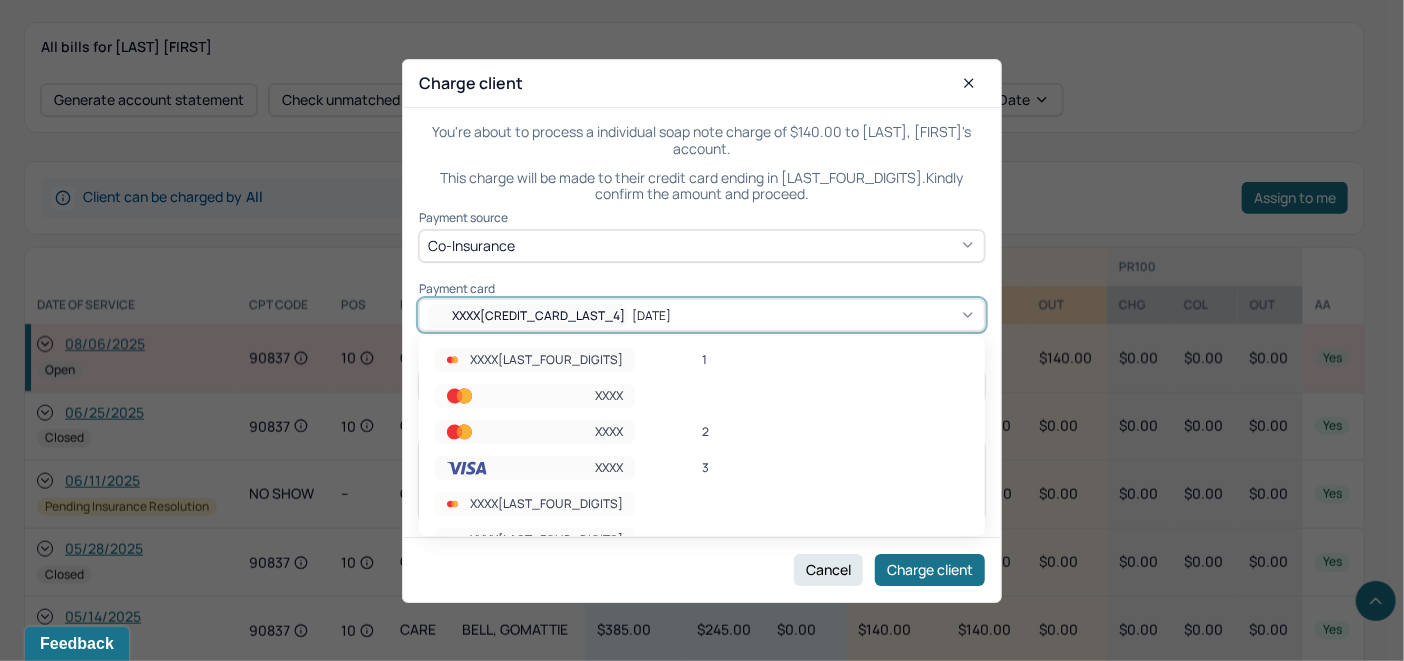 click 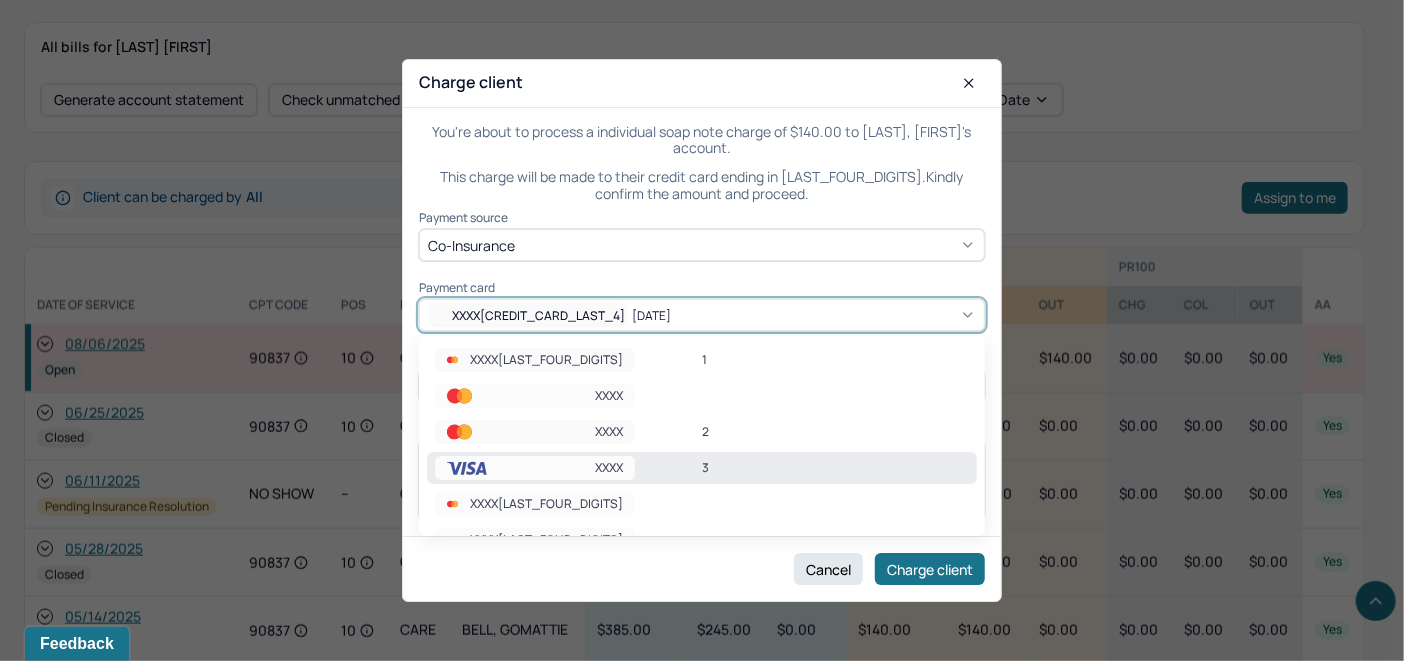 click on "3" at bounding box center (835, 468) 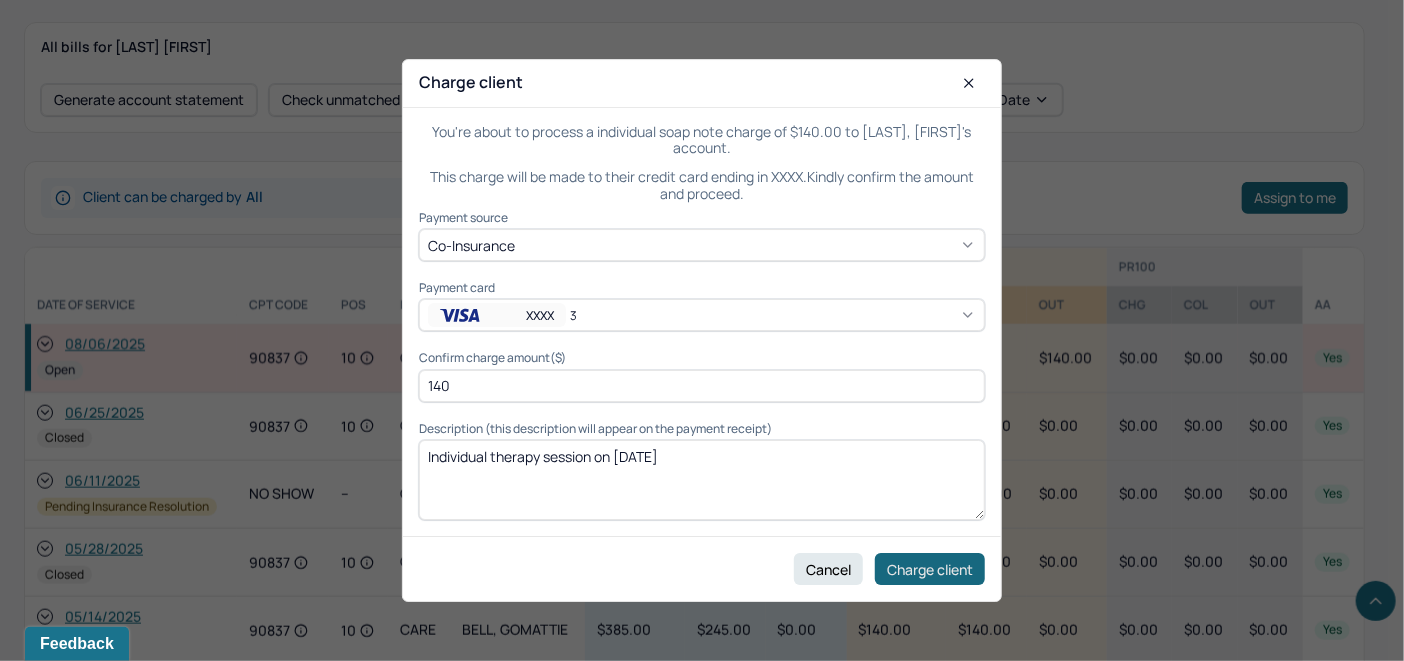 click on "Charge client" at bounding box center [930, 569] 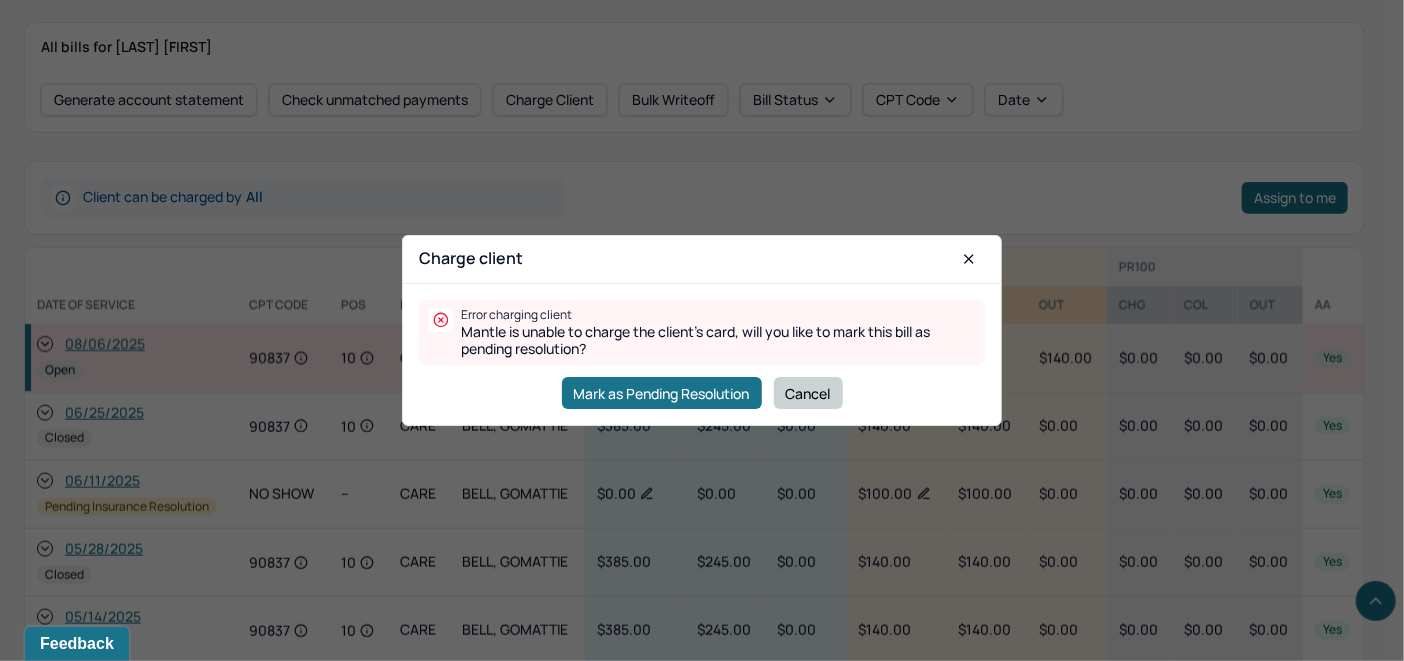 click on "Cancel" at bounding box center [808, 393] 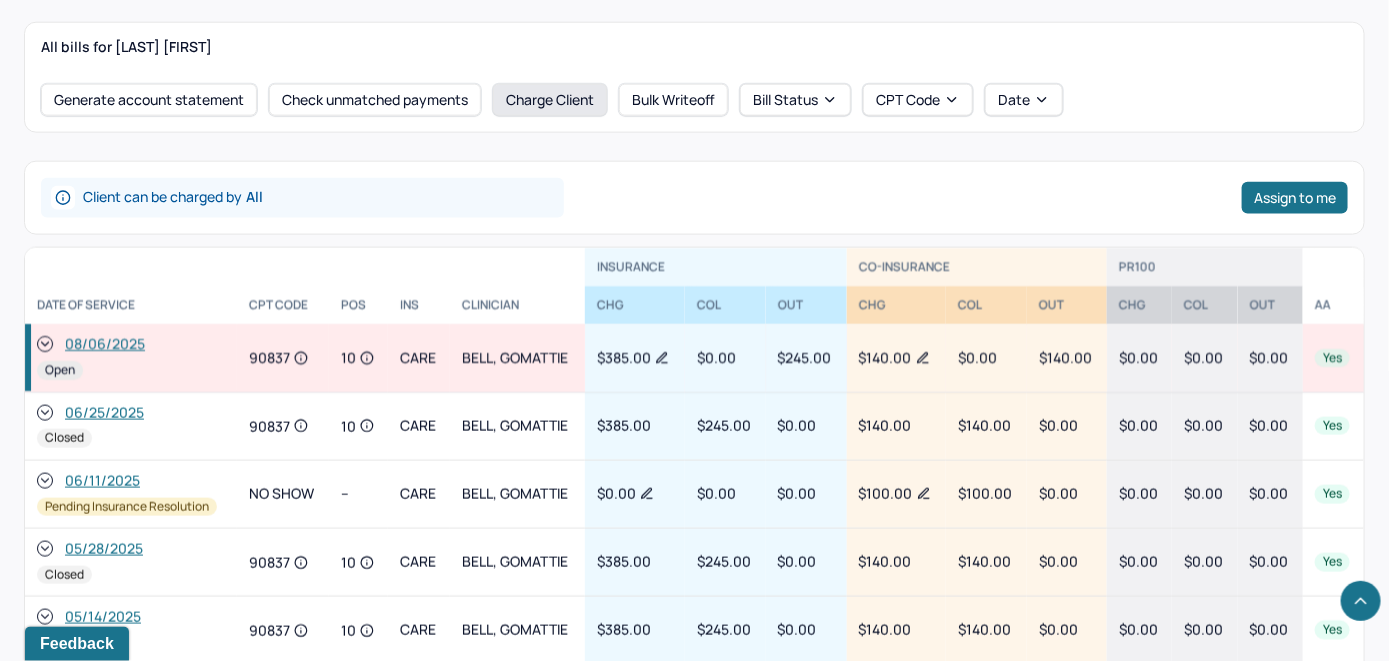 click on "Charge Client" at bounding box center (550, 100) 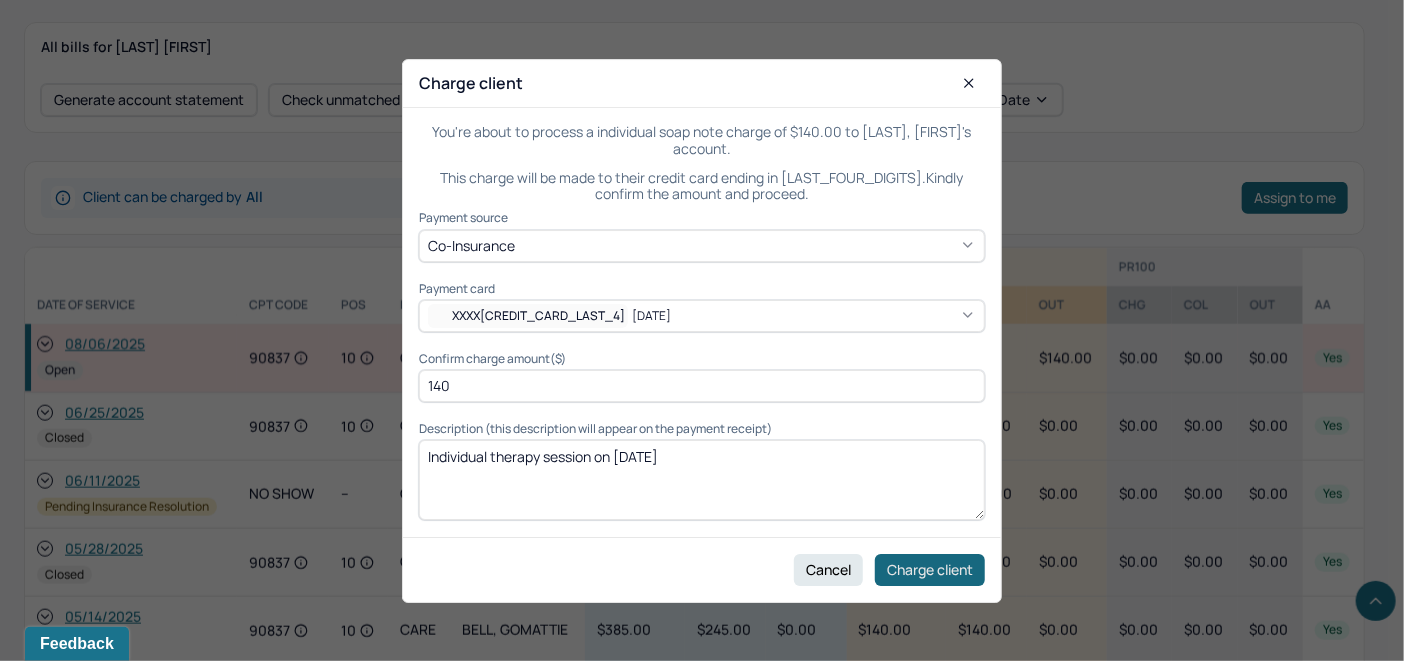 click on "Charge client" at bounding box center [930, 569] 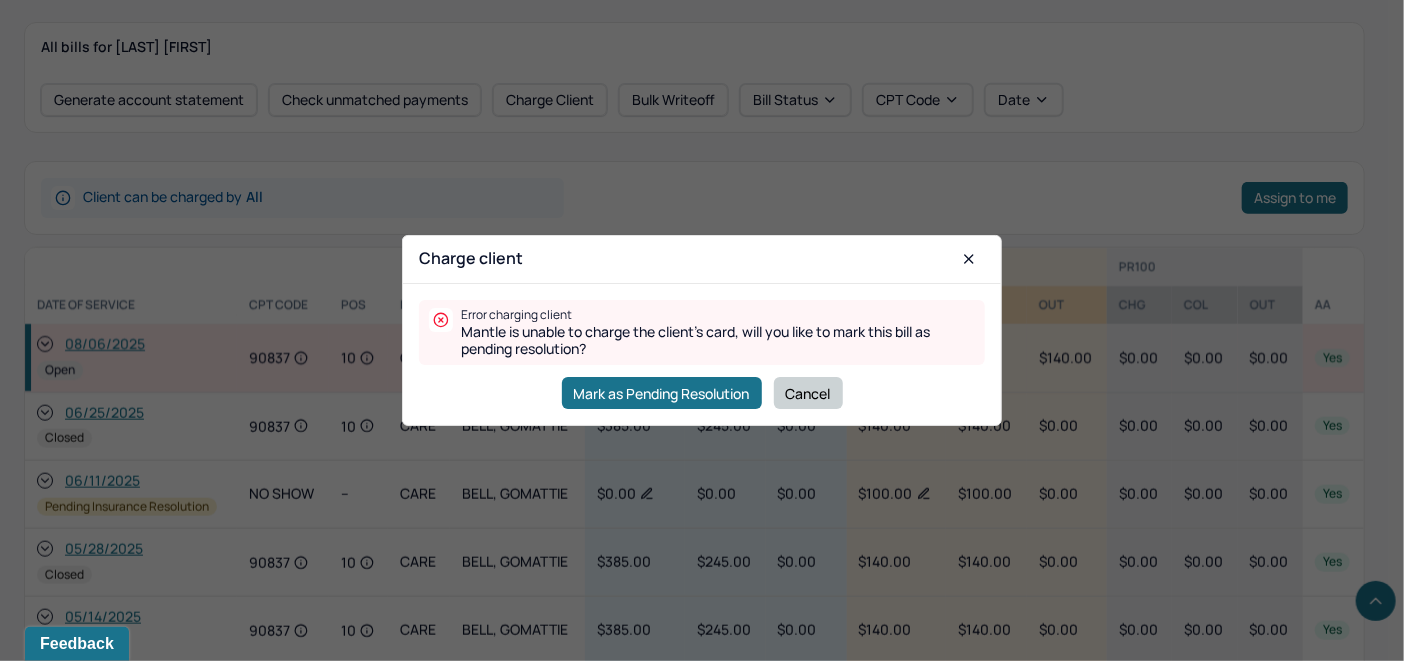 click on "Cancel" at bounding box center [808, 393] 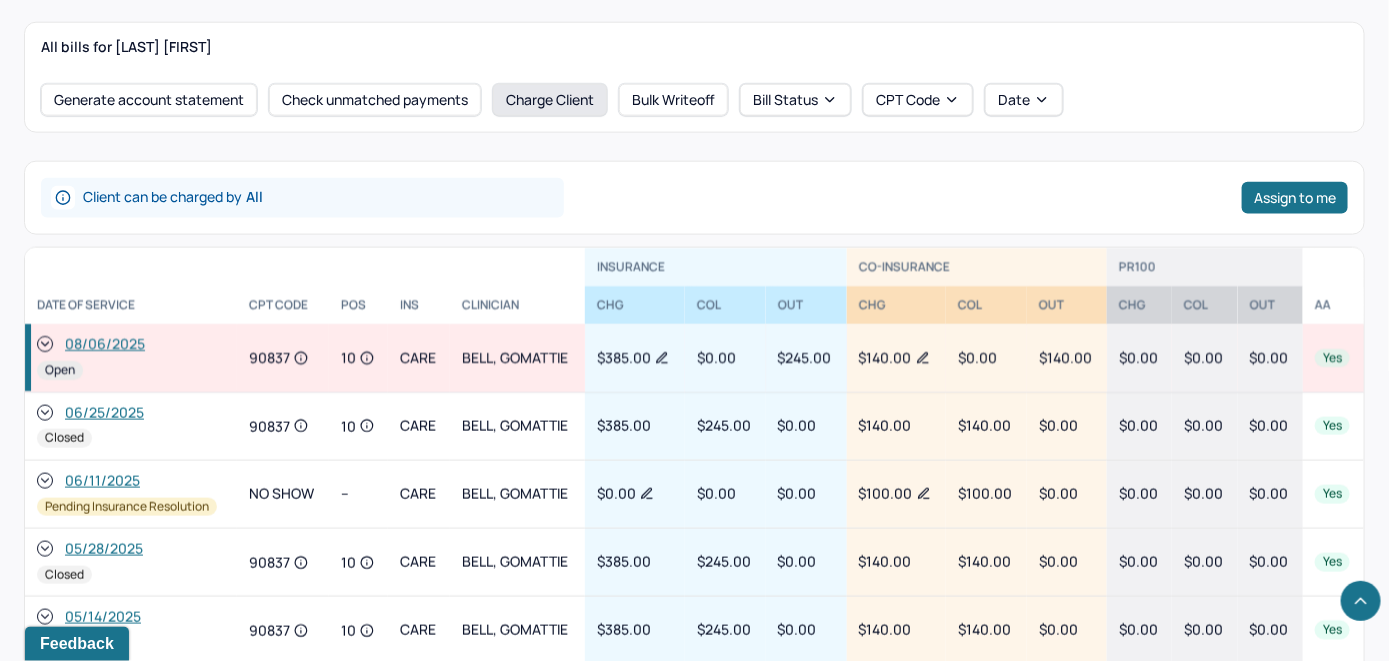 click on "Charge Client" at bounding box center (550, 100) 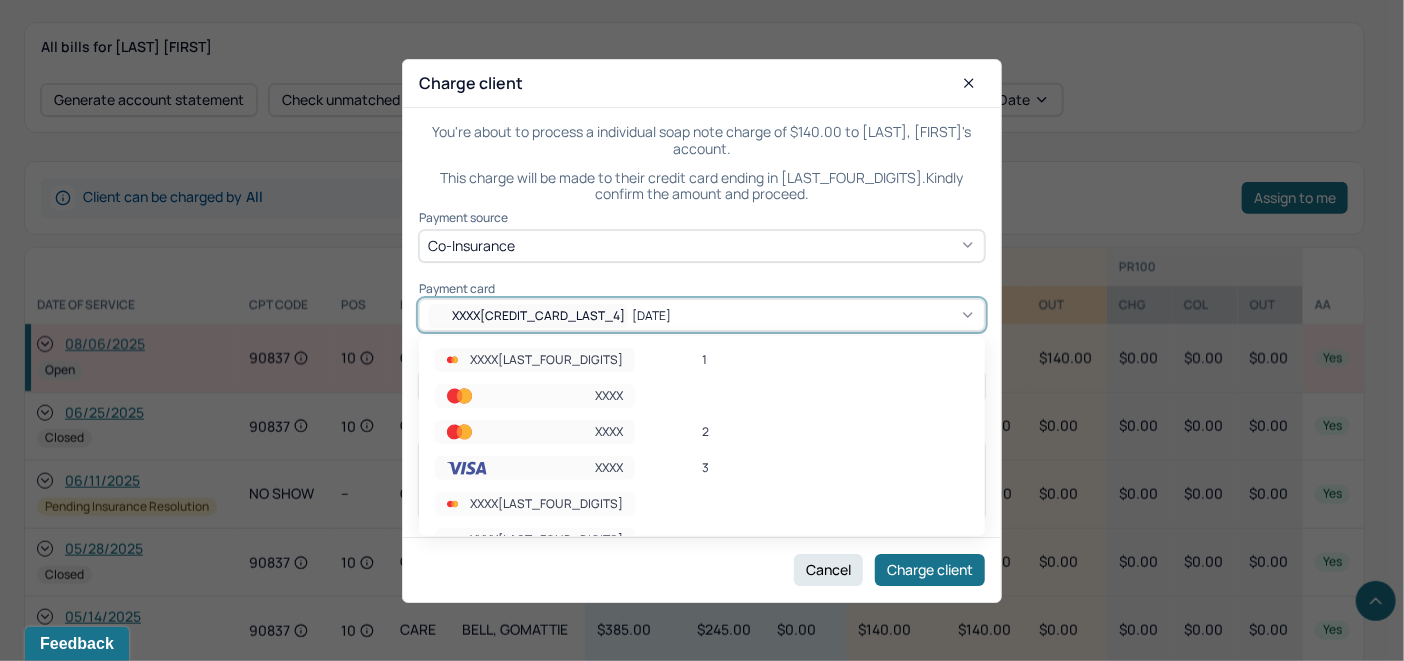 click on "XXXX[LAST_FOUR_DIGITS] [DATE]" at bounding box center (702, 316) 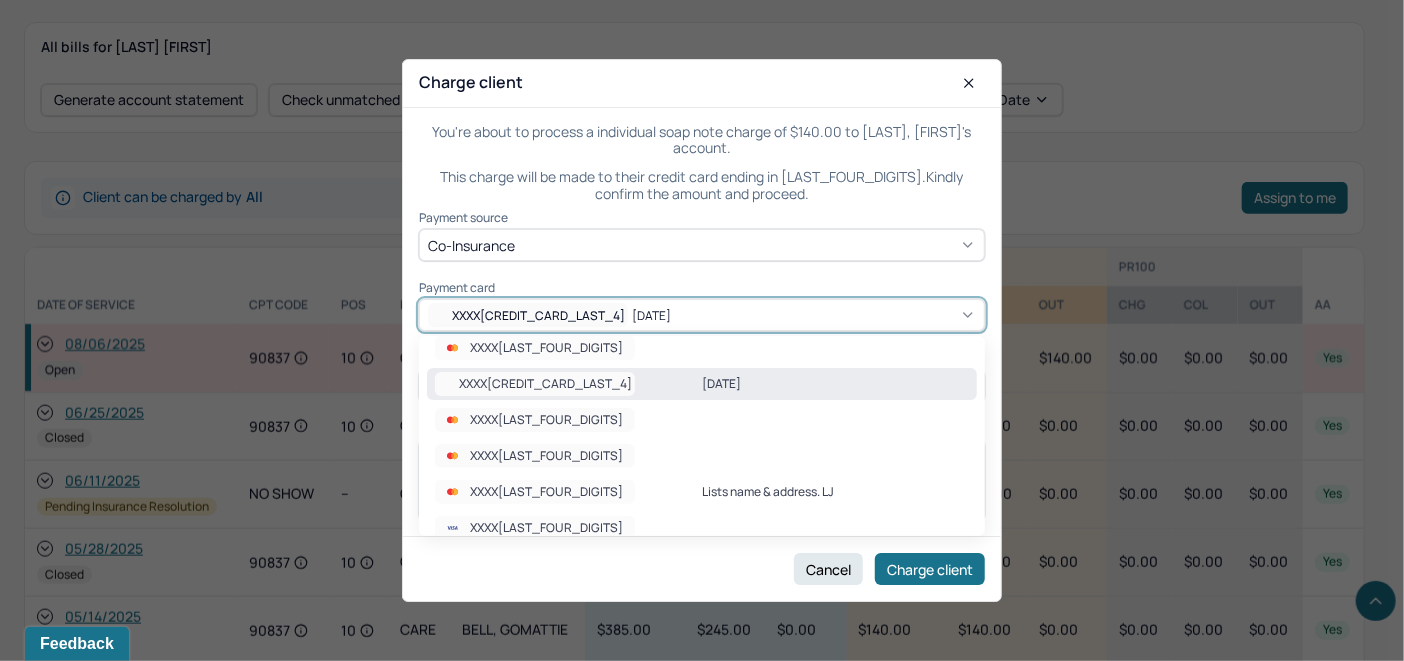scroll, scrollTop: 400, scrollLeft: 0, axis: vertical 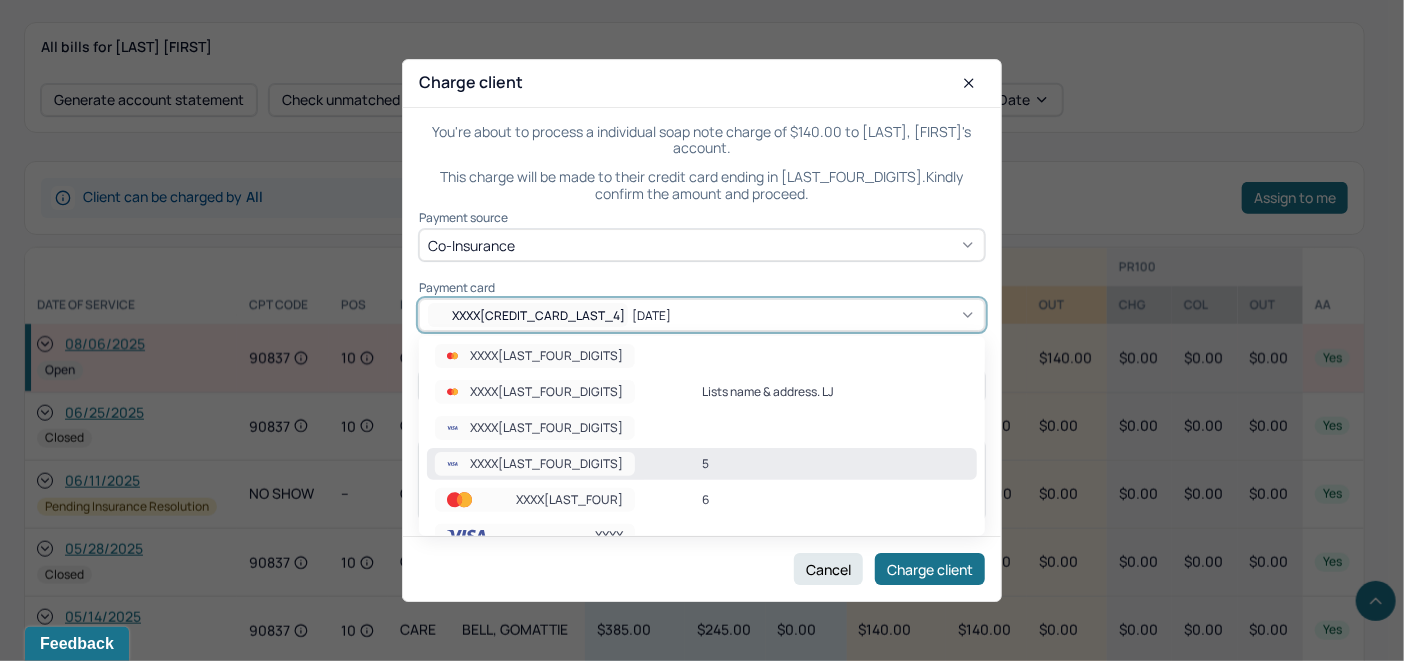 click on "5" at bounding box center (835, 464) 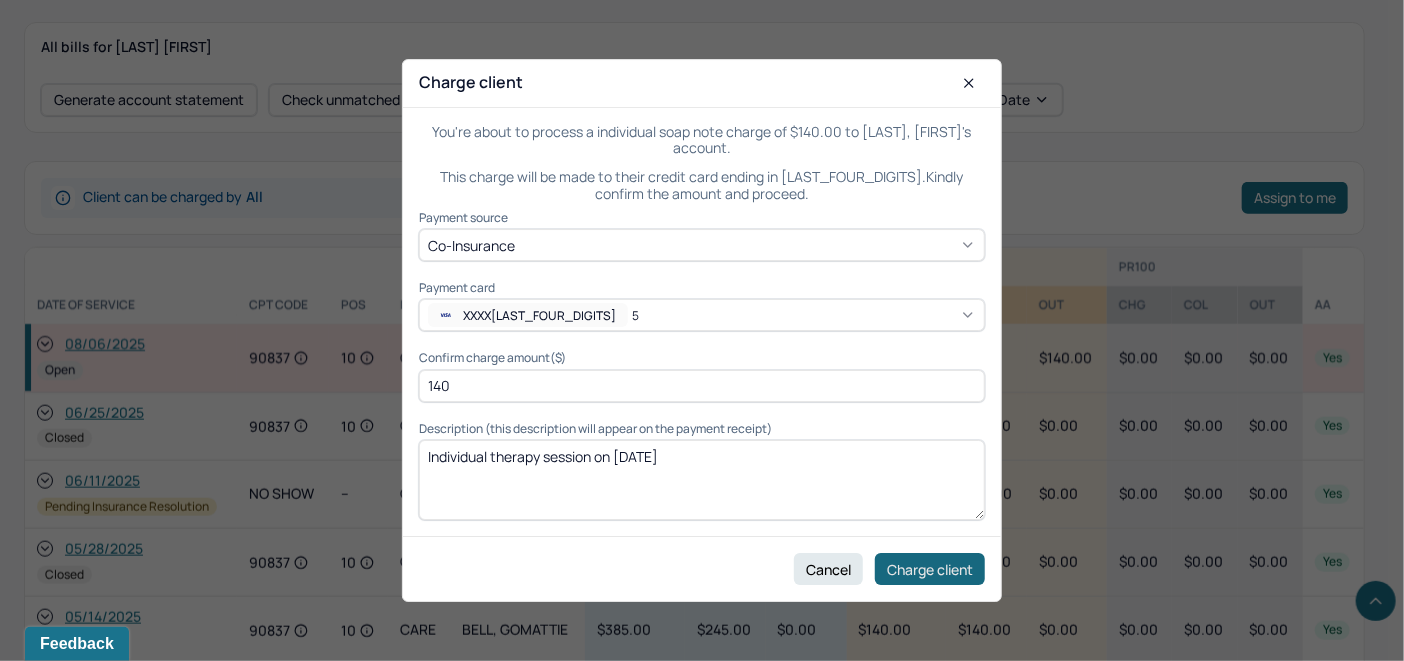click on "Charge client" at bounding box center (930, 569) 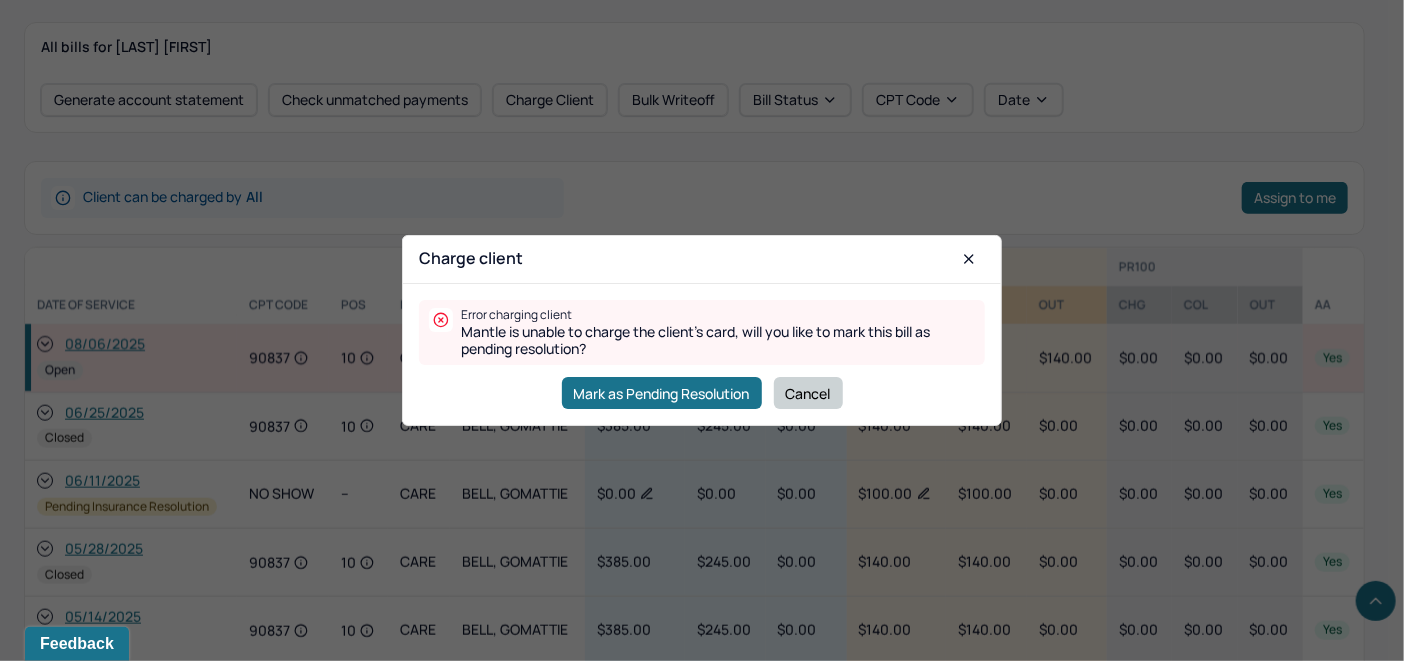 click on "Cancel" at bounding box center (808, 393) 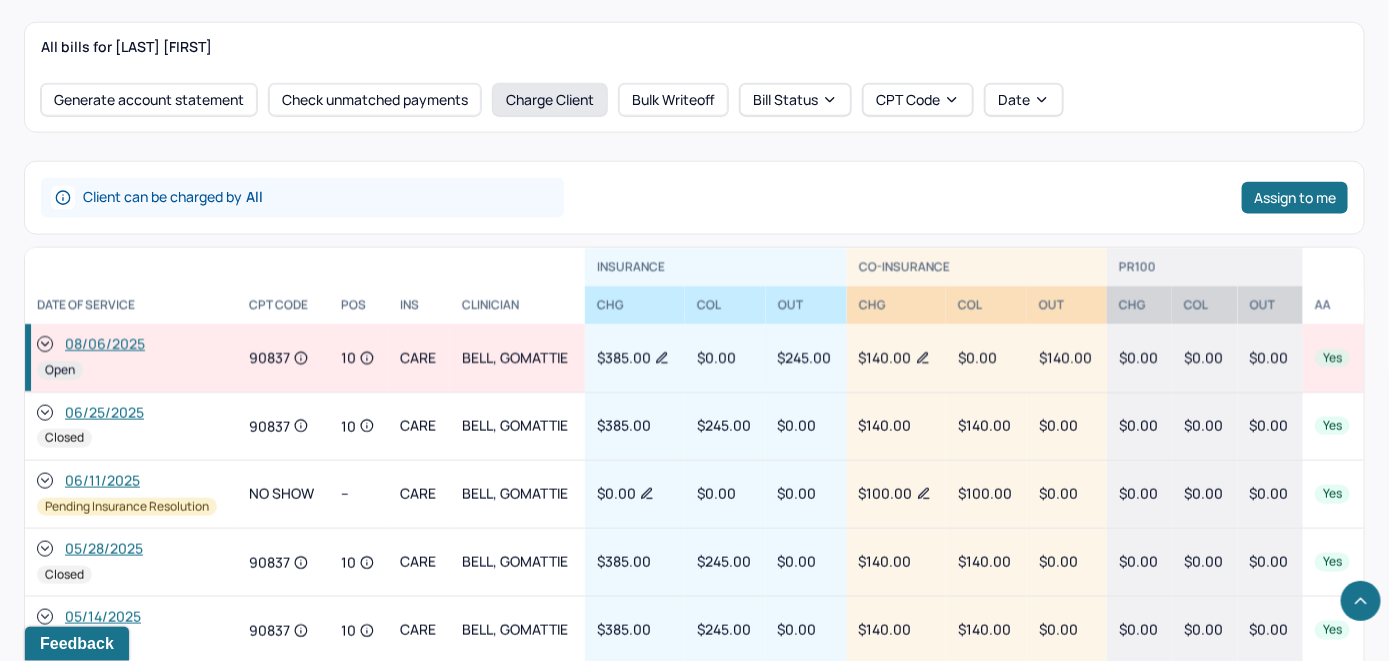 click on "Charge Client" at bounding box center (550, 100) 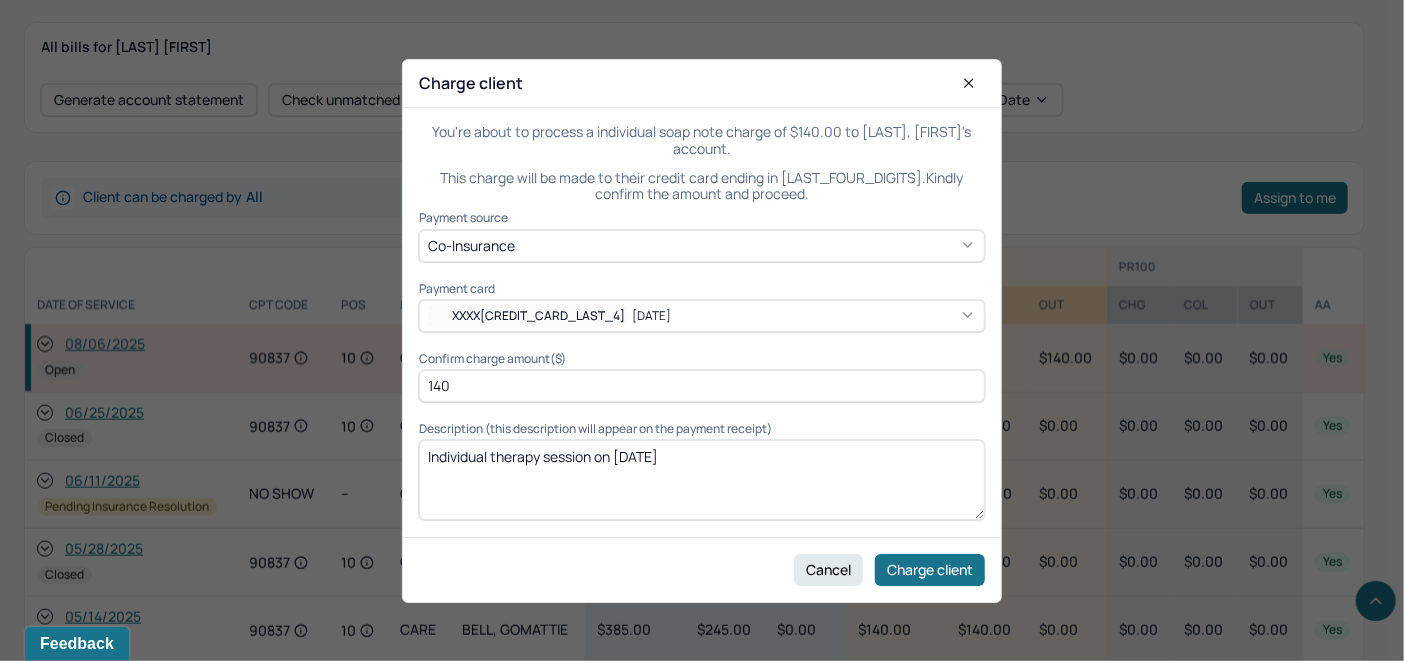 click on "Payment source Co-Insurance Payment card XXXX [NUMBER] - WORKED [DATE] Confirm charge amount($) 140 Description (this description will appear on the payment receipt) Individual therapy session on [DATE]" at bounding box center [702, 366] 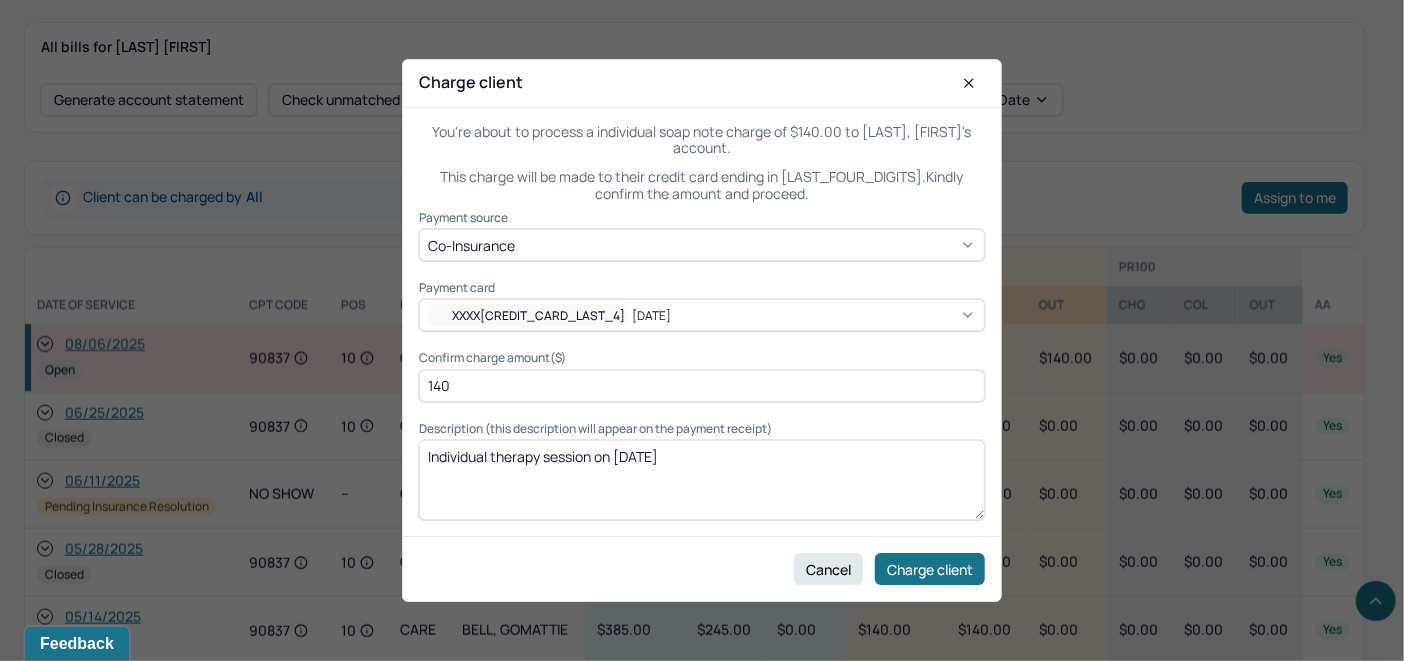 click 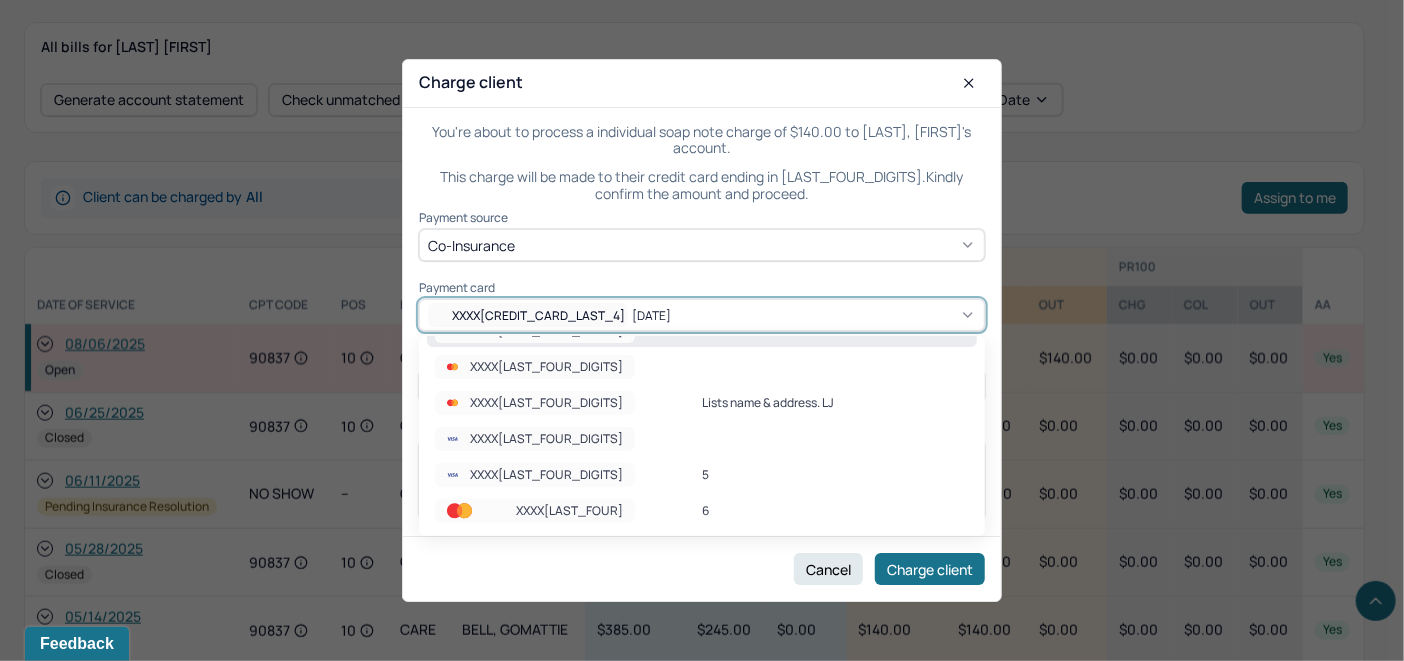 scroll, scrollTop: 500, scrollLeft: 0, axis: vertical 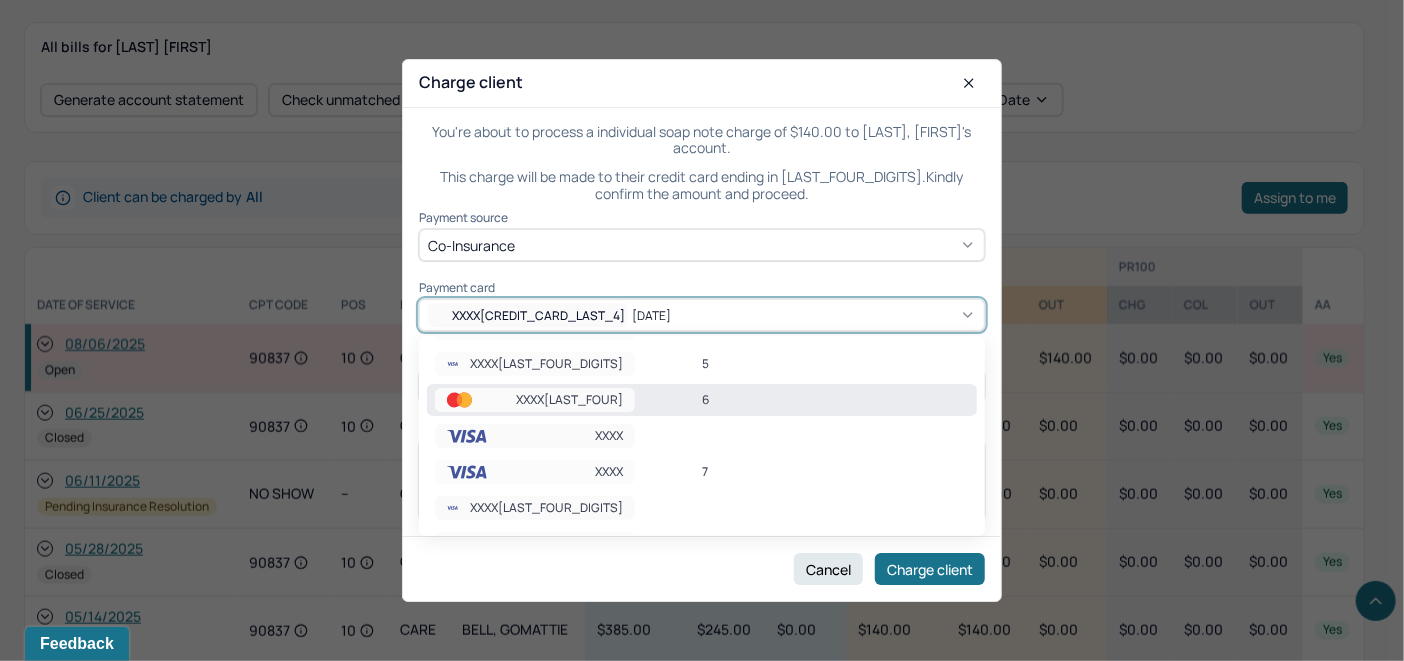 click on "6" at bounding box center (835, 400) 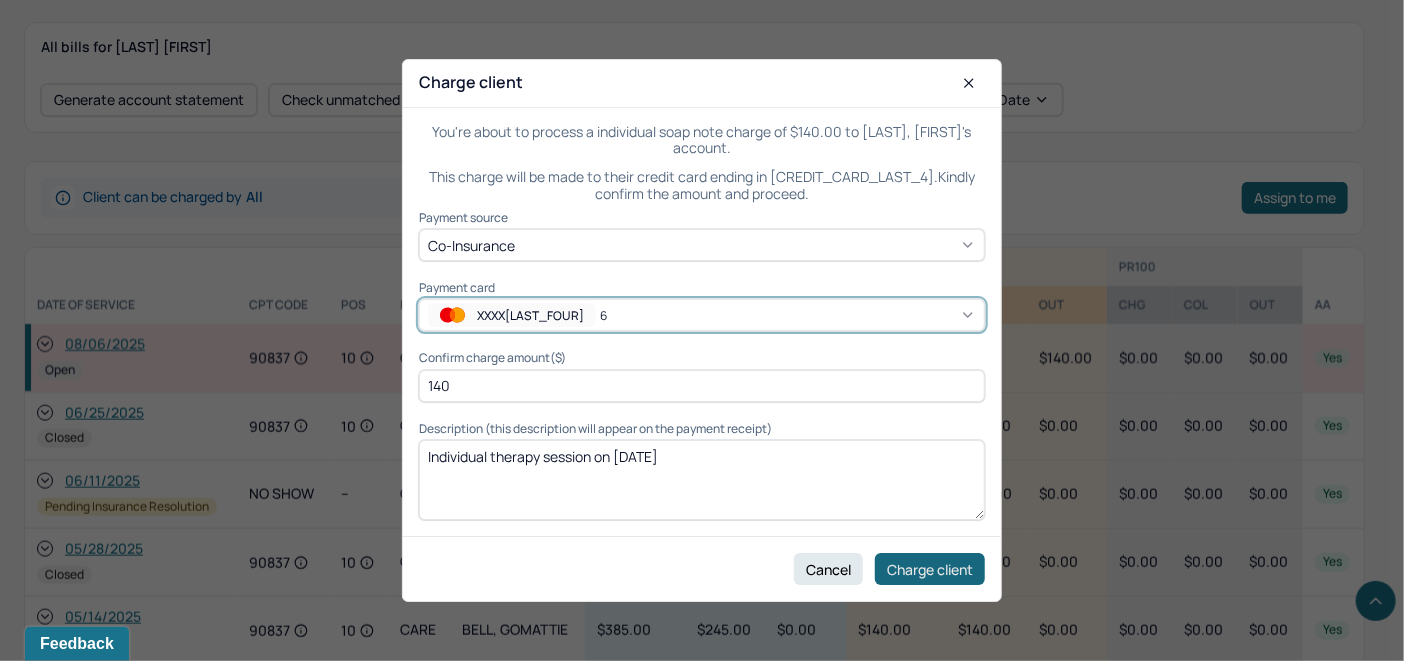 click on "Charge client" at bounding box center [930, 569] 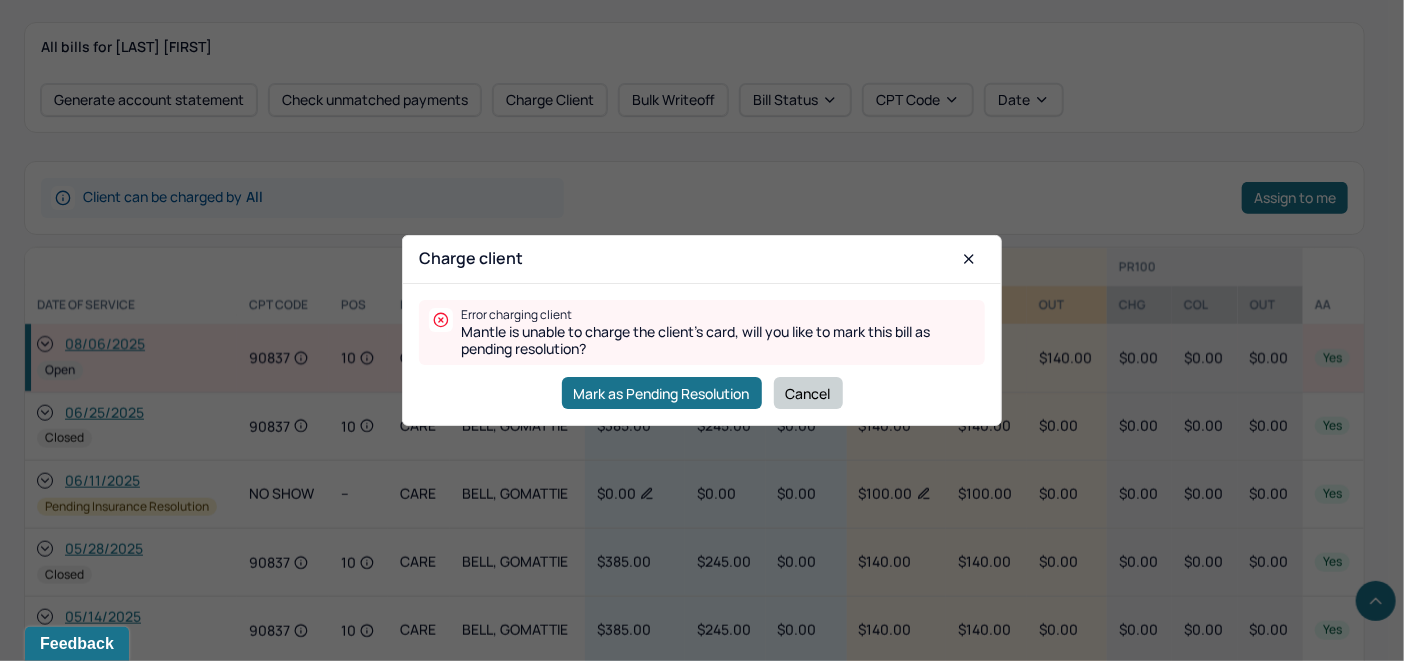 click on "Cancel" at bounding box center (808, 393) 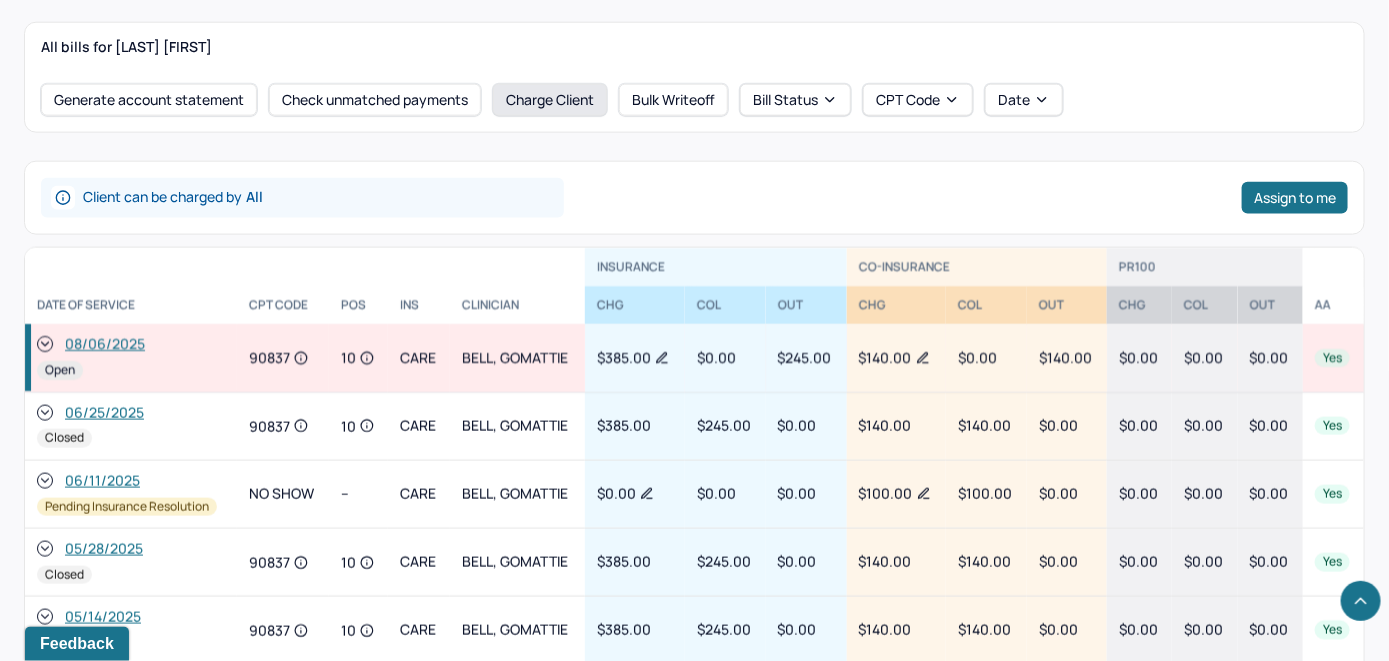 click on "Charge Client" at bounding box center (550, 100) 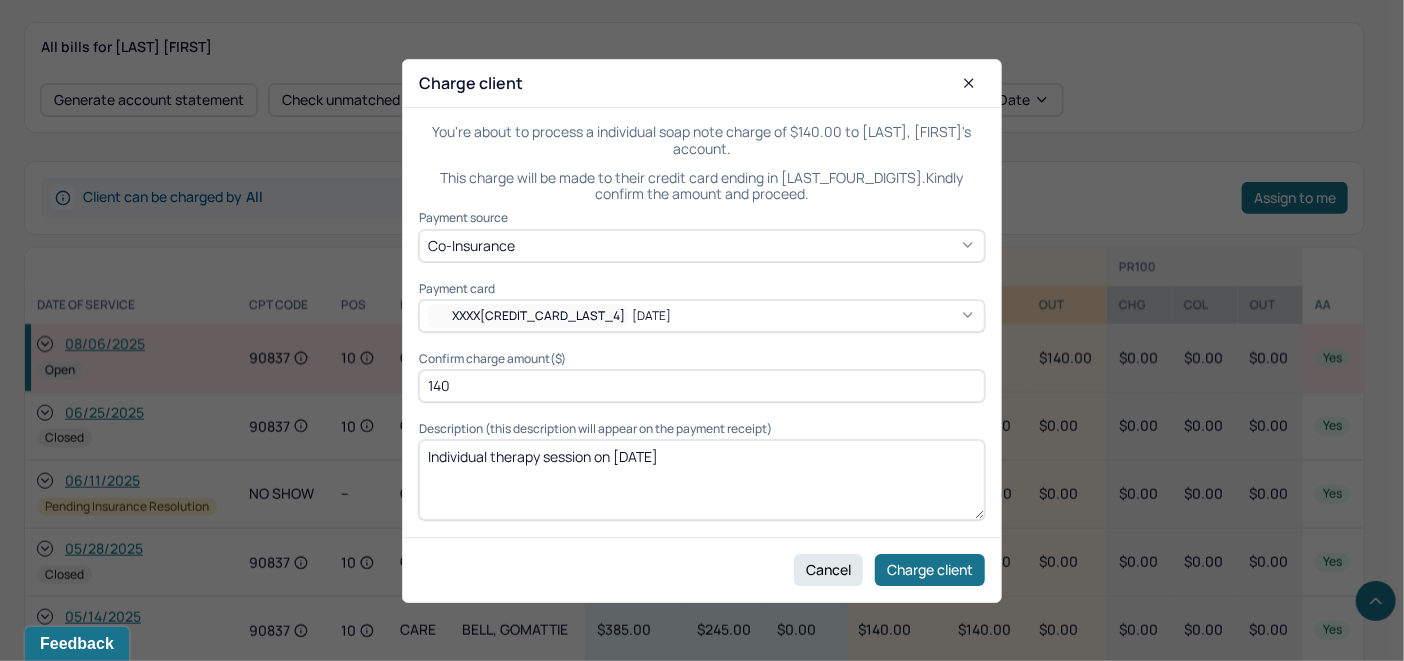 click on "XXXX[LAST_FOUR_DIGITS] [DATE]" at bounding box center [702, 316] 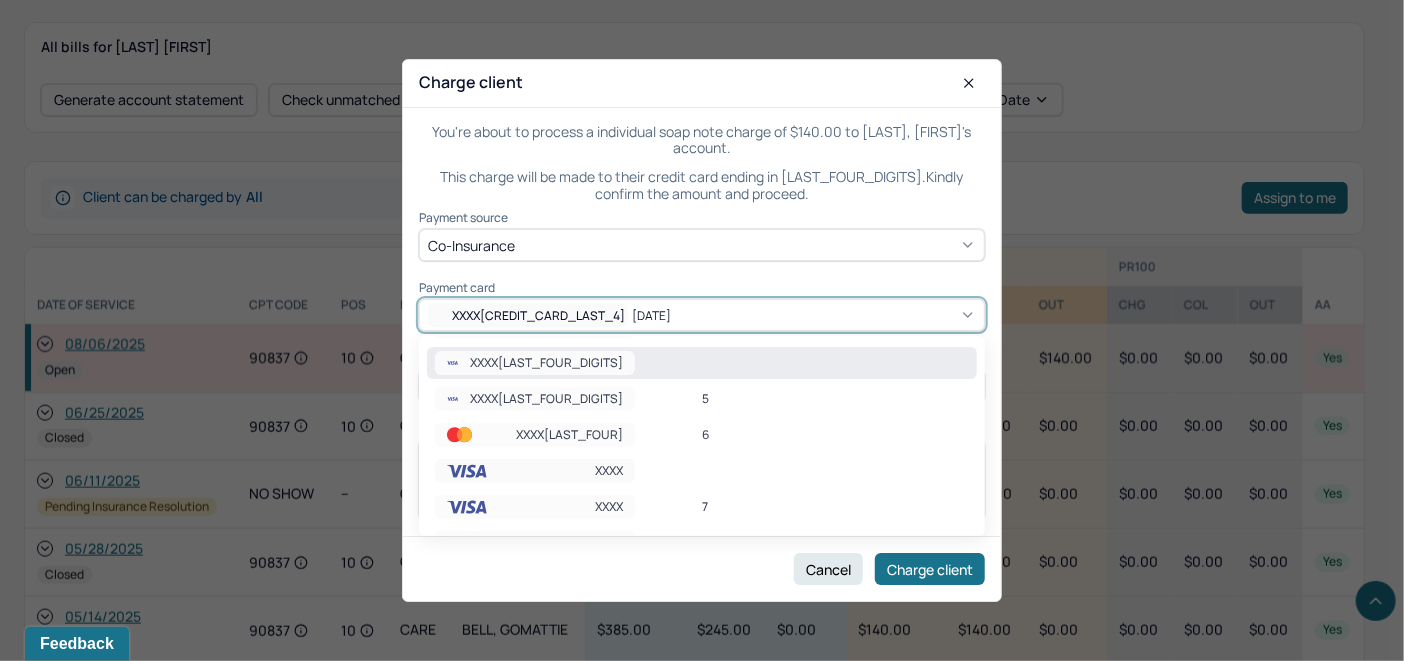 scroll, scrollTop: 500, scrollLeft: 0, axis: vertical 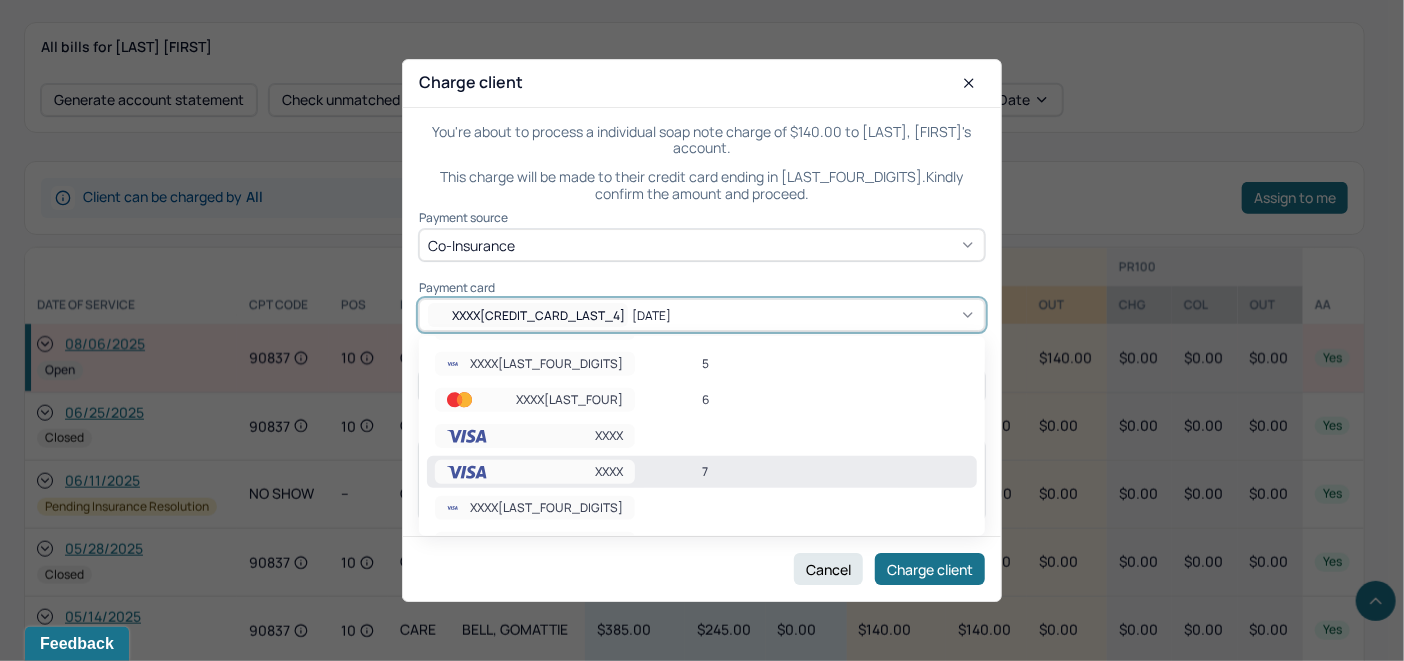 click on "XXXX[CREDIT_CARD_LAST_4] 7" at bounding box center (702, 472) 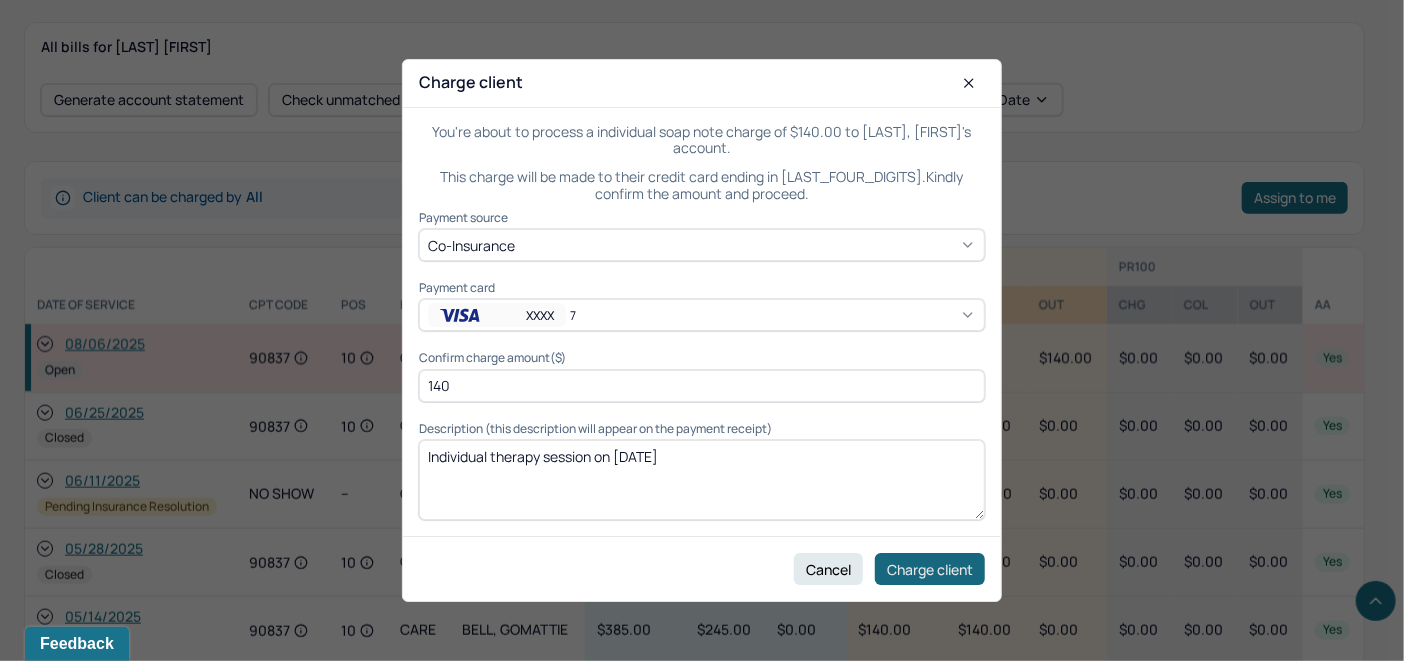 click on "Charge client" at bounding box center [930, 569] 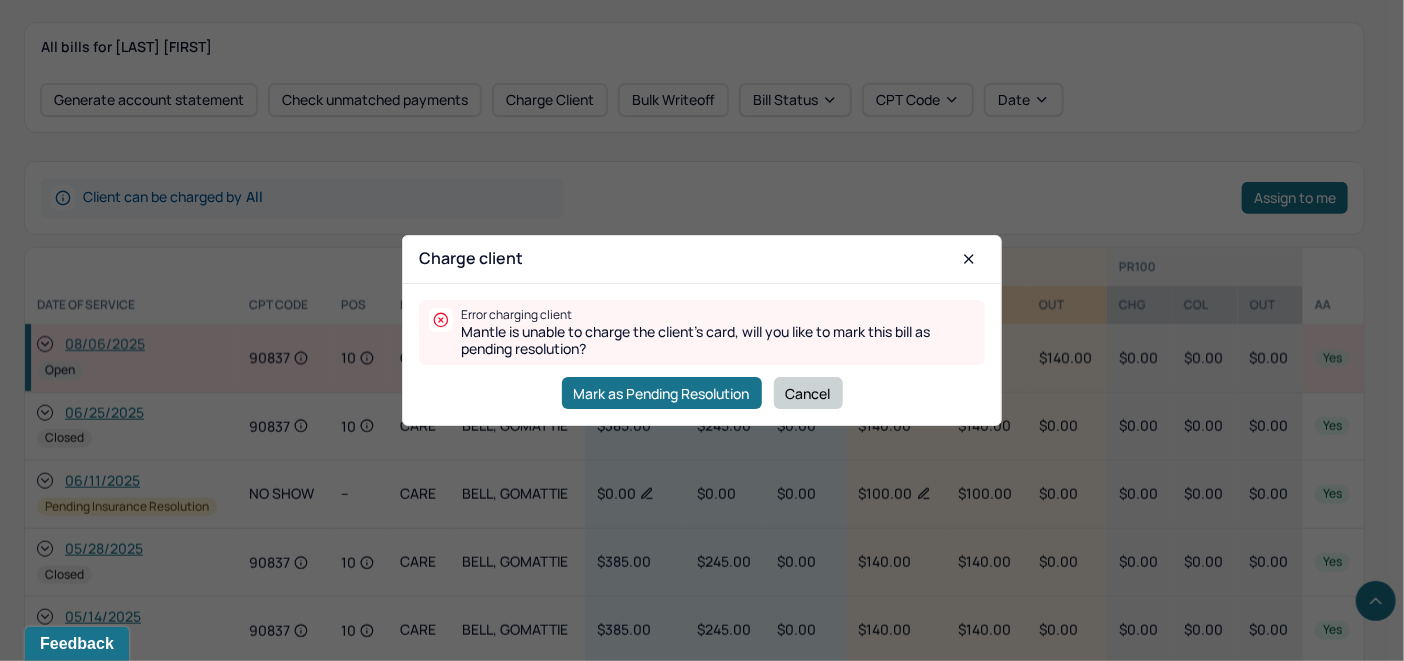 click on "Cancel" at bounding box center (808, 393) 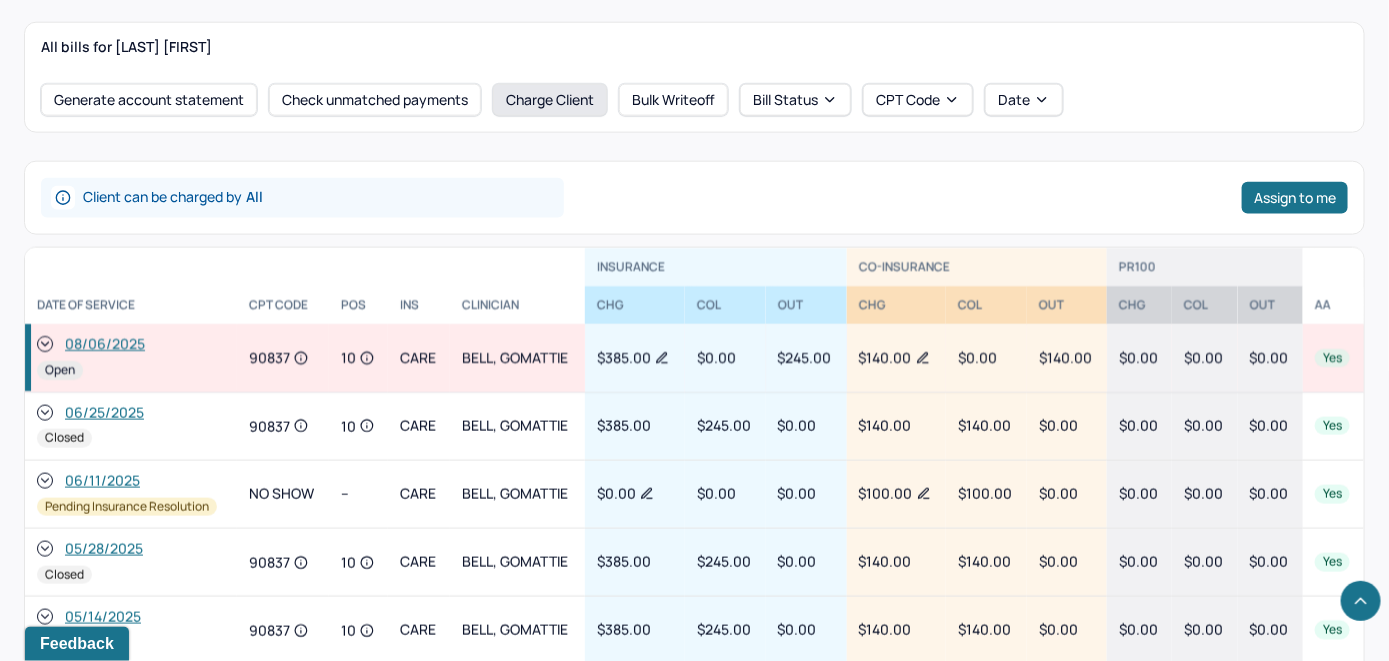 click on "Charge Client" at bounding box center (550, 100) 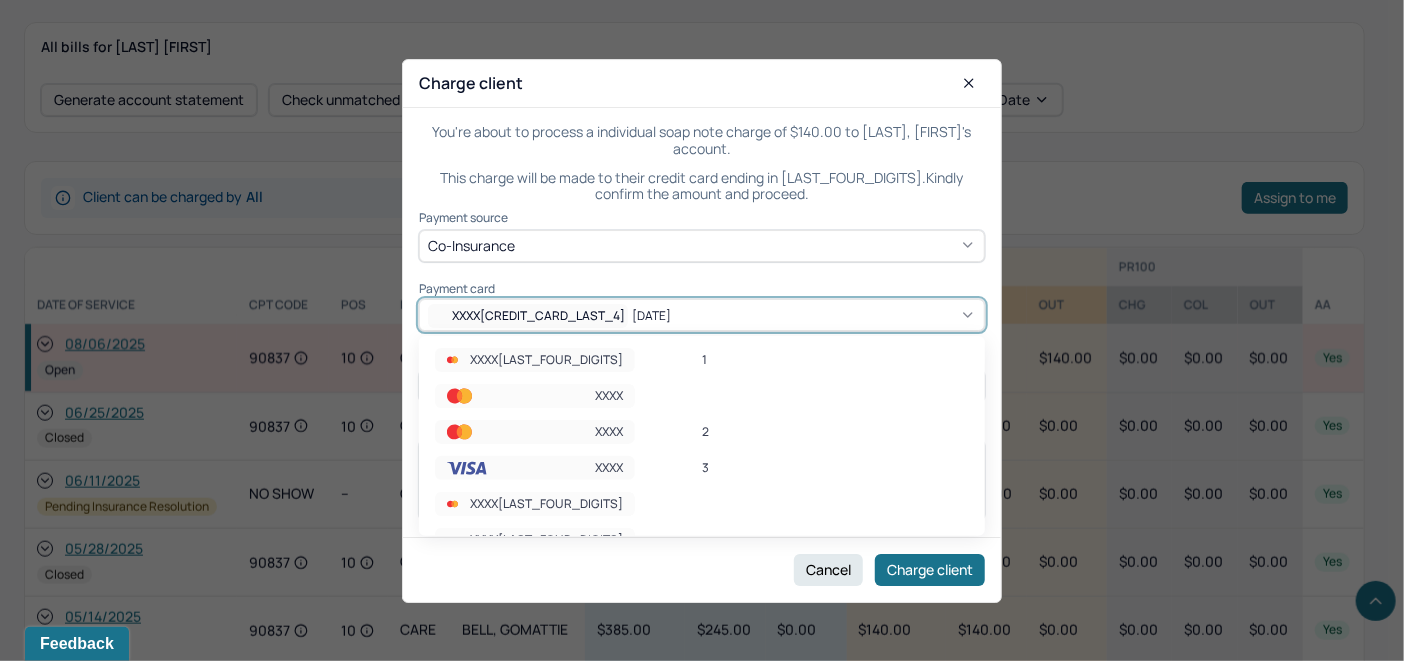click on "XXXX[LAST_FOUR_DIGITS] [DATE]" at bounding box center (702, 316) 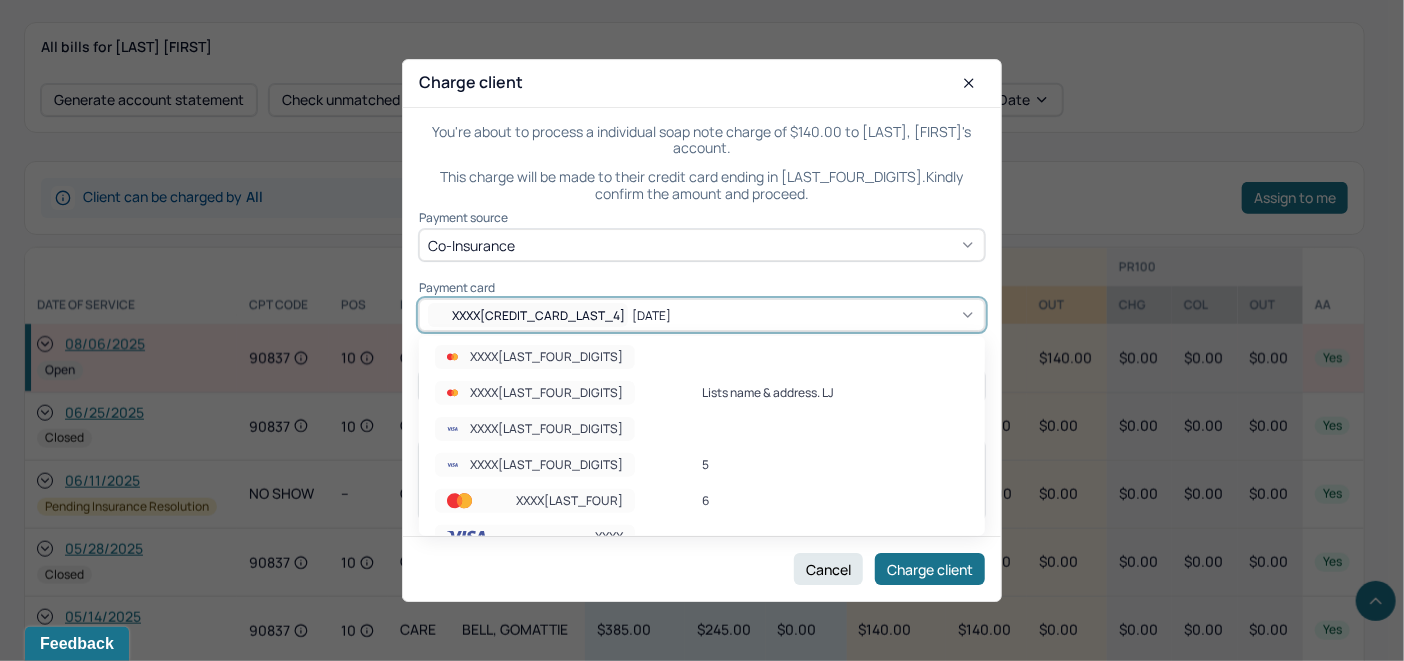 scroll, scrollTop: 400, scrollLeft: 0, axis: vertical 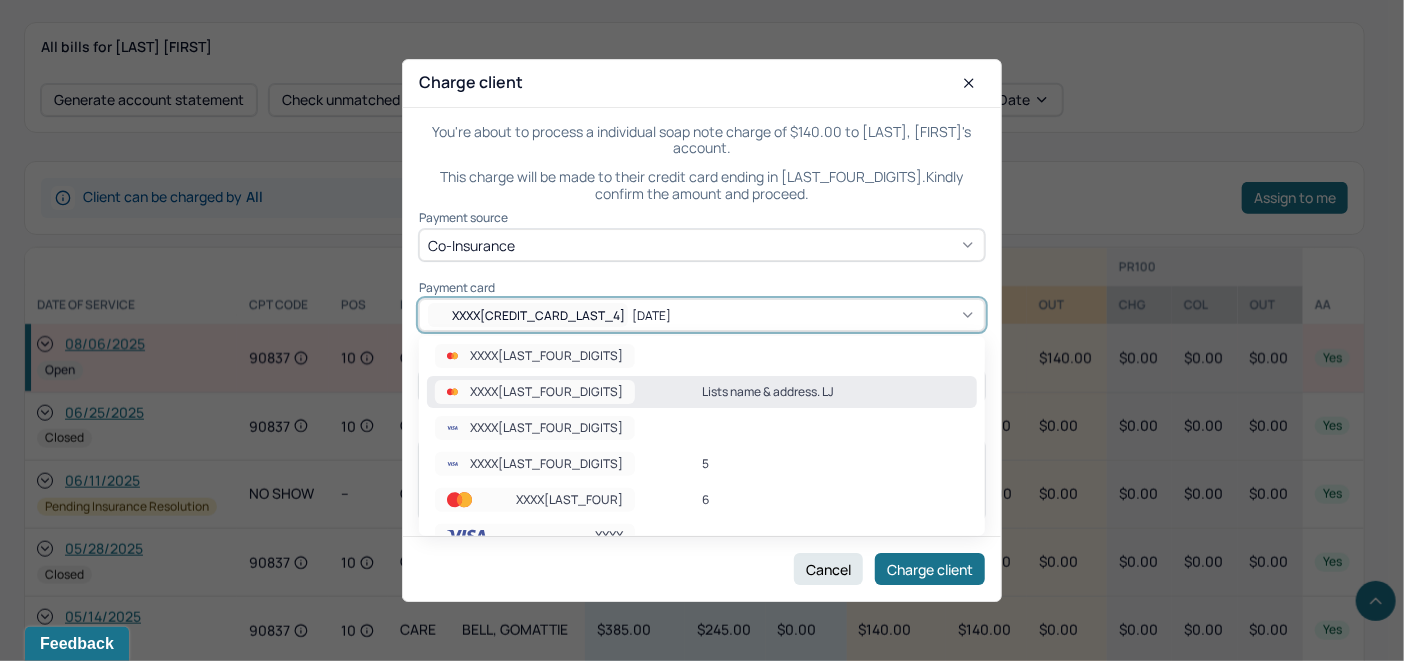 click on "Lists name & address. LJ" at bounding box center [835, 392] 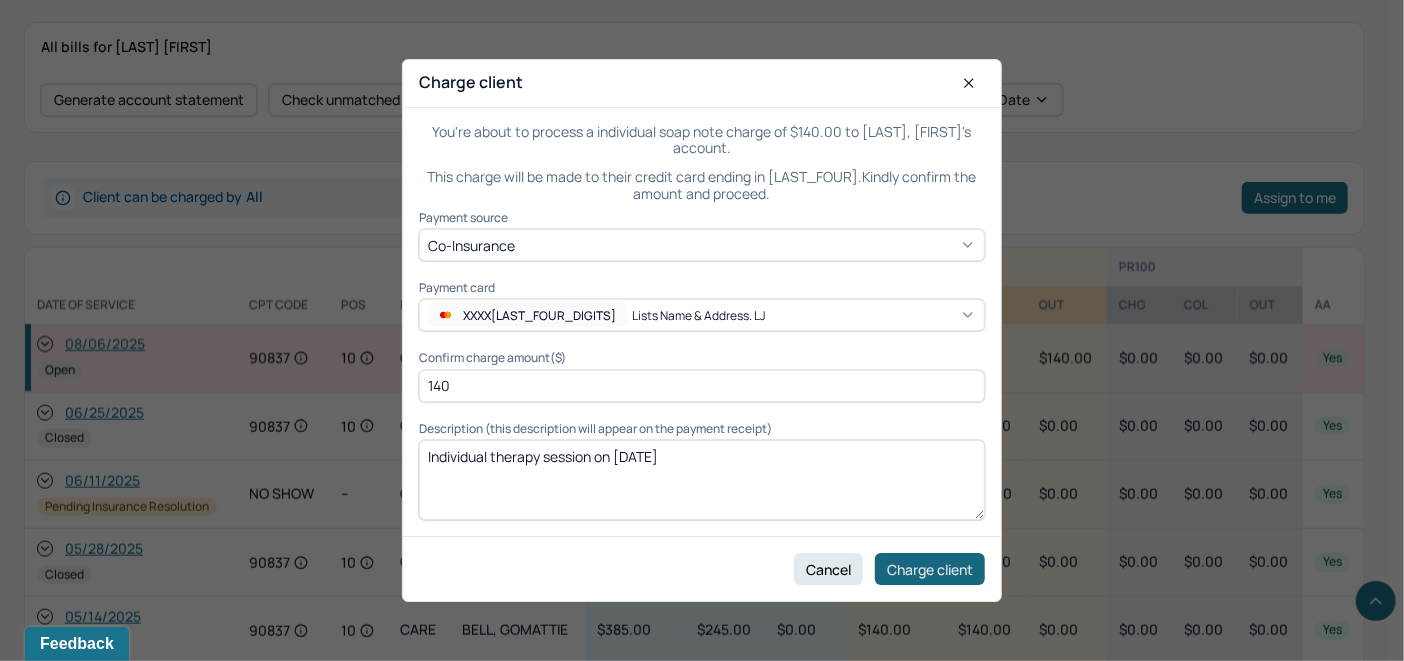 click on "Charge client" at bounding box center [930, 569] 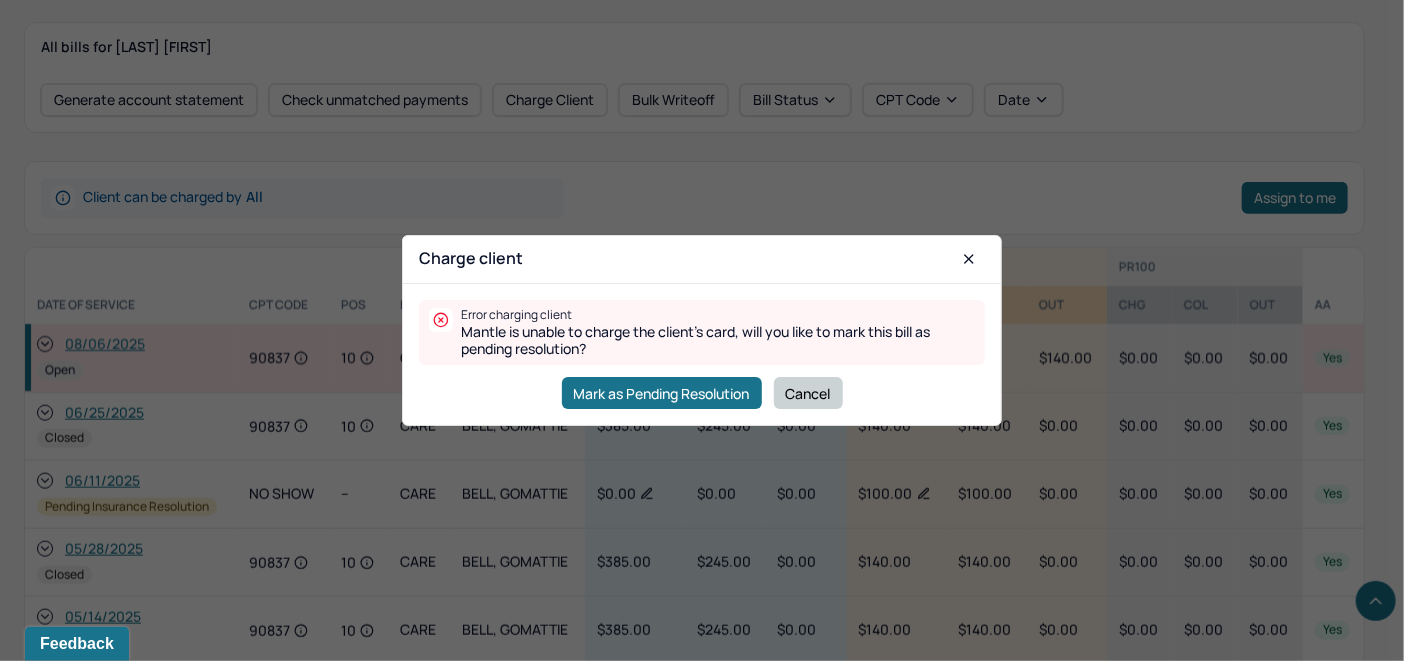 click on "Cancel" at bounding box center [808, 393] 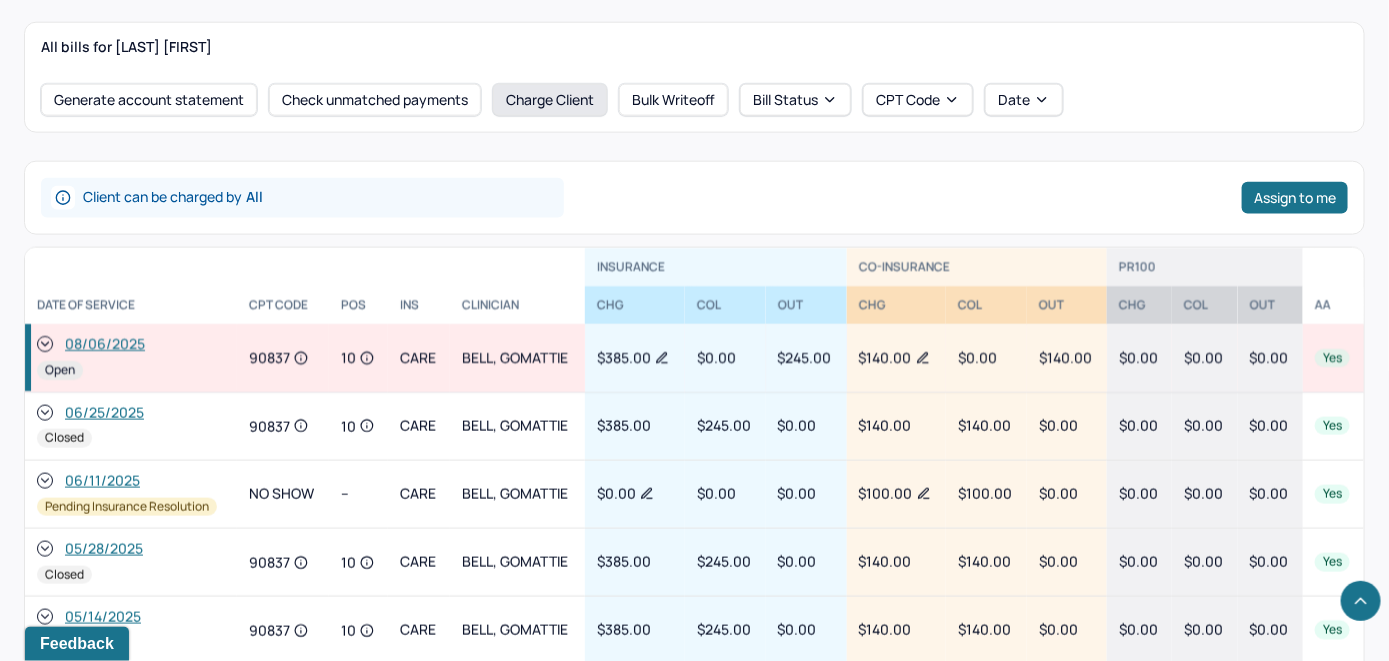 click on "Charge Client" at bounding box center [550, 100] 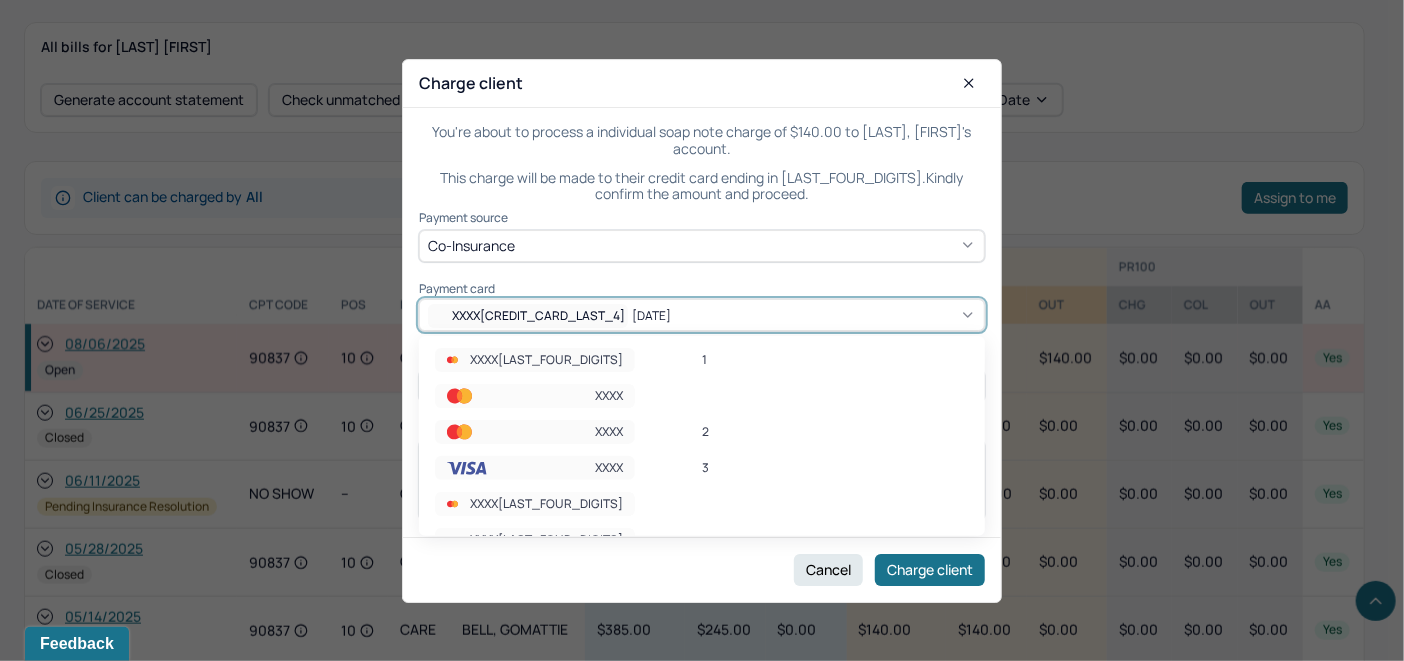 click 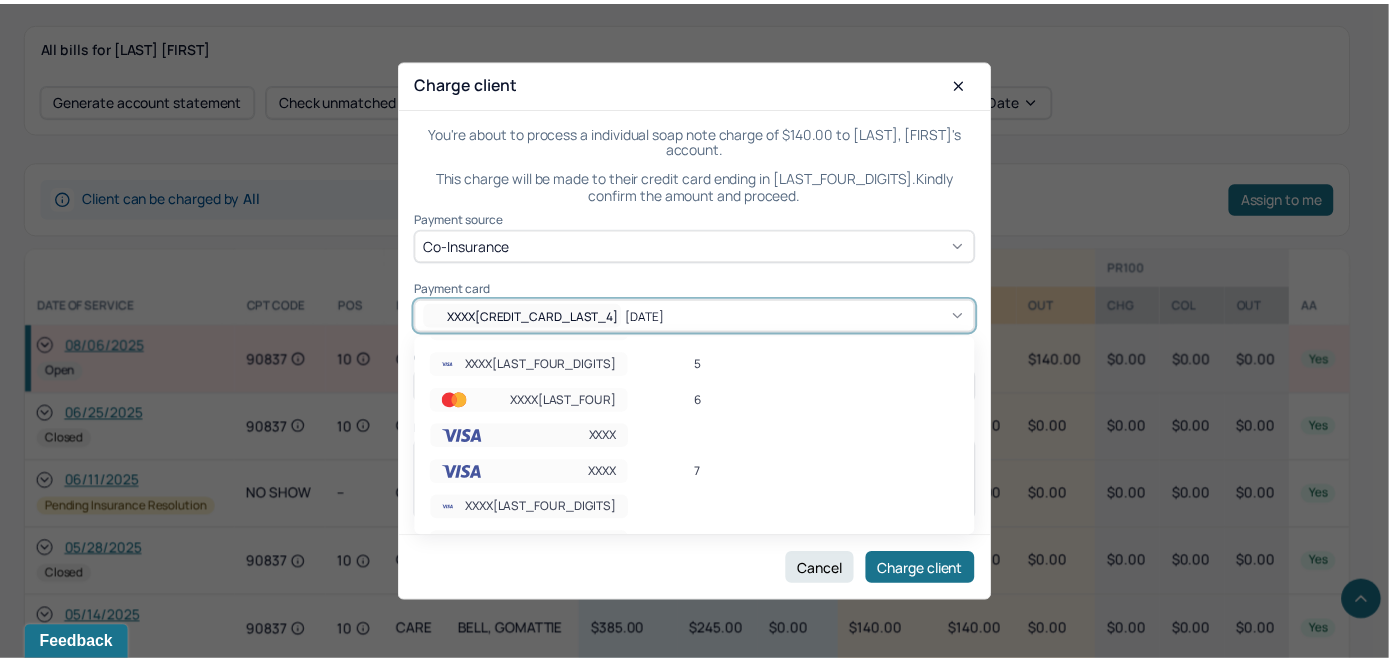 scroll, scrollTop: 531, scrollLeft: 0, axis: vertical 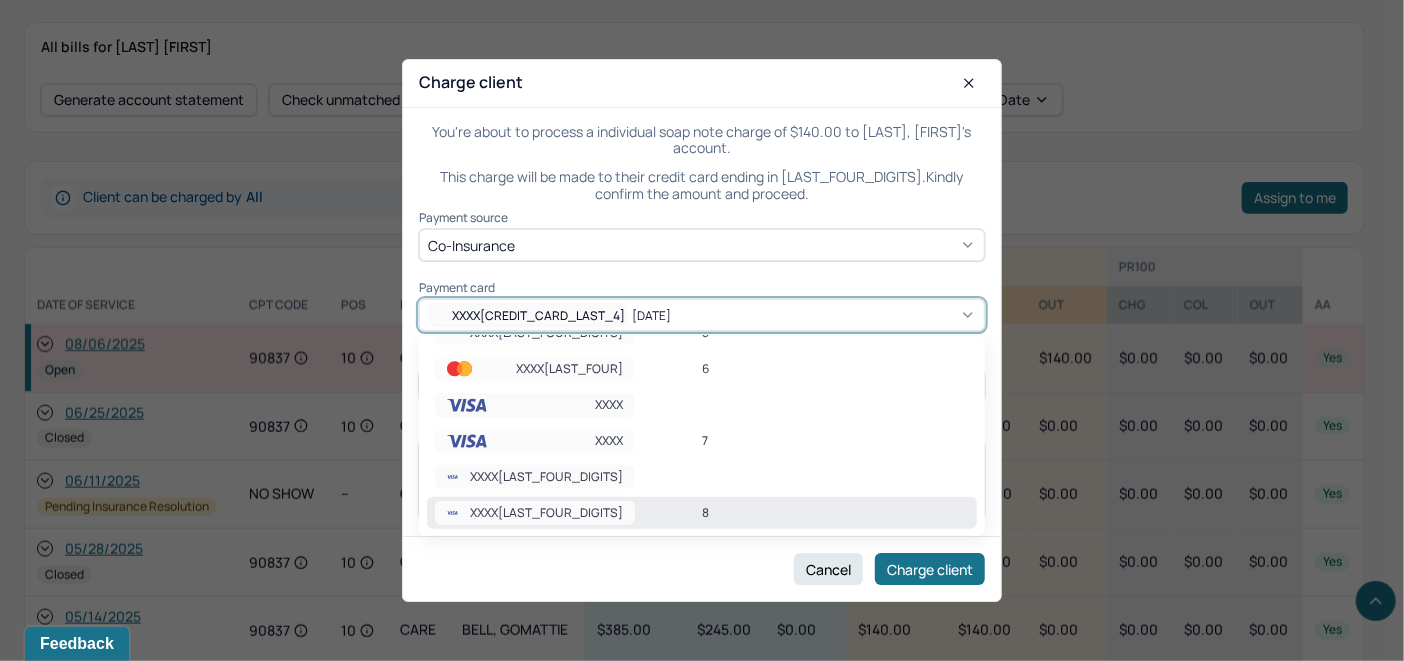 click on "8" at bounding box center [835, 513] 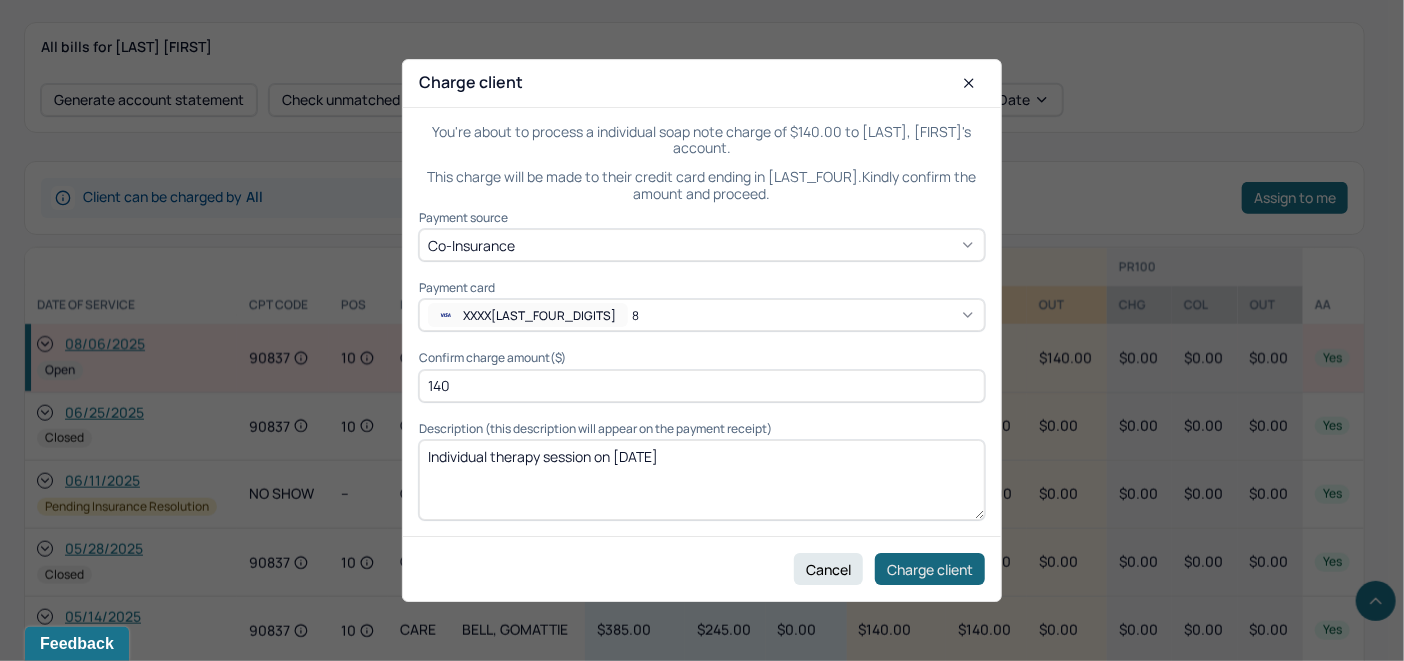 click on "Charge client" at bounding box center [930, 569] 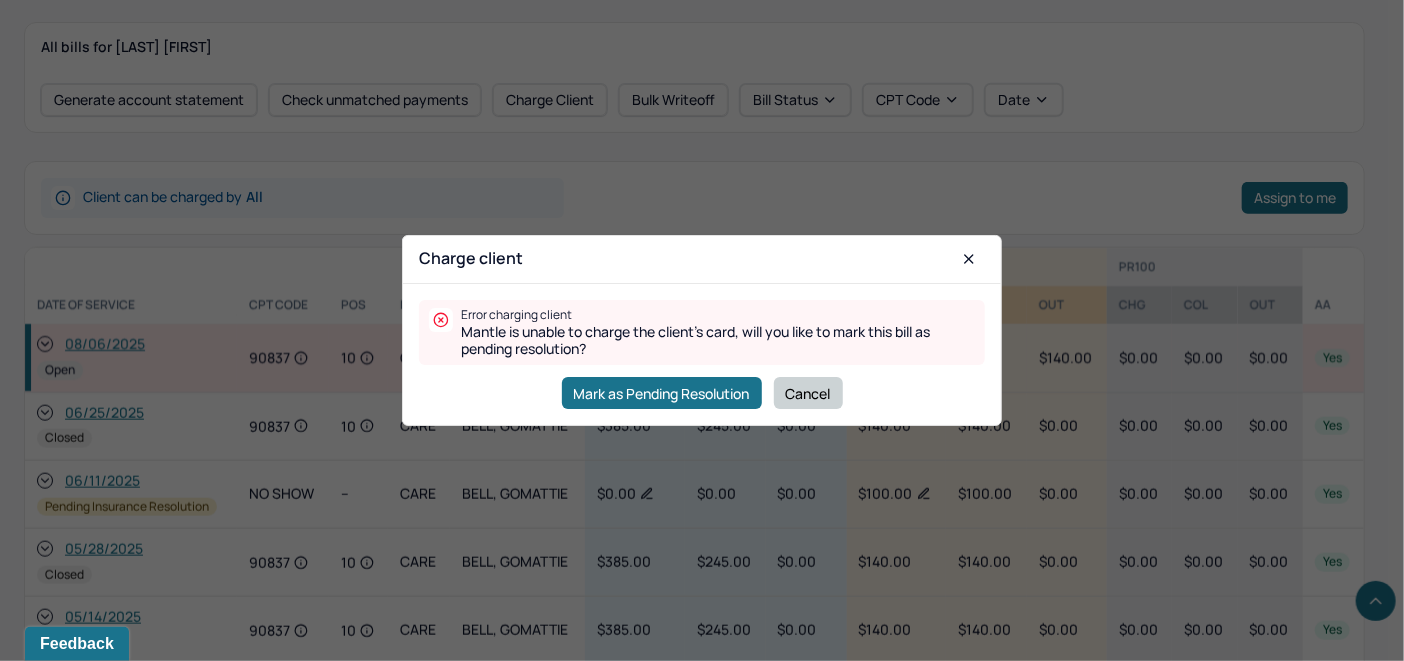 click on "Cancel" at bounding box center (808, 393) 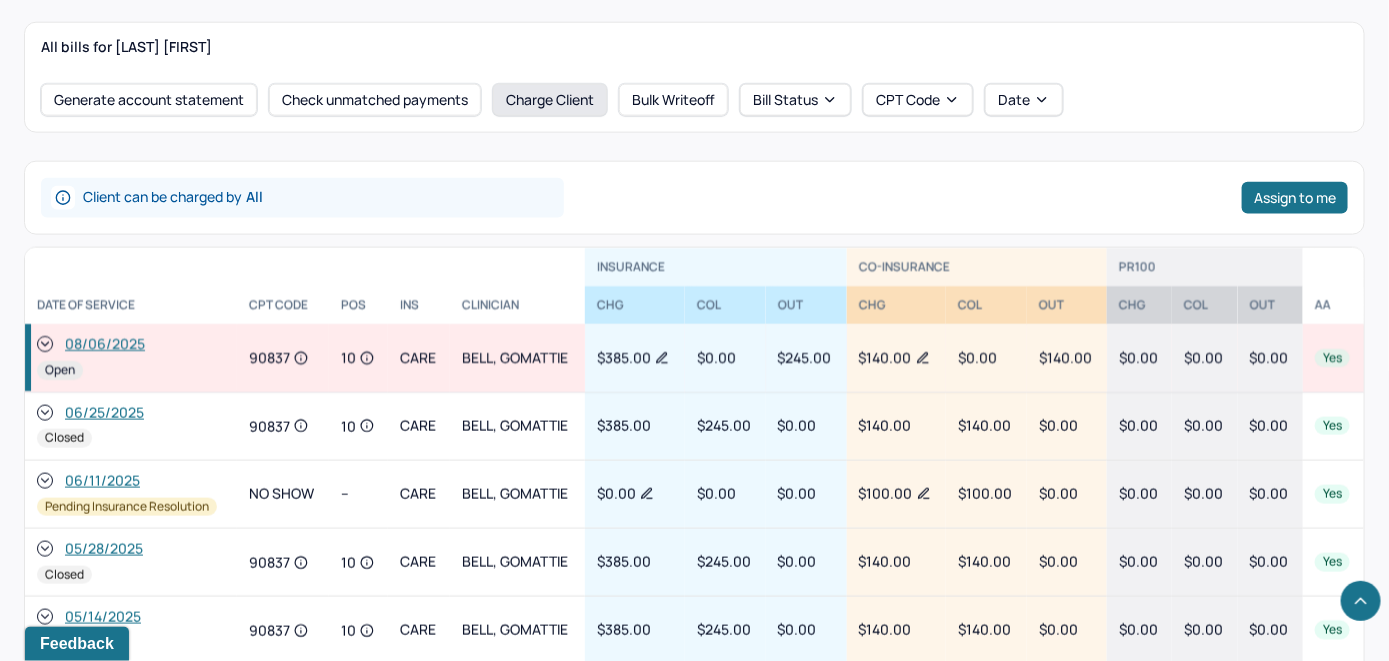 click on "Charge Client" at bounding box center (550, 100) 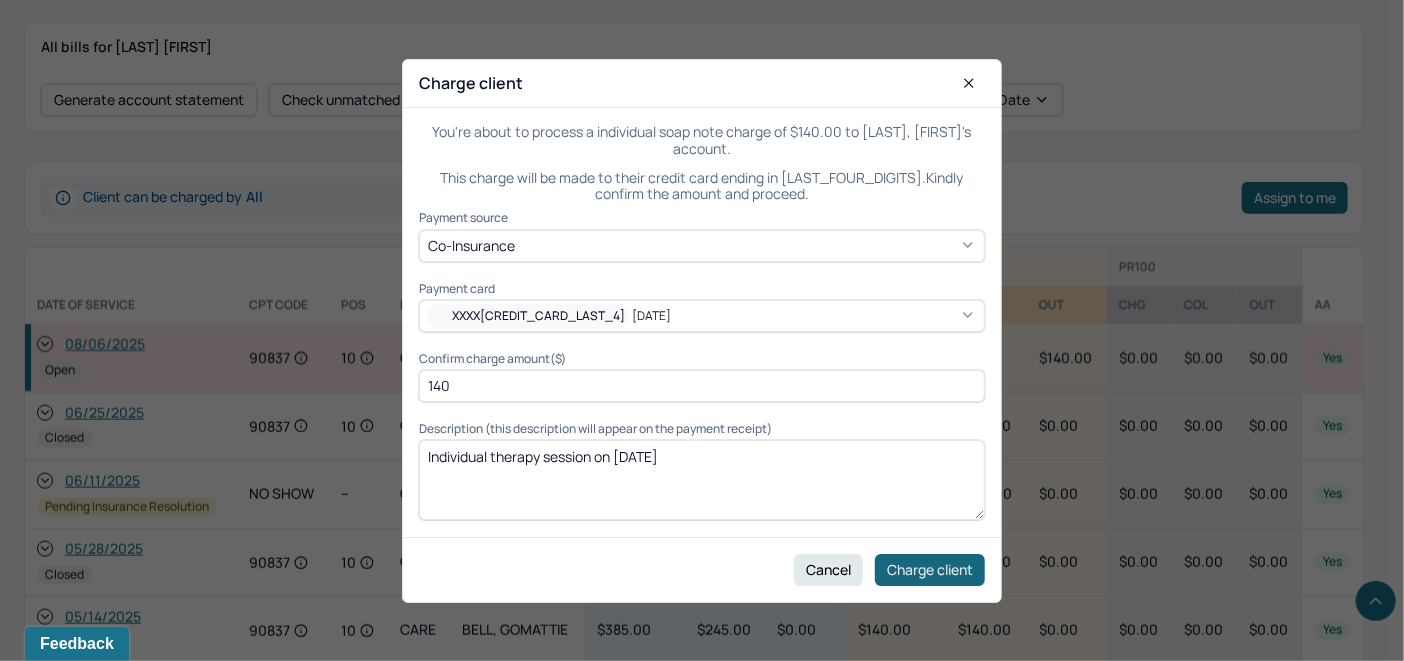 click on "Charge client" at bounding box center (930, 569) 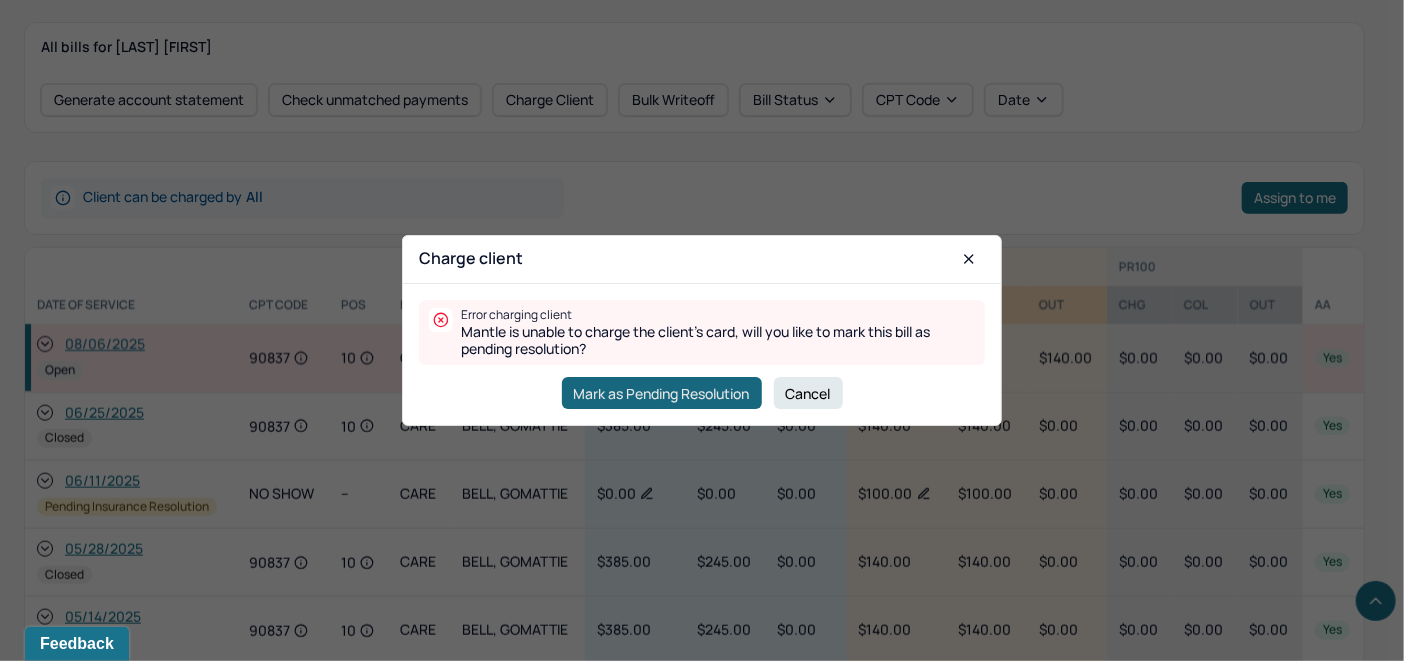 click on "Mark as Pending Resolution" at bounding box center (662, 393) 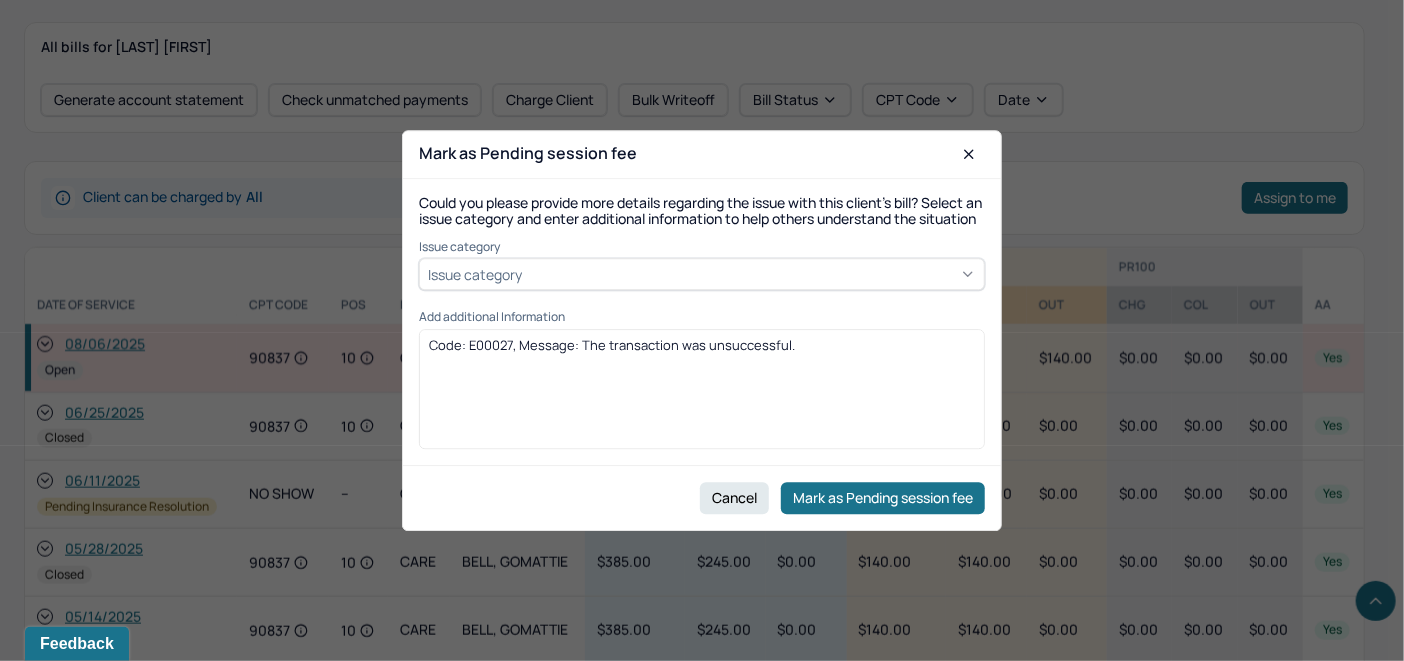 click on "Issue category" at bounding box center [702, 275] 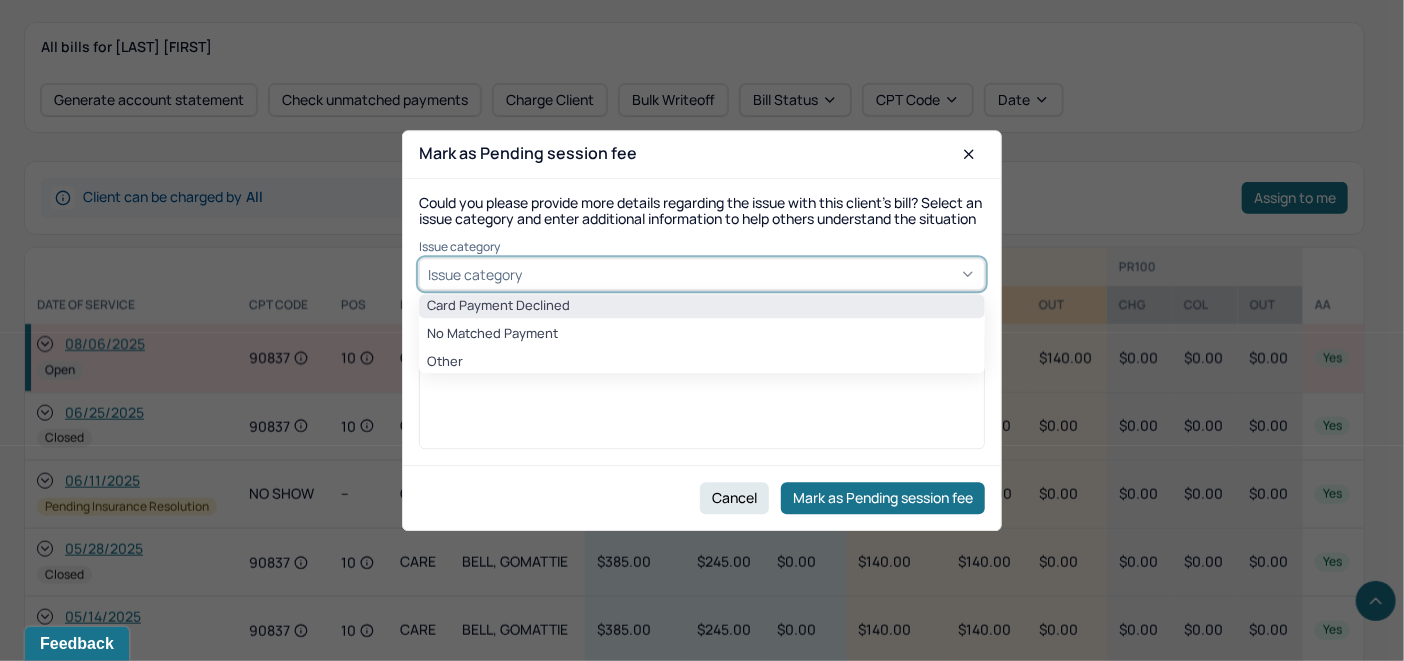 click on "Card Payment Declined" at bounding box center [702, 307] 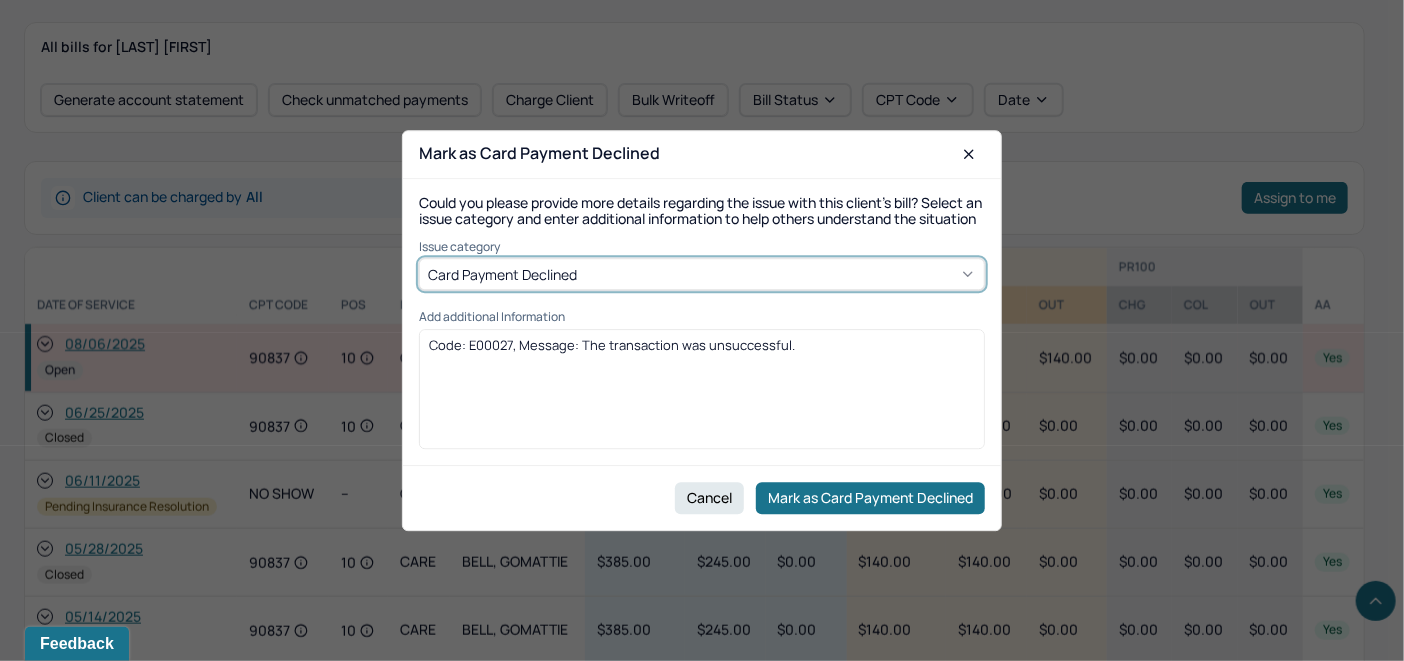 click on "Code: E00027, Message: The transaction was unsuccessful." at bounding box center (702, 345) 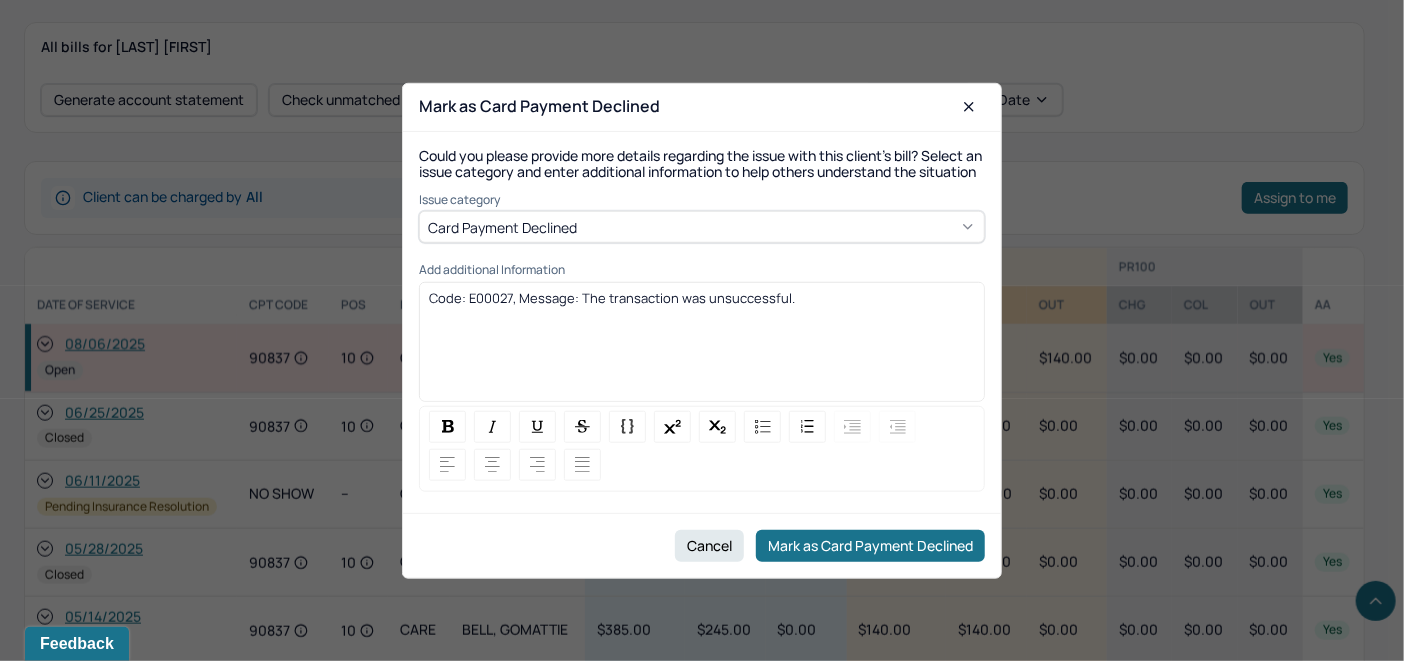 click on "Code: E00027, Message: The transaction was unsuccessful." at bounding box center [702, 298] 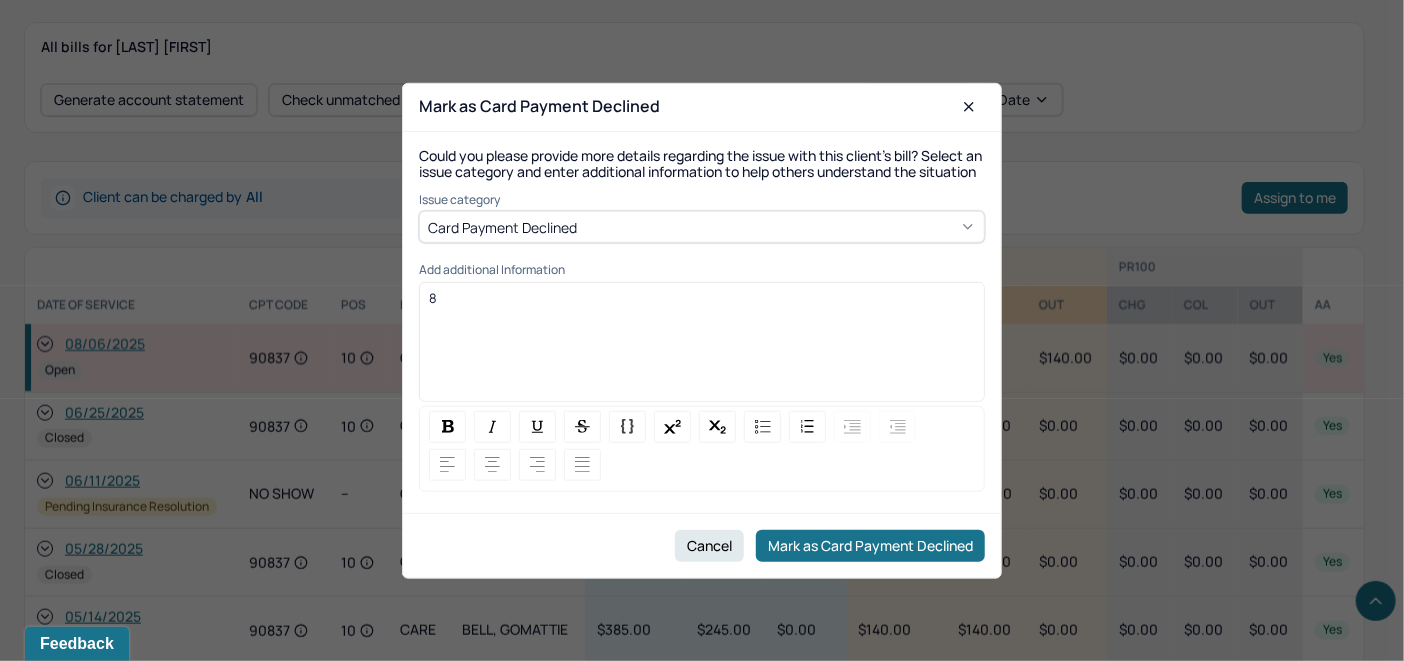 type 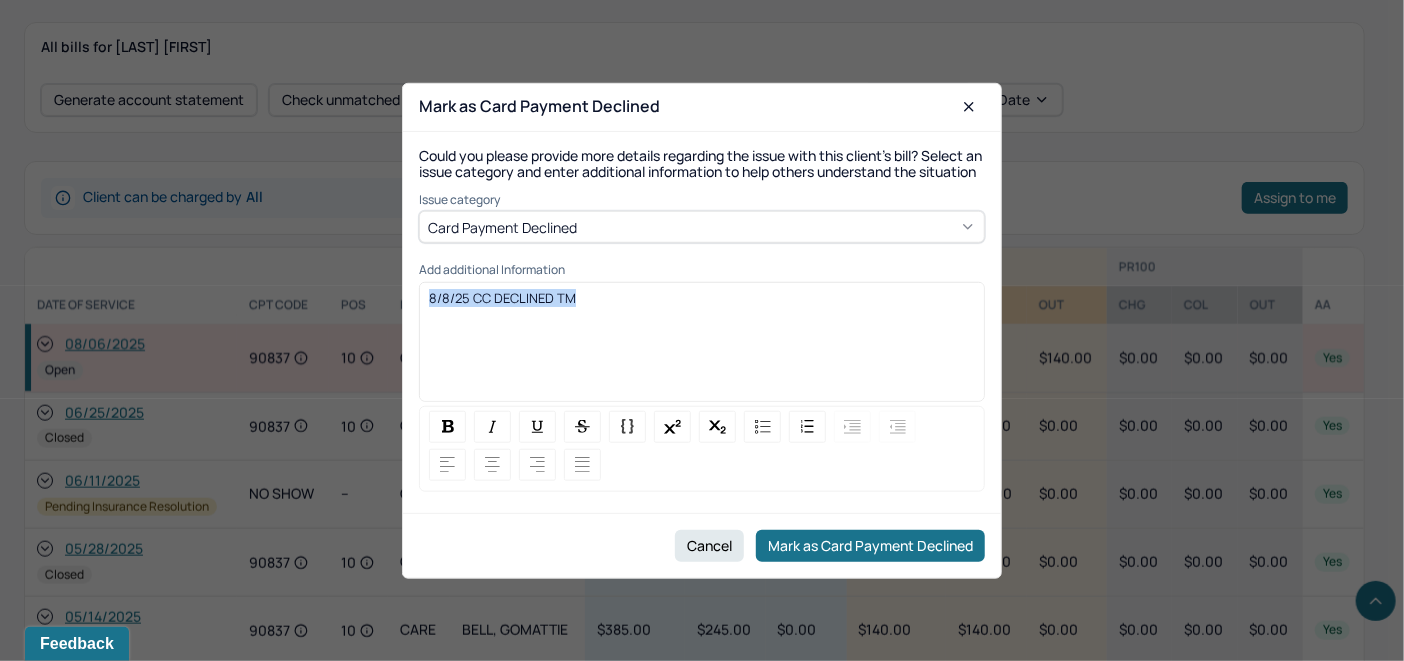 drag, startPoint x: 639, startPoint y: 319, endPoint x: 417, endPoint y: 342, distance: 223.18826 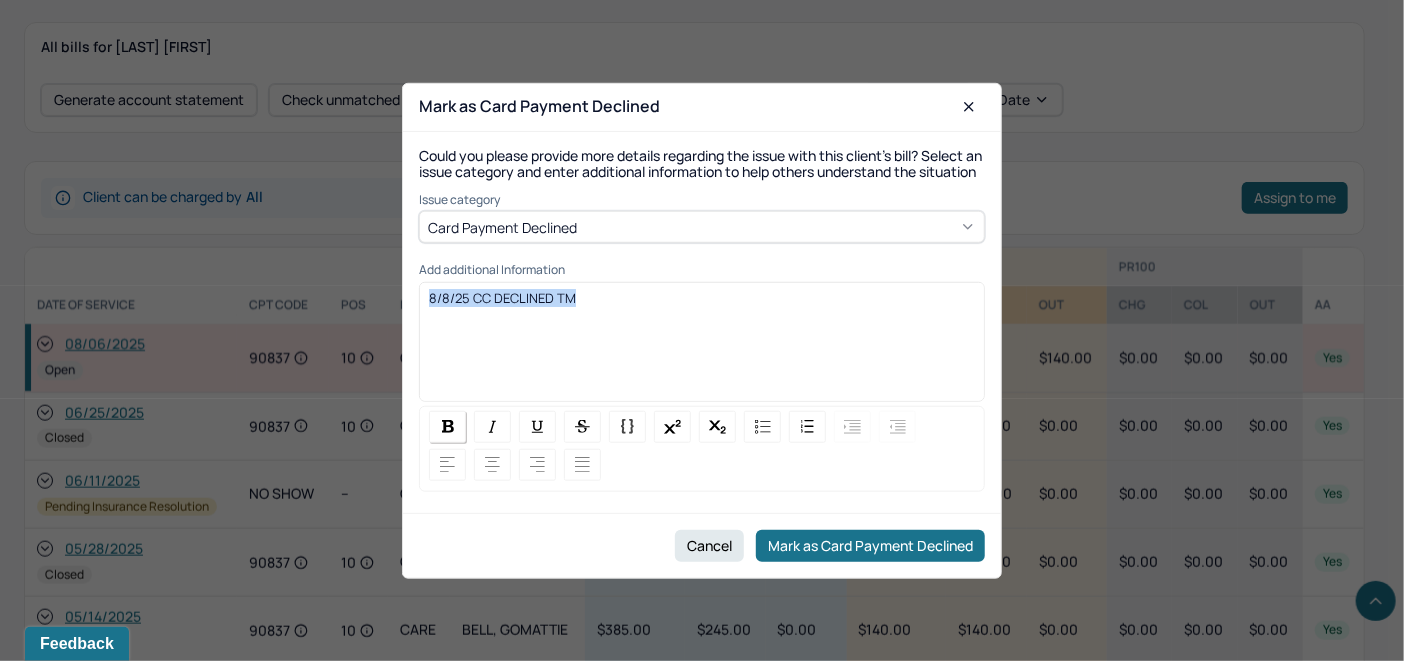 click at bounding box center (448, 426) 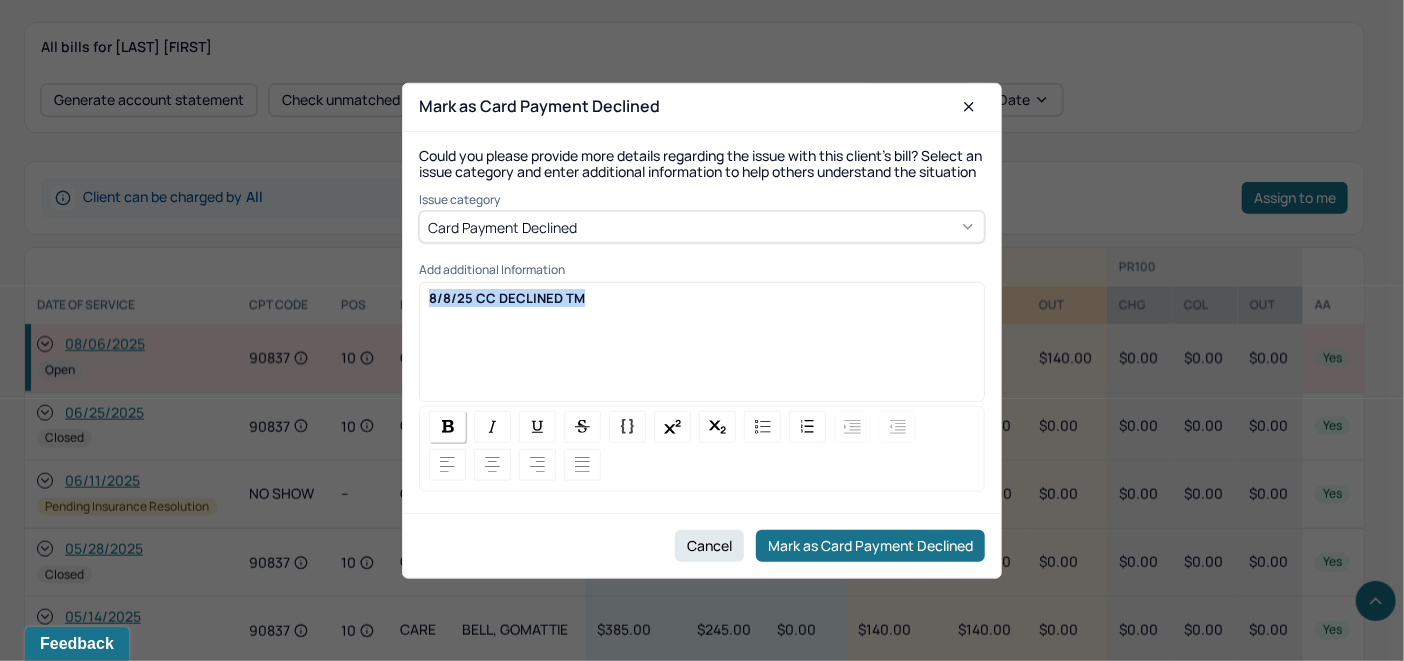 copy on "8/8/25 CC DECLINED TM" 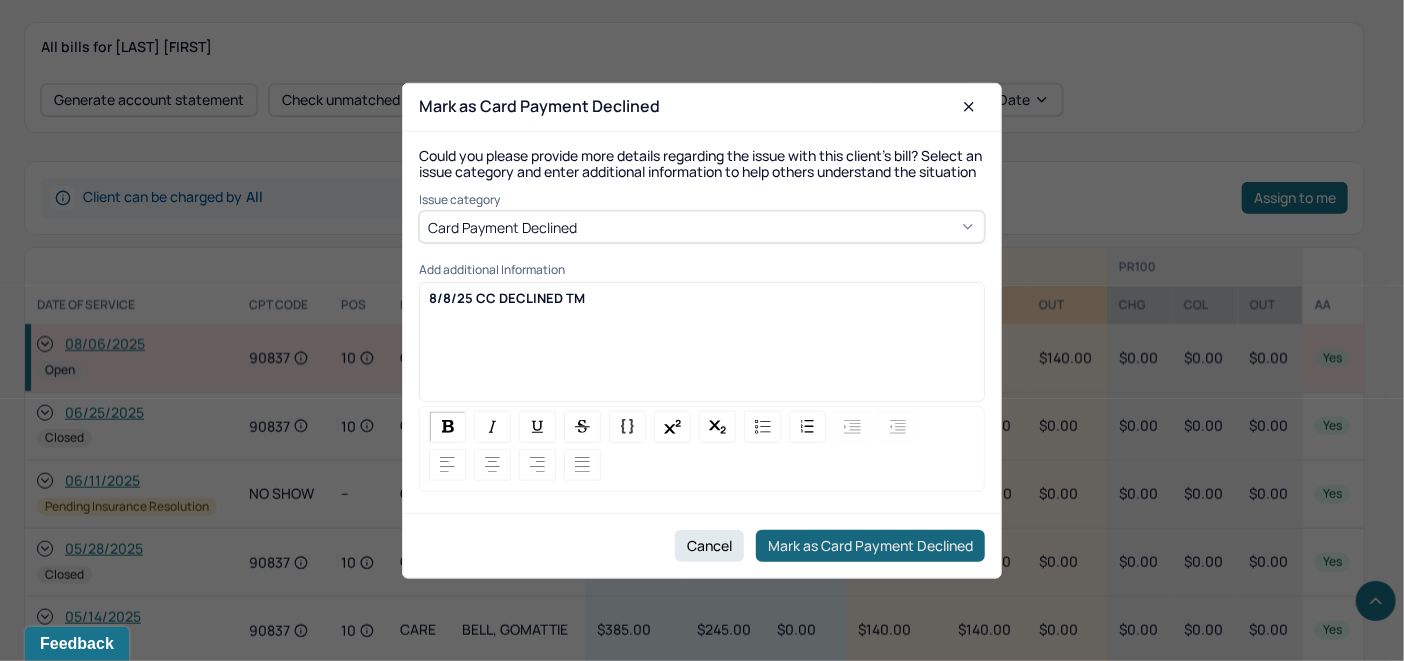click on "Mark as Card Payment Declined" at bounding box center [870, 546] 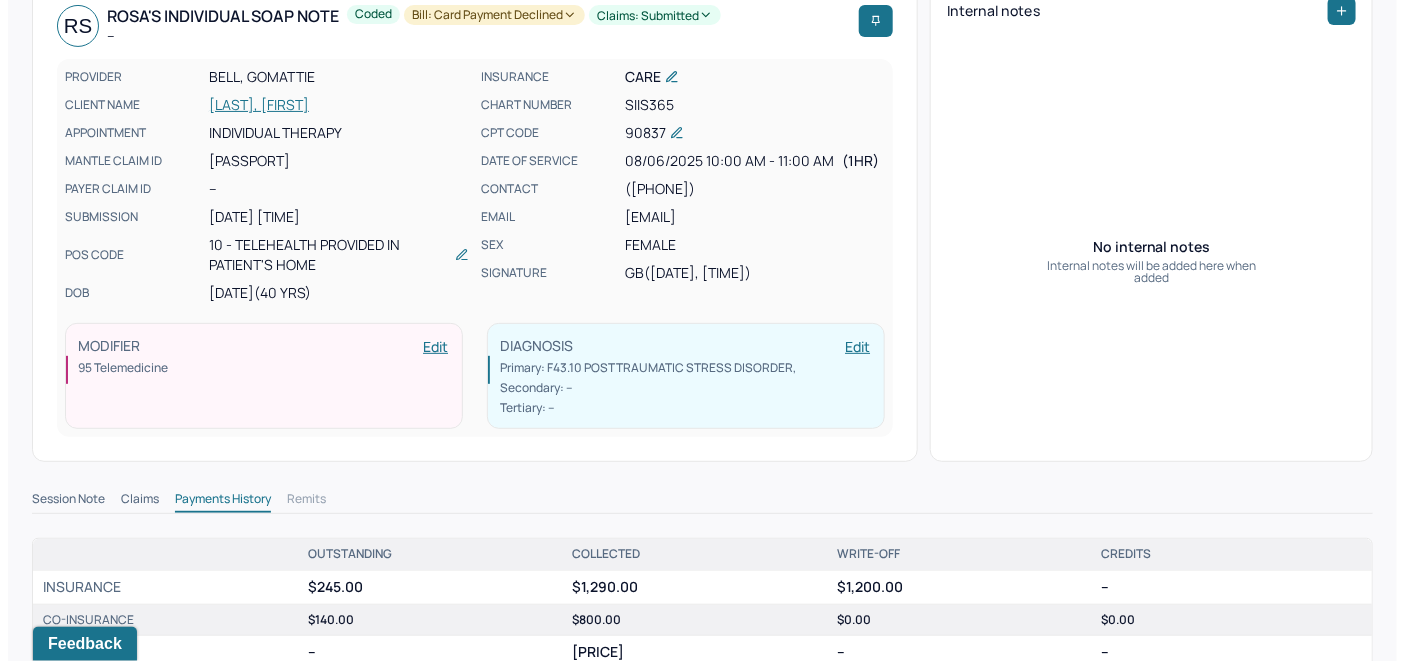 scroll, scrollTop: 0, scrollLeft: 0, axis: both 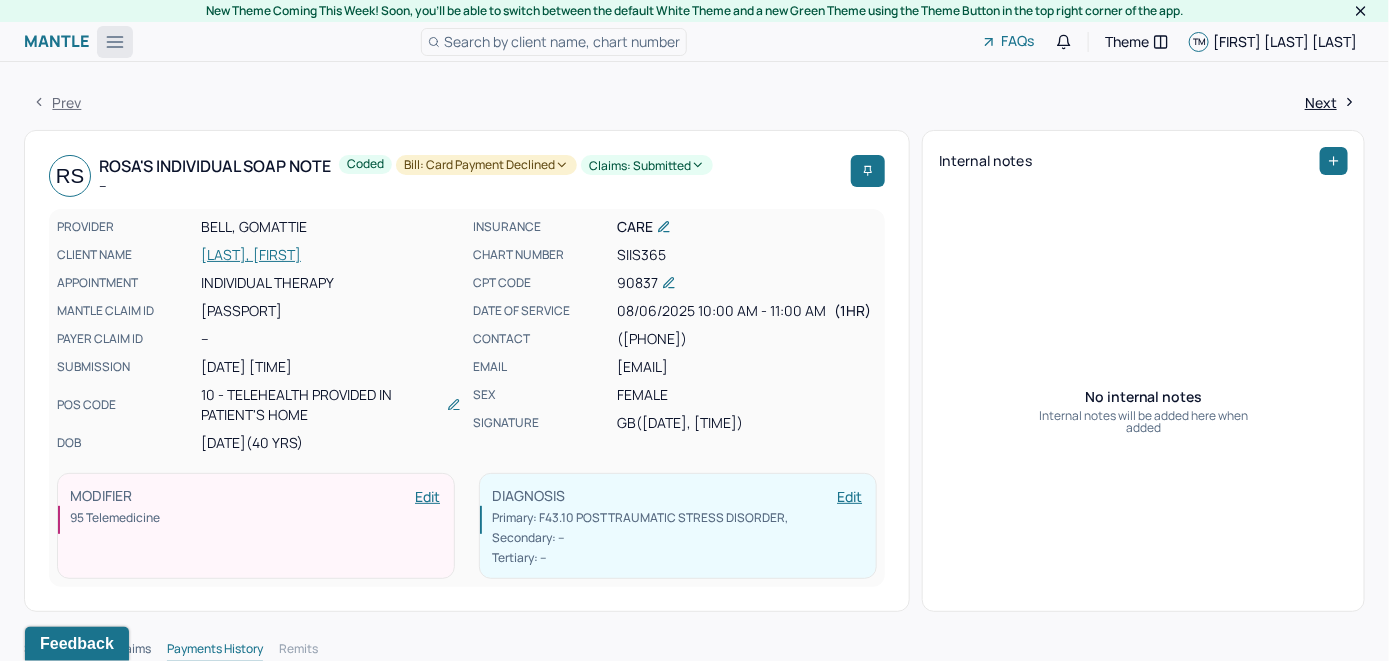 click 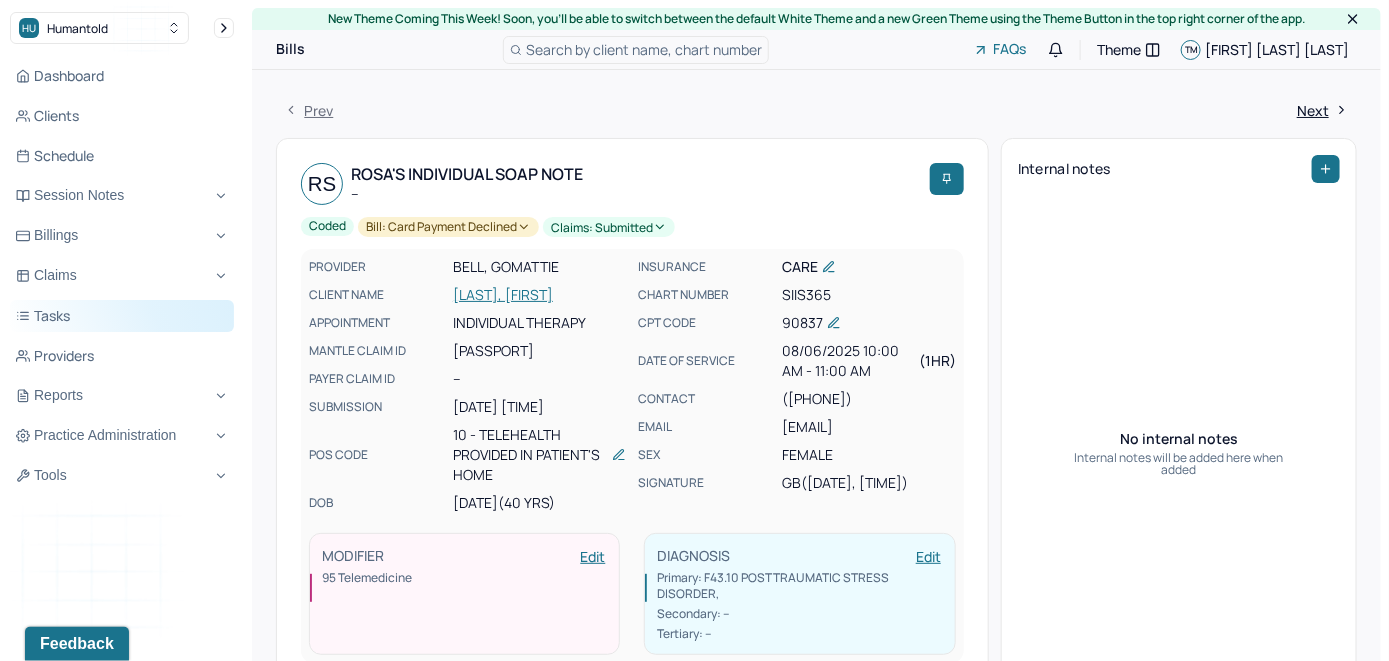 click on "Tasks" at bounding box center [122, 316] 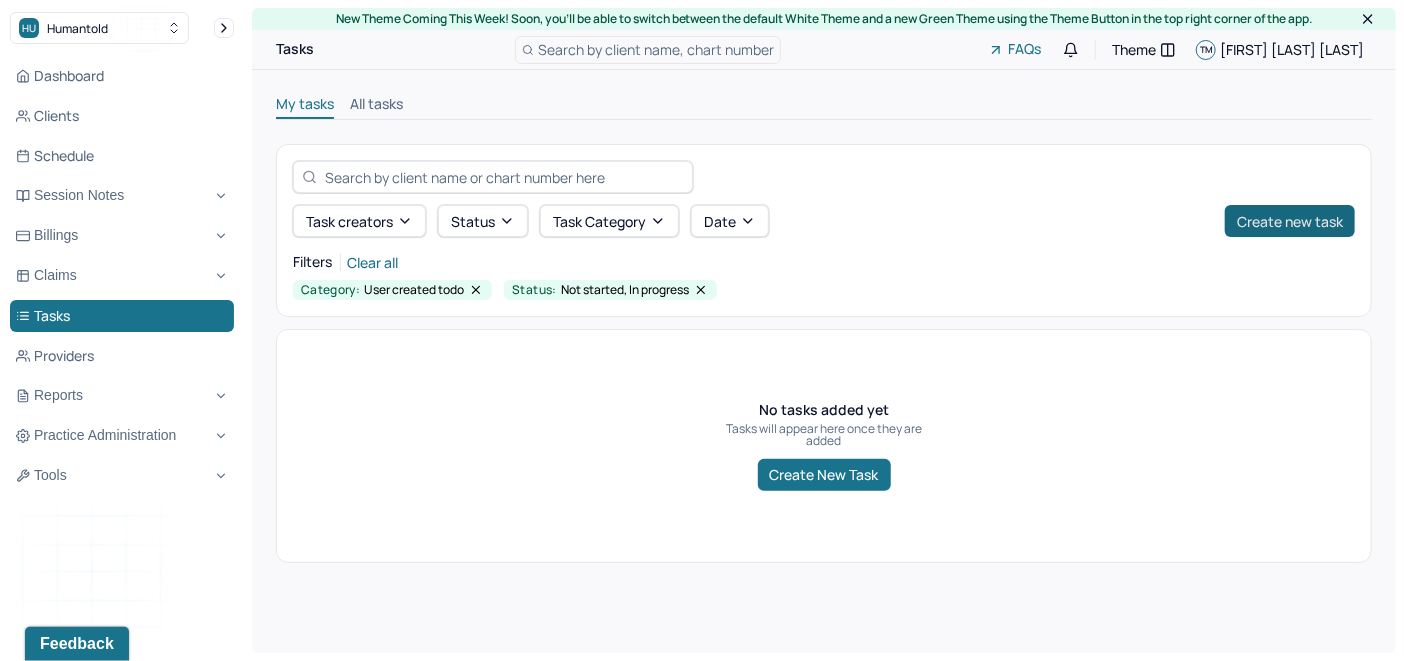 click on "Create new task" at bounding box center (1290, 221) 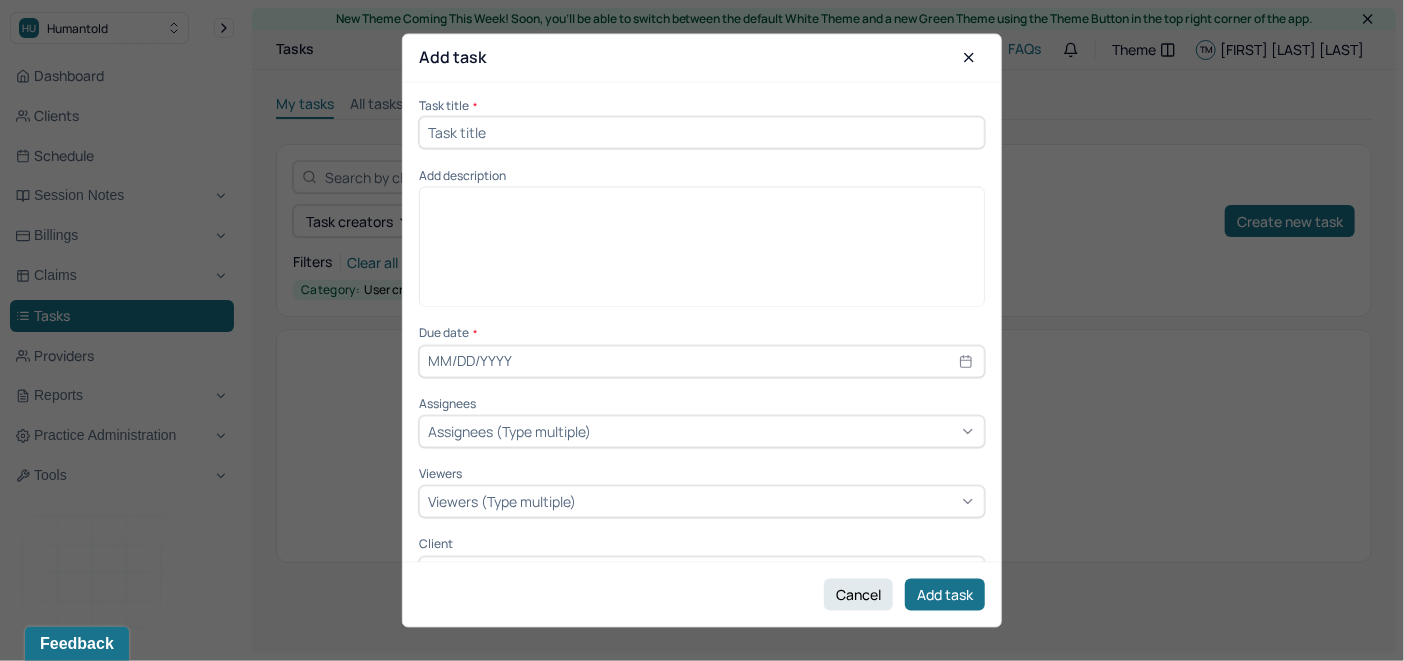 click at bounding box center (702, 132) 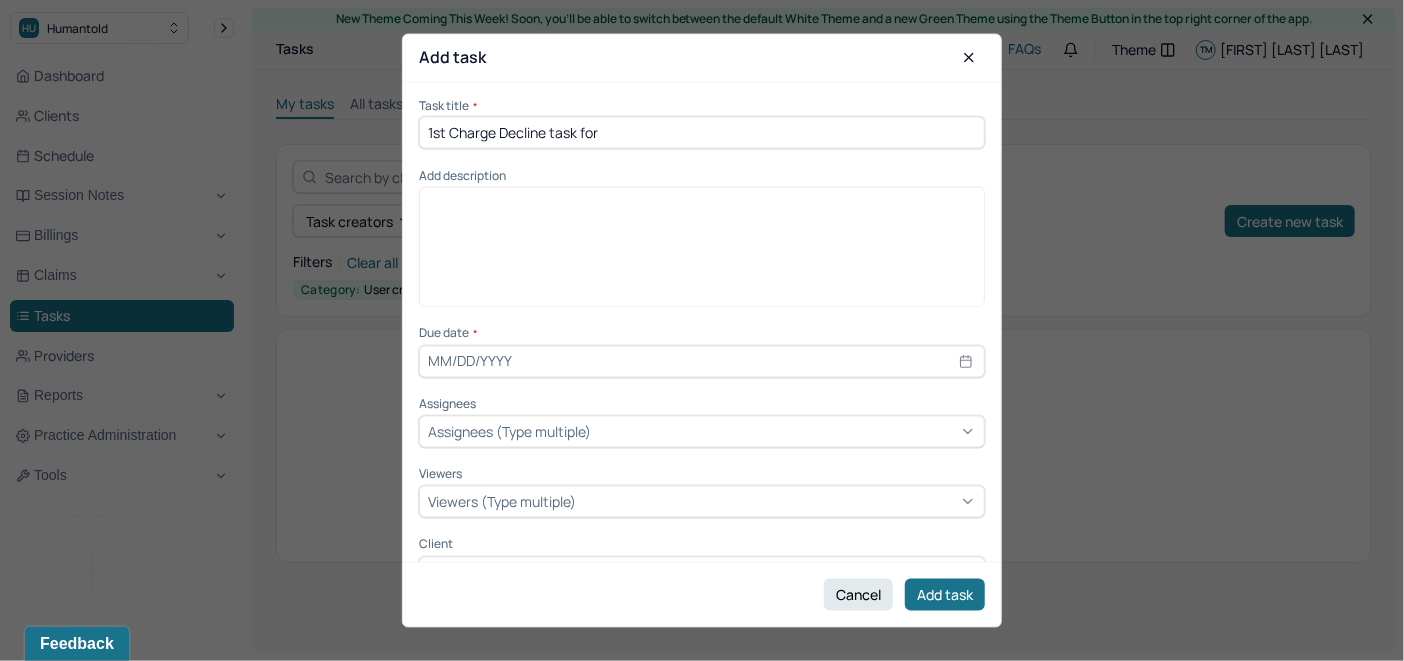 click on "1st Charge Decline task for" at bounding box center (702, 132) 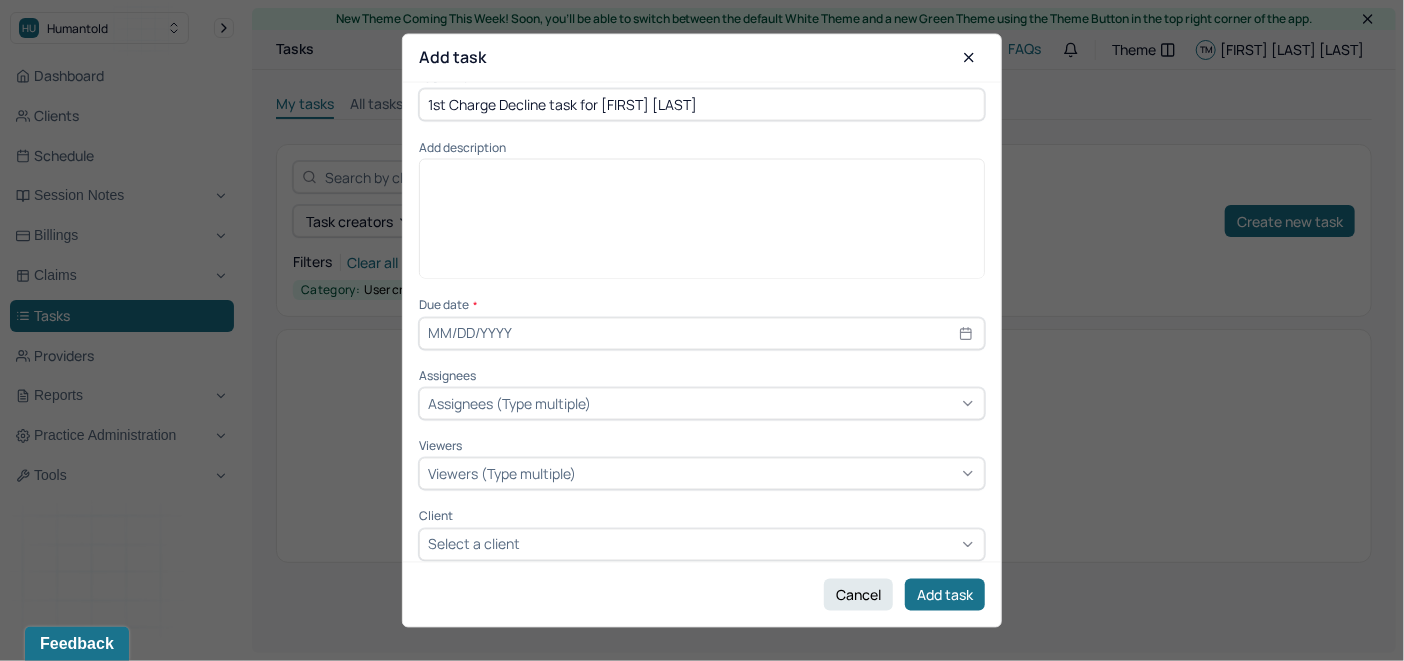 scroll, scrollTop: 41, scrollLeft: 0, axis: vertical 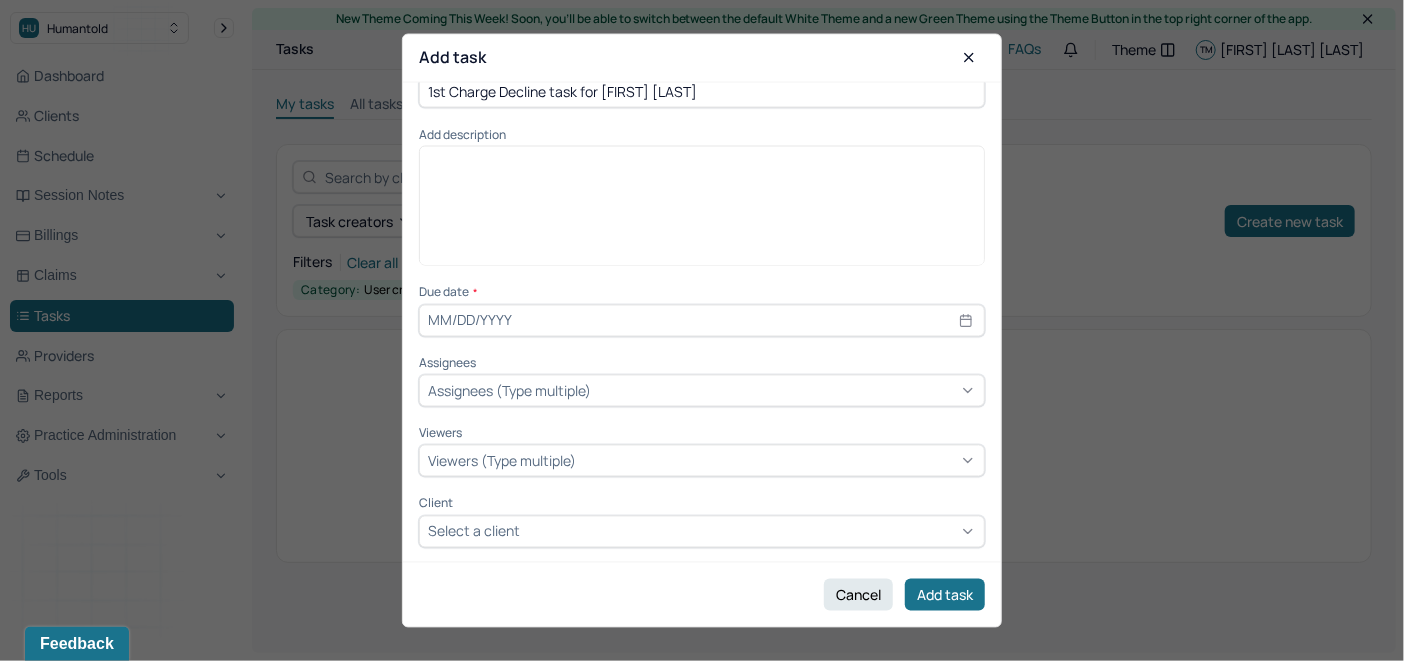 type on "1st Charge Decline task for [FIRST] [LAST]" 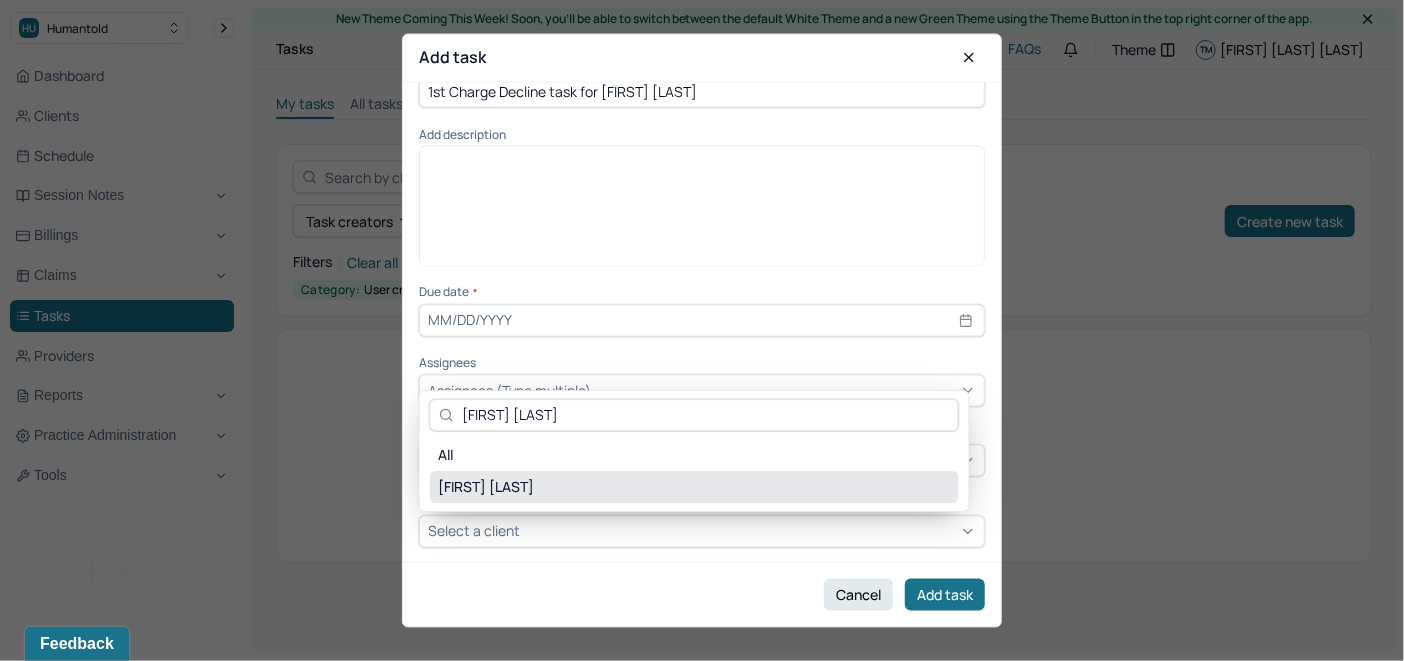 type on "[FIRST] [LAST]" 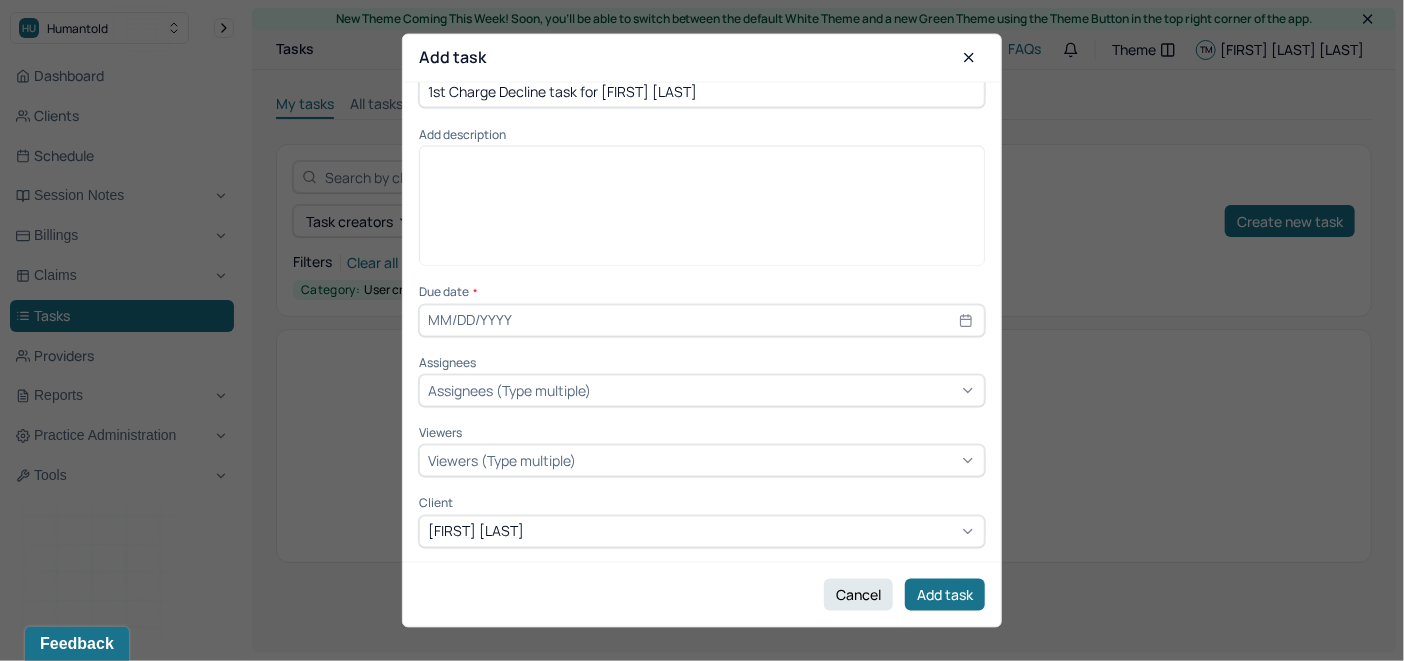 scroll, scrollTop: 0, scrollLeft: 0, axis: both 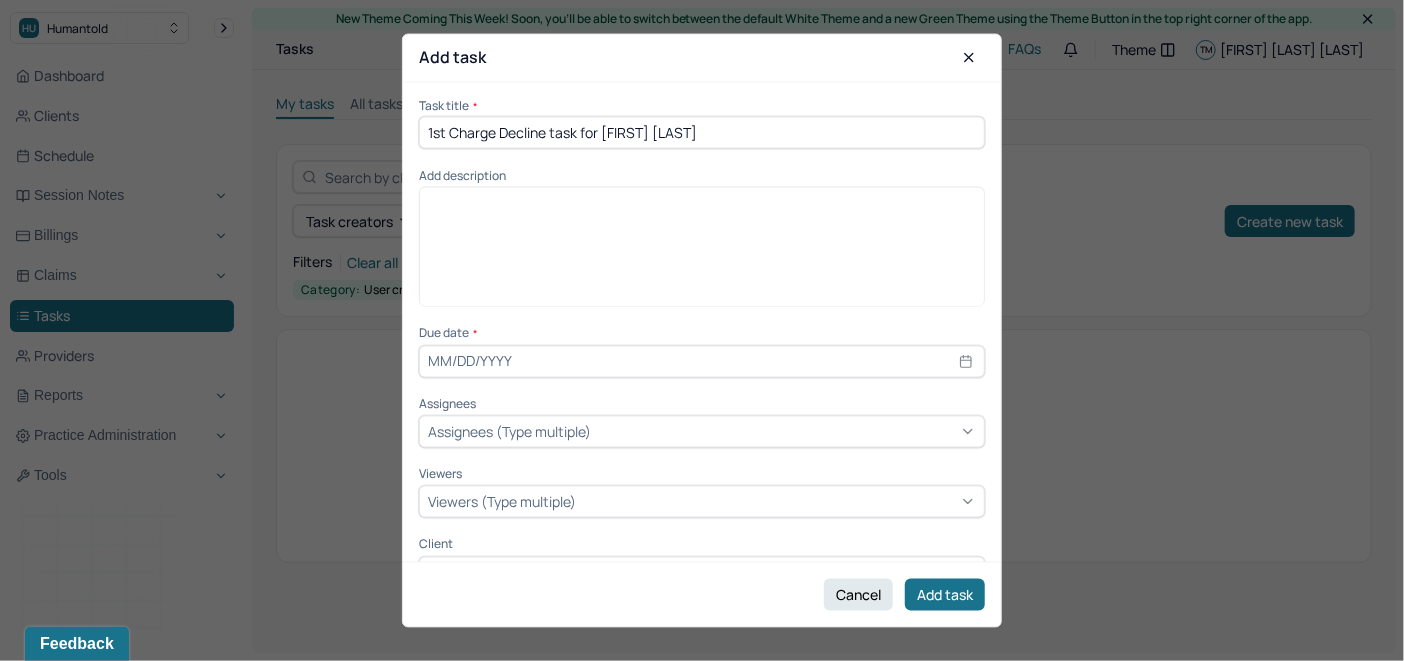 click on "1st Charge Decline task for [FIRST] [LAST]" at bounding box center [702, 132] 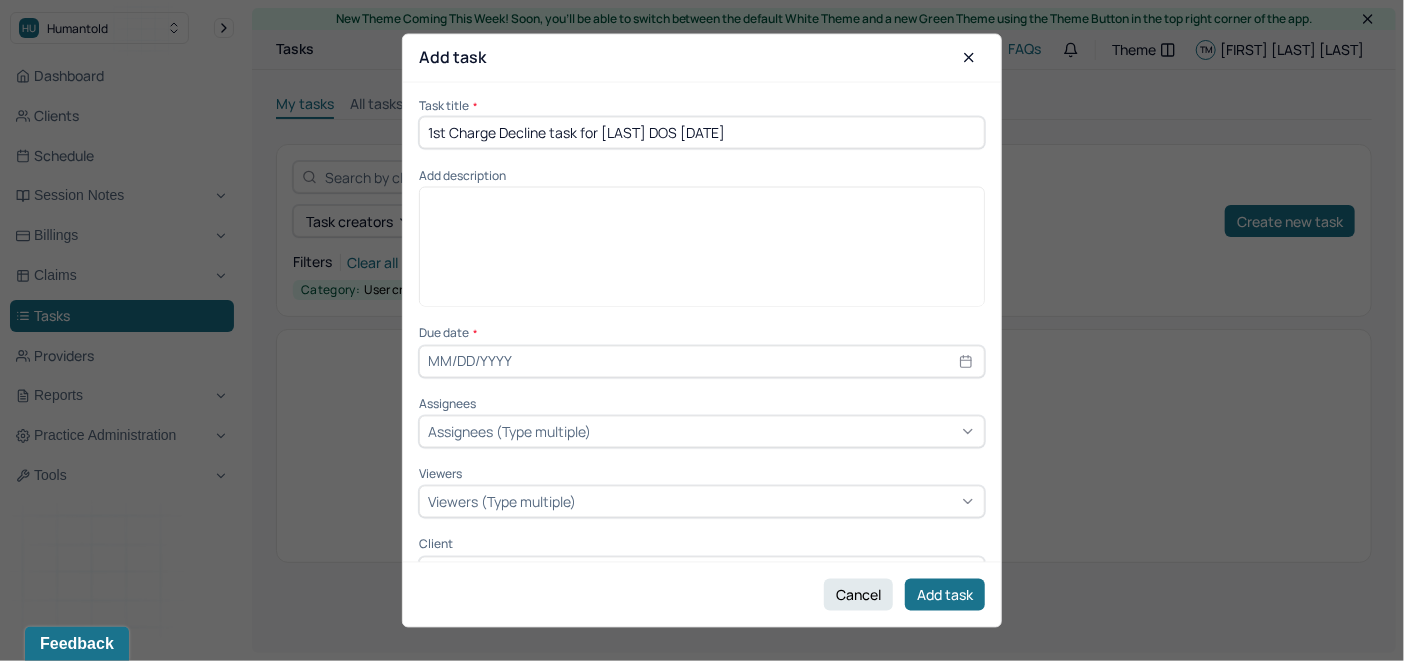 drag, startPoint x: 832, startPoint y: 141, endPoint x: 422, endPoint y: 150, distance: 410.09875 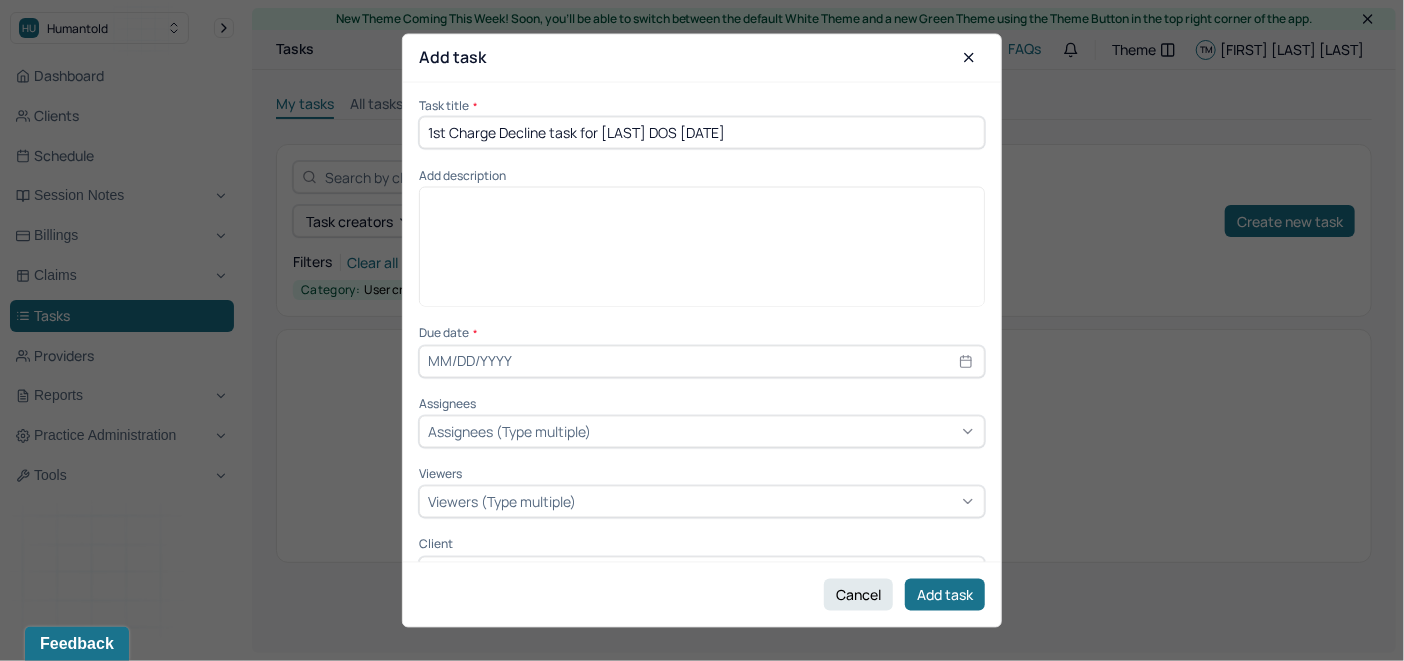 click on "Task title * 1st Charge Decline task for [FIRST] [LAST] [DATE] Add description Due date * Assignees Assignees (Type multiple) Viewers Viewers (Type multiple) Client [FIRST] [LAST]" at bounding box center [702, 343] 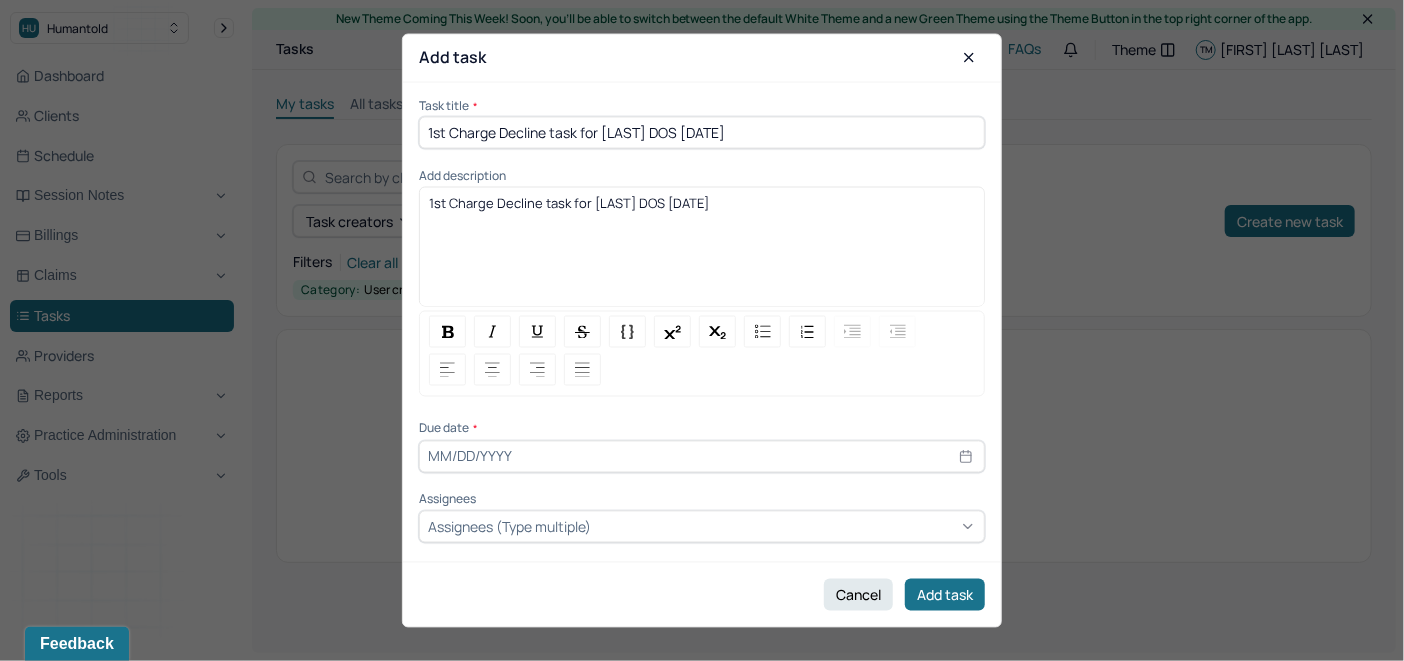 drag, startPoint x: 778, startPoint y: 209, endPoint x: 281, endPoint y: 189, distance: 497.40225 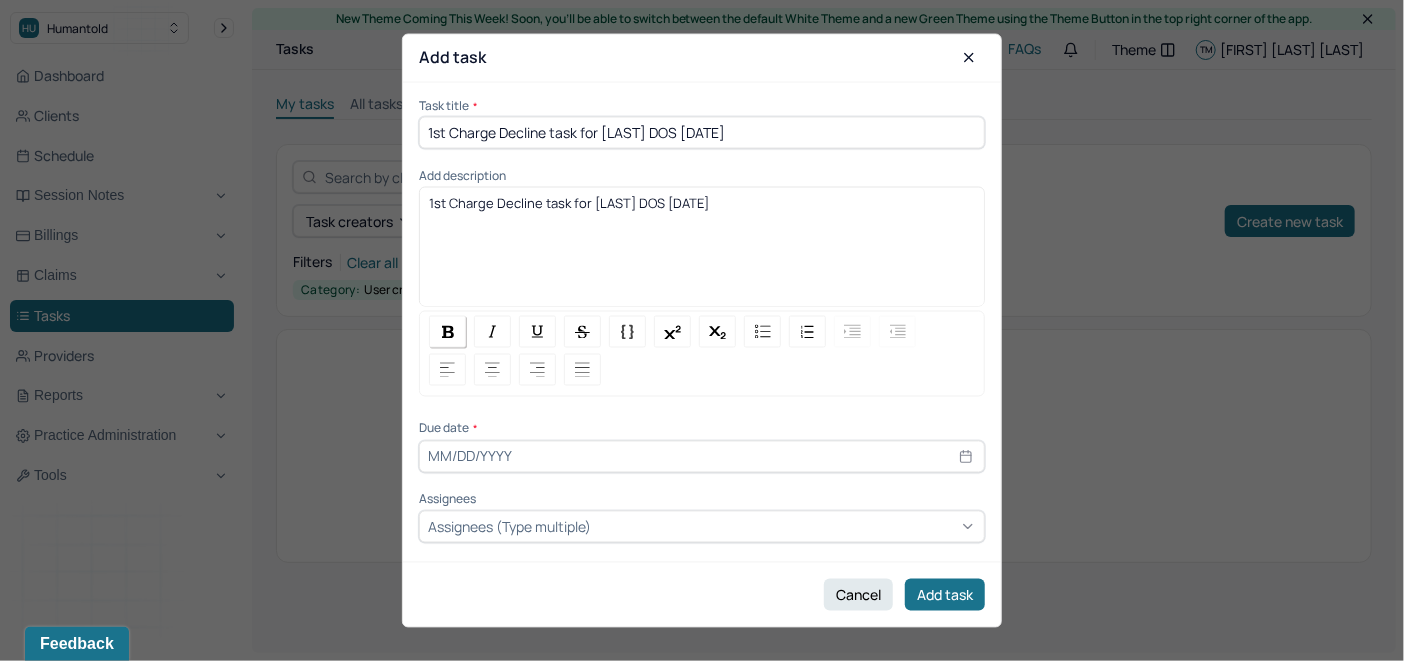 click at bounding box center [448, 331] 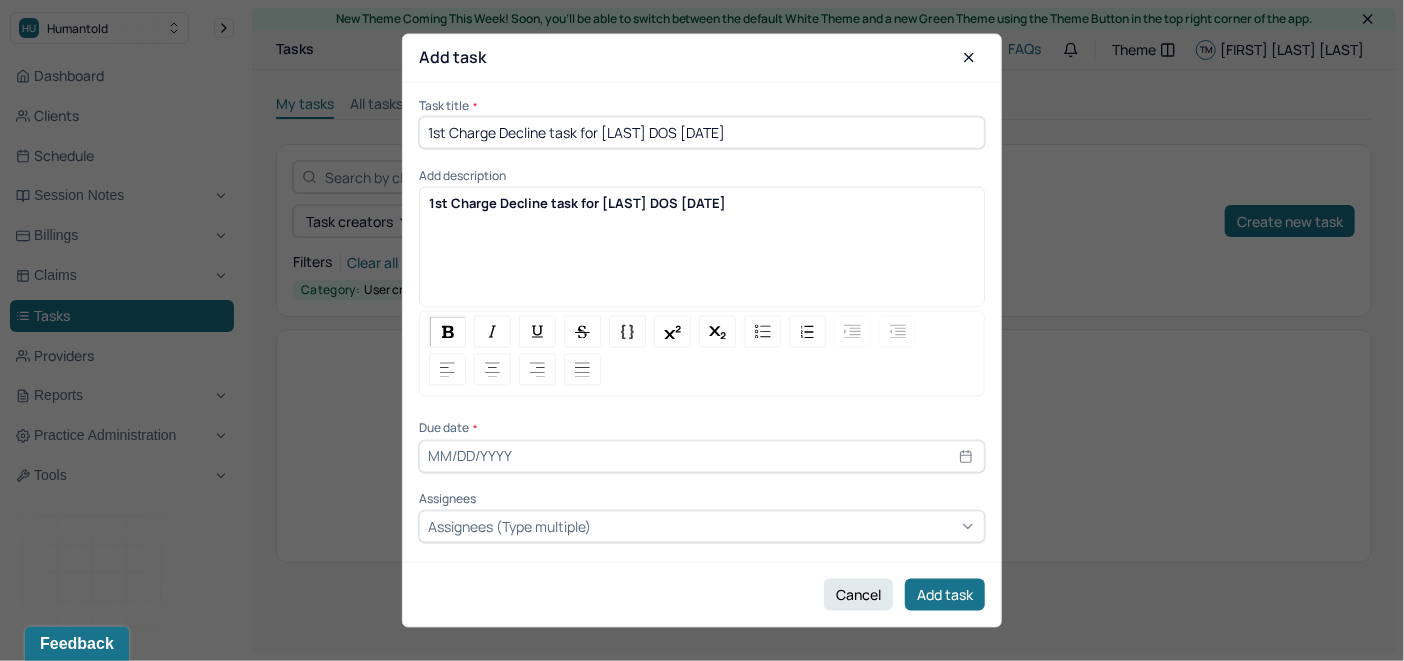 select on "7" 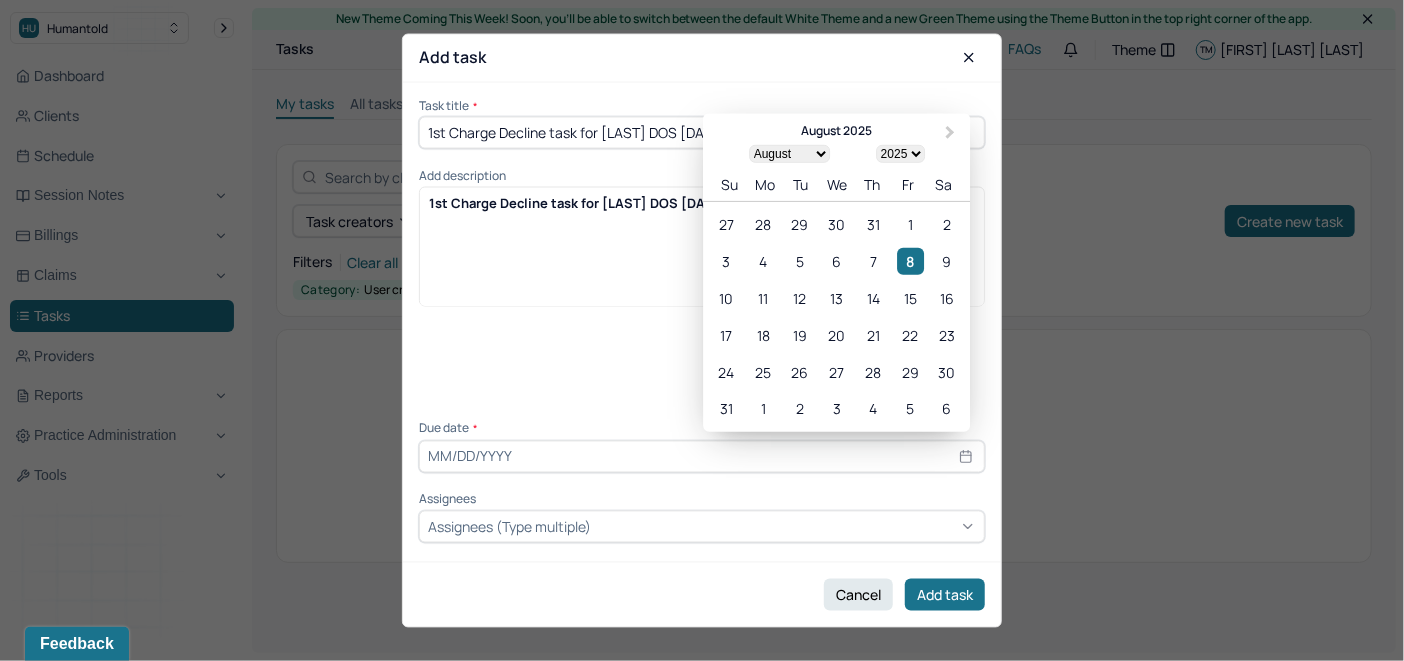 click at bounding box center [702, 456] 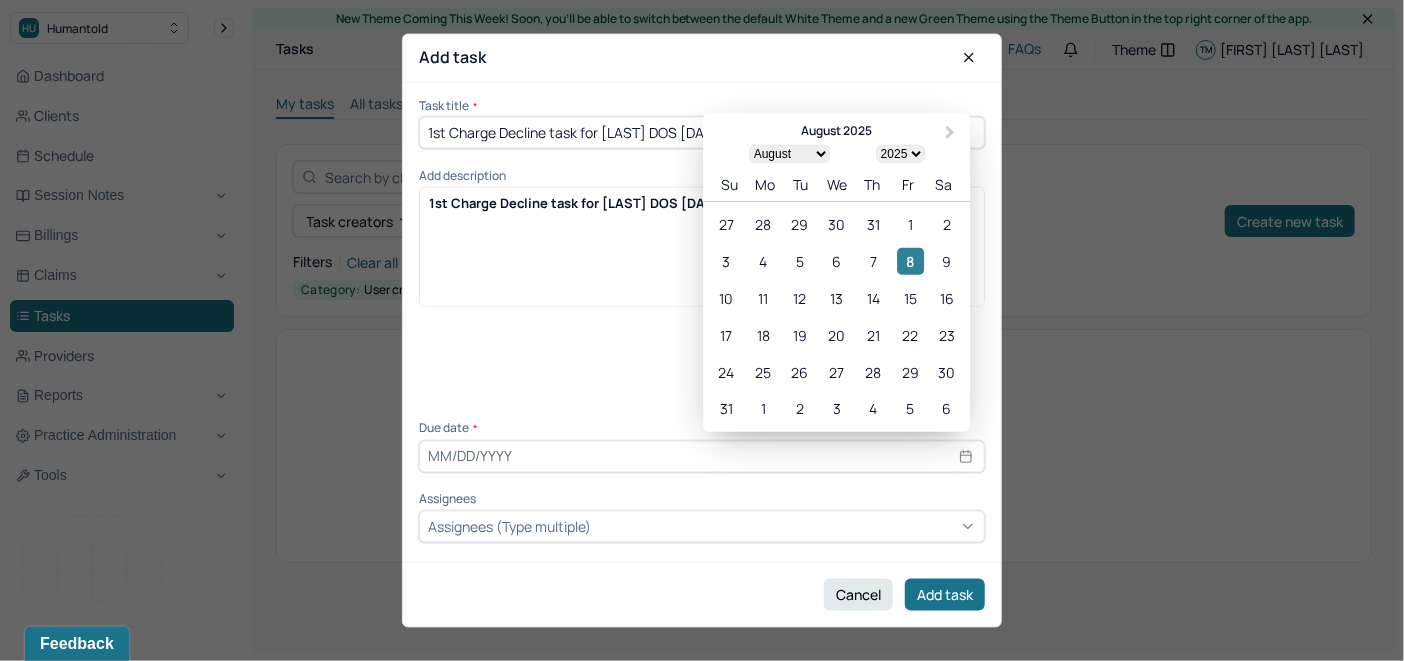 click on "8" at bounding box center [910, 261] 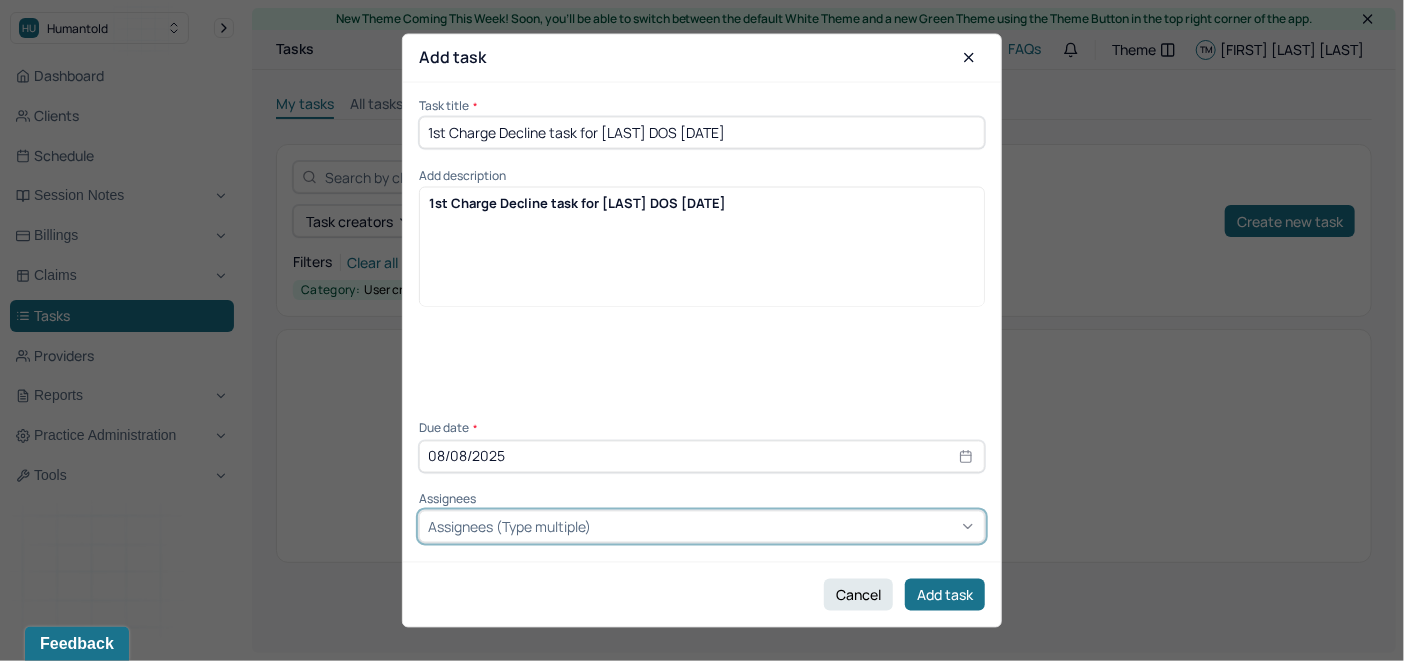 click on "Assignees (Type multiple)" at bounding box center [509, 526] 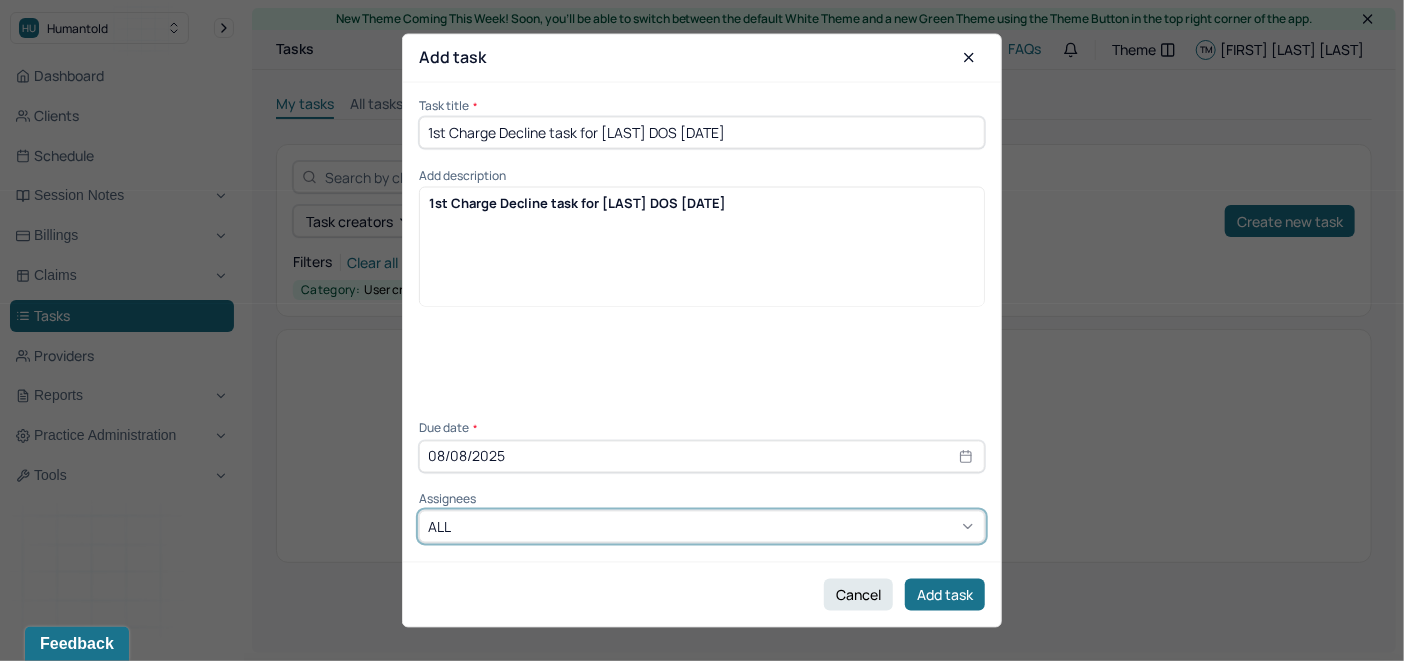 type on "ALLI" 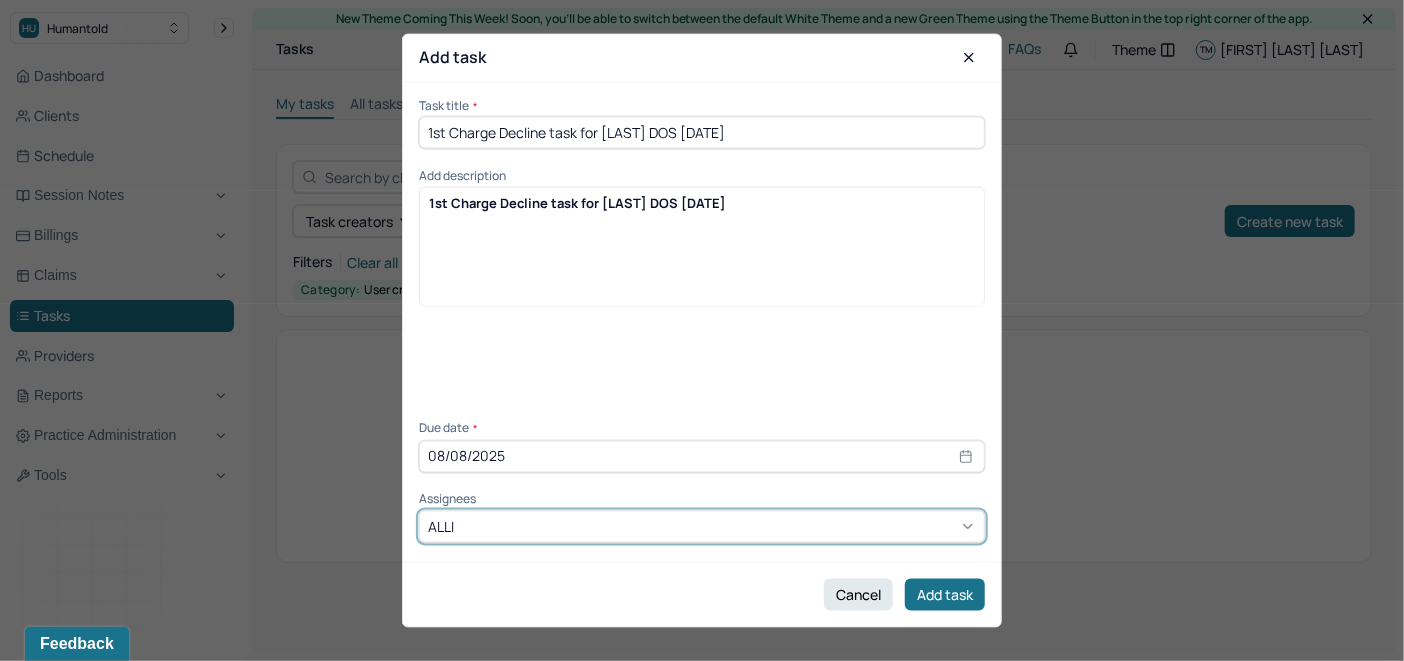 click on "[FIRST] [LAST]" at bounding box center [702, 713] 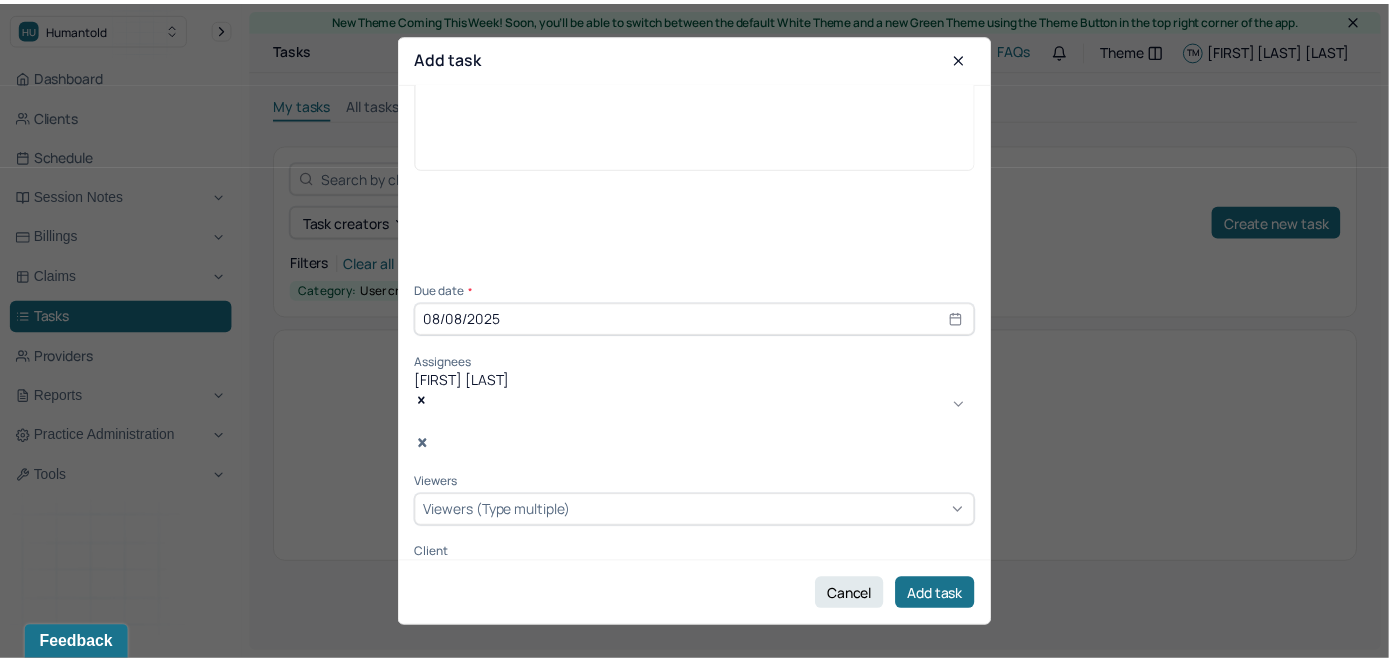scroll, scrollTop: 140, scrollLeft: 0, axis: vertical 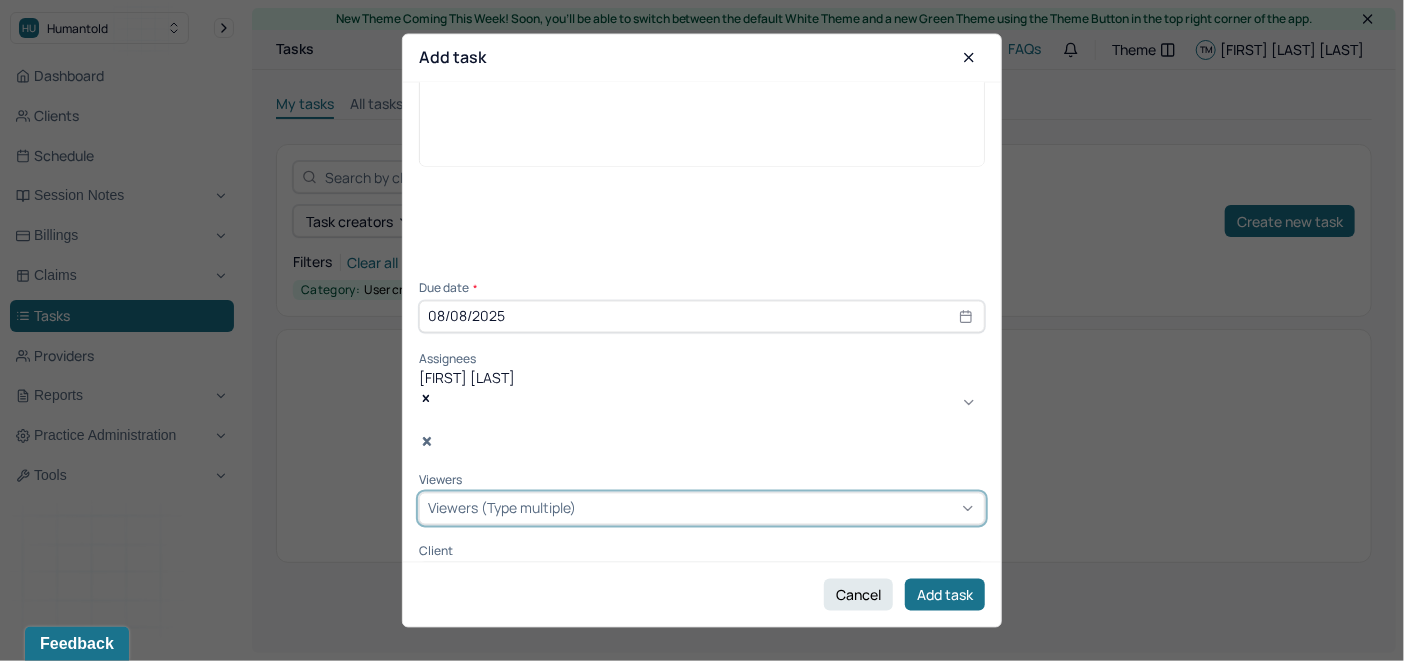 click on "Viewers (Type multiple)" at bounding box center [502, 508] 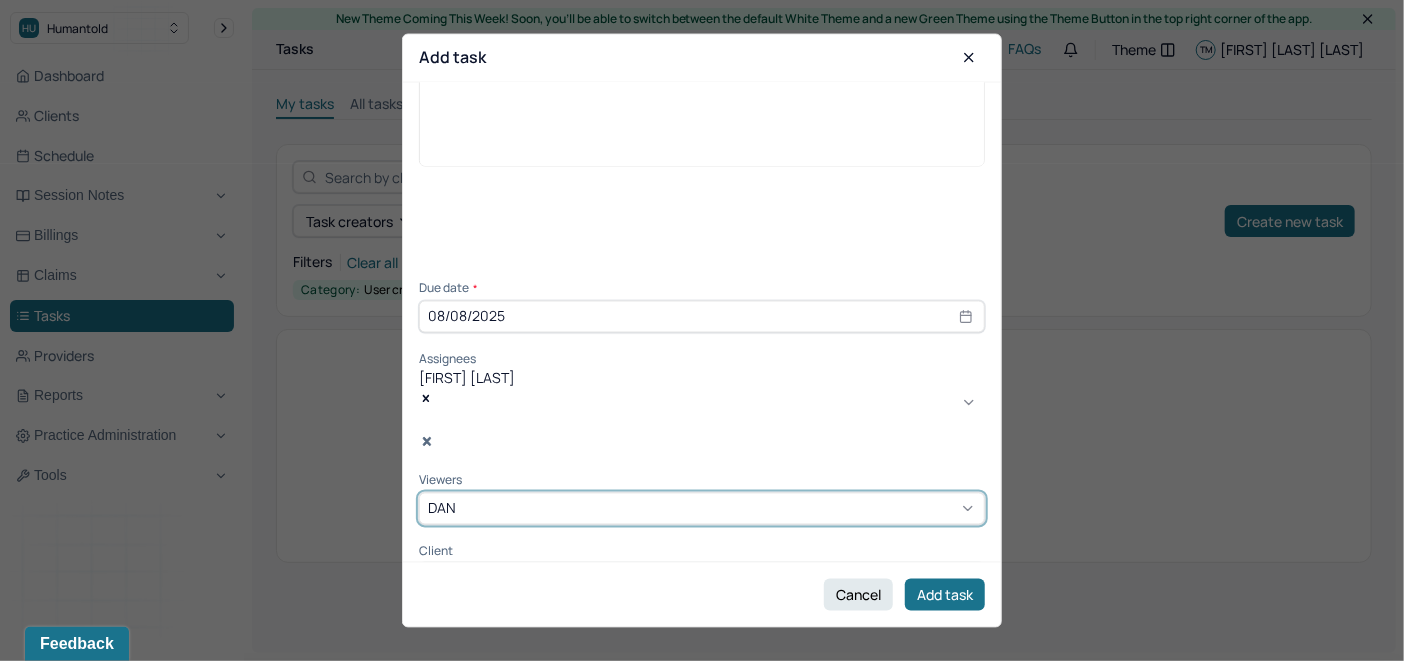 type on "DANI" 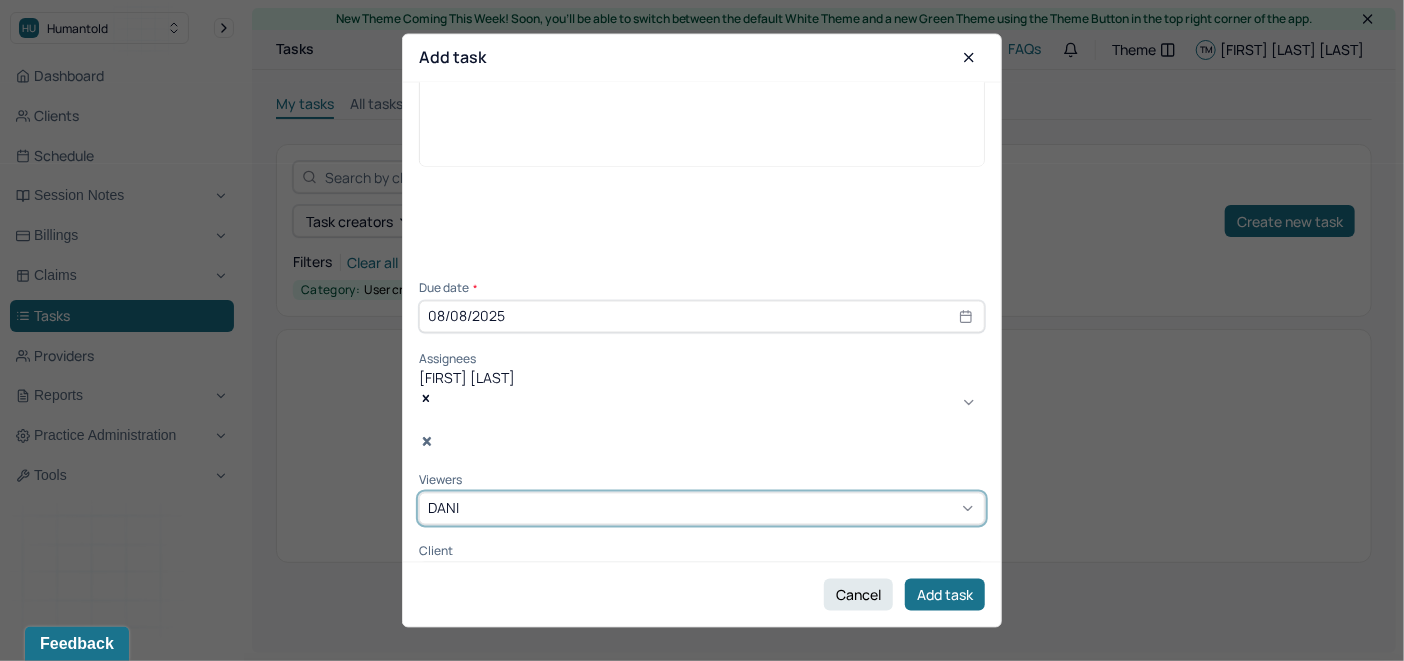 click on "[FIRST] [LAST]" at bounding box center (702, 795) 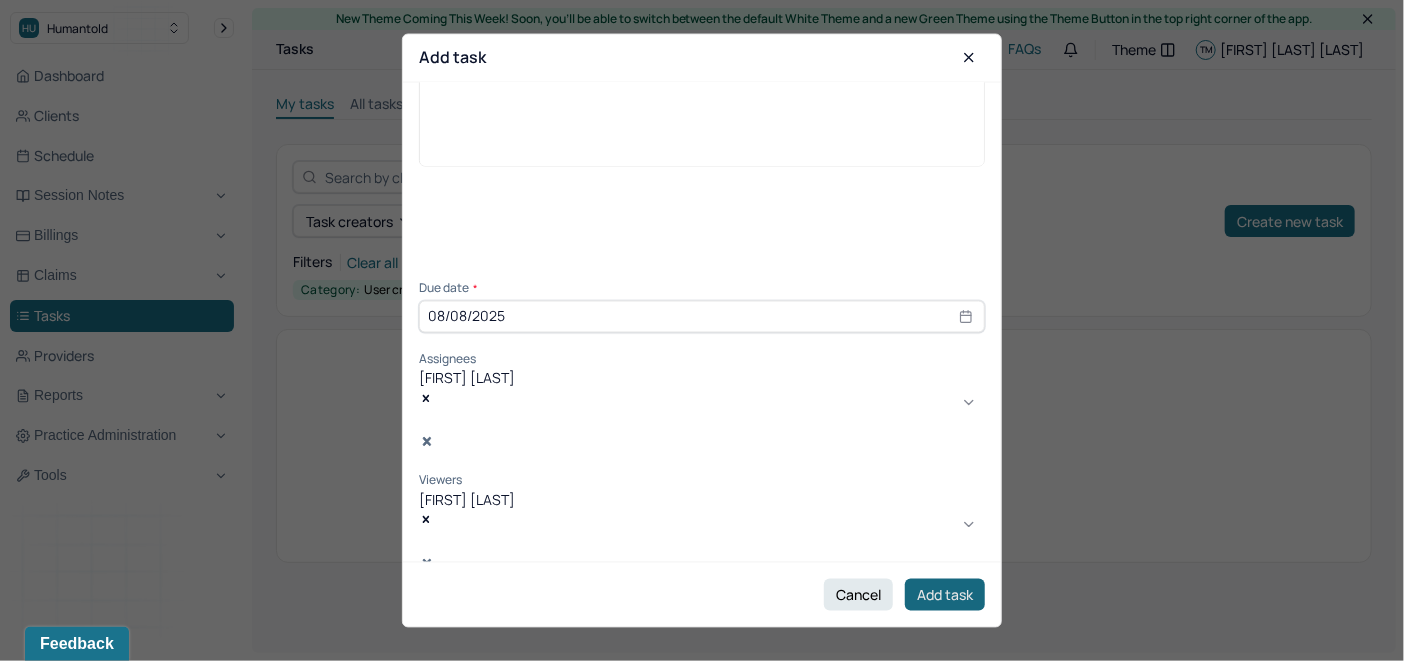 click on "Add task" at bounding box center (945, 595) 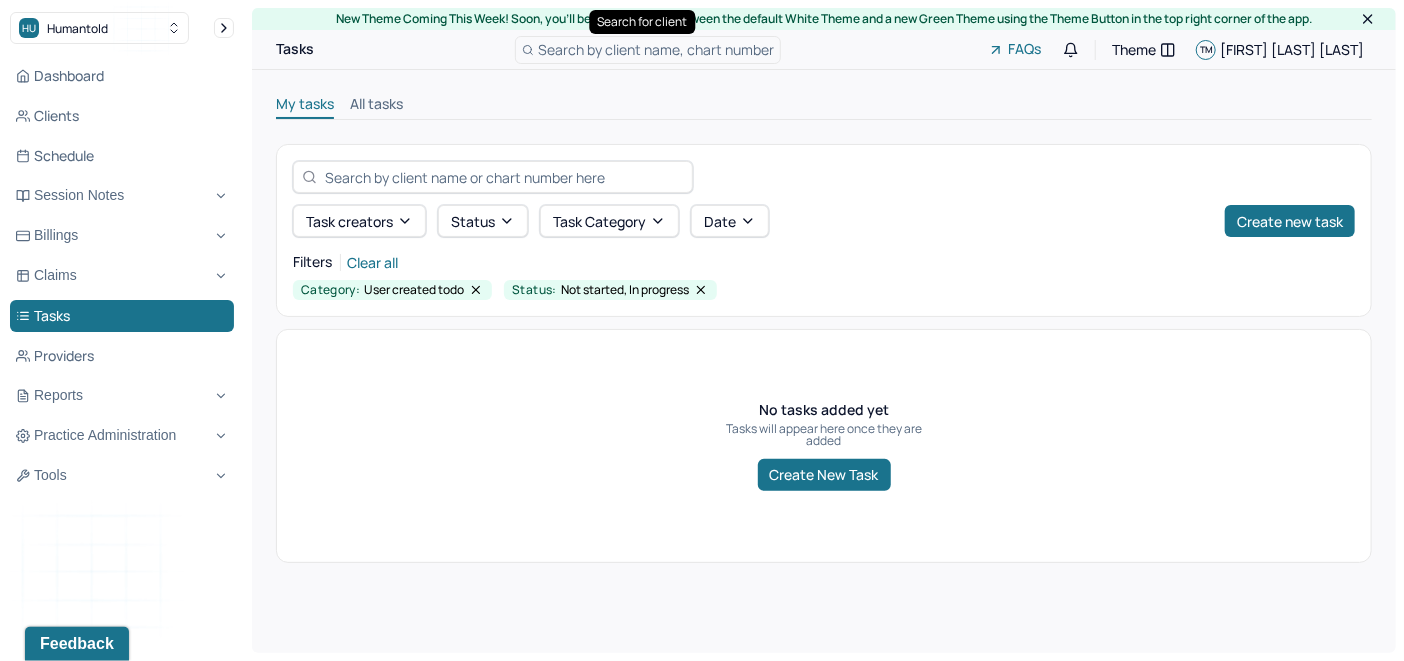click on "Search by client name, chart number" at bounding box center [656, 49] 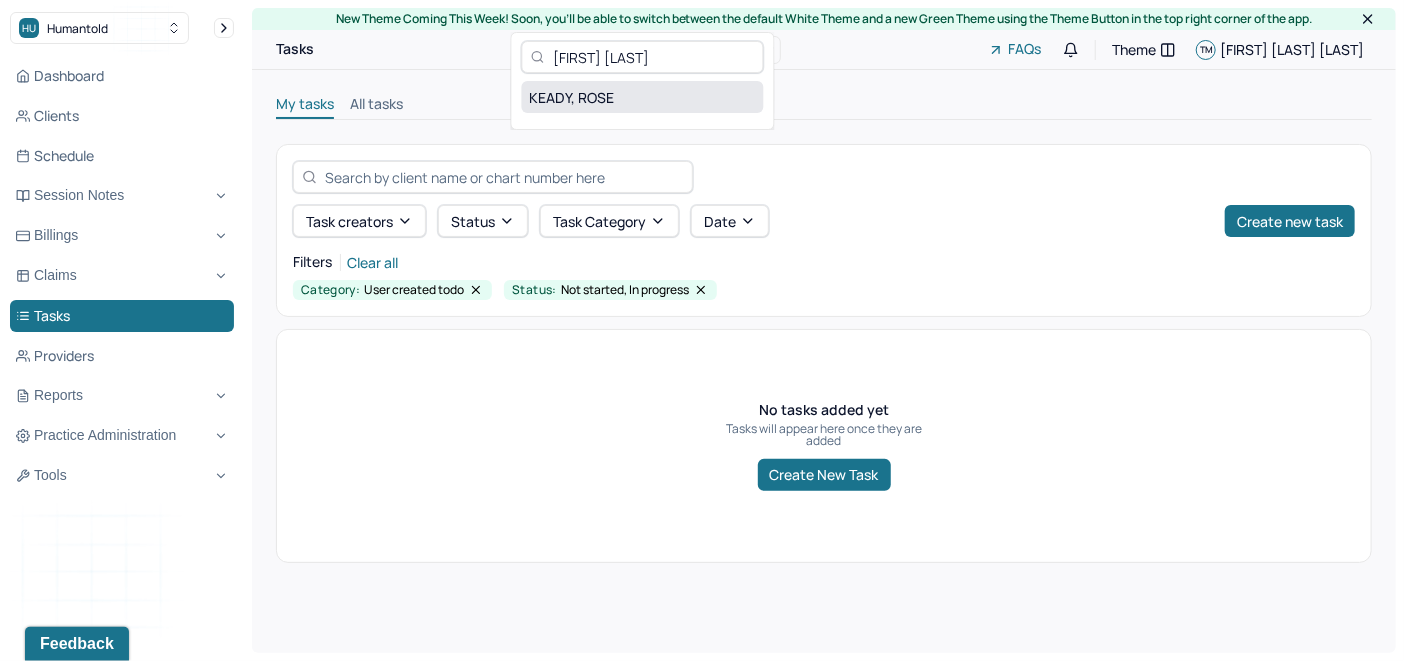 type on "[FIRST] [LAST]" 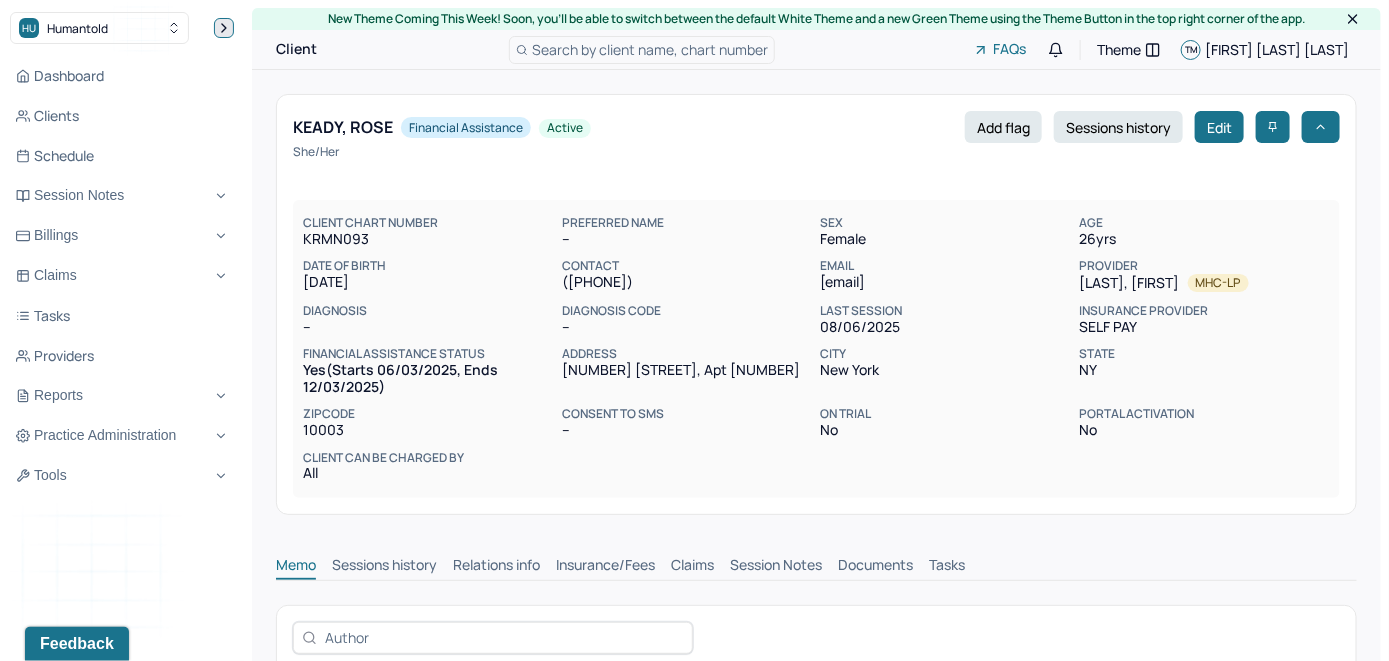click 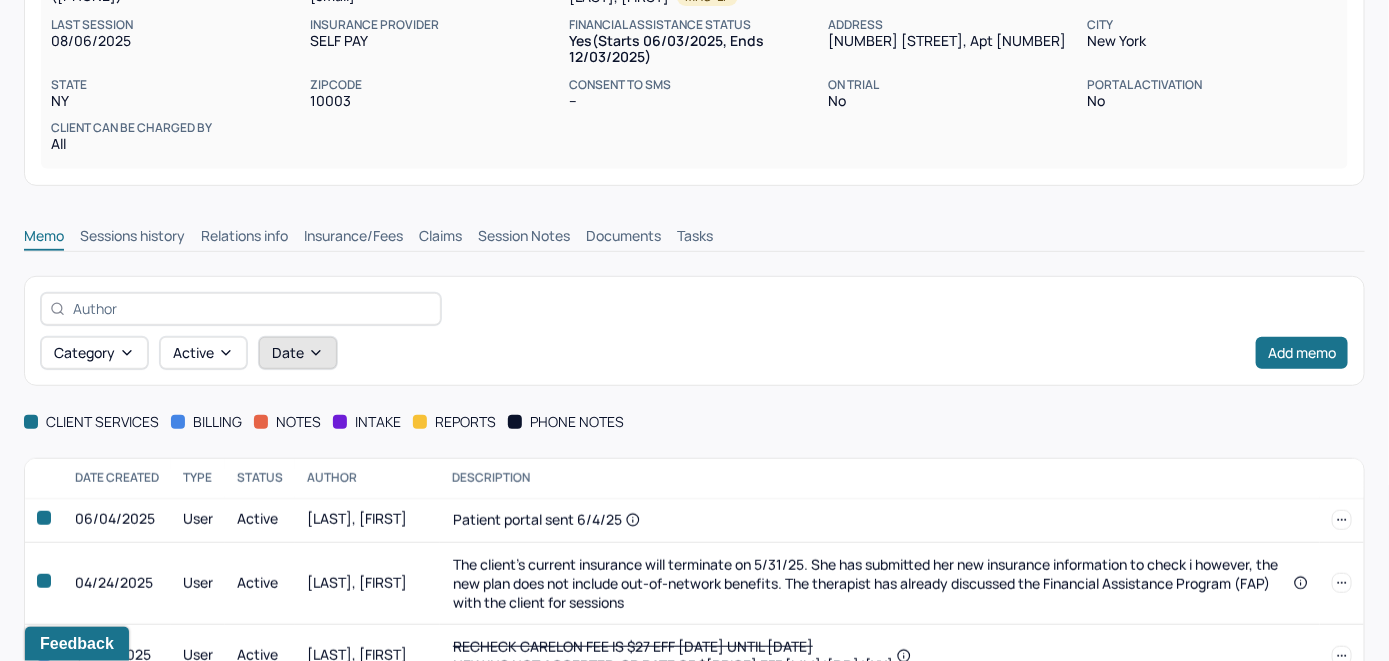 scroll, scrollTop: 300, scrollLeft: 0, axis: vertical 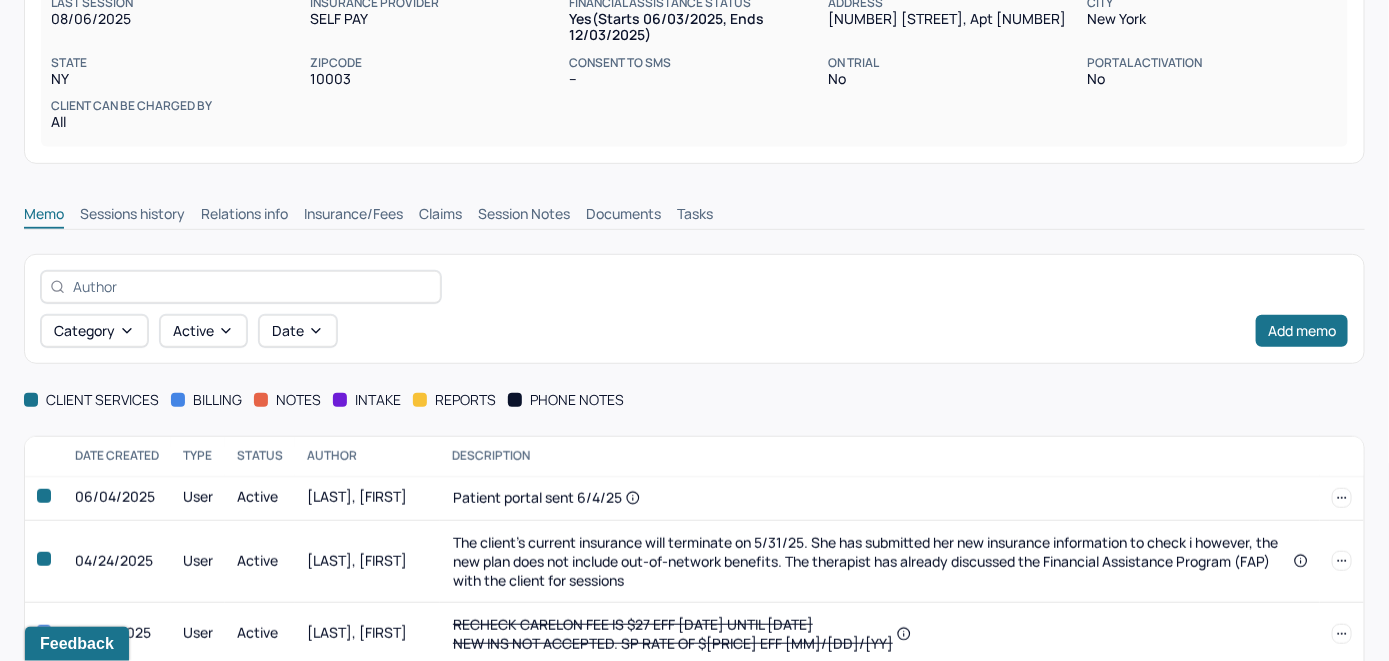 click on "Insurance/Fees" at bounding box center (353, 216) 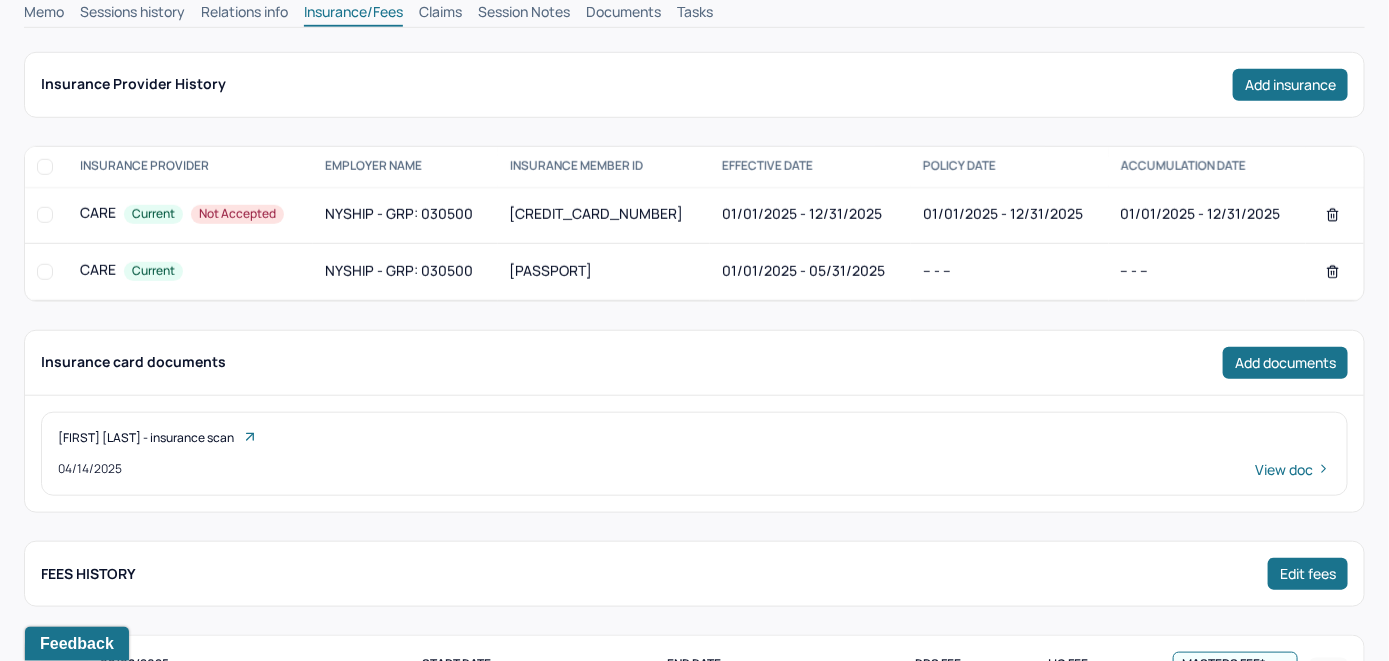 scroll, scrollTop: 500, scrollLeft: 0, axis: vertical 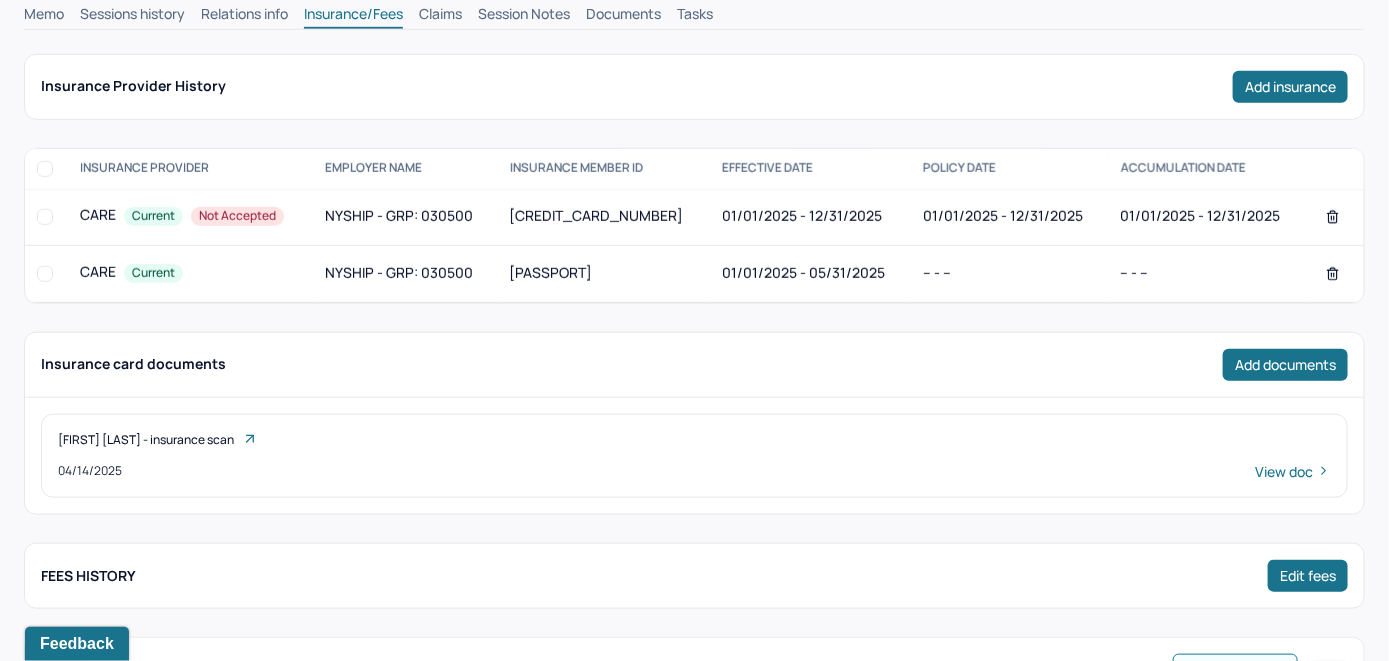 click on "Claims" at bounding box center (440, 16) 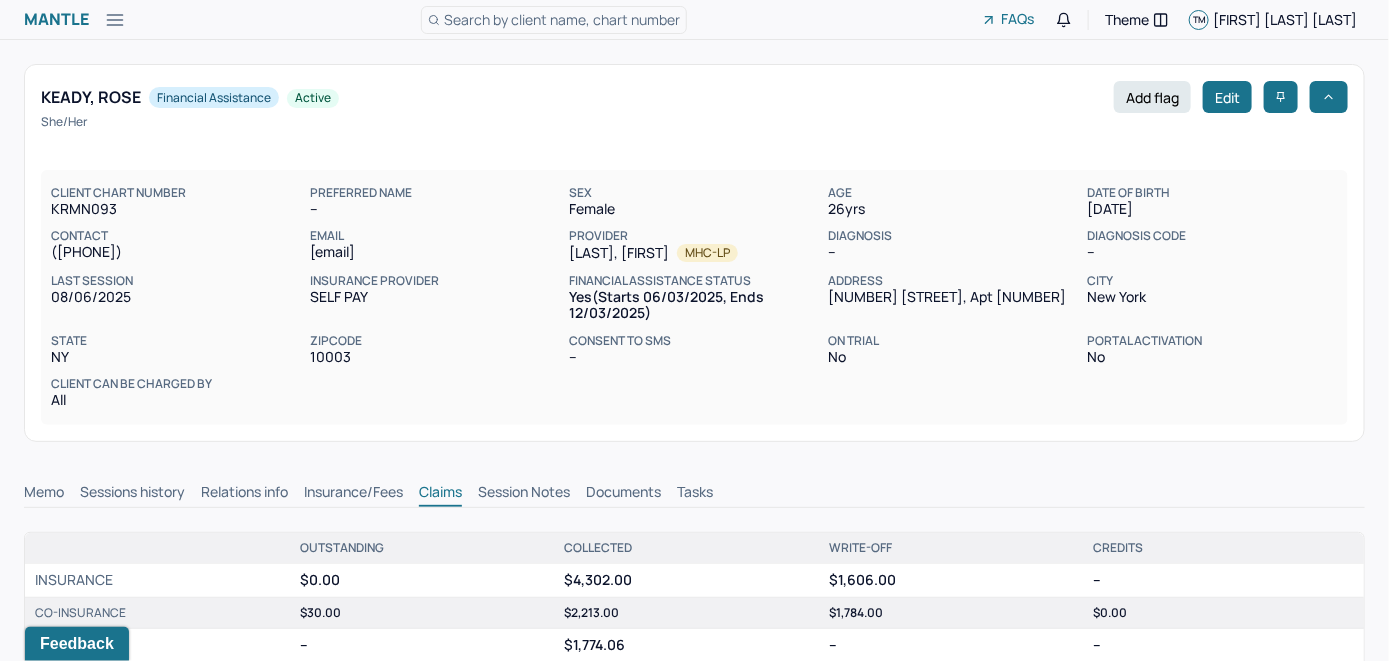scroll, scrollTop: 0, scrollLeft: 0, axis: both 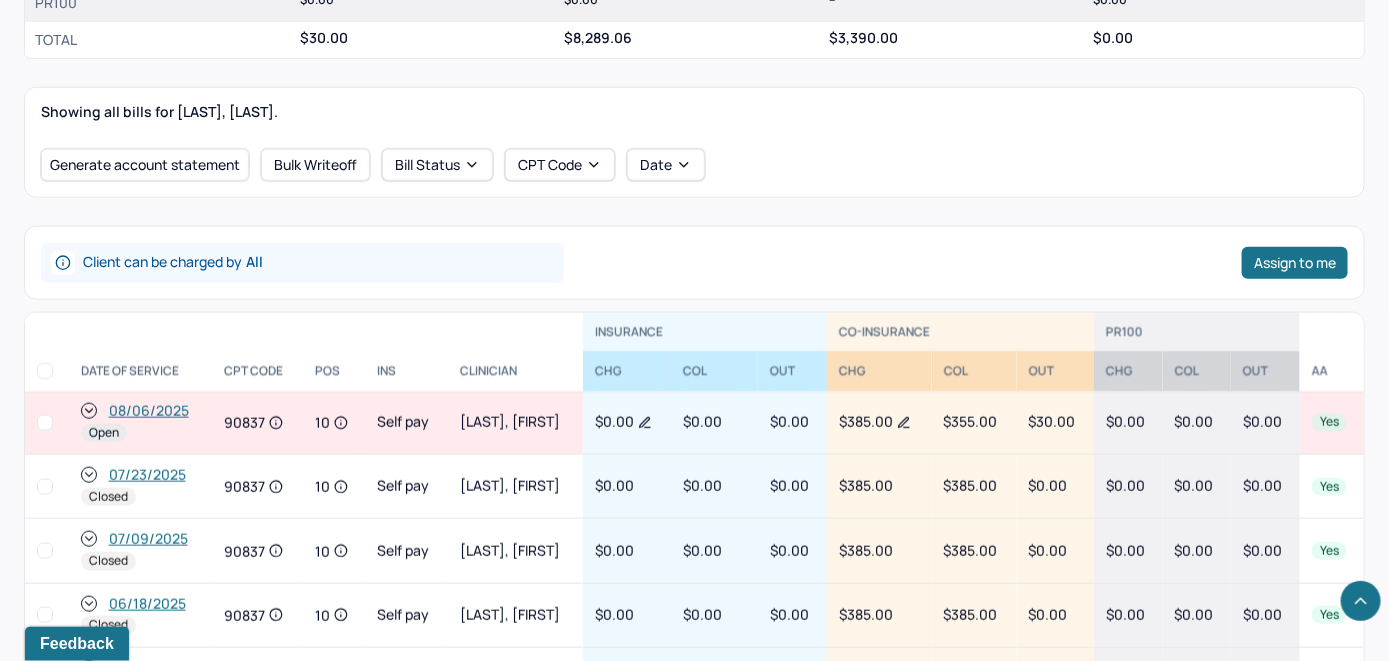 click on "08/06/2025" at bounding box center (149, 411) 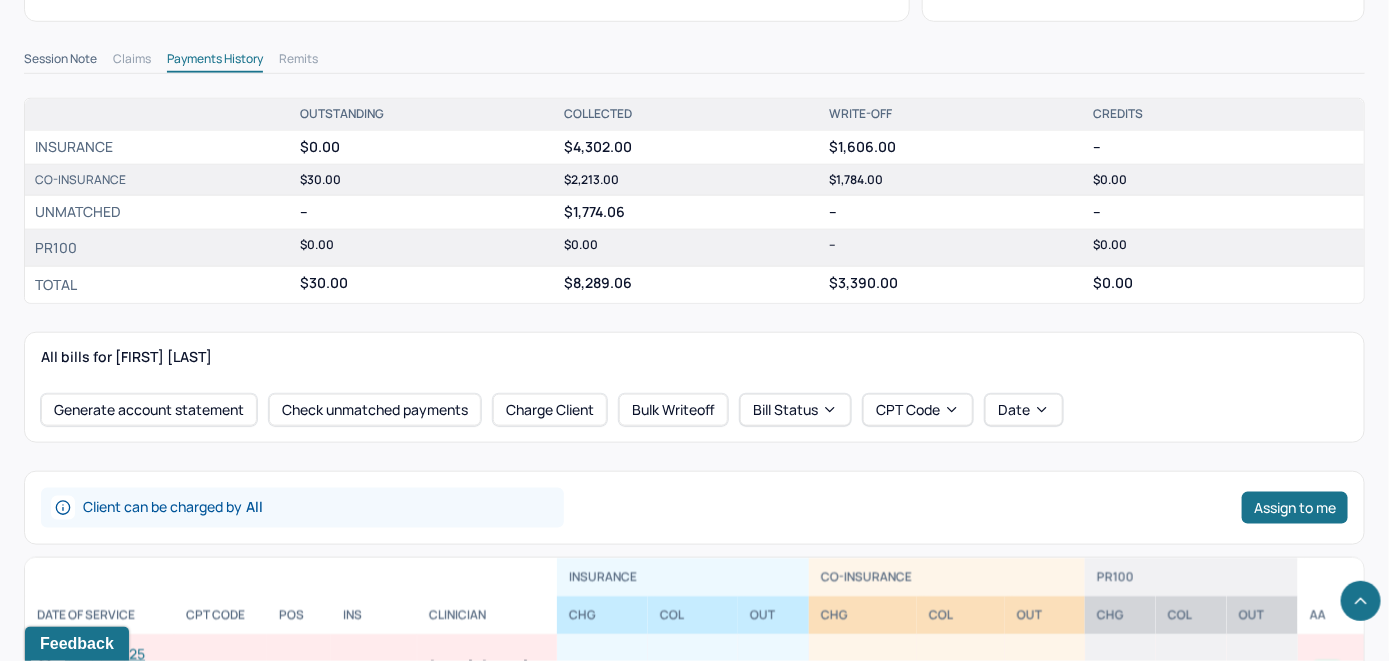 scroll, scrollTop: 700, scrollLeft: 0, axis: vertical 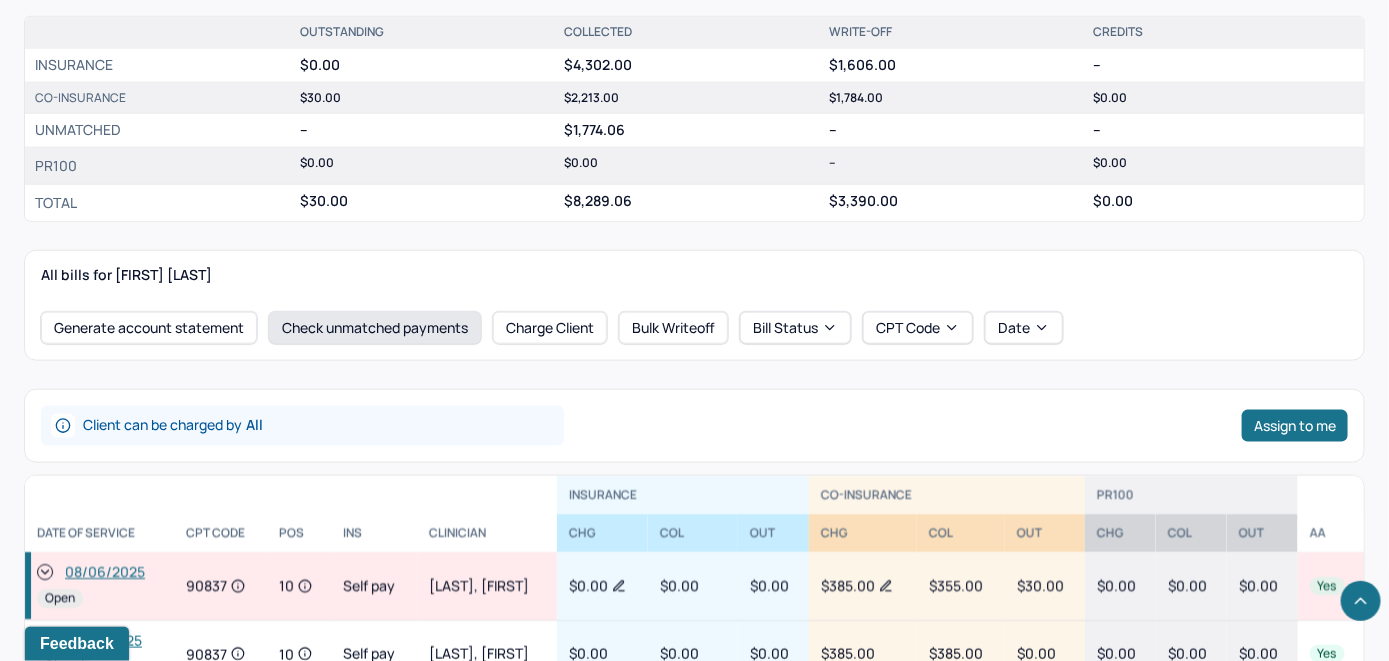 click on "Check unmatched payments" at bounding box center (375, 328) 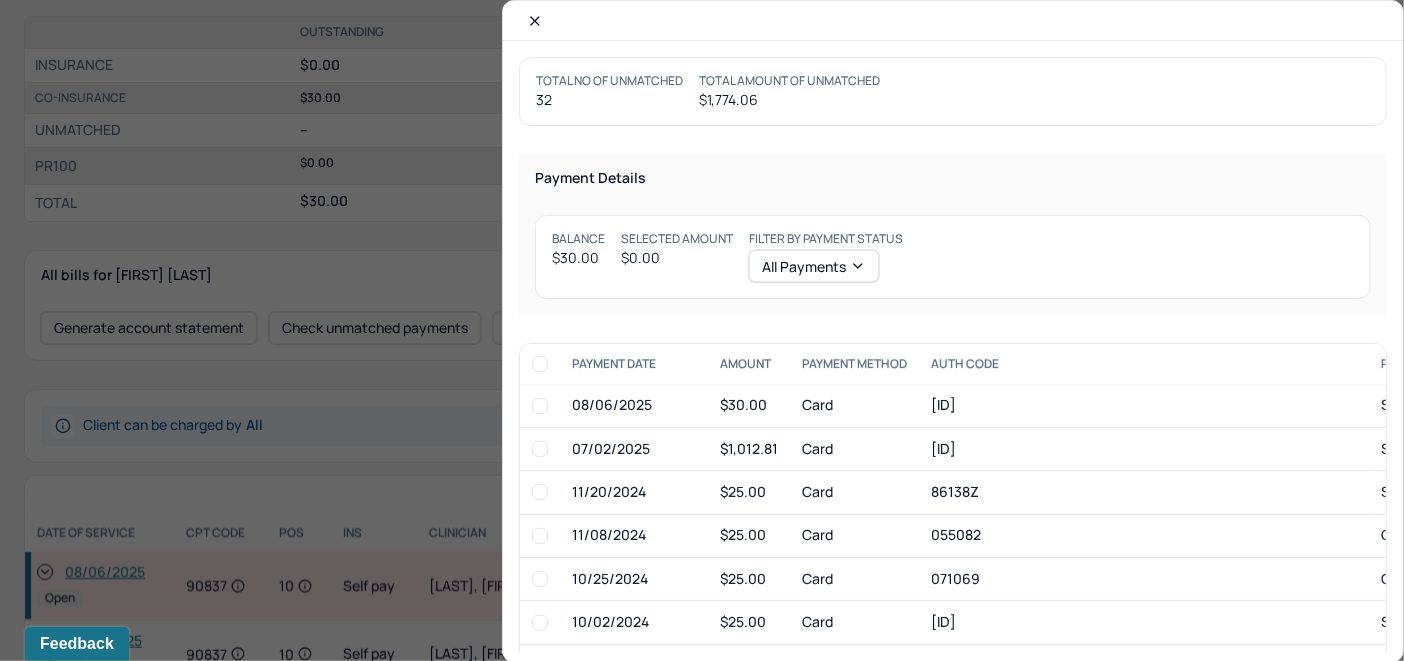 click at bounding box center (540, 406) 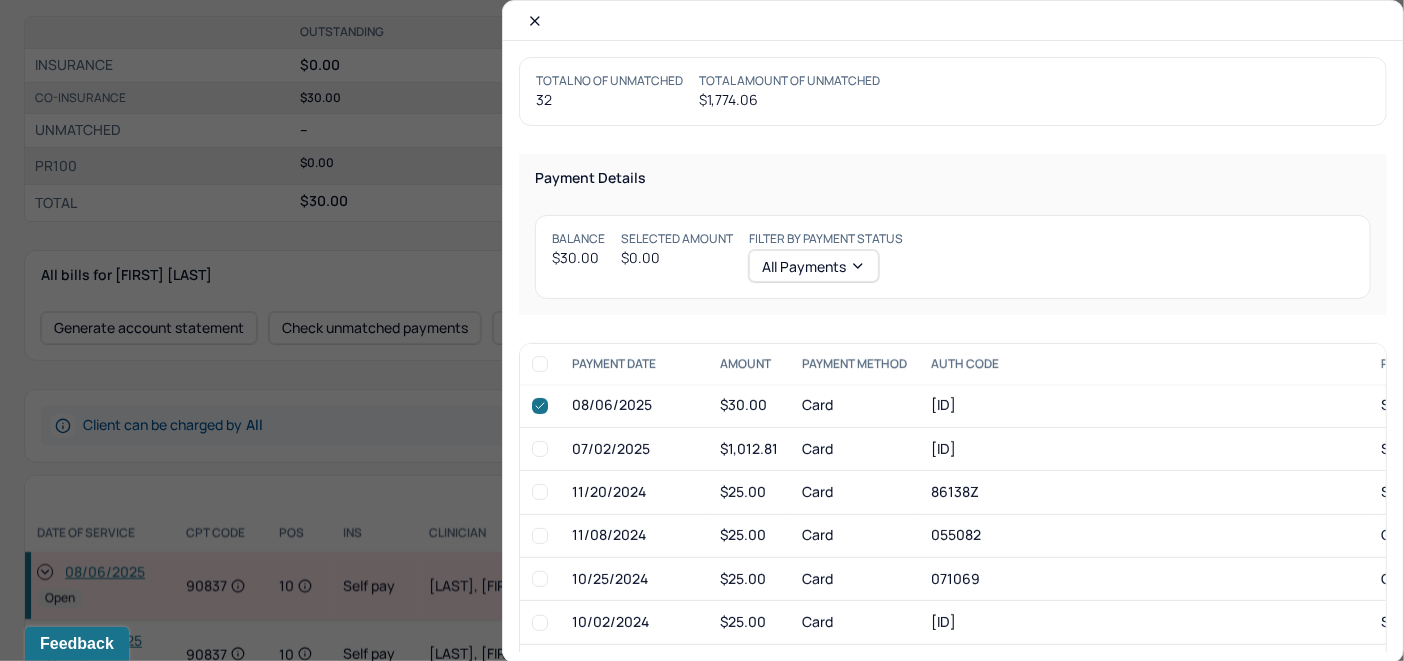 checkbox on "true" 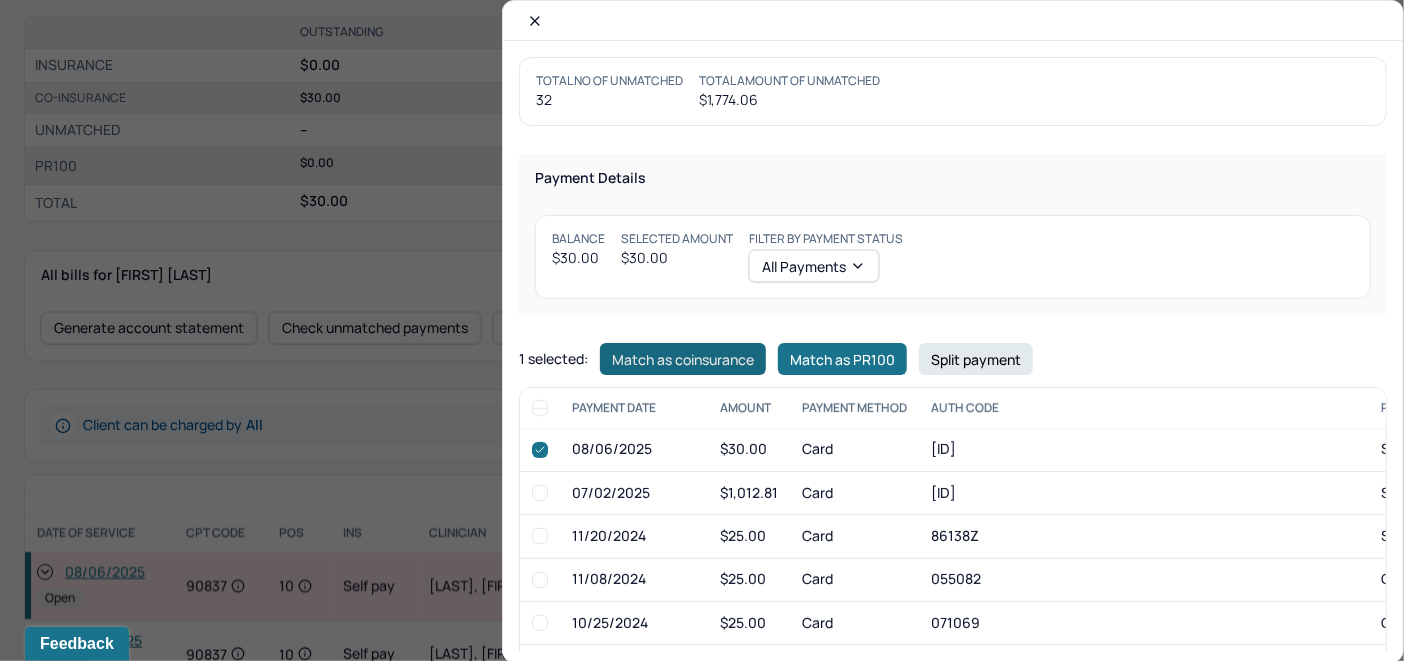 click on "Match as coinsurance" at bounding box center [683, 359] 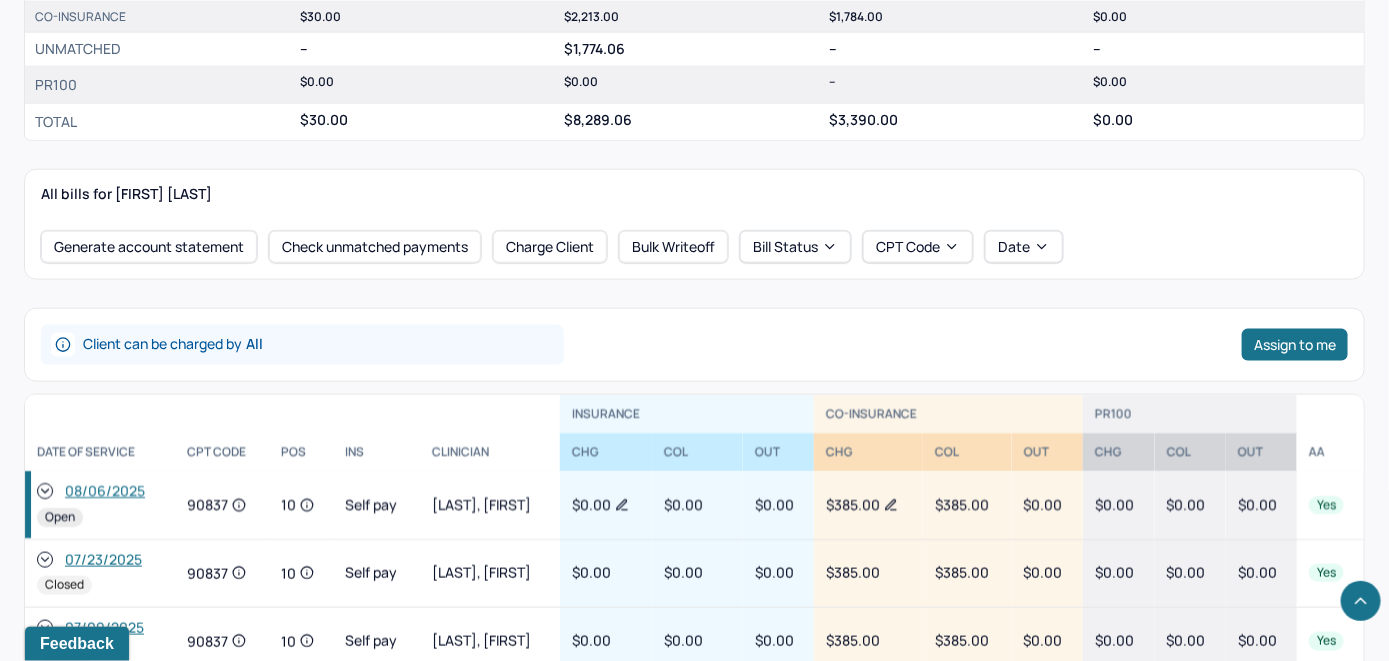 scroll, scrollTop: 900, scrollLeft: 0, axis: vertical 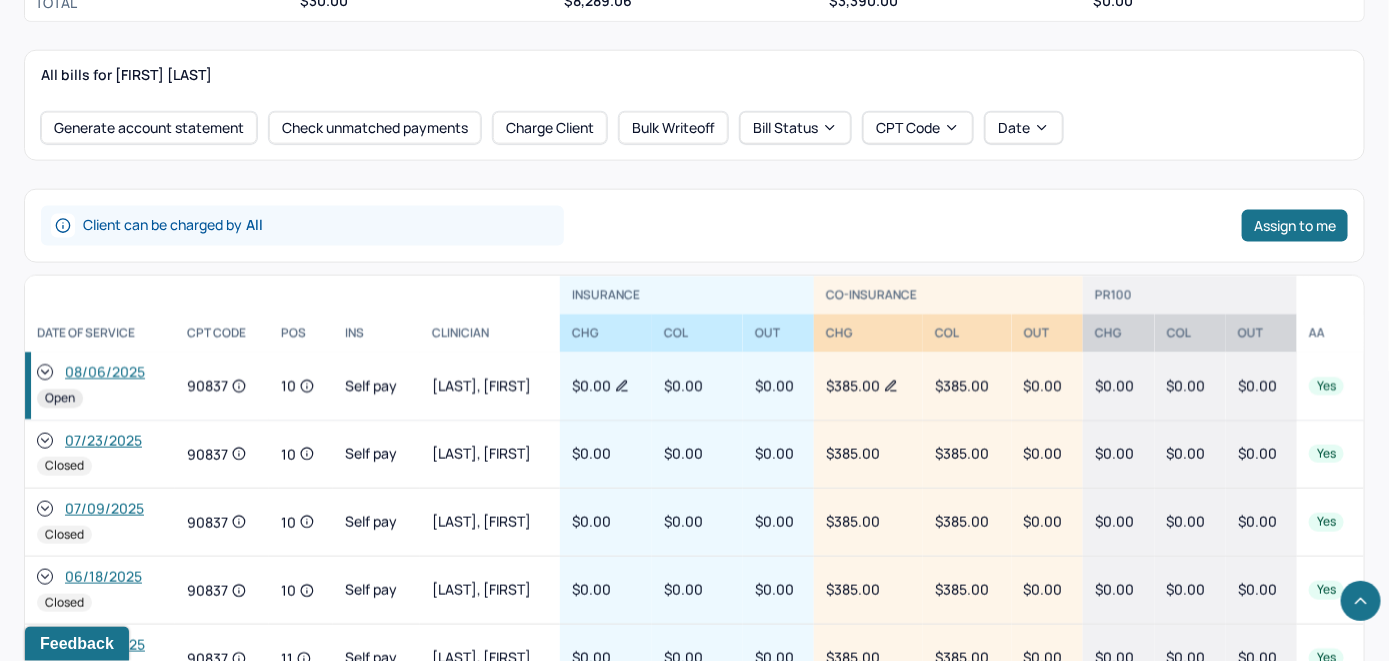 click 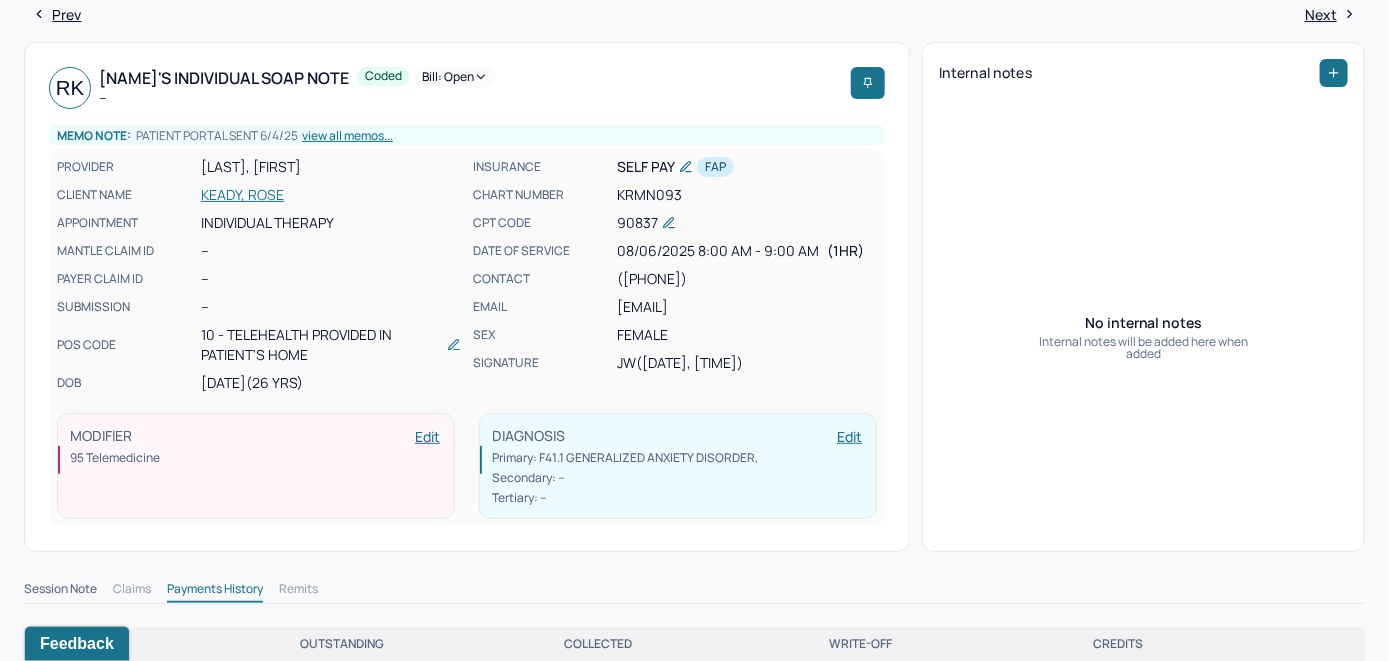 scroll, scrollTop: 0, scrollLeft: 0, axis: both 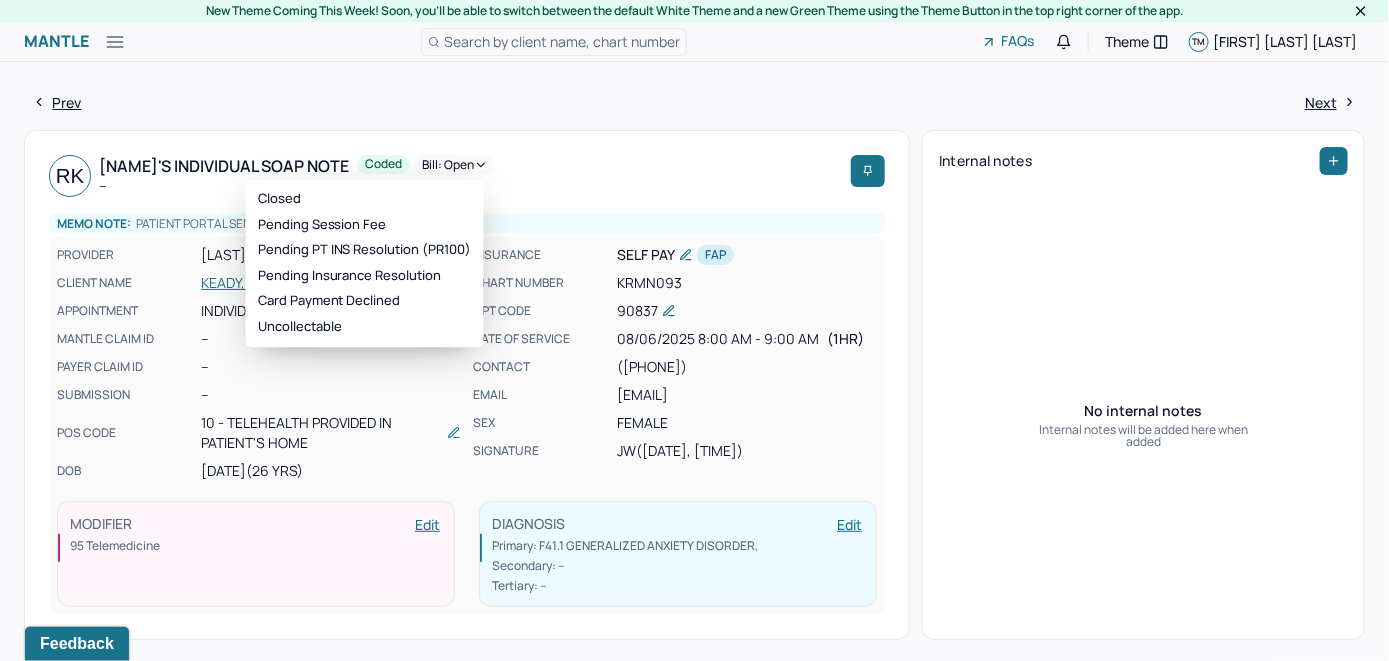 click on "Bill: Open" at bounding box center [455, 165] 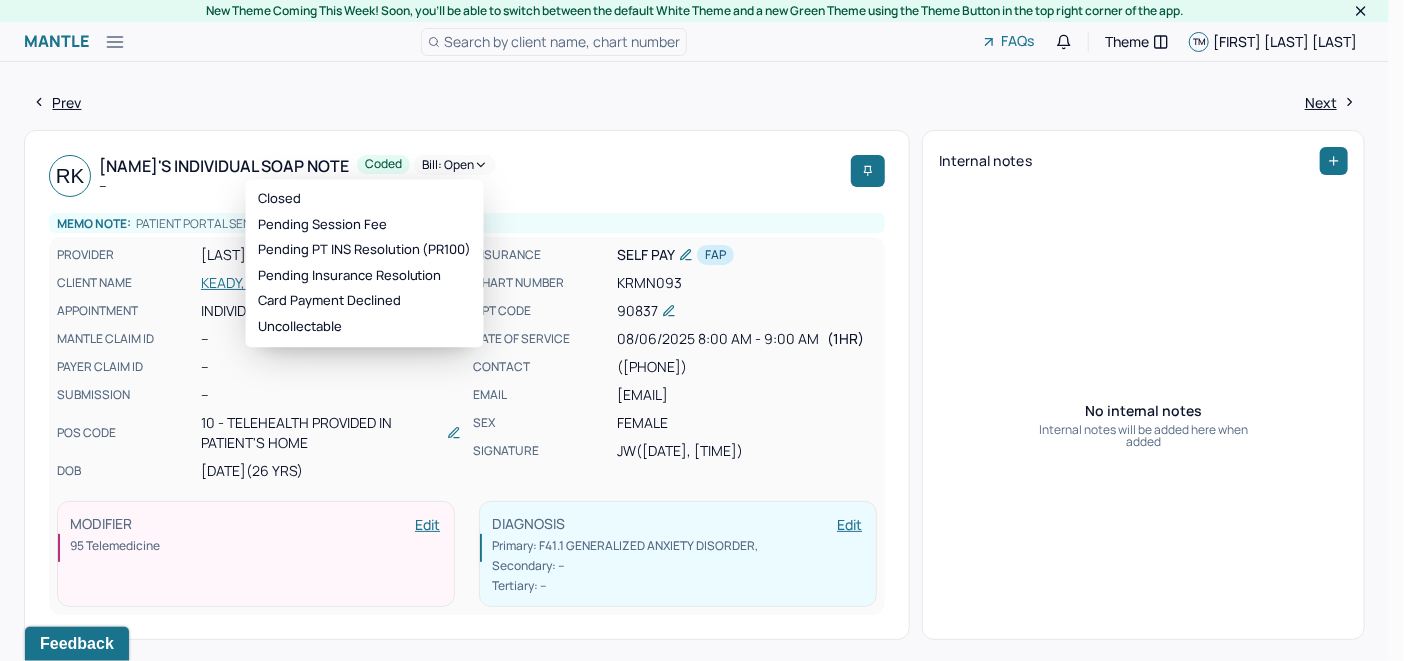 click on "Open Closed Pending Session Fee Pending PT INS Resolution (PR100) Pending Insurance Resolution Card Payment Declined Uncollectable" at bounding box center [365, 263] 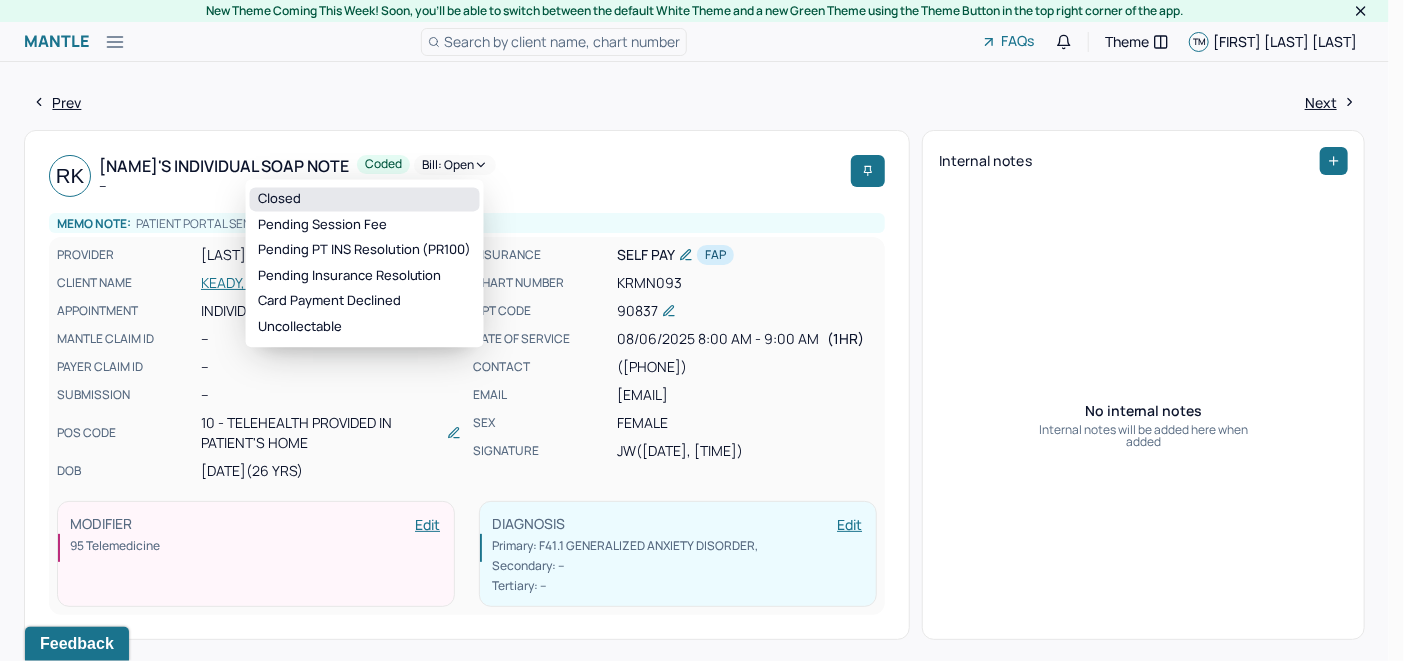 click on "Closed" at bounding box center (365, 199) 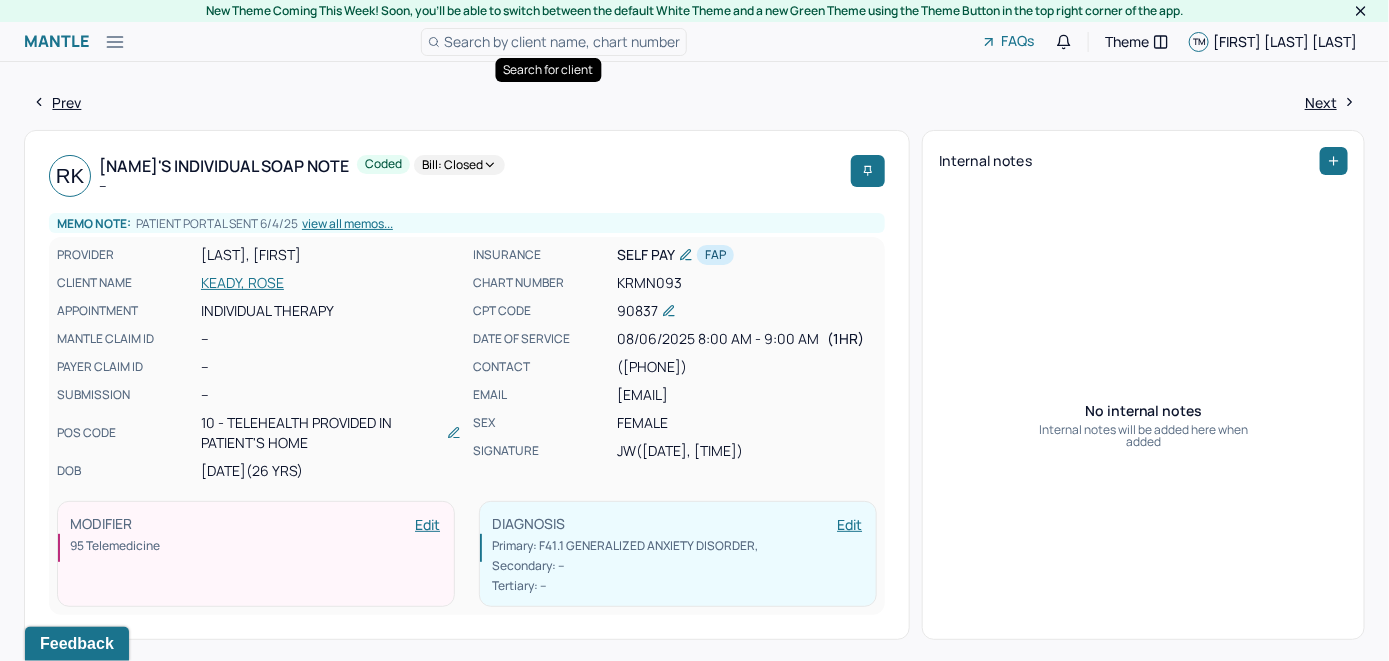 click on "Search by client name, chart number" at bounding box center [562, 41] 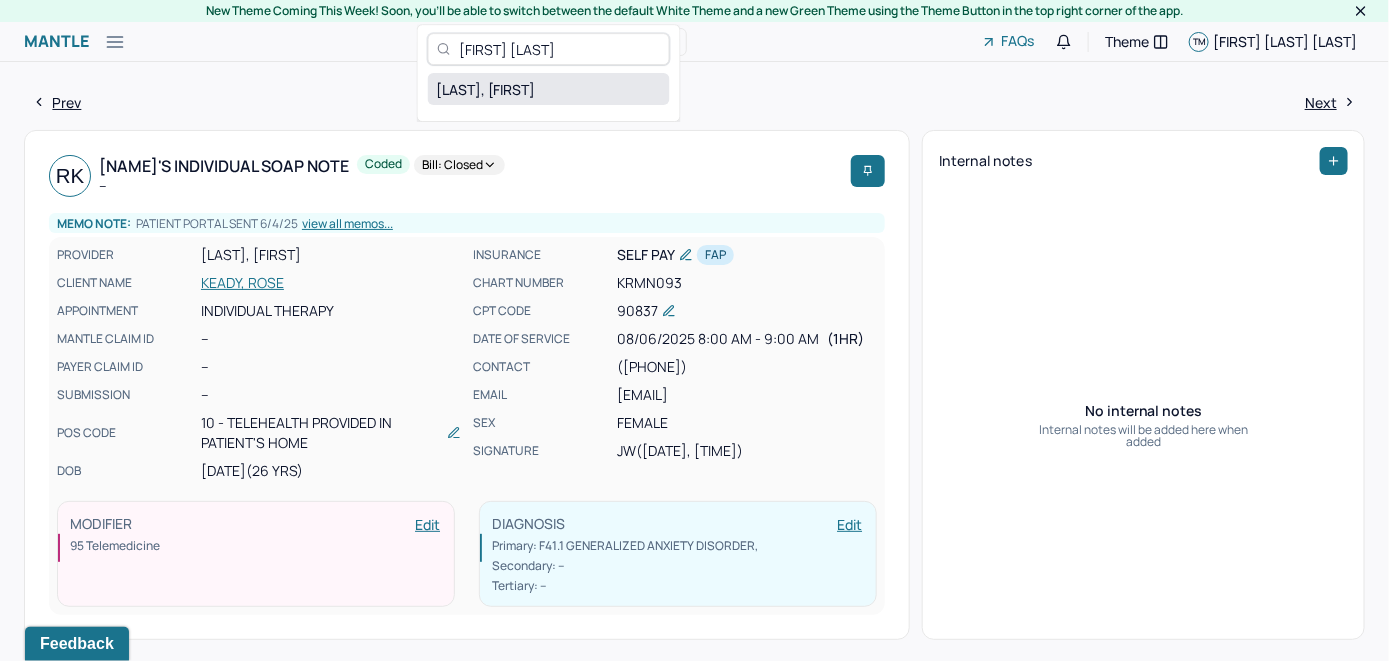 type on "[FIRST] [LAST]" 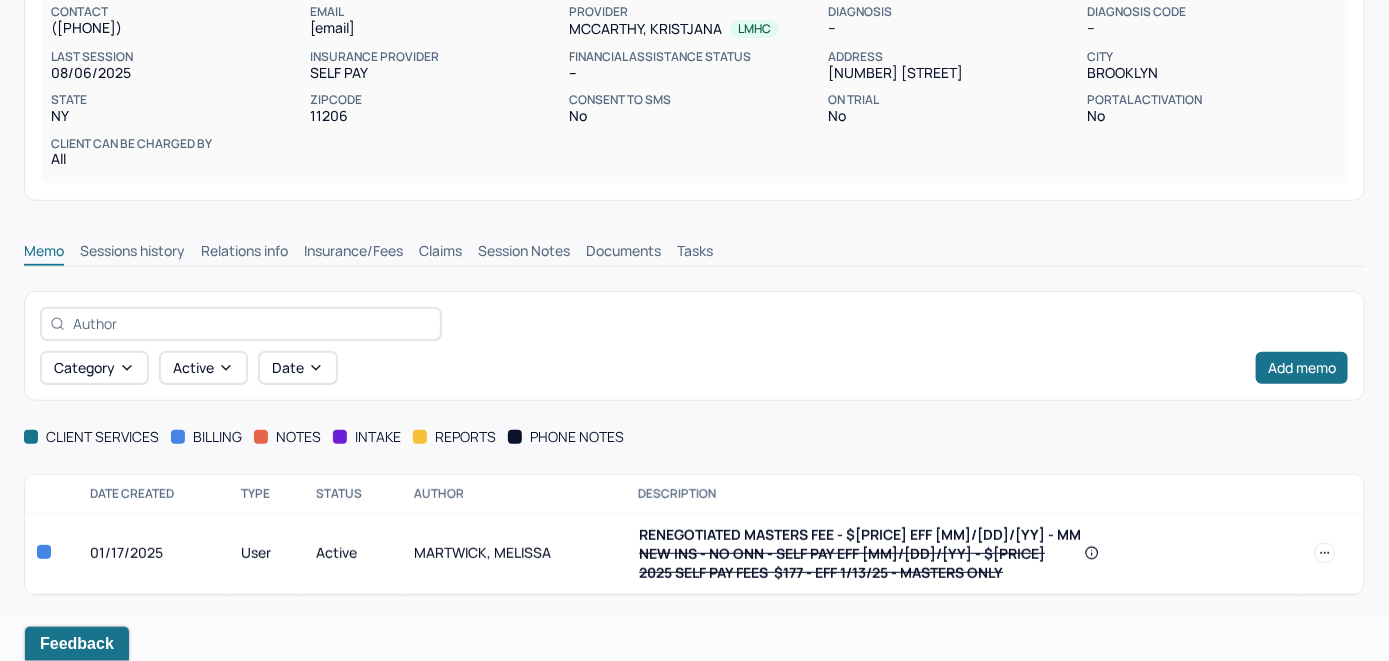 scroll, scrollTop: 247, scrollLeft: 0, axis: vertical 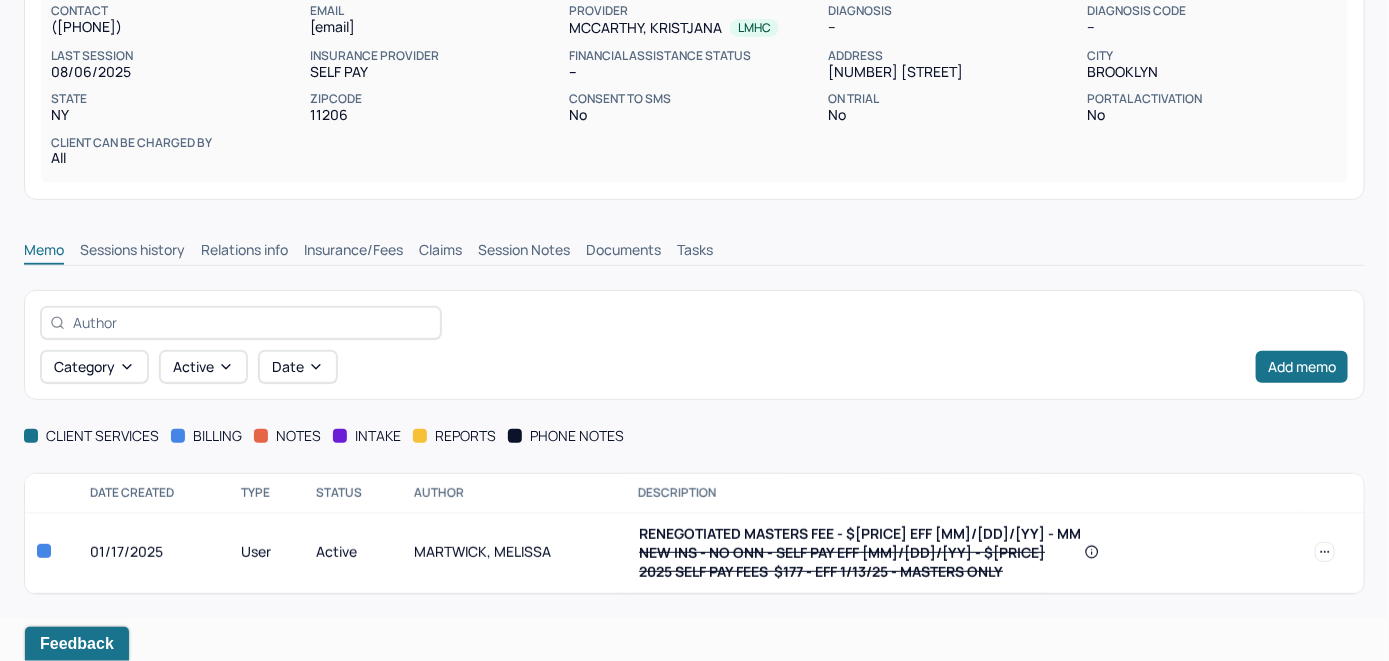 click on "Insurance/Fees" at bounding box center [353, 252] 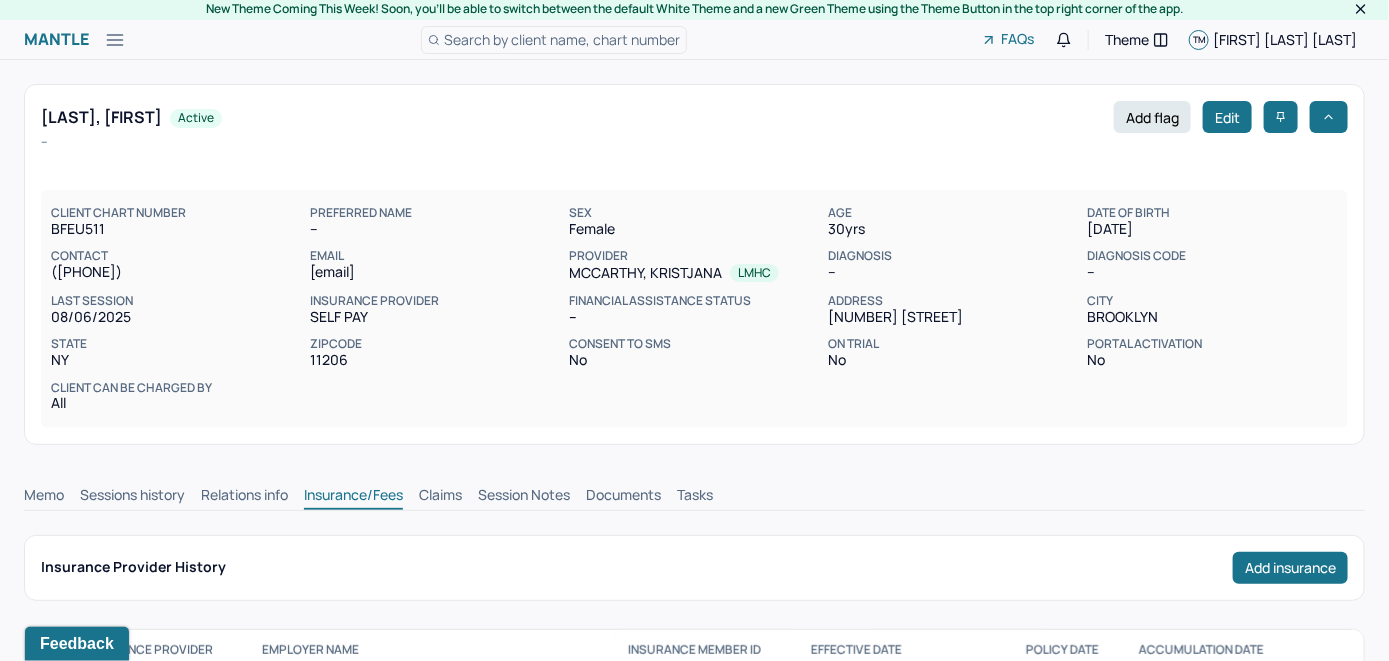 scroll, scrollTop: 0, scrollLeft: 0, axis: both 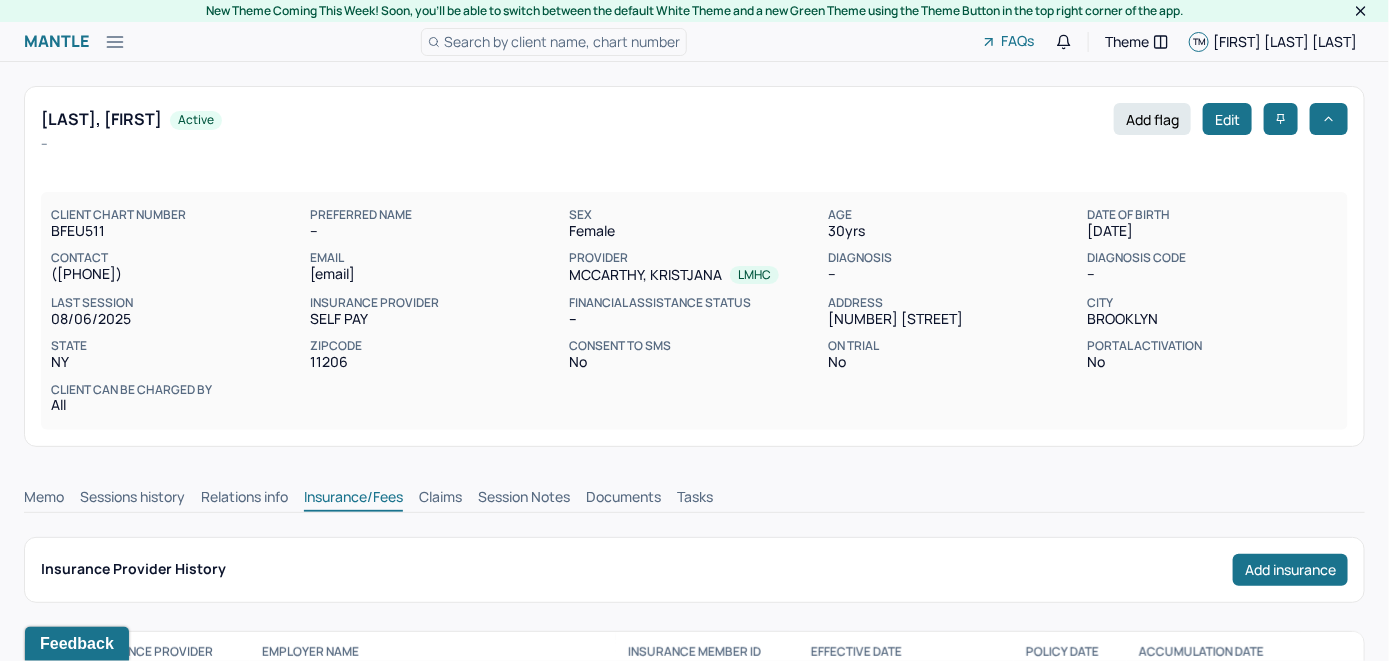 click on "Search by client name, chart number" at bounding box center [562, 41] 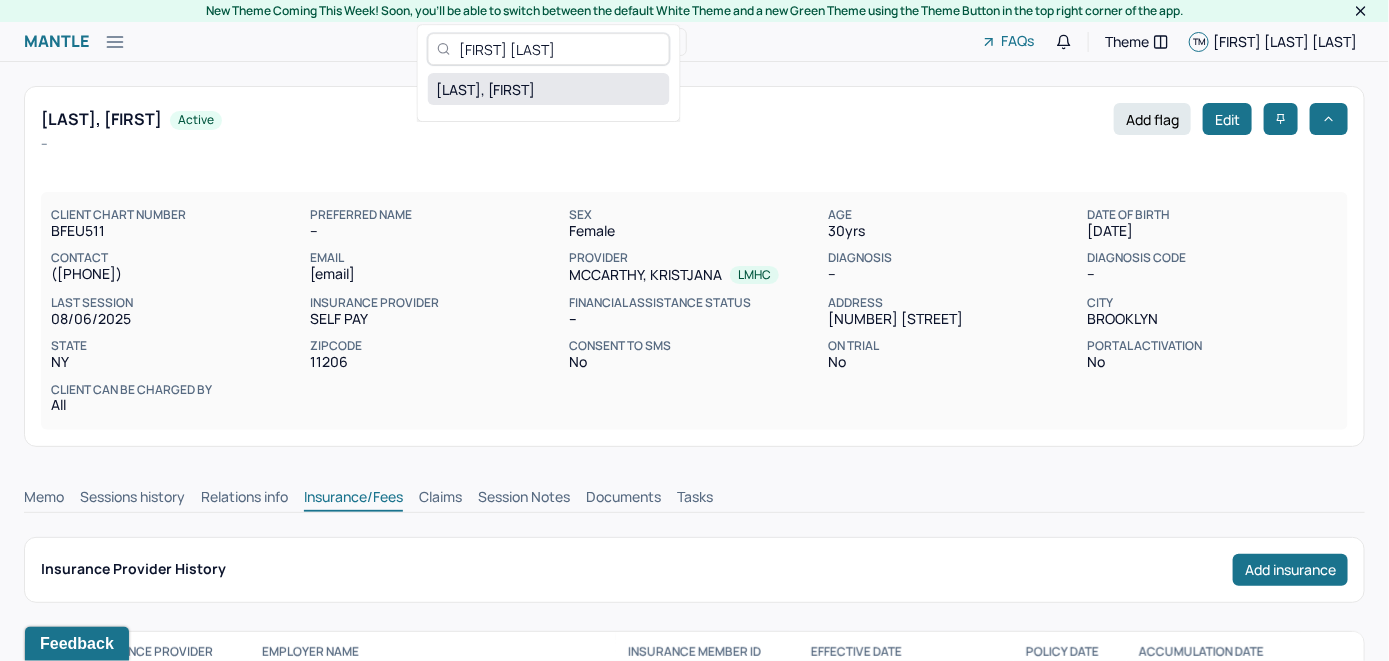 type on "[FIRST] [LAST]" 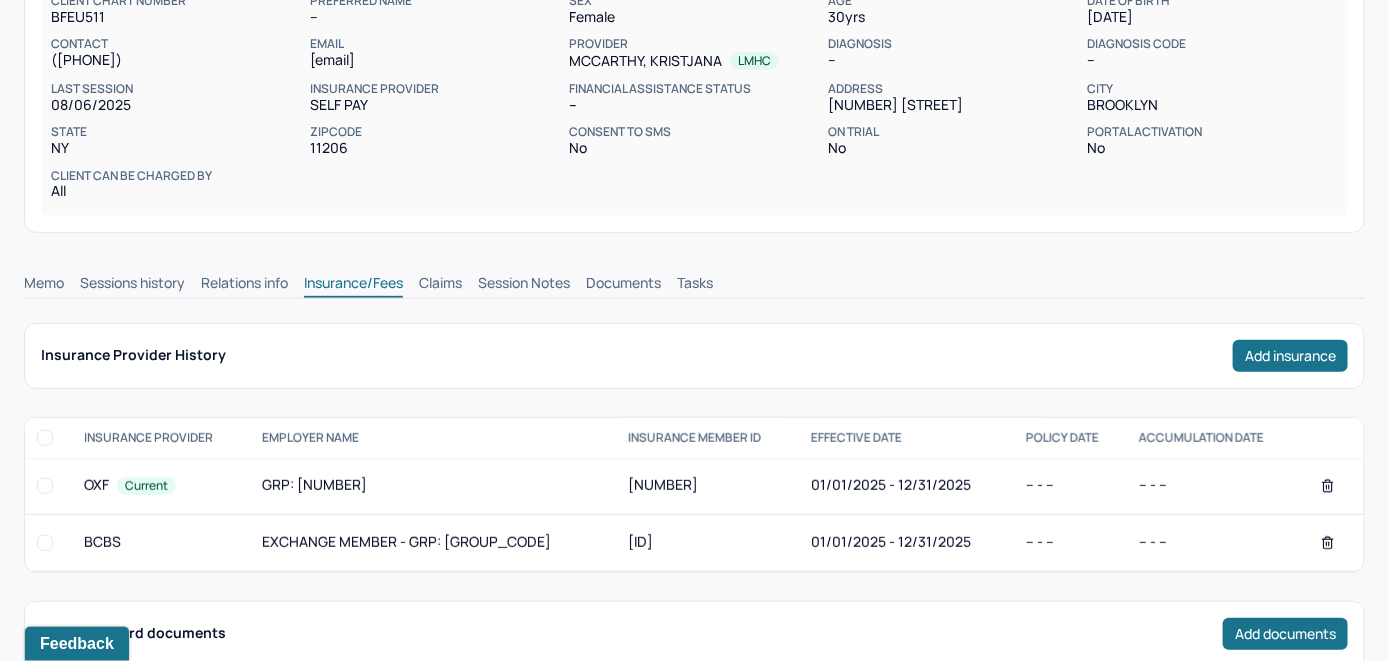 scroll, scrollTop: 300, scrollLeft: 0, axis: vertical 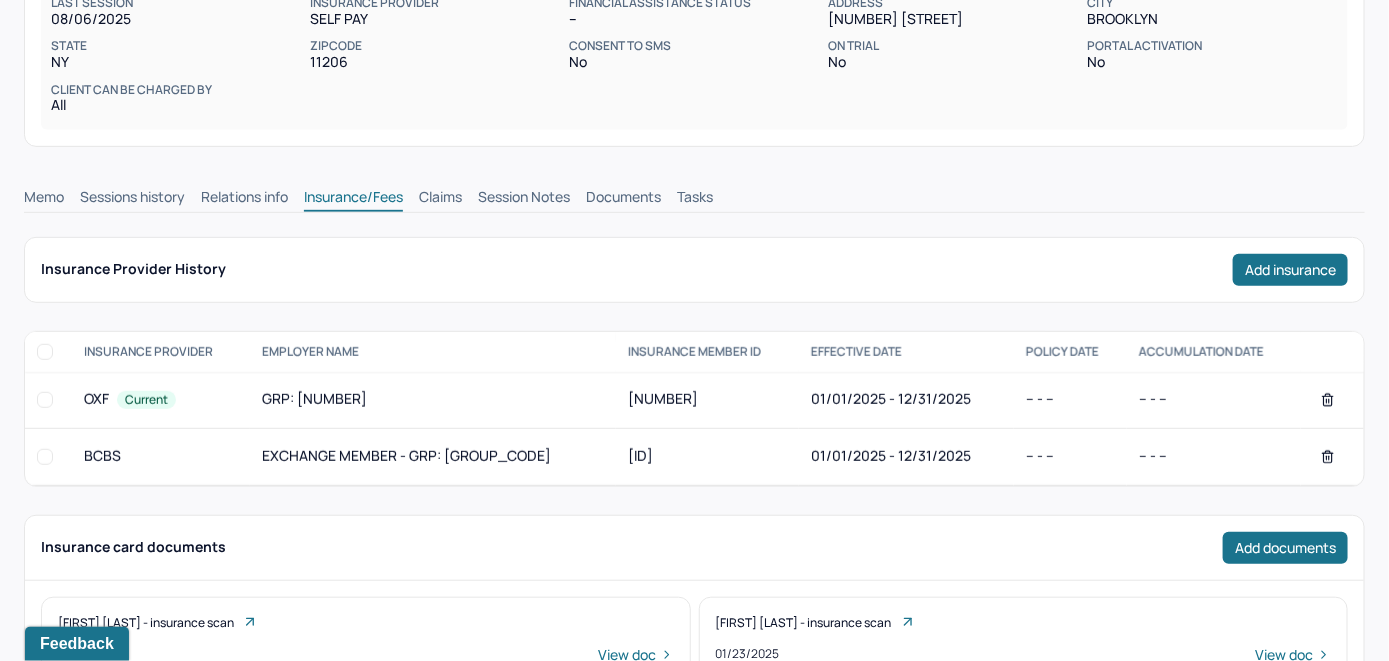 click on "Memo" at bounding box center (44, 199) 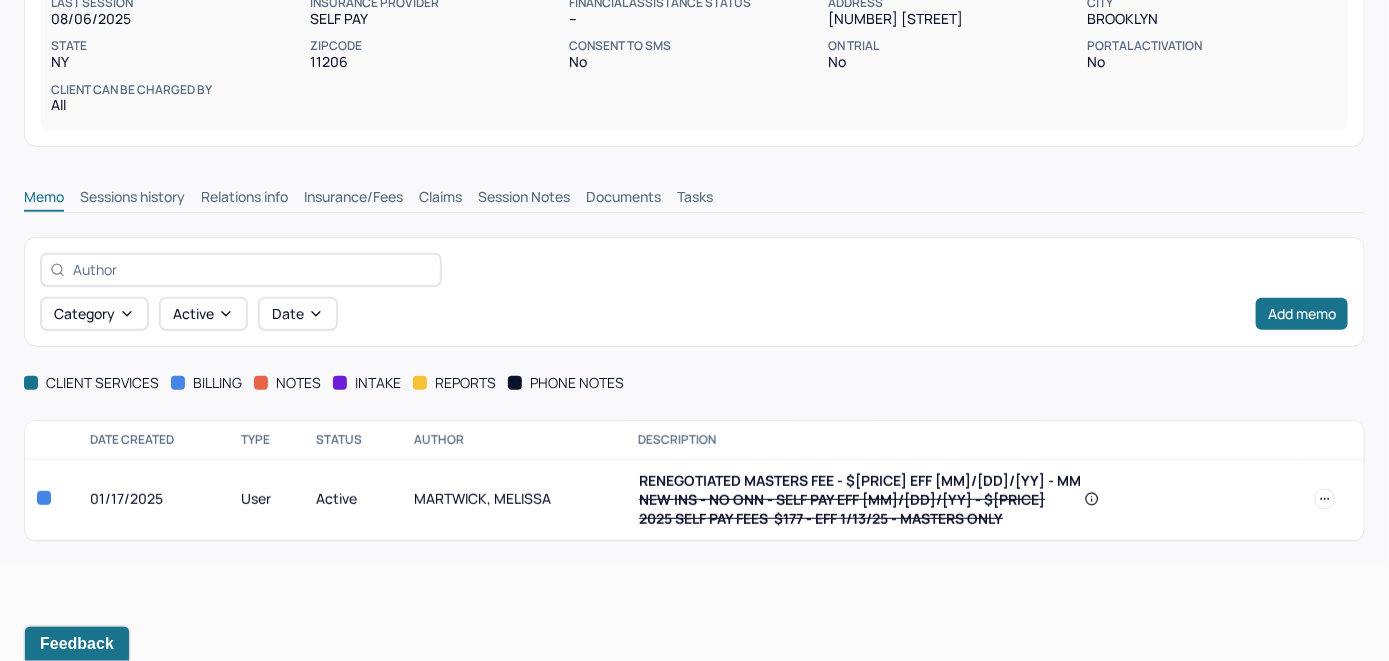 scroll, scrollTop: 247, scrollLeft: 0, axis: vertical 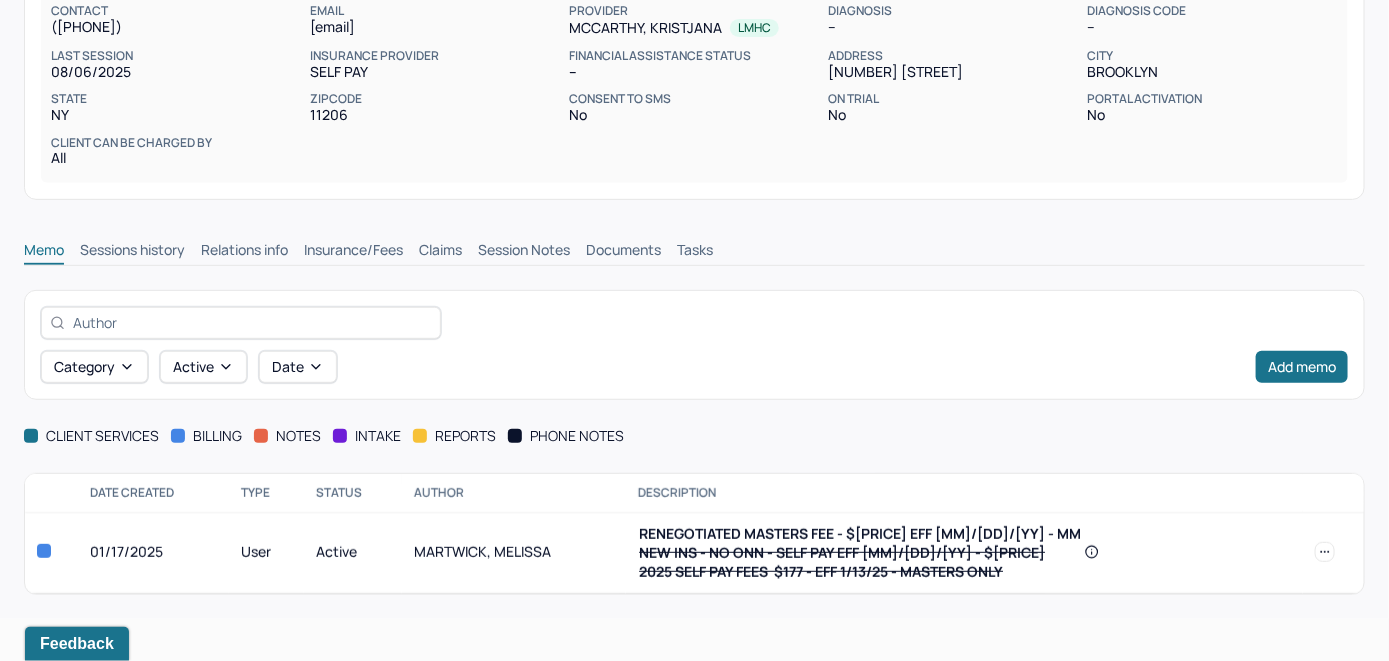 click on "Insurance/Fees" at bounding box center (353, 252) 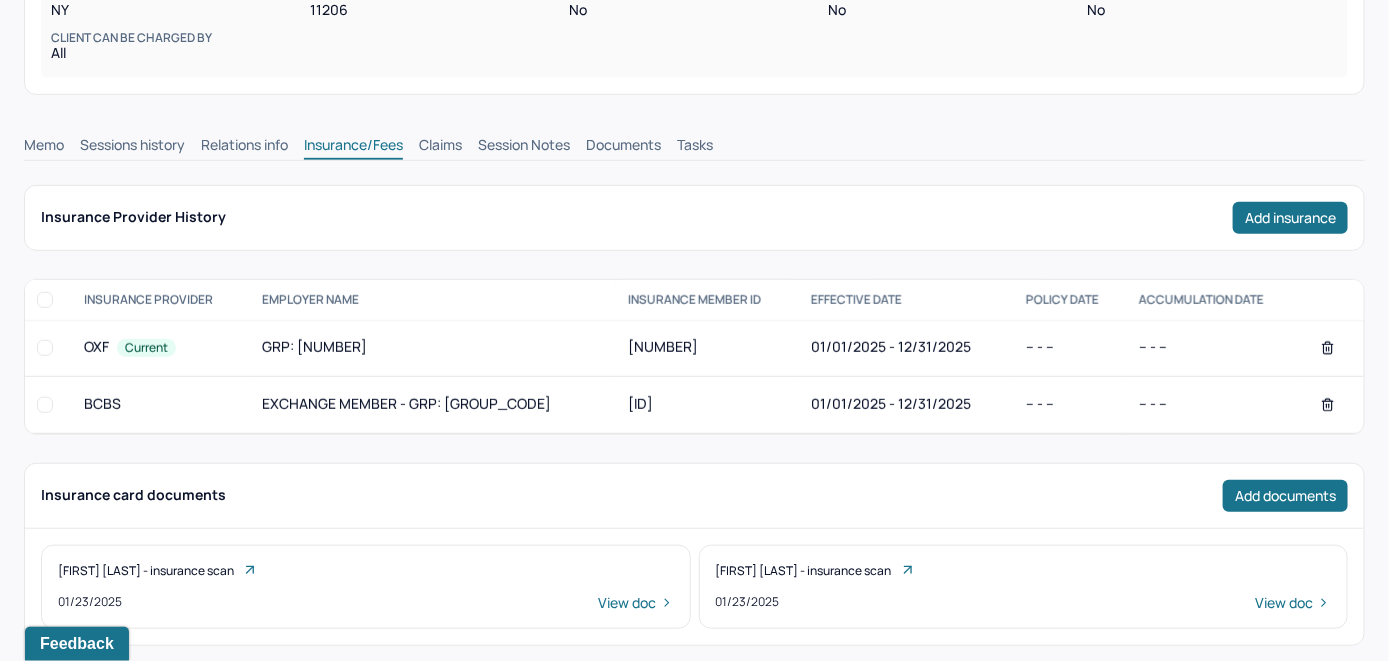 scroll, scrollTop: 247, scrollLeft: 0, axis: vertical 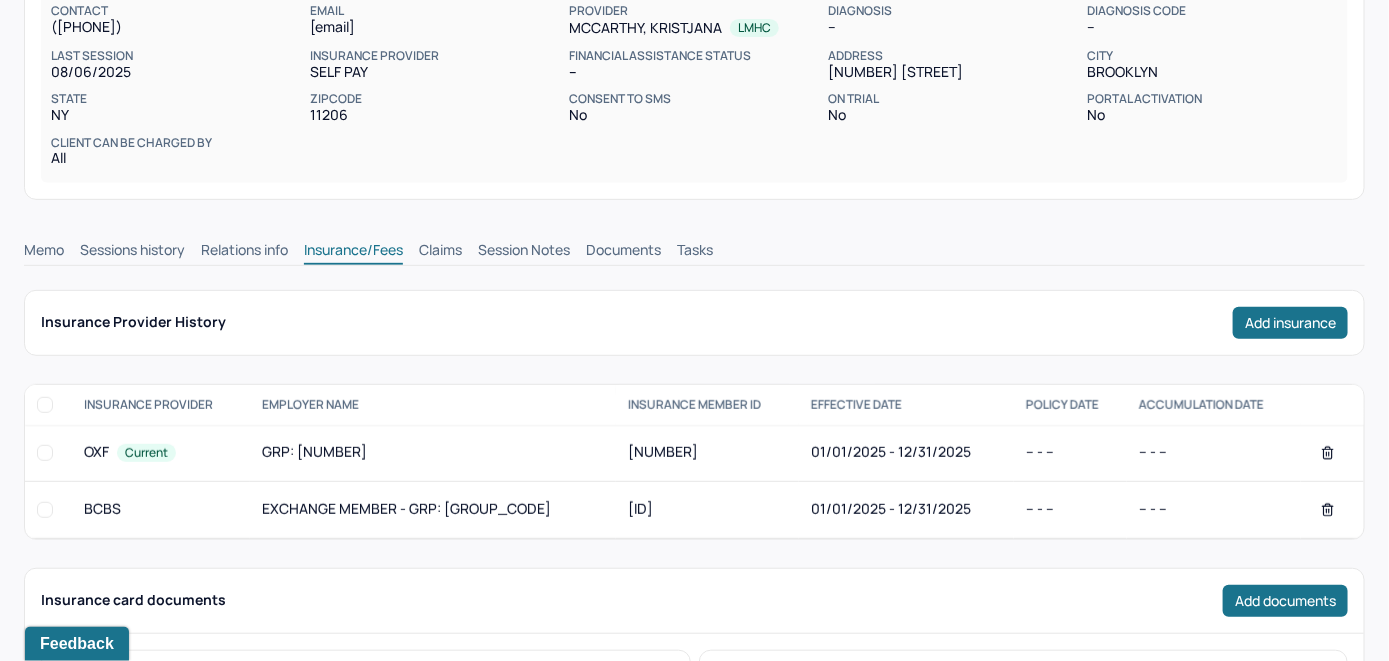 click on "Claims" at bounding box center (440, 252) 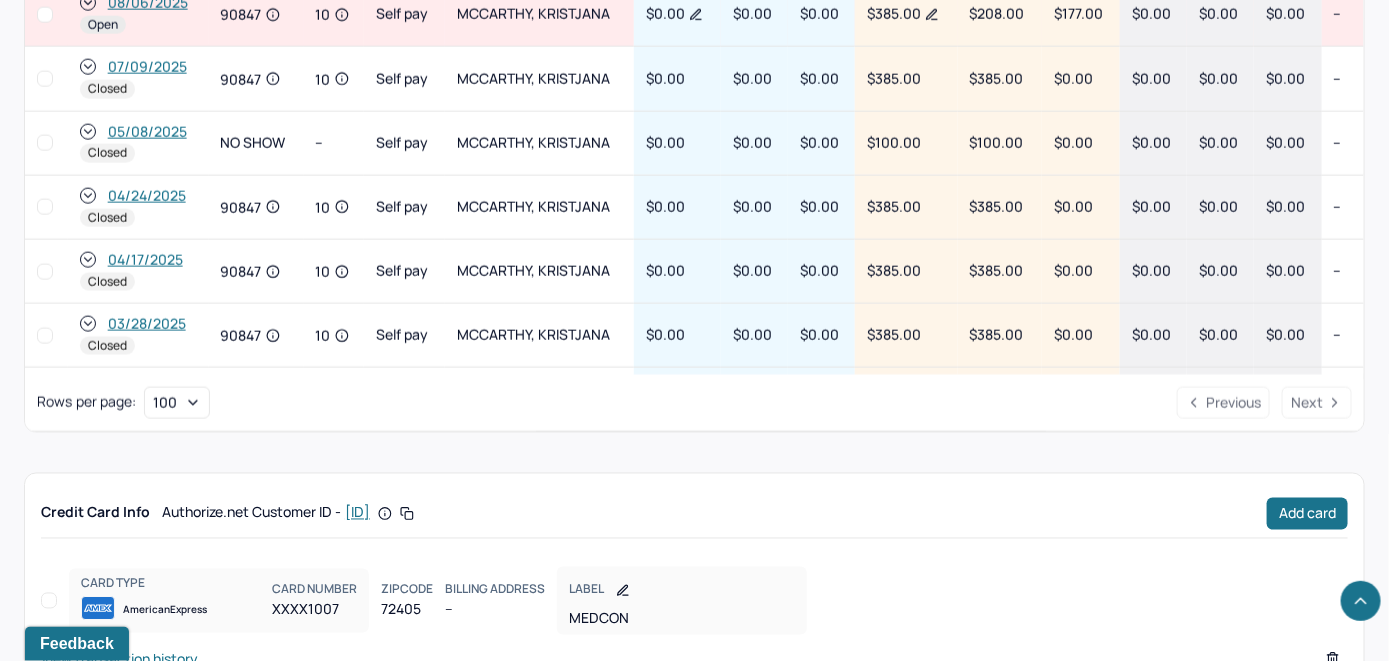 scroll, scrollTop: 979, scrollLeft: 0, axis: vertical 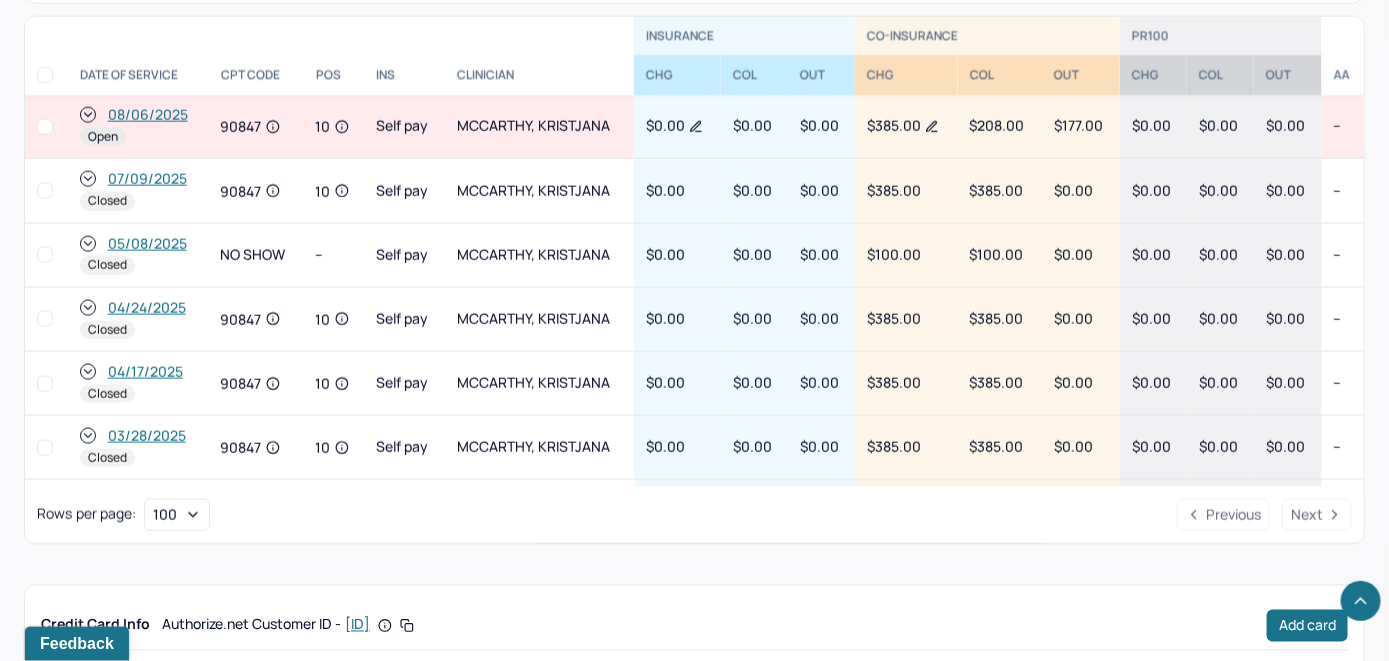click on "08/06/2025" at bounding box center [148, 115] 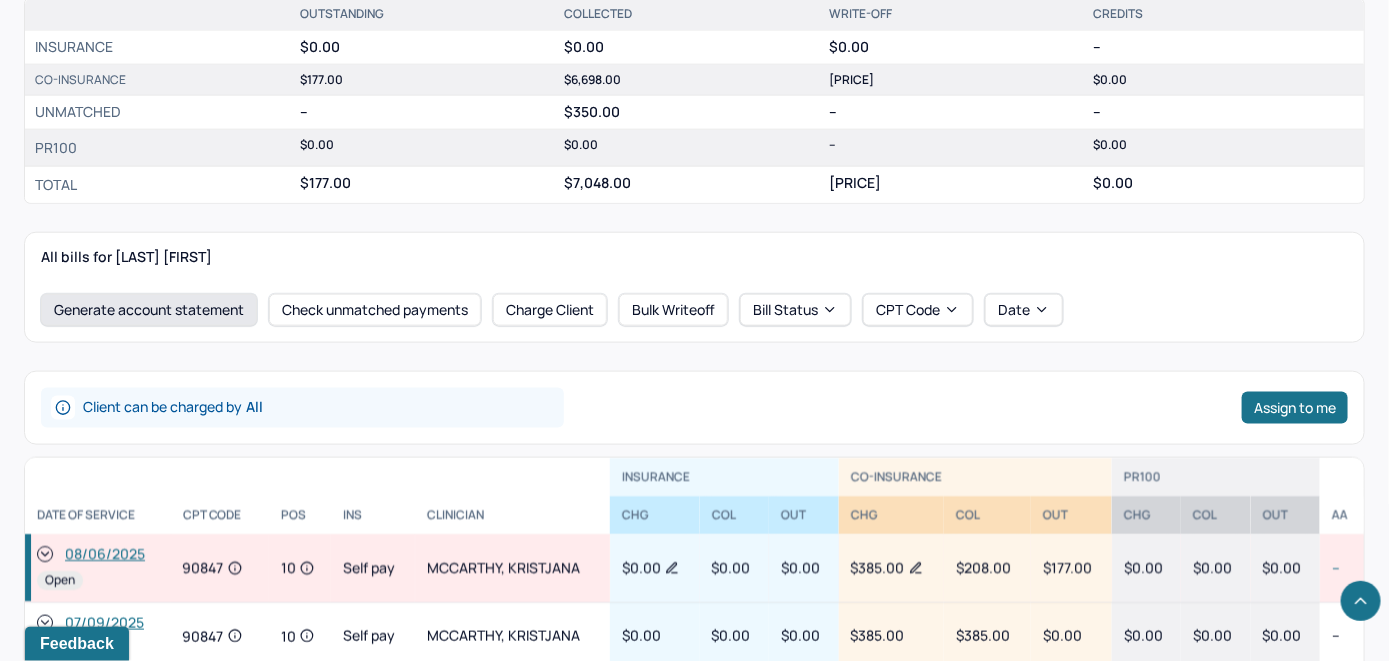 scroll, scrollTop: 800, scrollLeft: 0, axis: vertical 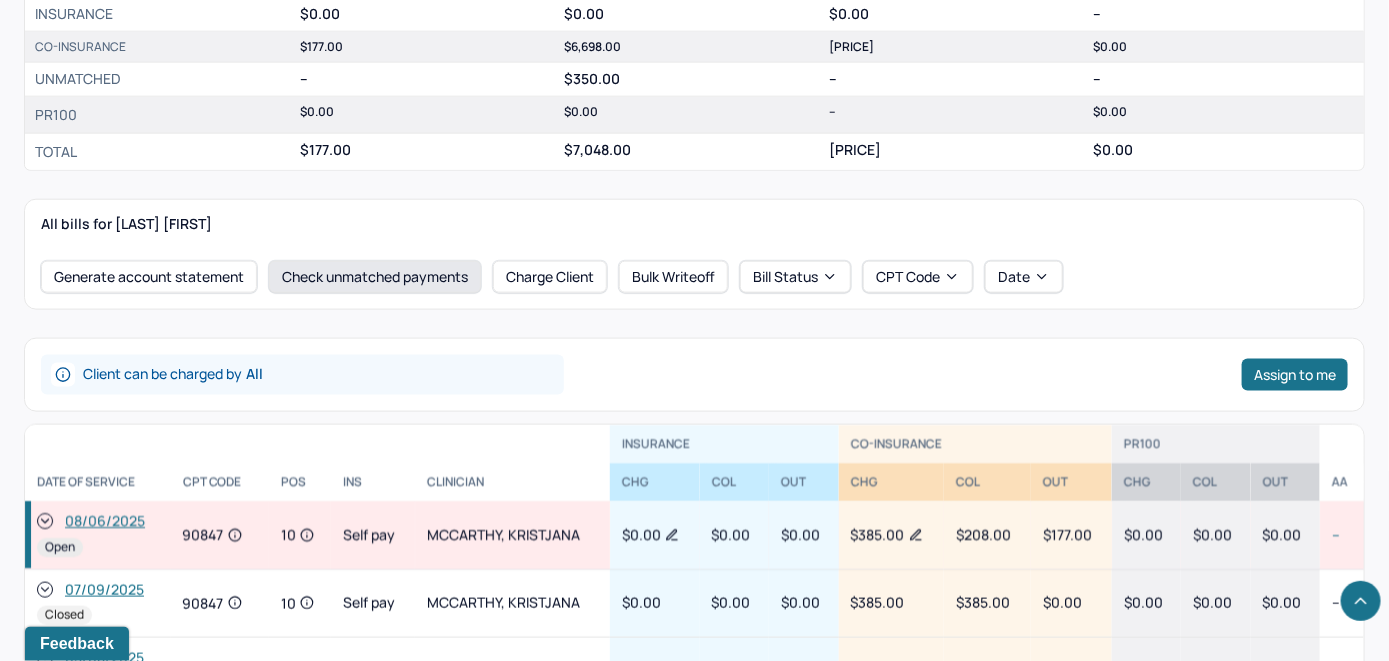 click on "Check unmatched payments" at bounding box center [375, 277] 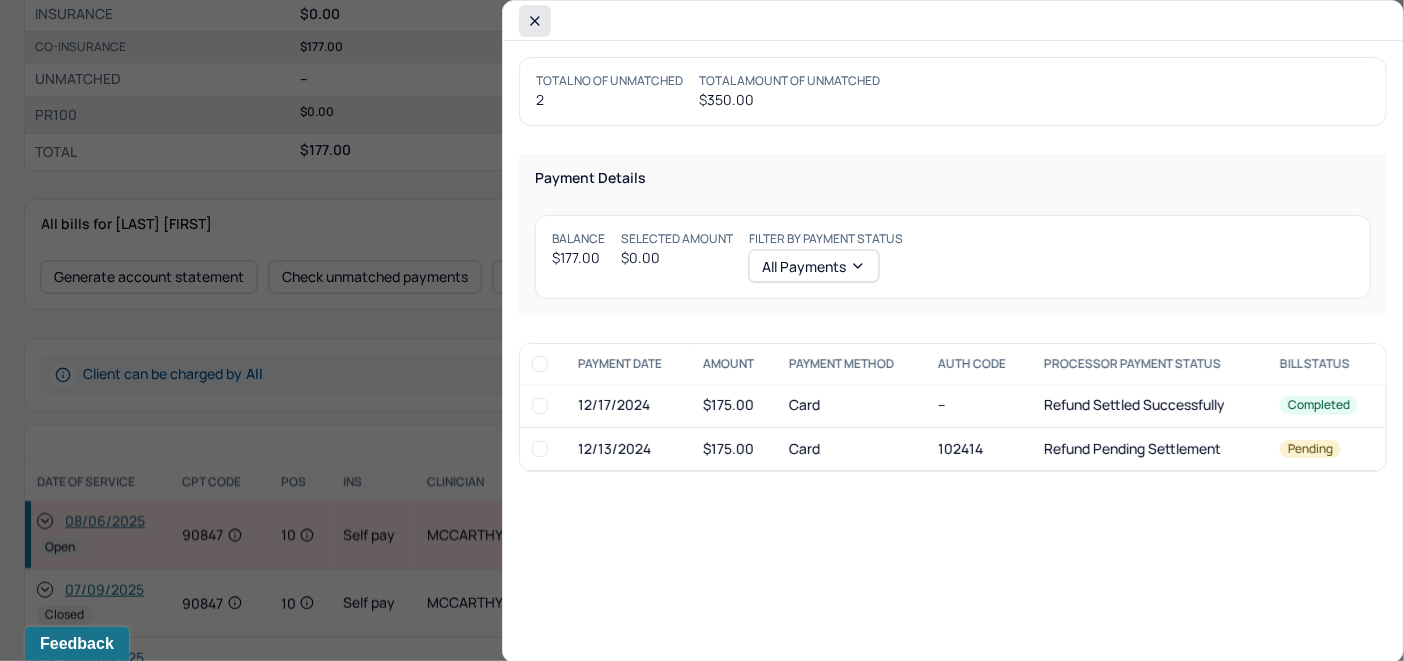 click 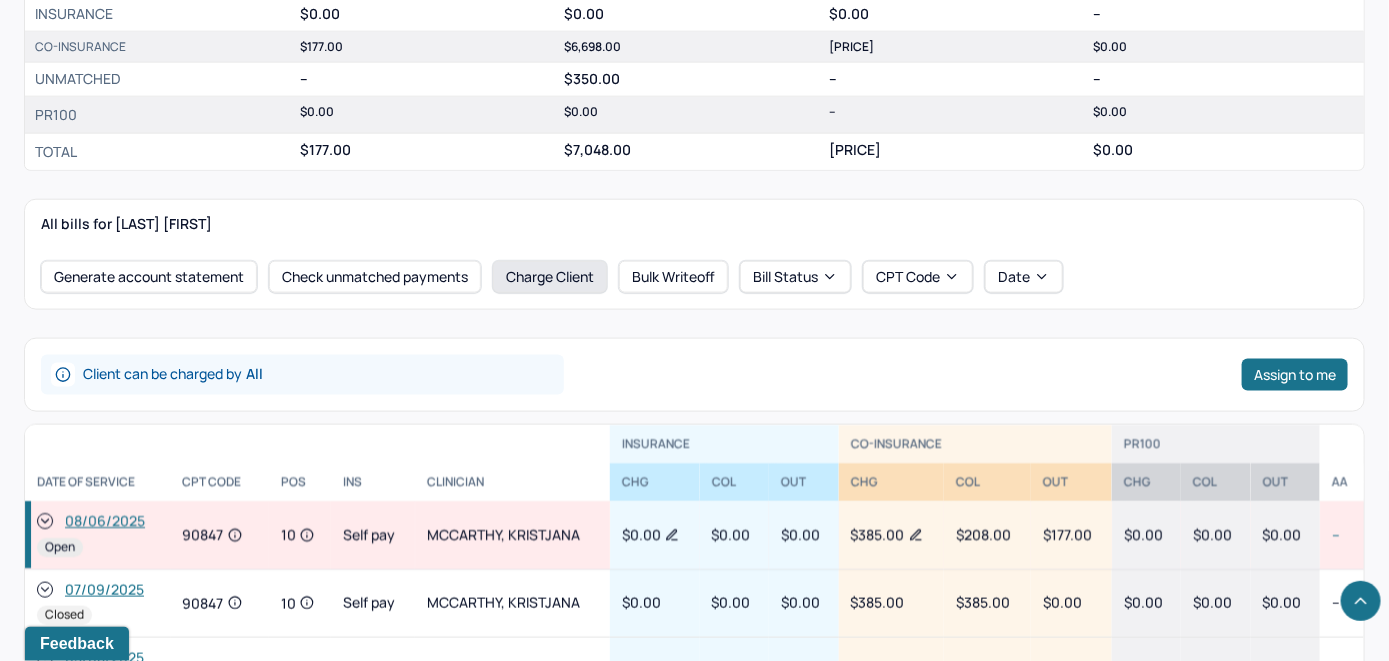 click on "Charge Client" at bounding box center [550, 277] 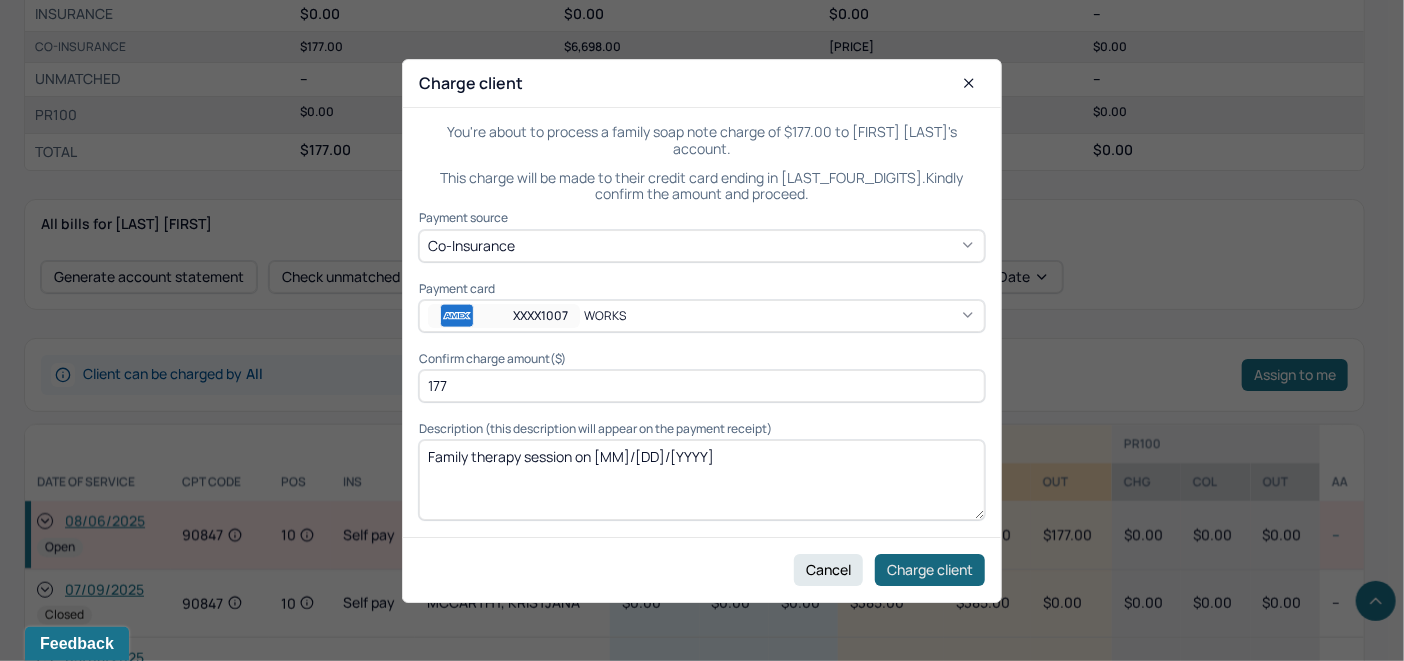 click on "Charge client" at bounding box center (930, 569) 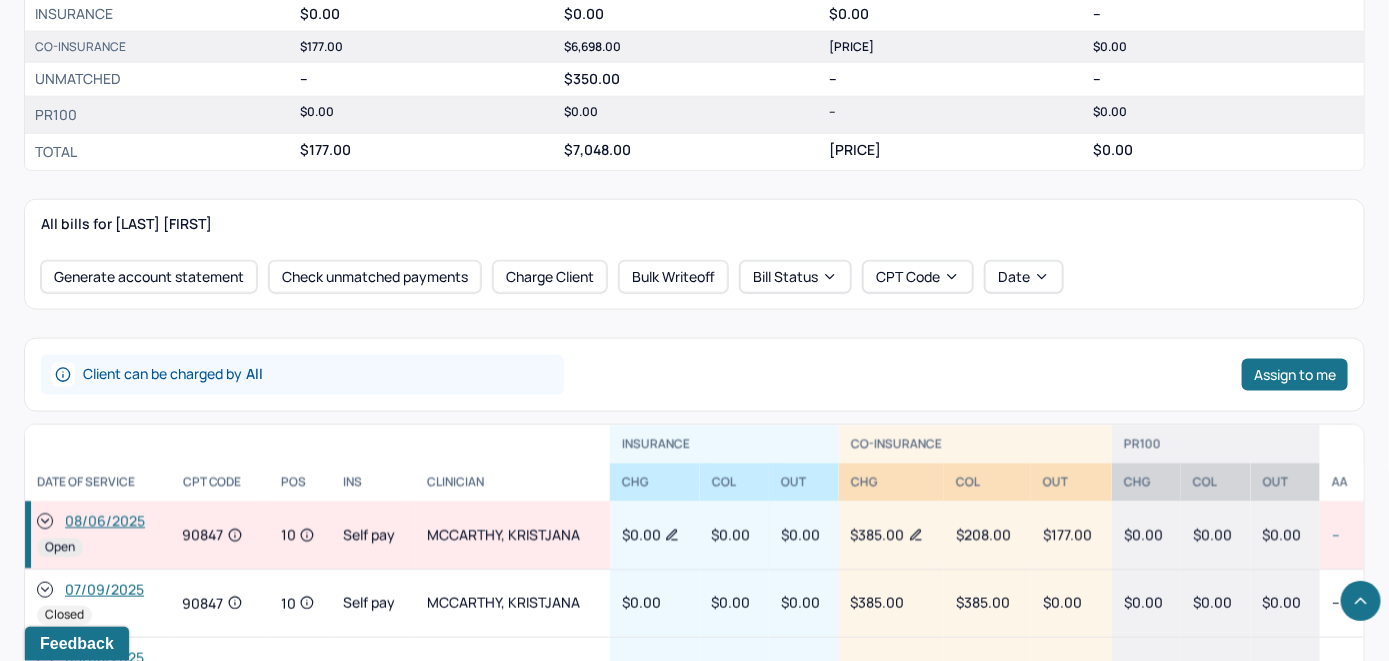 click 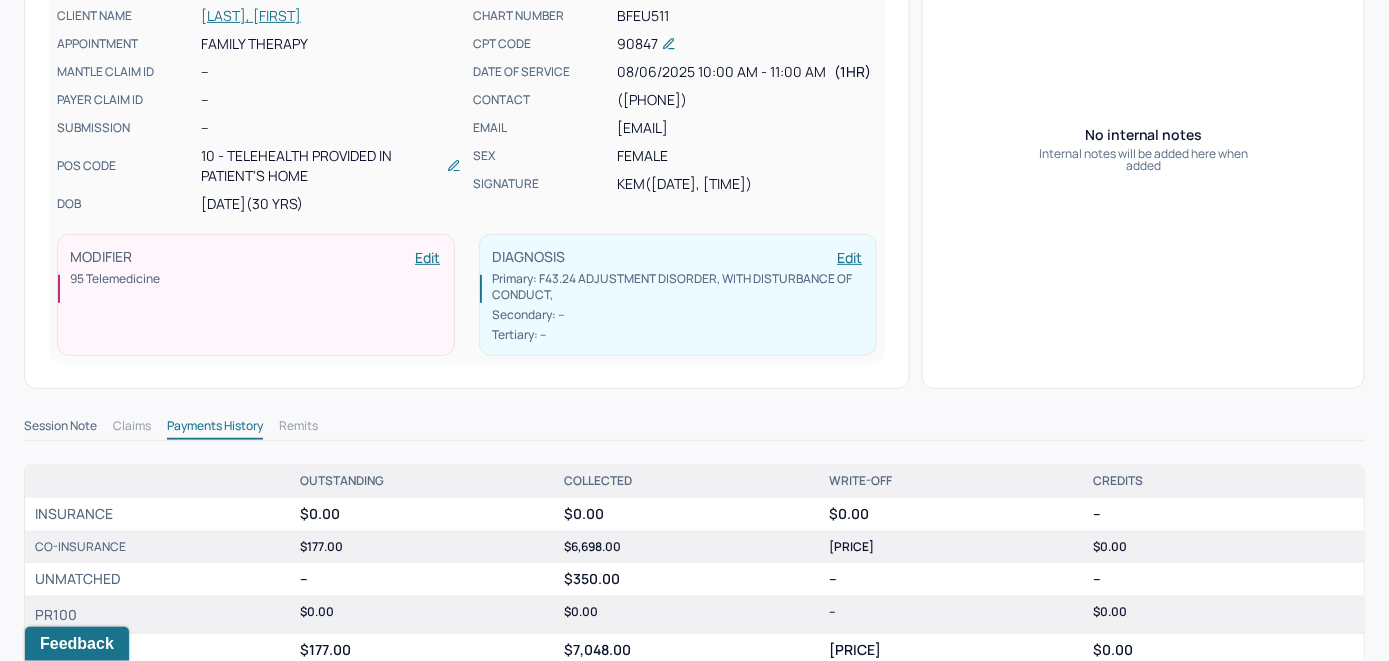 scroll, scrollTop: 0, scrollLeft: 0, axis: both 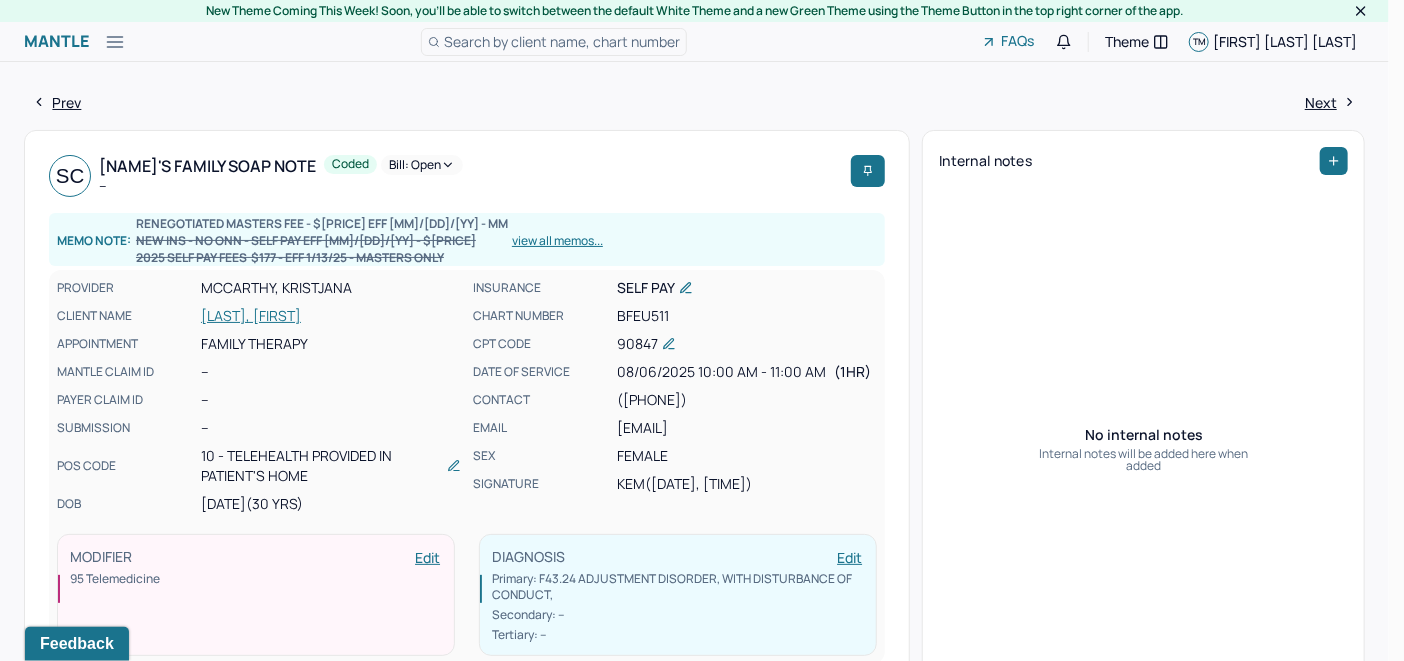 click on "Bill: Open" at bounding box center (422, 165) 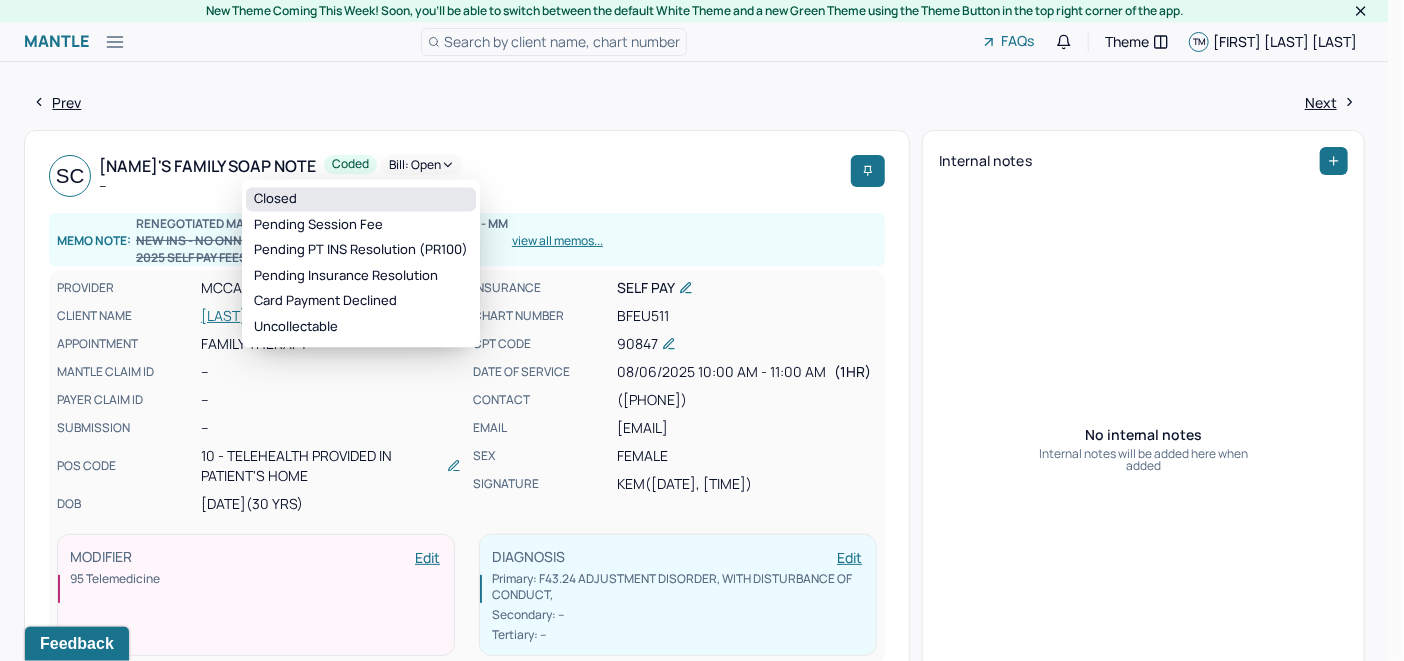 click on "Closed" at bounding box center [361, 199] 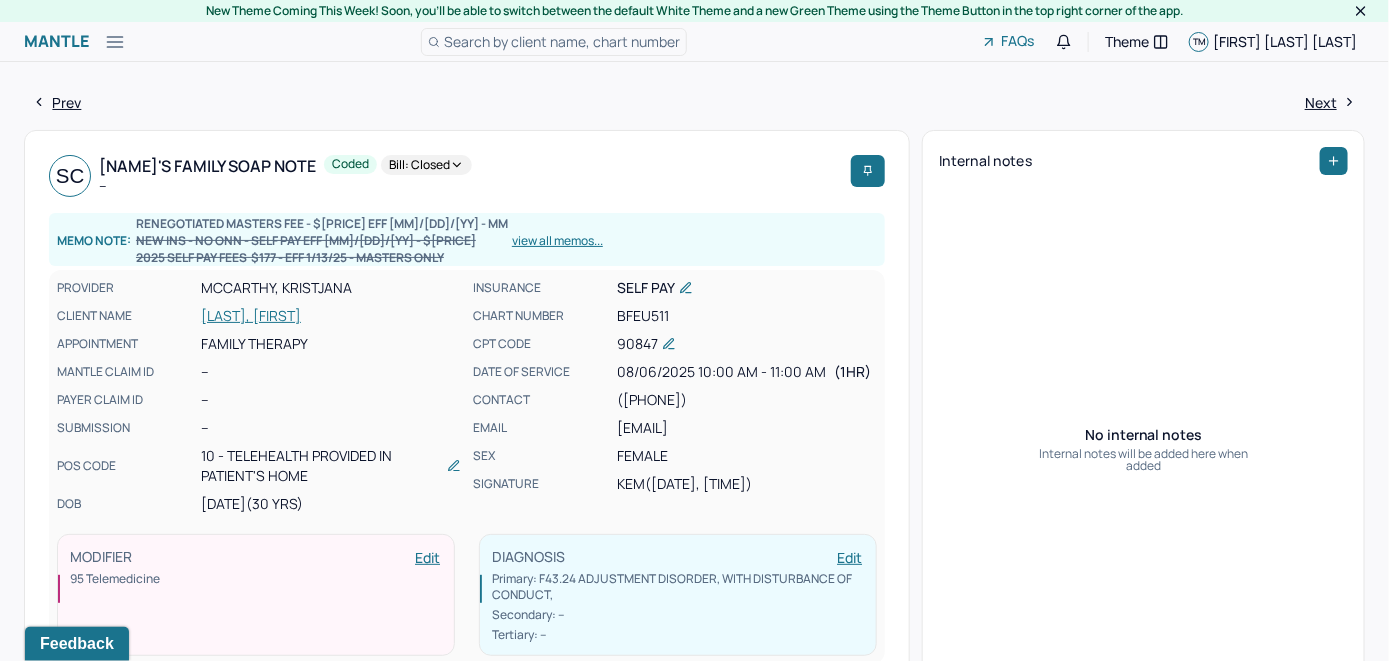 click on "Search by client name, chart number" at bounding box center [562, 41] 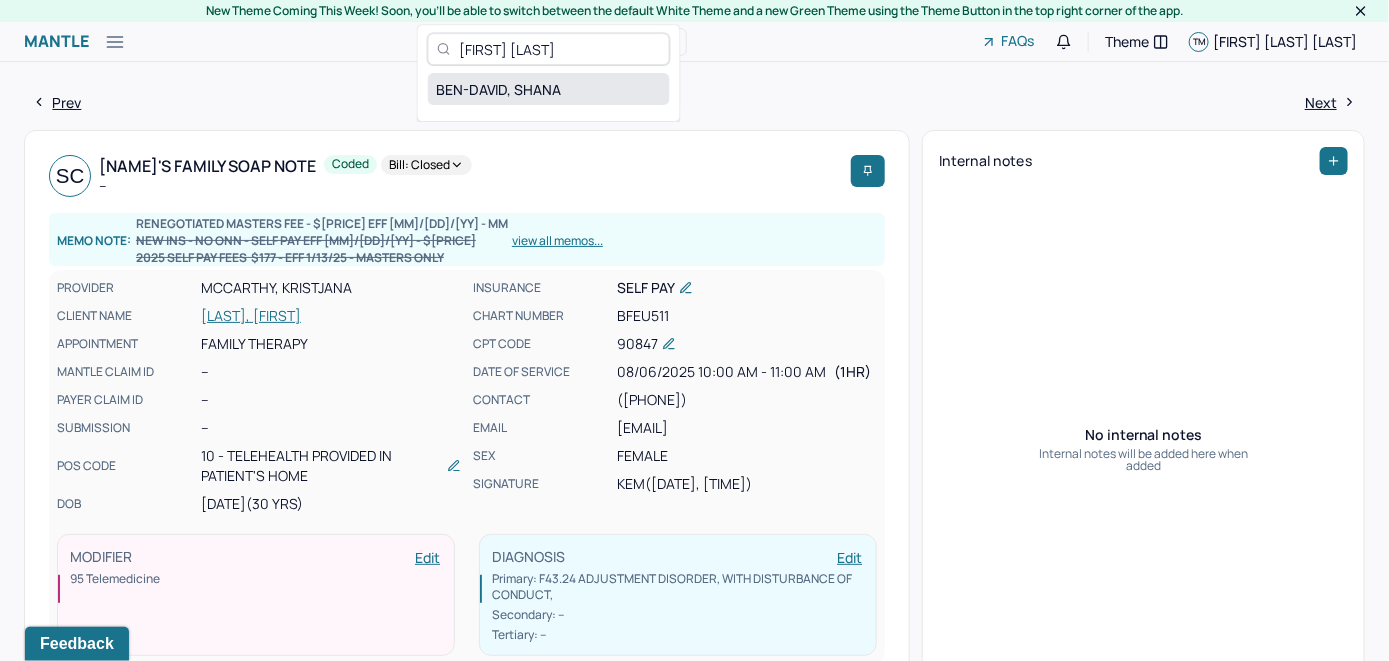 type on "[FIRST] [LAST]" 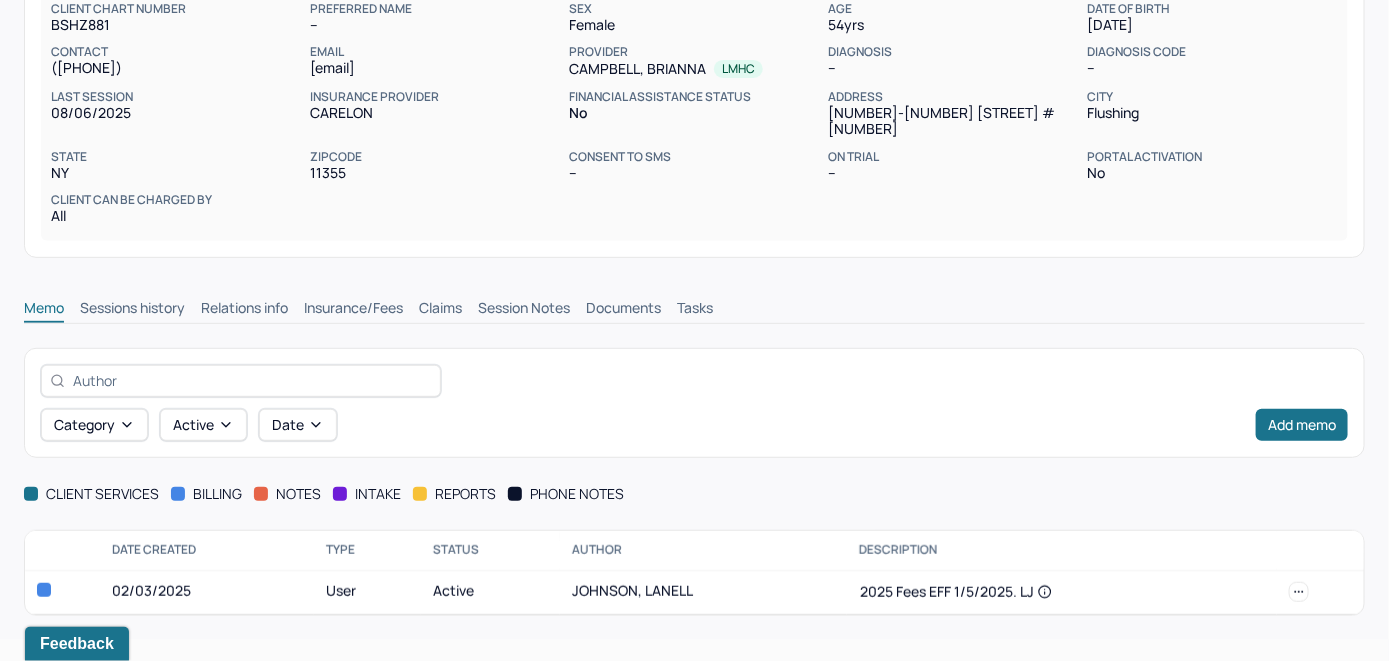 scroll, scrollTop: 209, scrollLeft: 0, axis: vertical 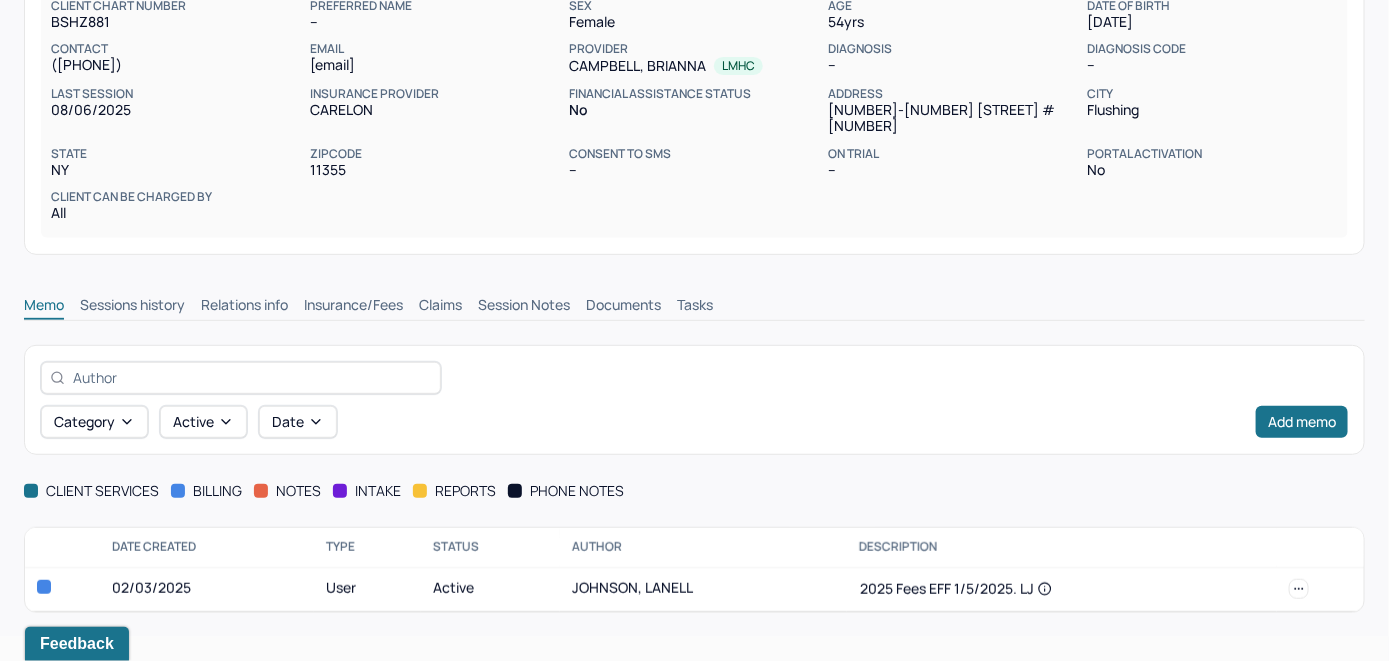 click on "Insurance/Fees" at bounding box center [353, 307] 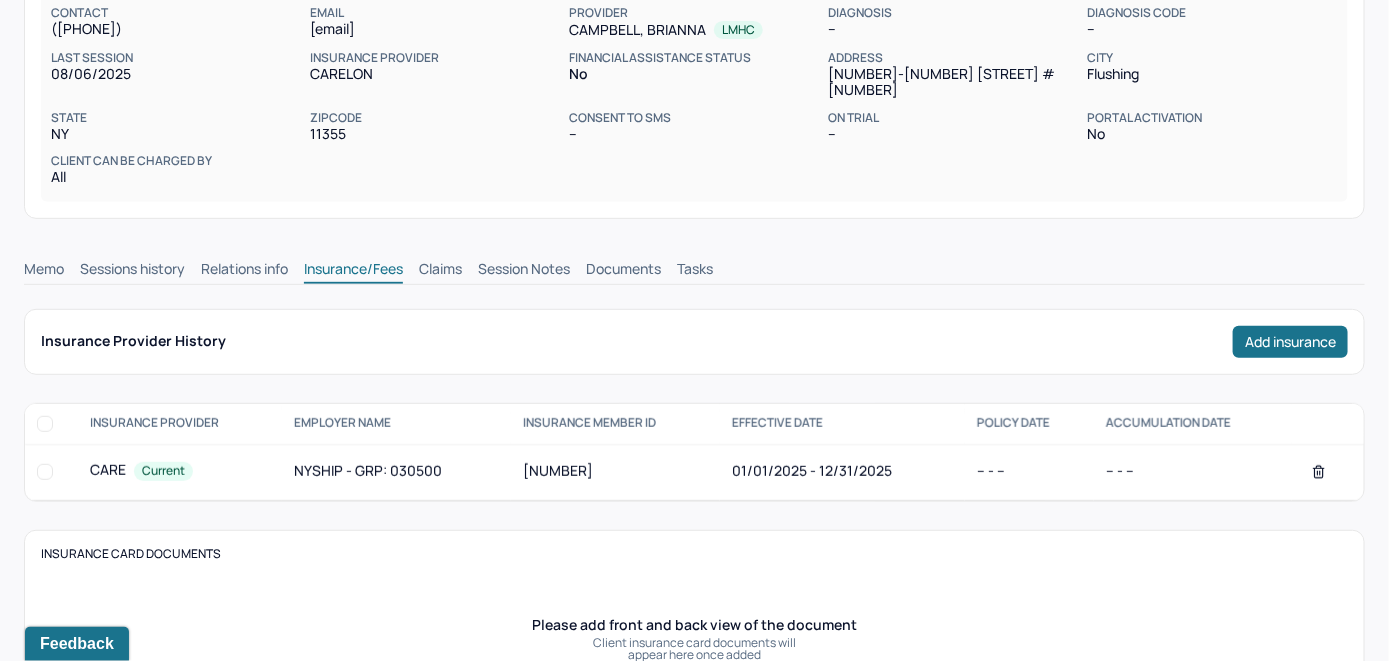 scroll, scrollTop: 209, scrollLeft: 0, axis: vertical 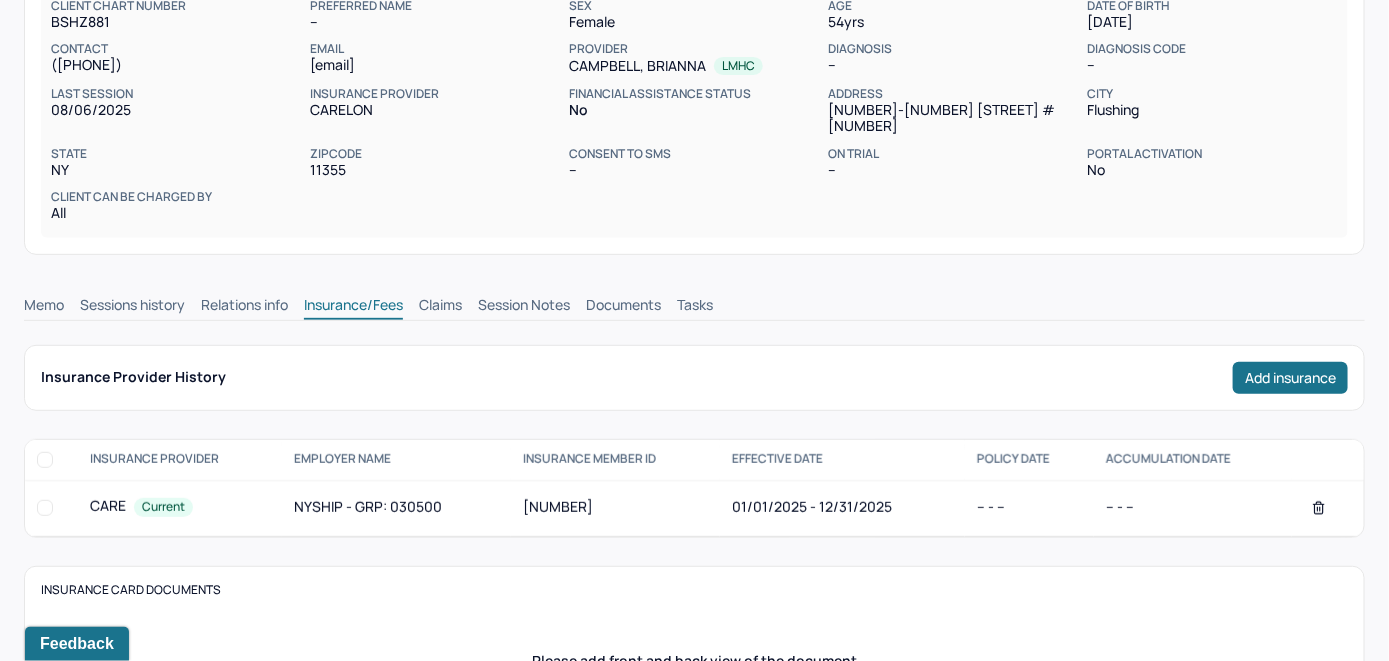 click on "Claims" at bounding box center (440, 307) 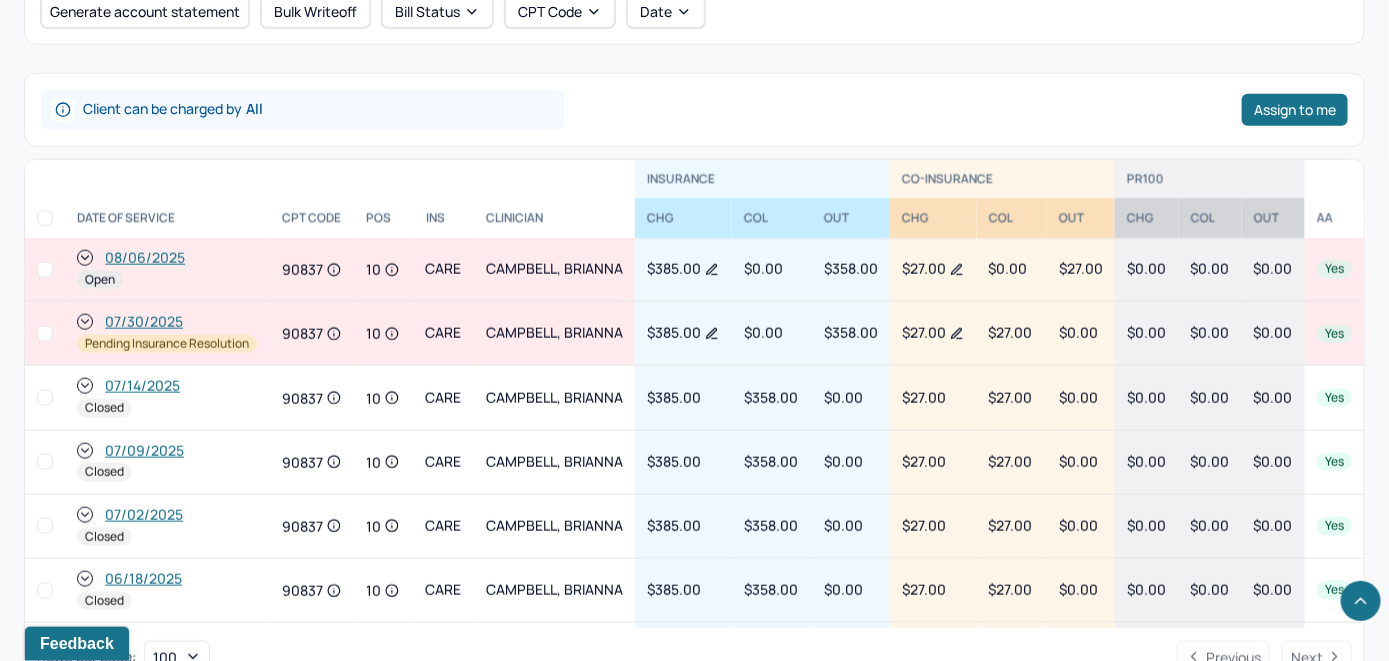 scroll, scrollTop: 1009, scrollLeft: 0, axis: vertical 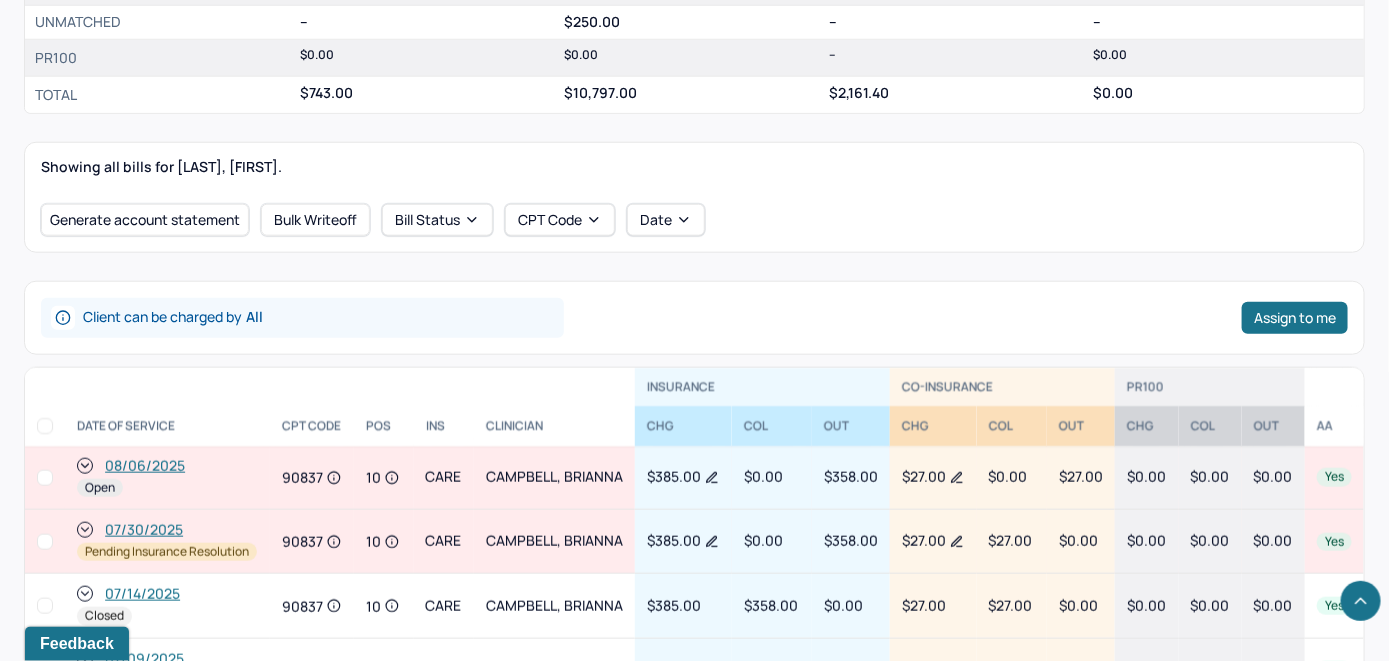 click 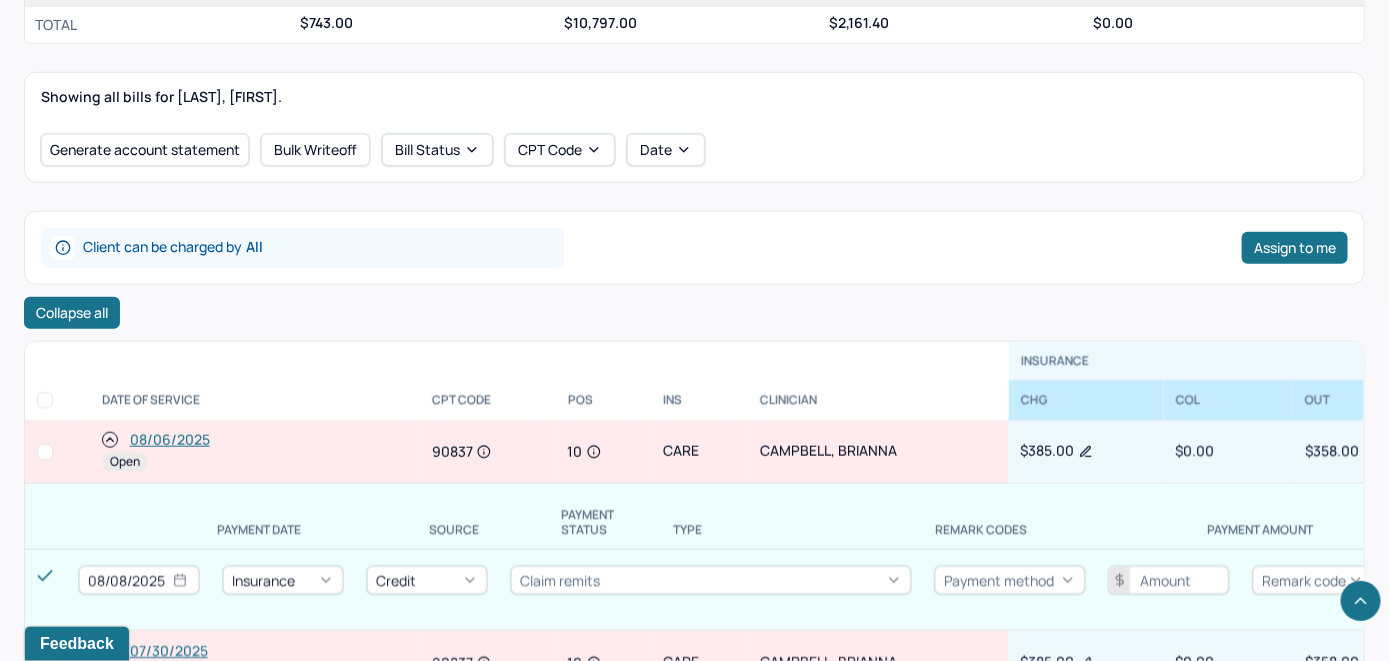 scroll, scrollTop: 845, scrollLeft: 0, axis: vertical 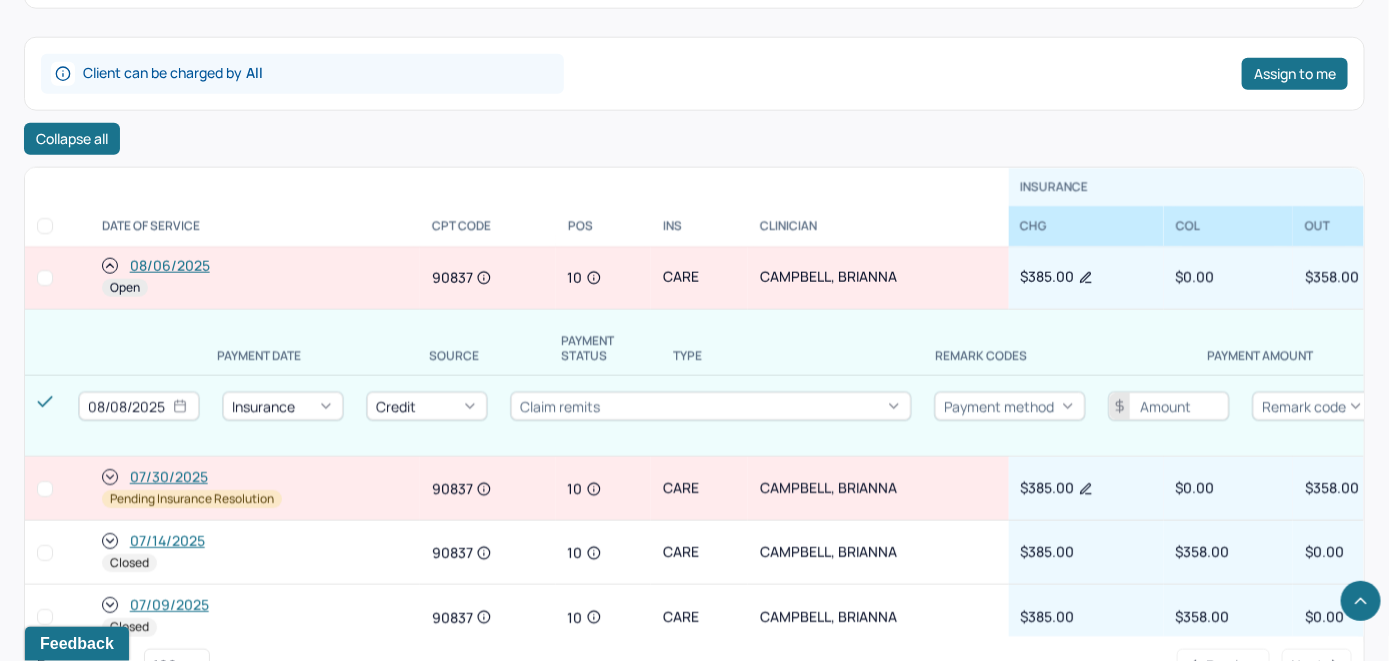 click on "08/06/2025" at bounding box center [170, 266] 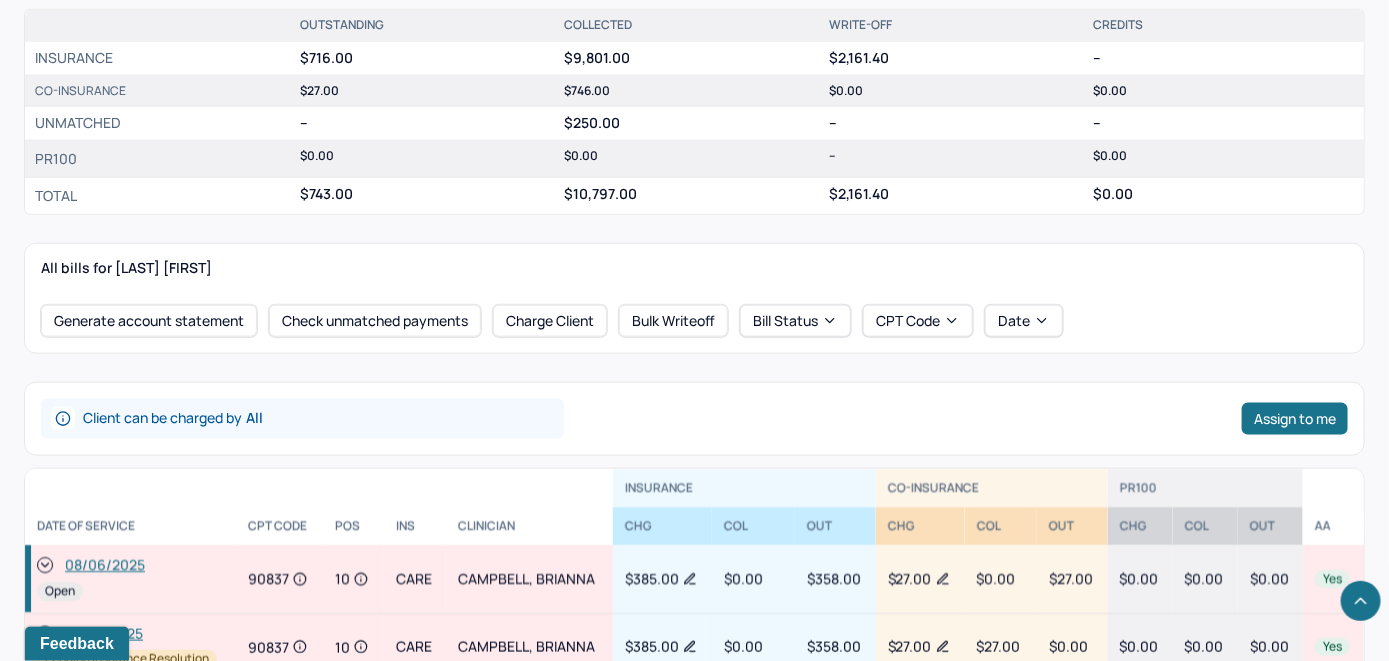 scroll, scrollTop: 800, scrollLeft: 0, axis: vertical 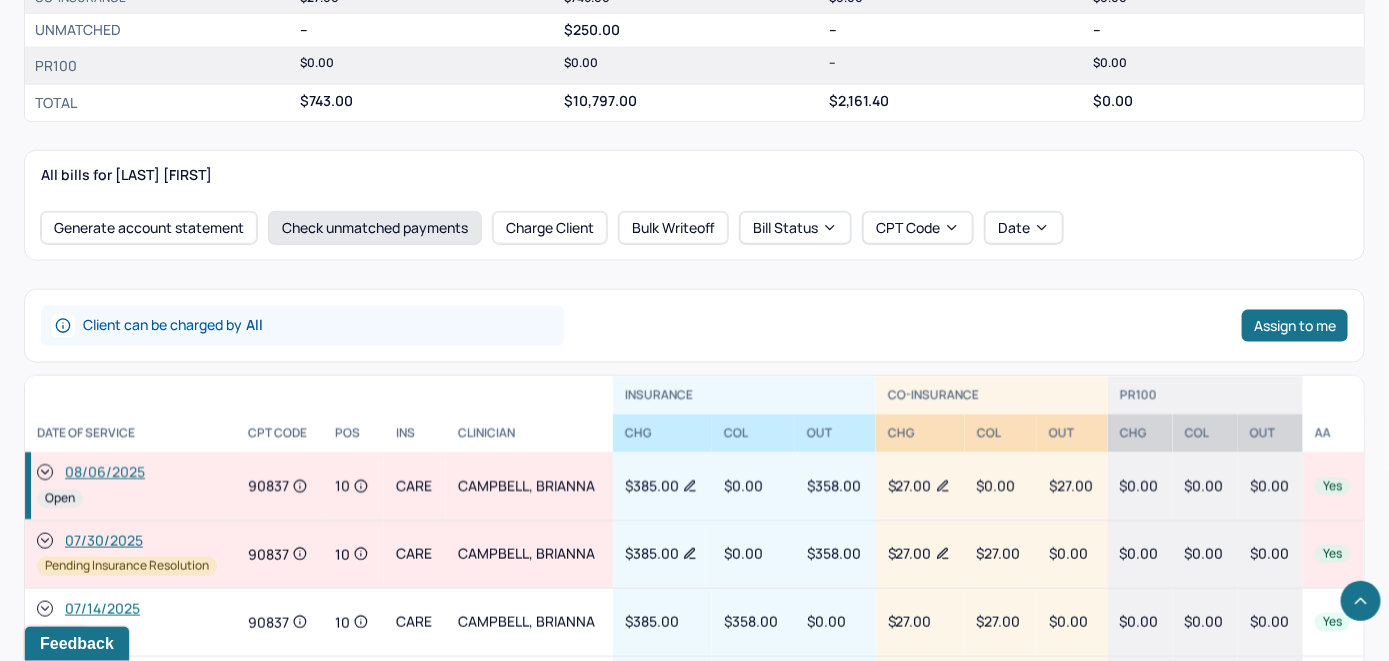 click on "Check unmatched payments" at bounding box center [375, 228] 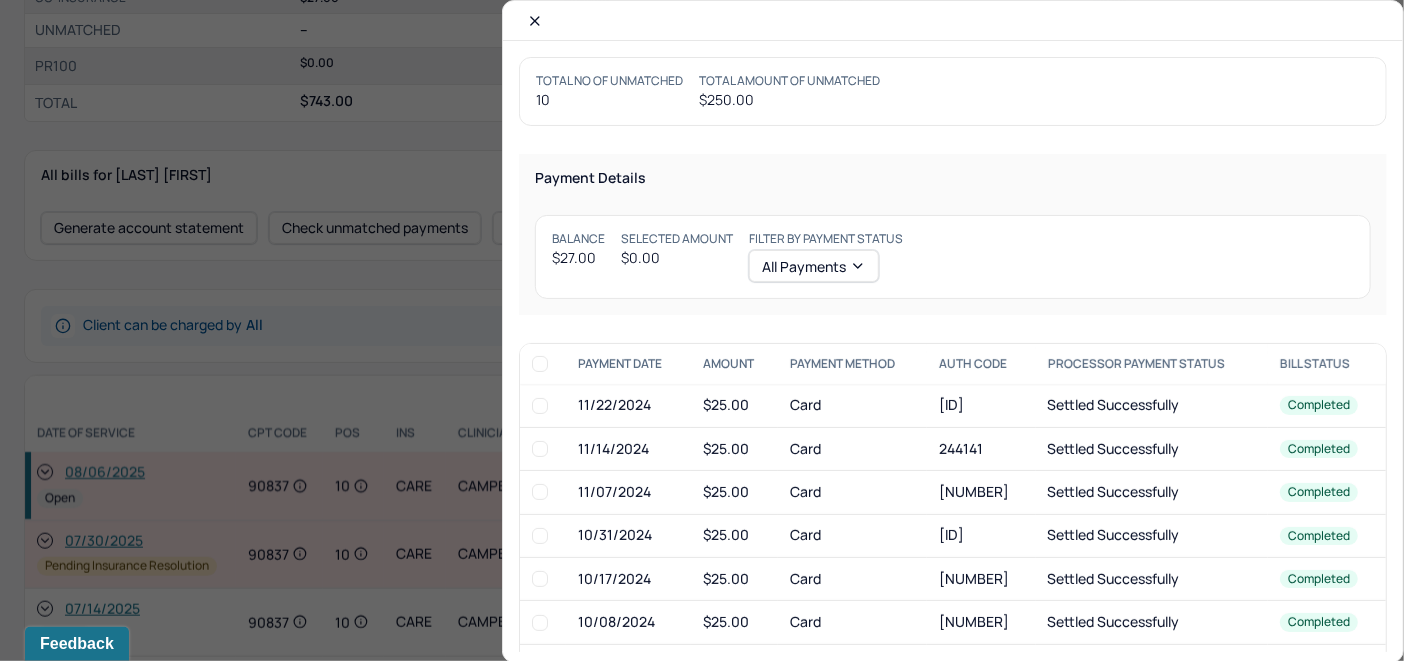 click 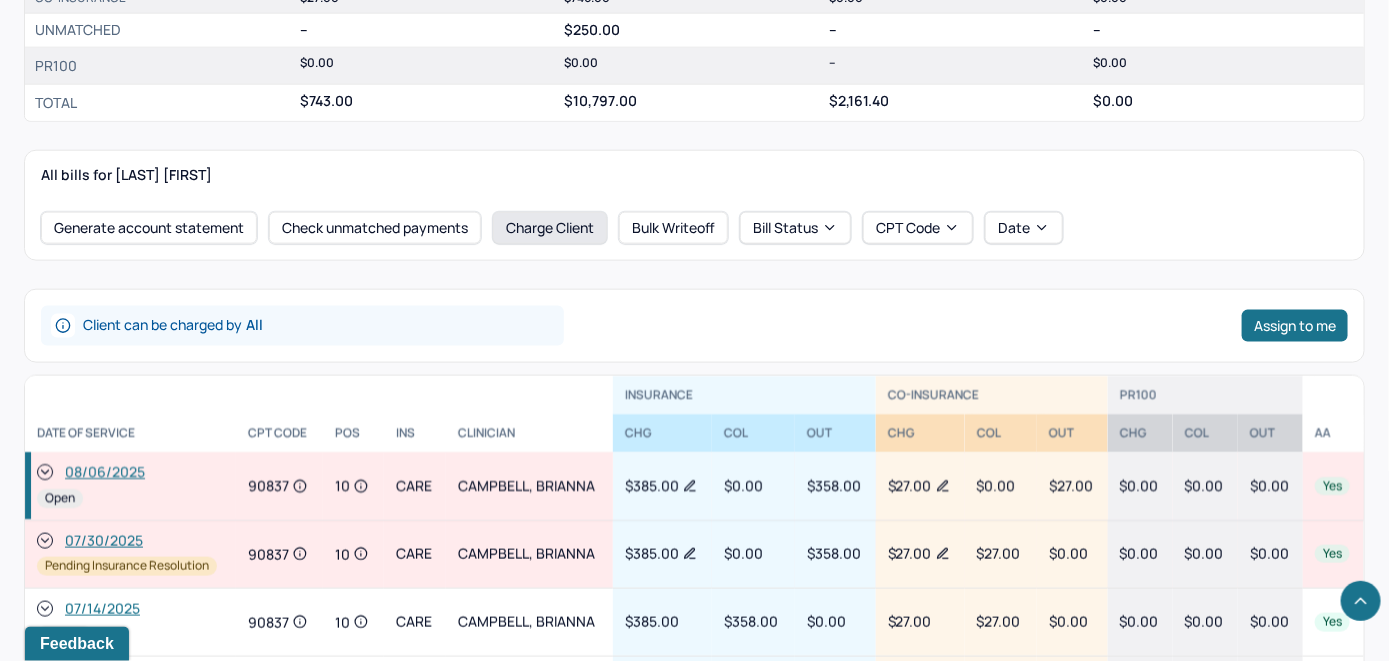 click on "Charge Client" at bounding box center (550, 228) 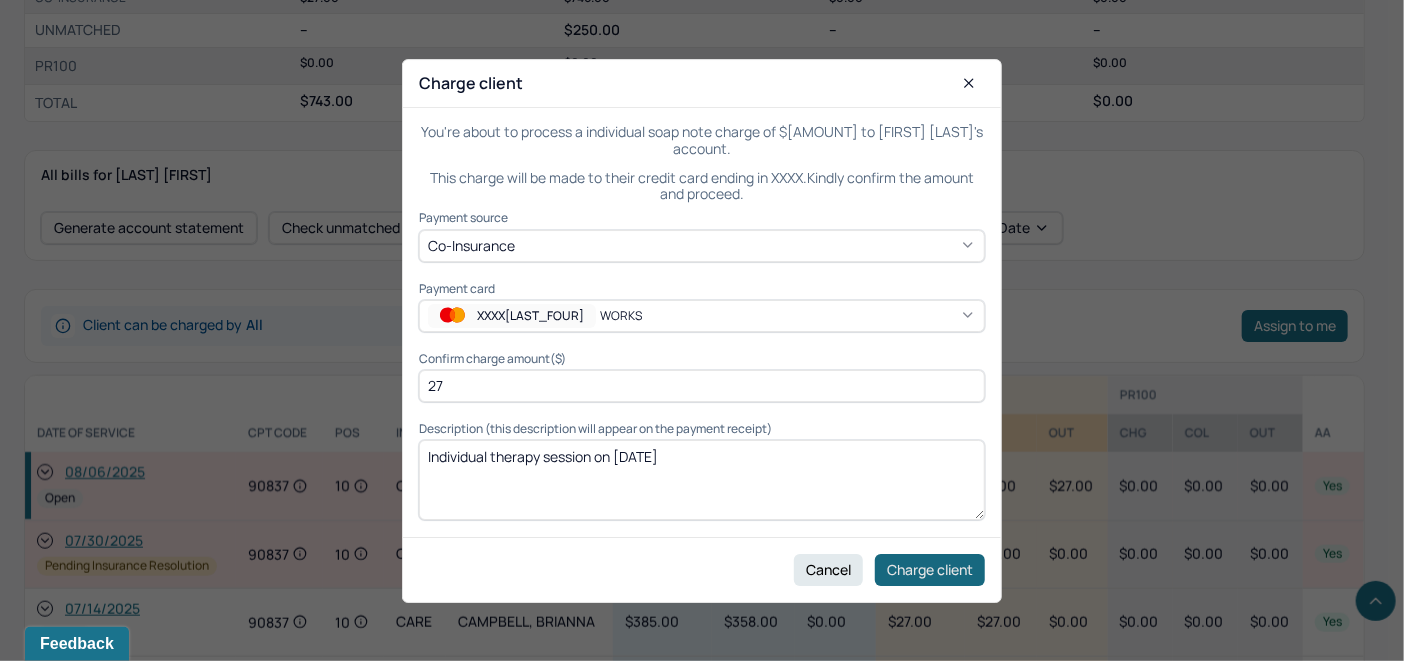 click on "Charge client" at bounding box center [930, 569] 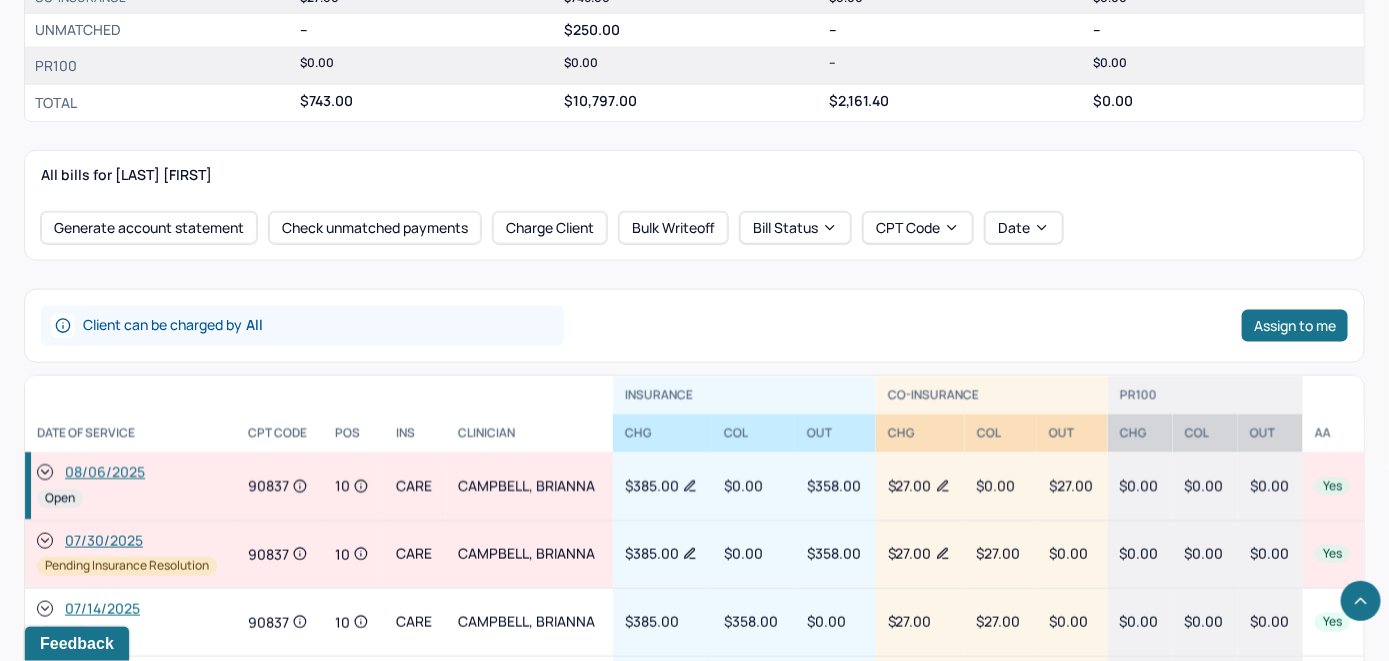 click 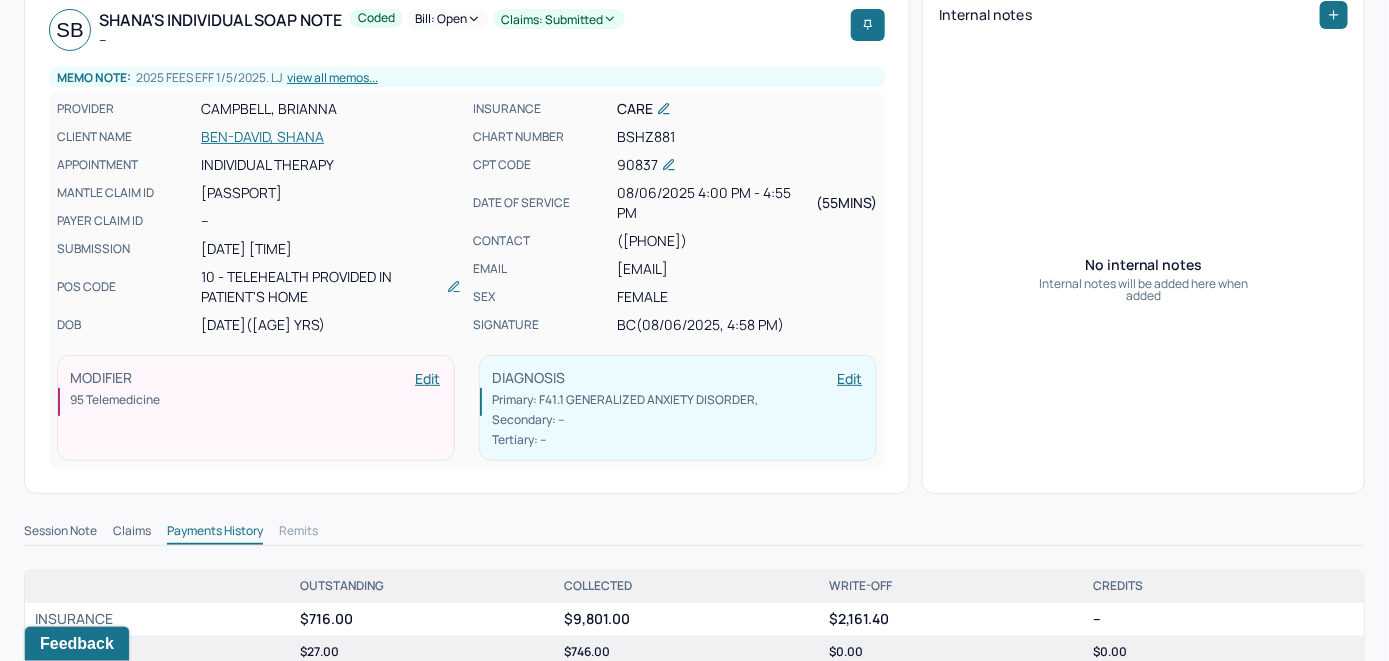 scroll, scrollTop: 0, scrollLeft: 0, axis: both 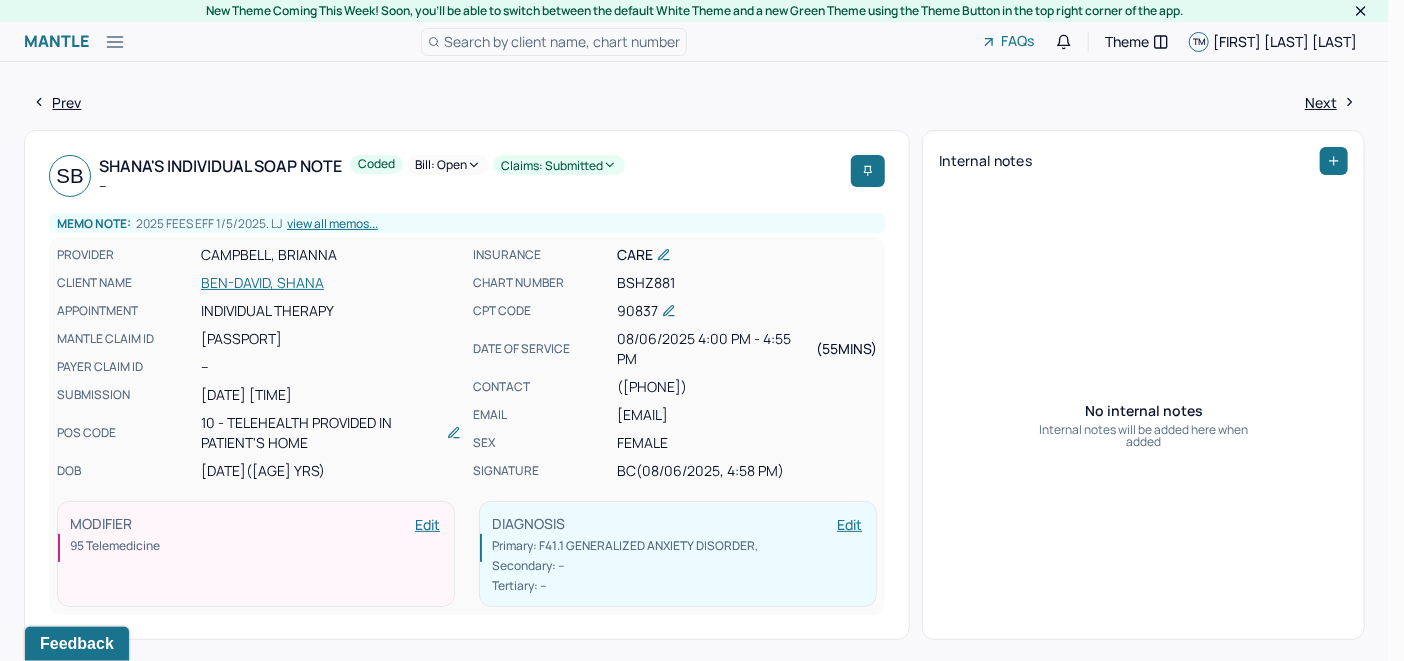 click on "Bill: Open" at bounding box center (448, 165) 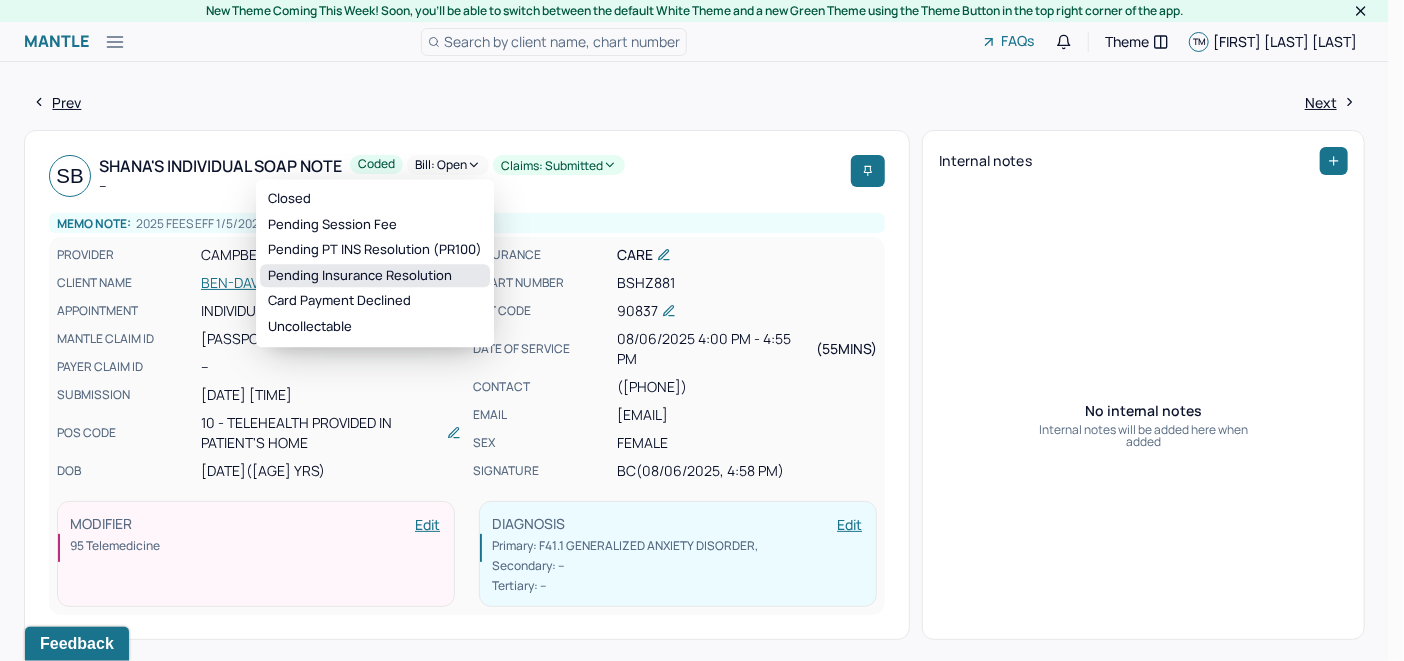 click on "Pending Insurance Resolution" at bounding box center (375, 276) 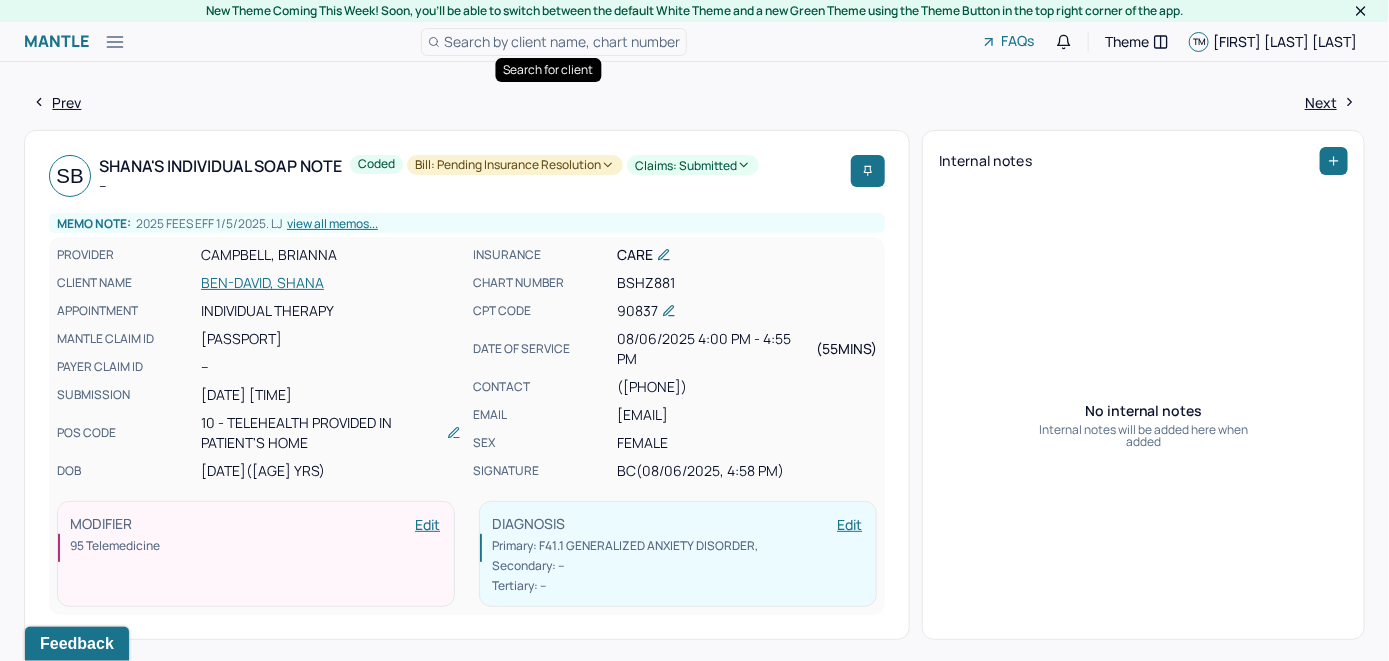 click on "Search by client name, chart number" at bounding box center (562, 41) 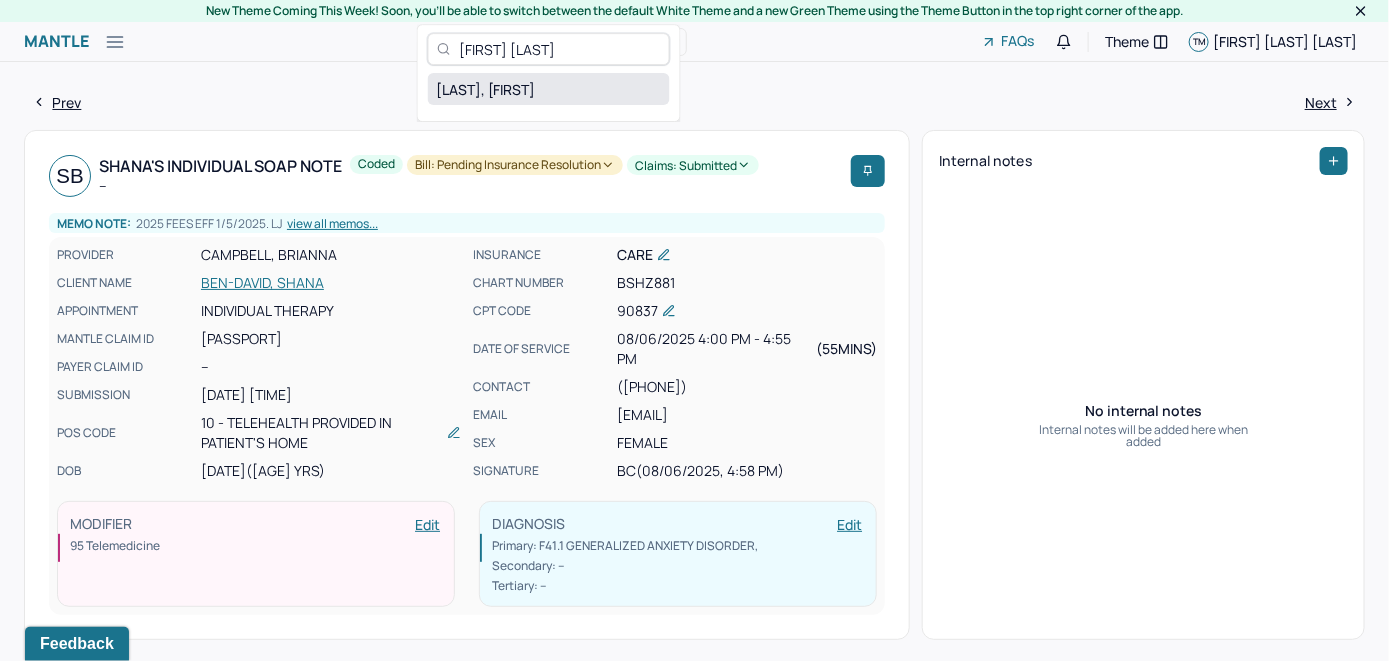 type on "[FIRST] [LAST]" 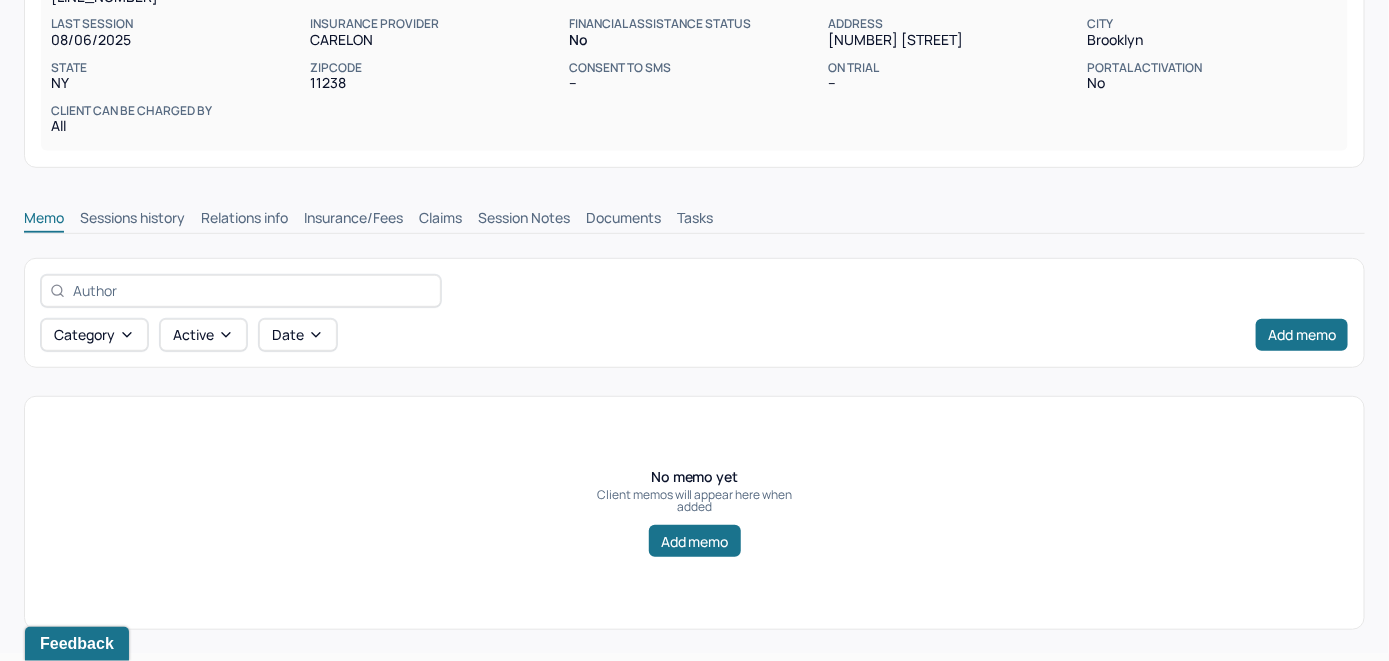 scroll, scrollTop: 300, scrollLeft: 0, axis: vertical 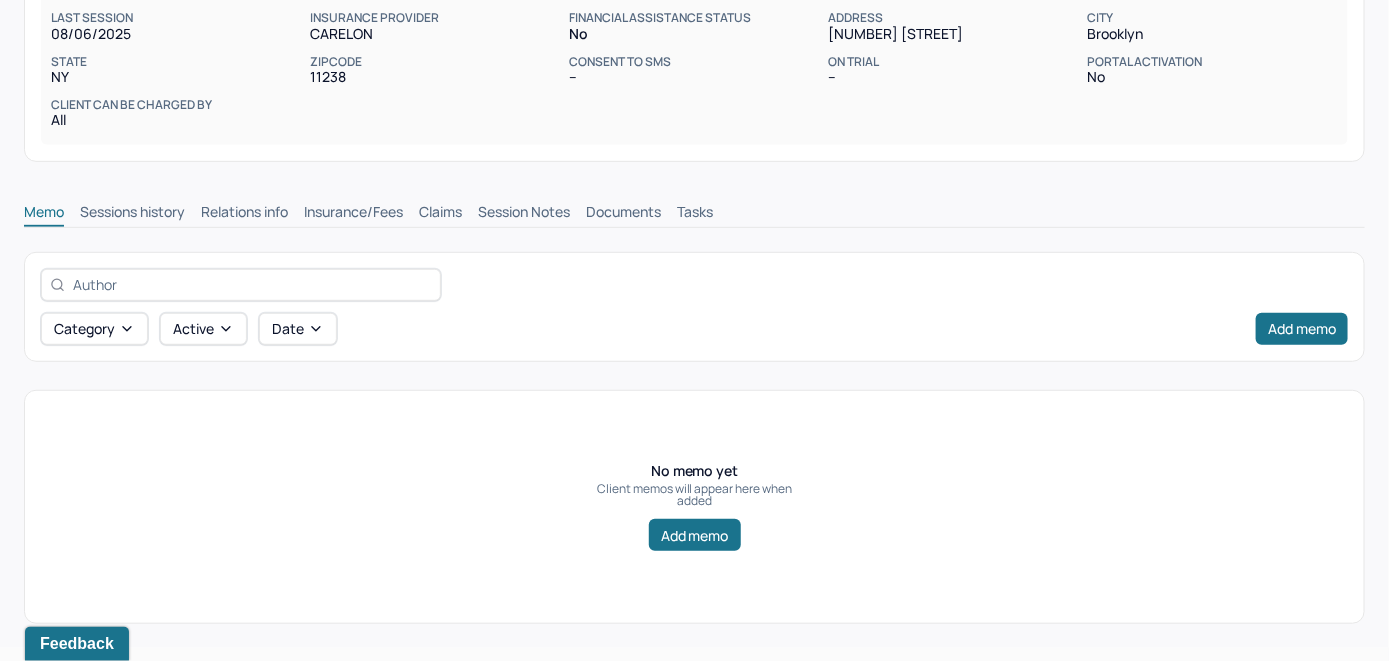 click on "Insurance/Fees" at bounding box center (353, 214) 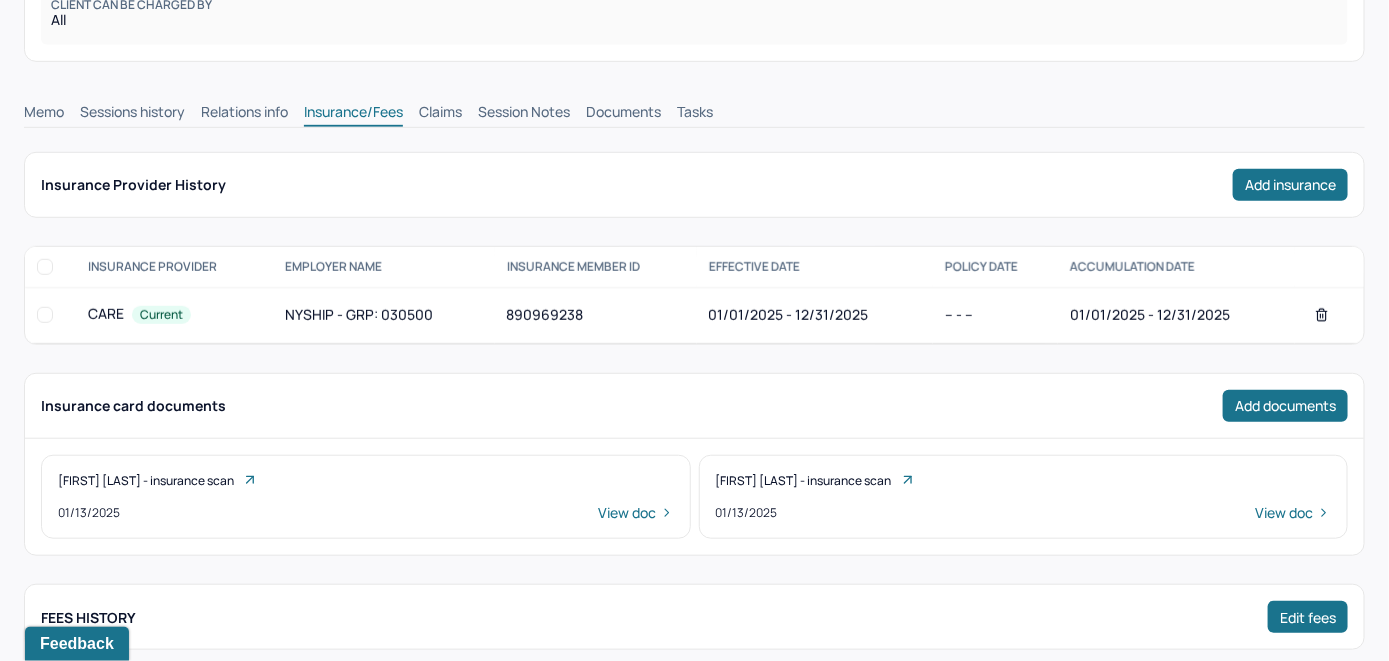 scroll, scrollTop: 400, scrollLeft: 0, axis: vertical 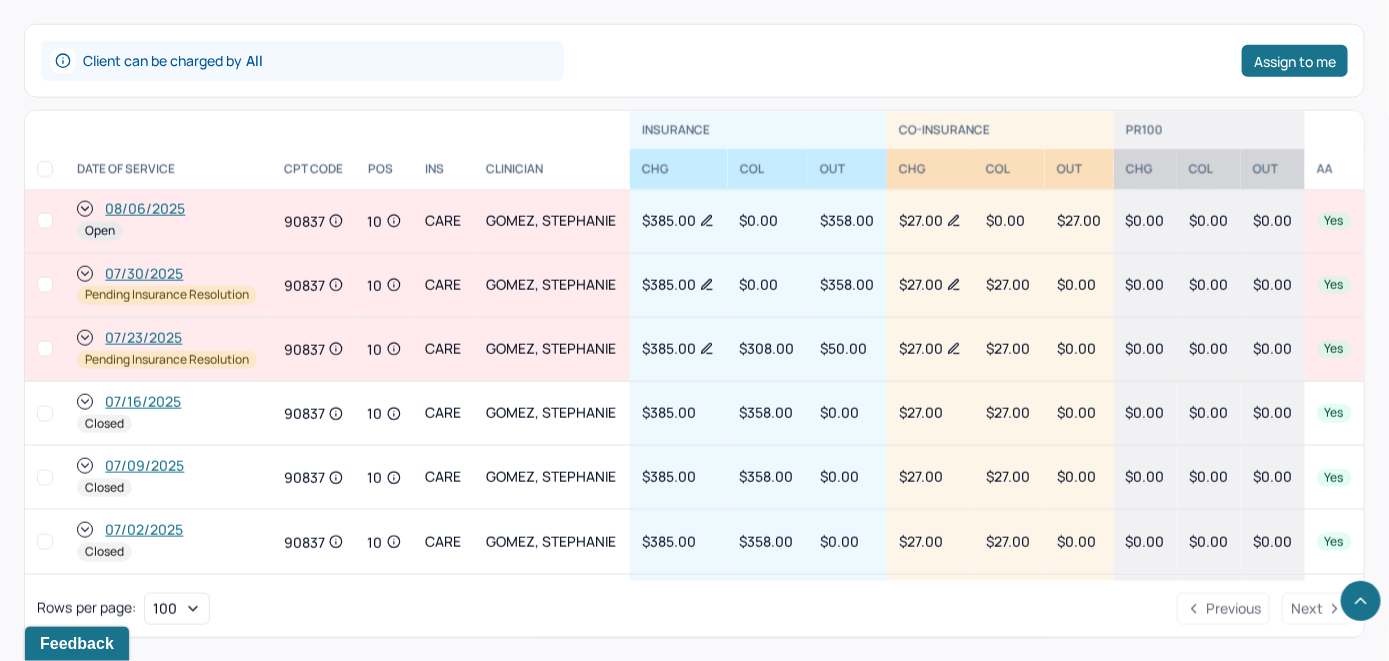 click on "08/06/2025" at bounding box center [145, 209] 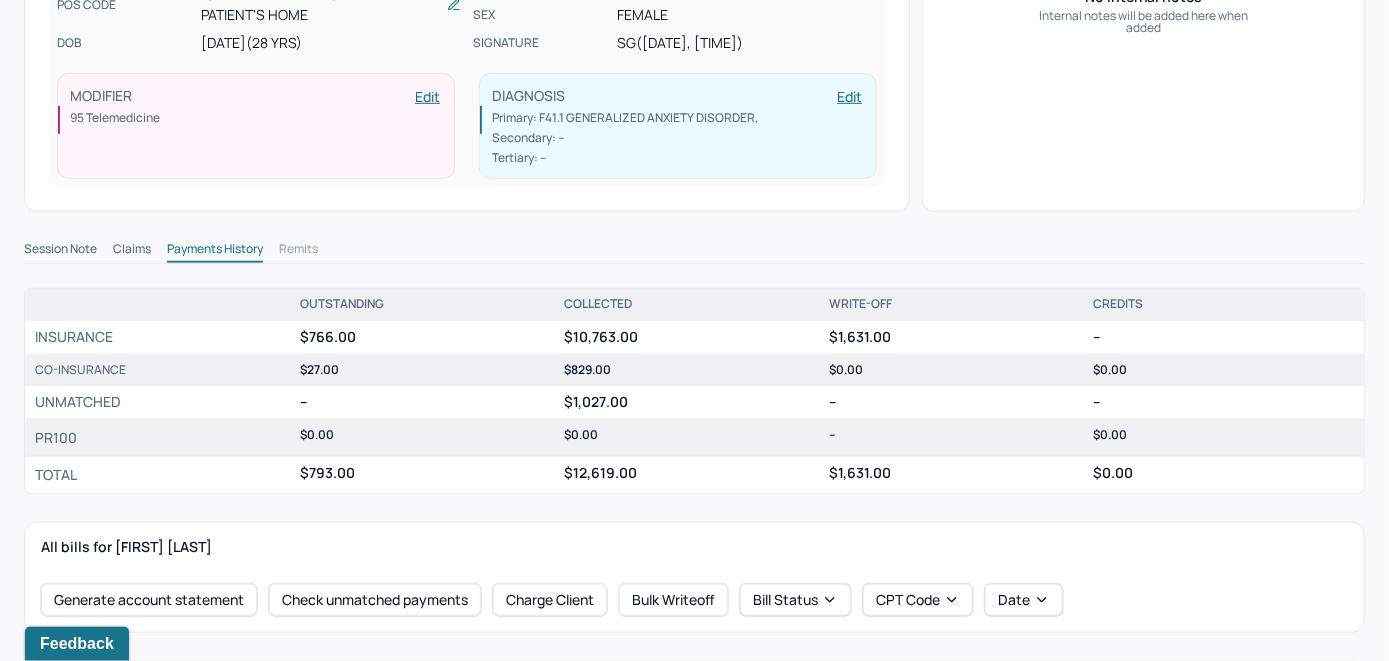 scroll, scrollTop: 600, scrollLeft: 0, axis: vertical 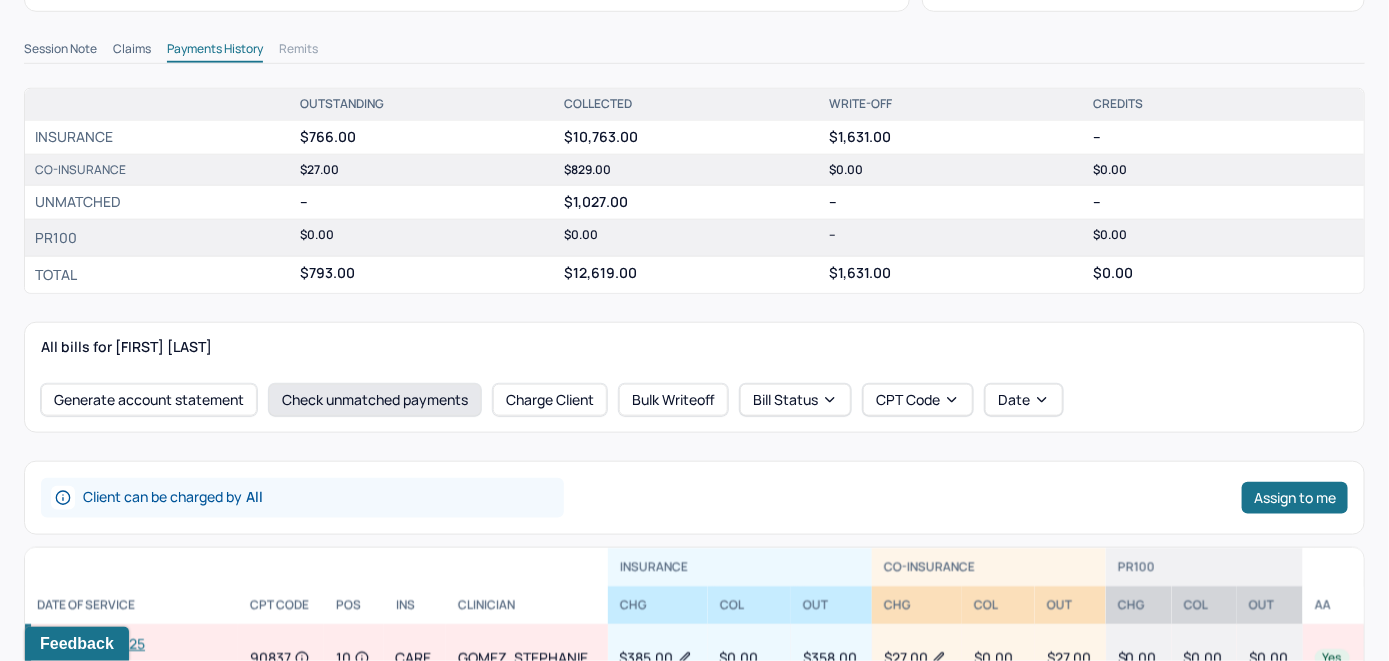 click on "Check unmatched payments" at bounding box center [375, 400] 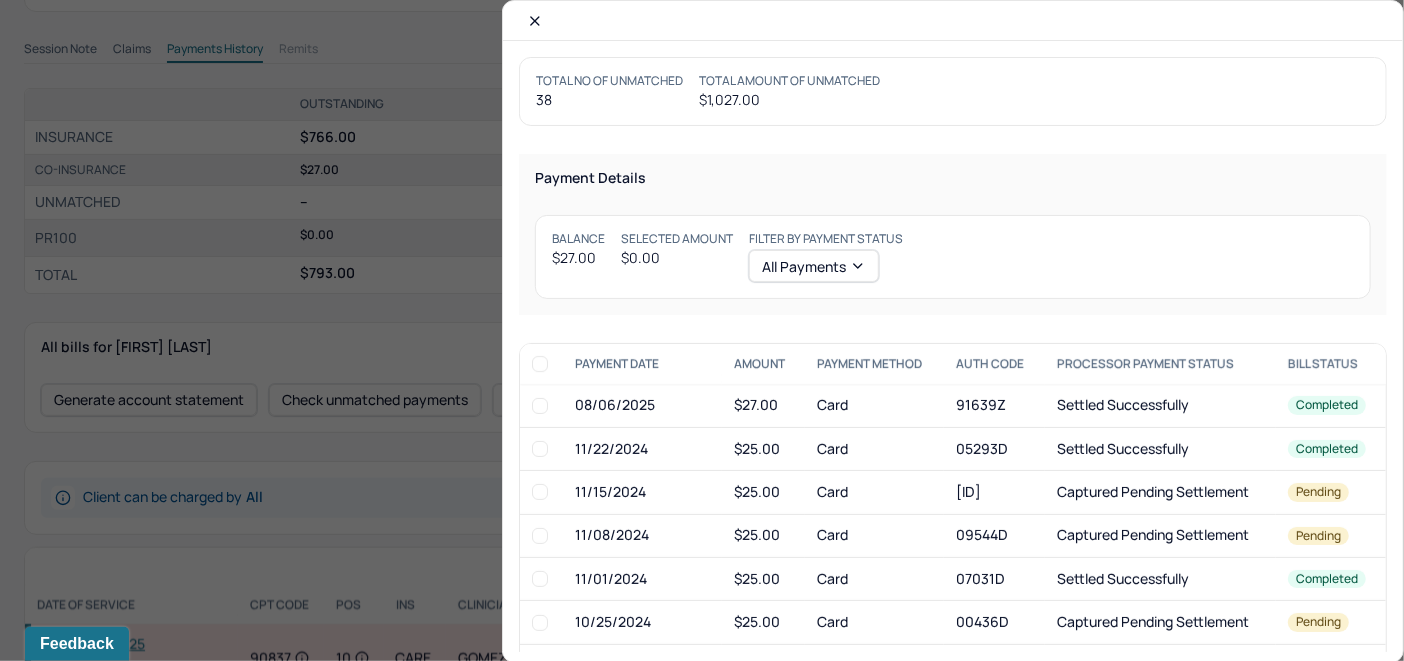 click at bounding box center (540, 406) 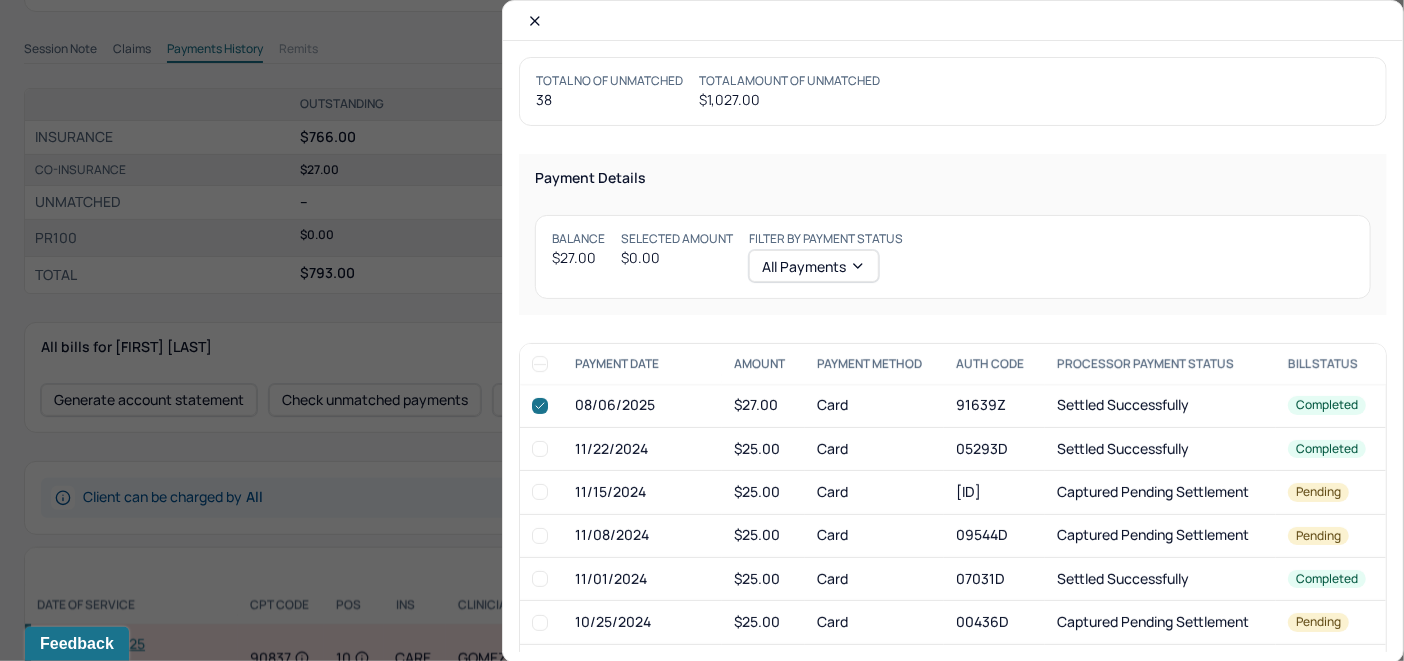 checkbox on "true" 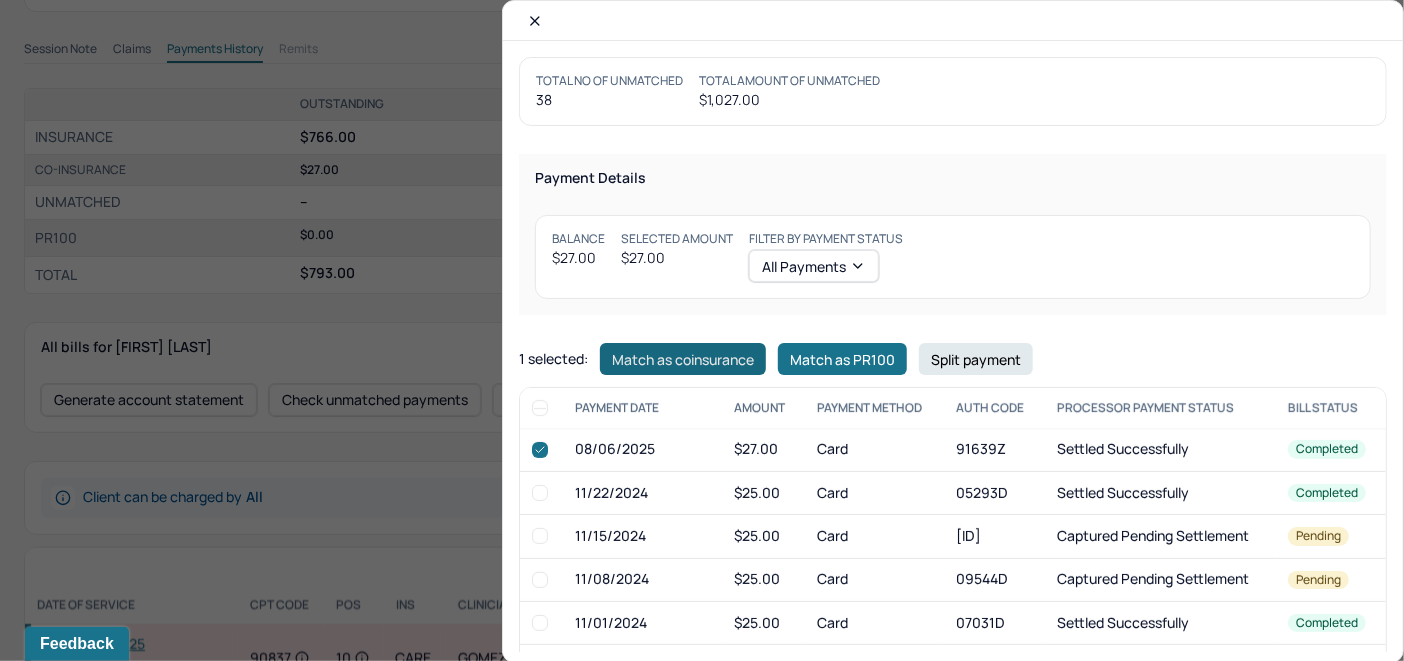 click on "Match as coinsurance" at bounding box center [683, 359] 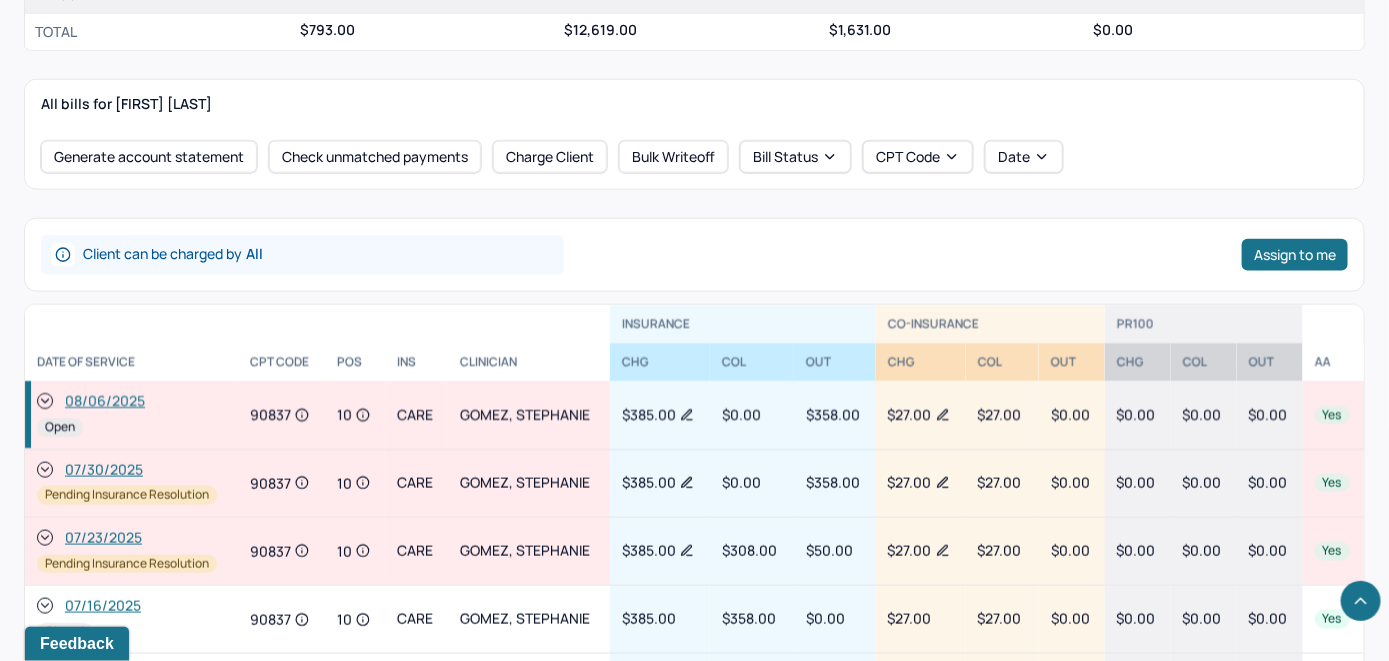scroll, scrollTop: 900, scrollLeft: 0, axis: vertical 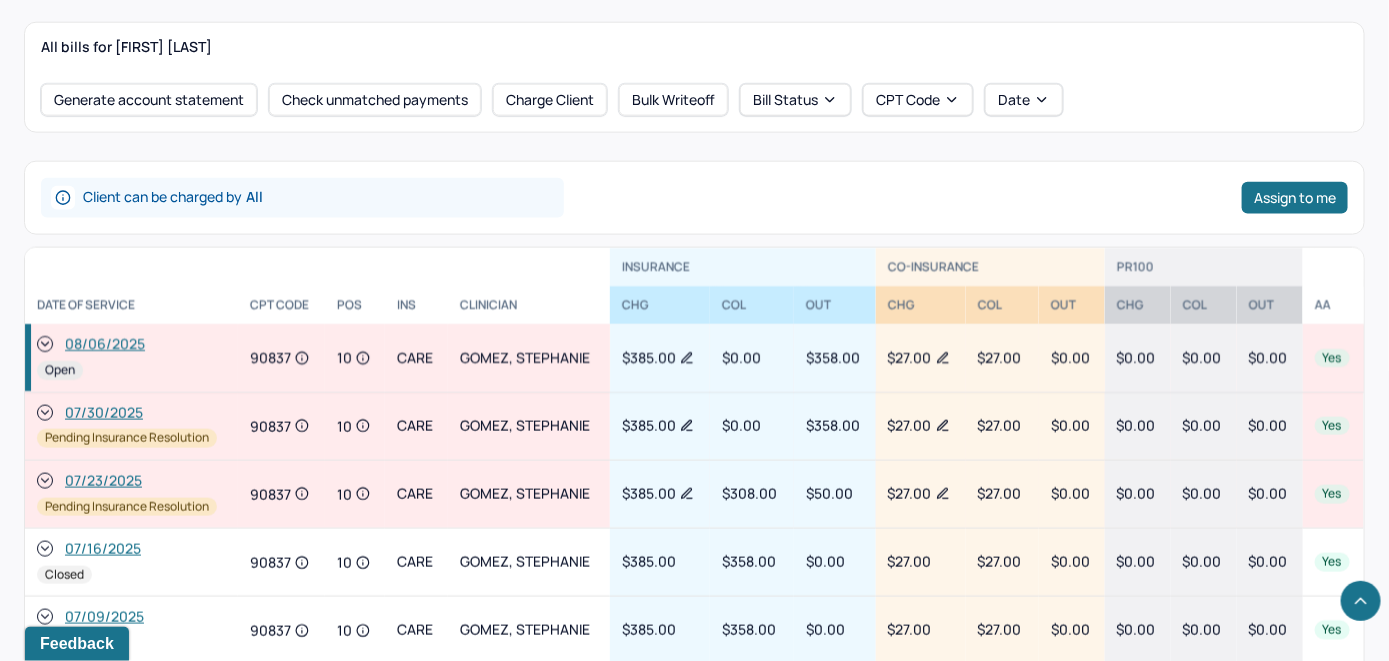 click 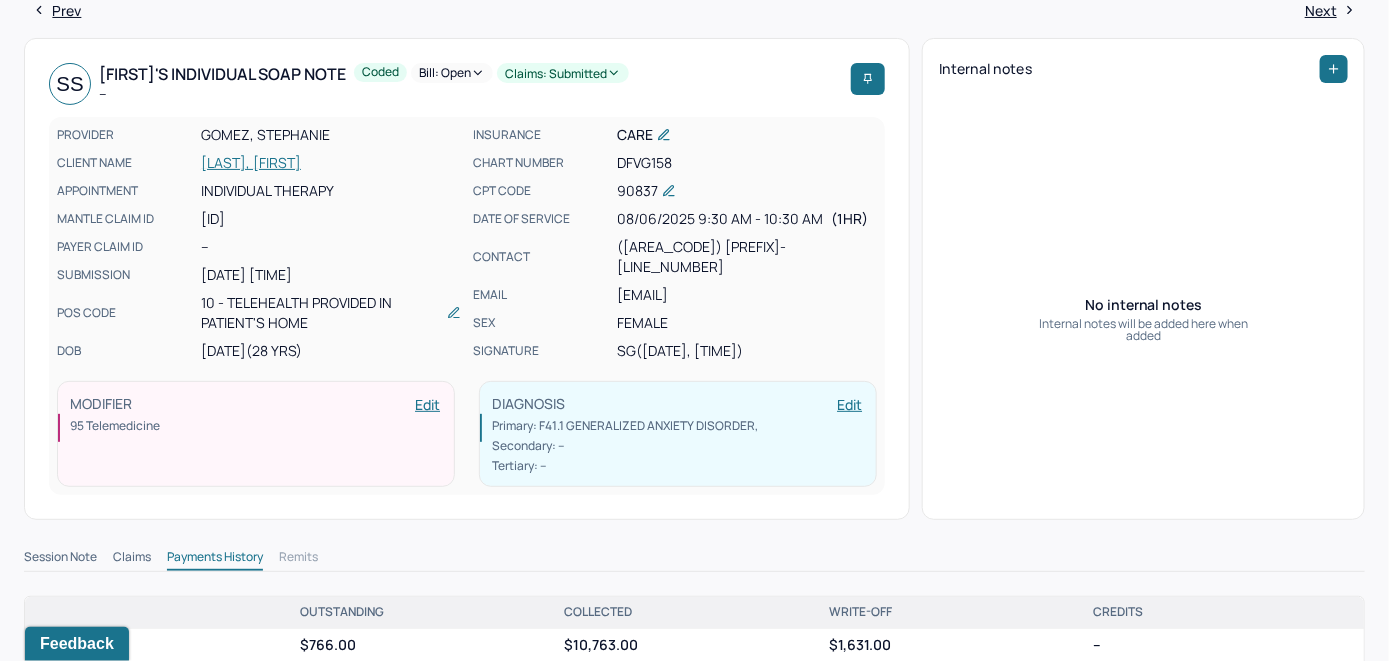 scroll, scrollTop: 0, scrollLeft: 0, axis: both 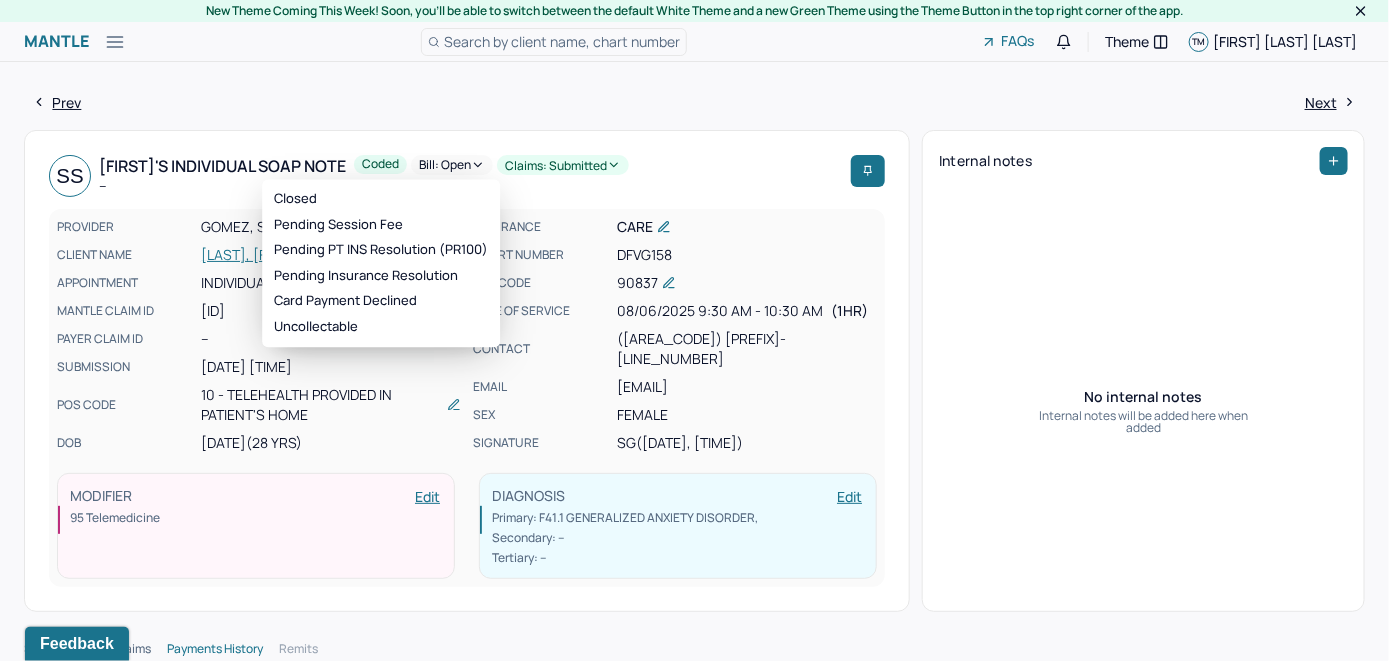 click on "Bill: Open" at bounding box center (452, 165) 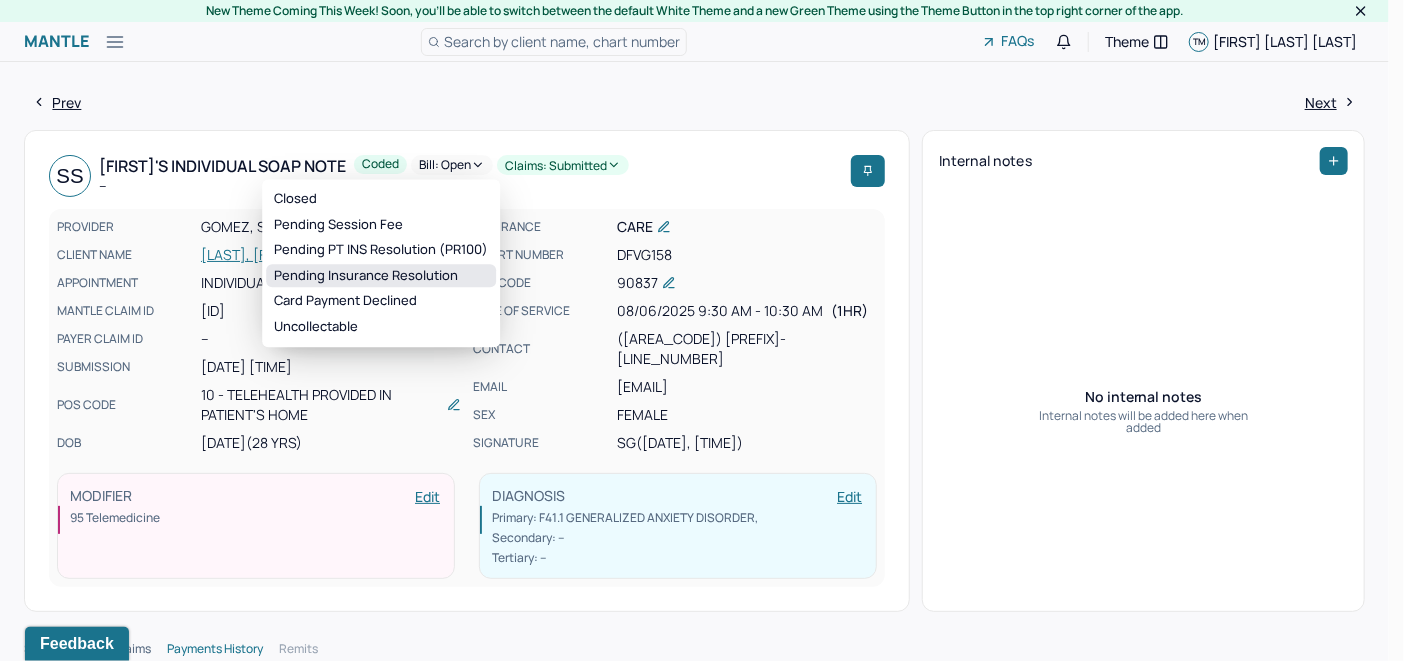 click on "Pending Insurance Resolution" at bounding box center [381, 276] 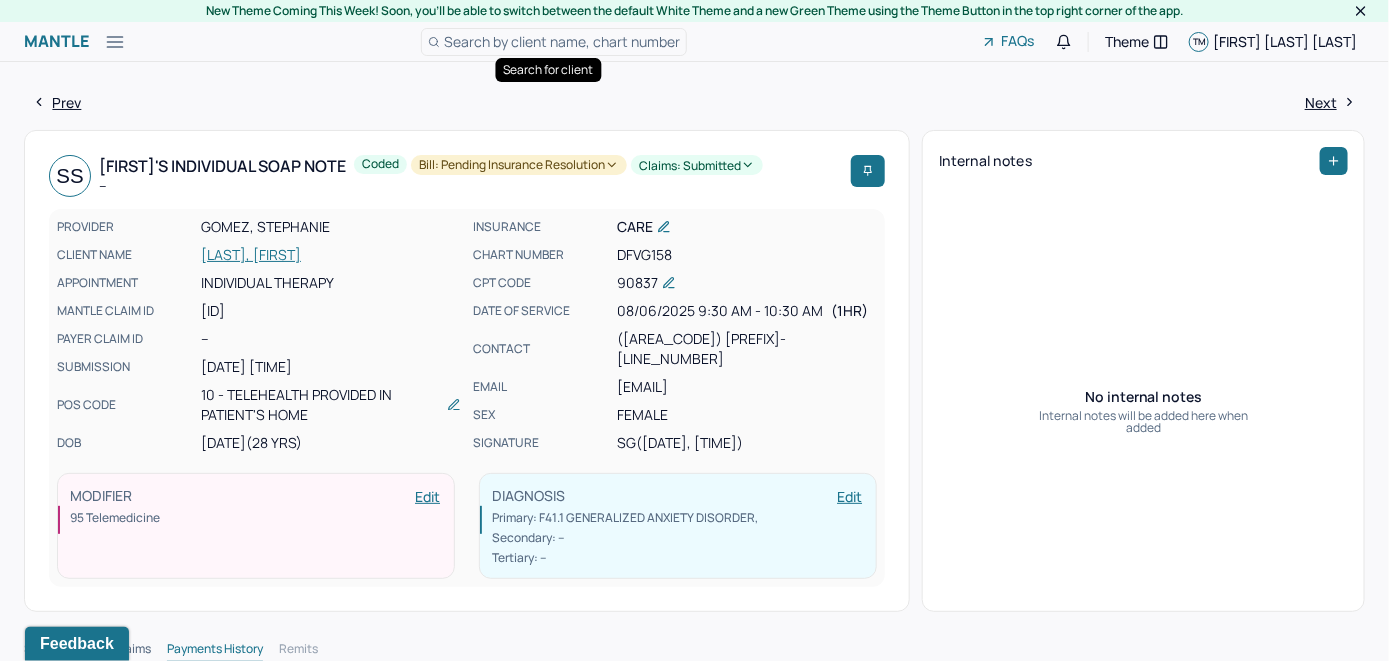 click on "Search by client name, chart number" at bounding box center [562, 41] 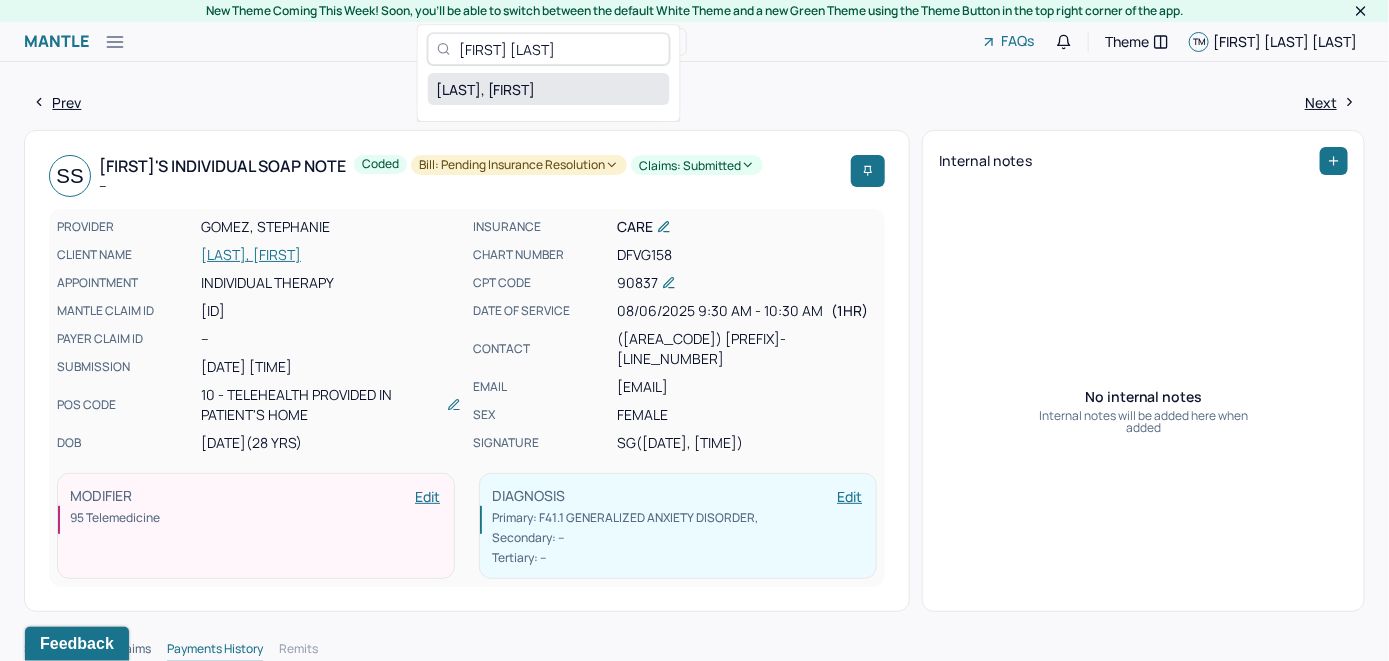 type on "[FIRST] [LAST]" 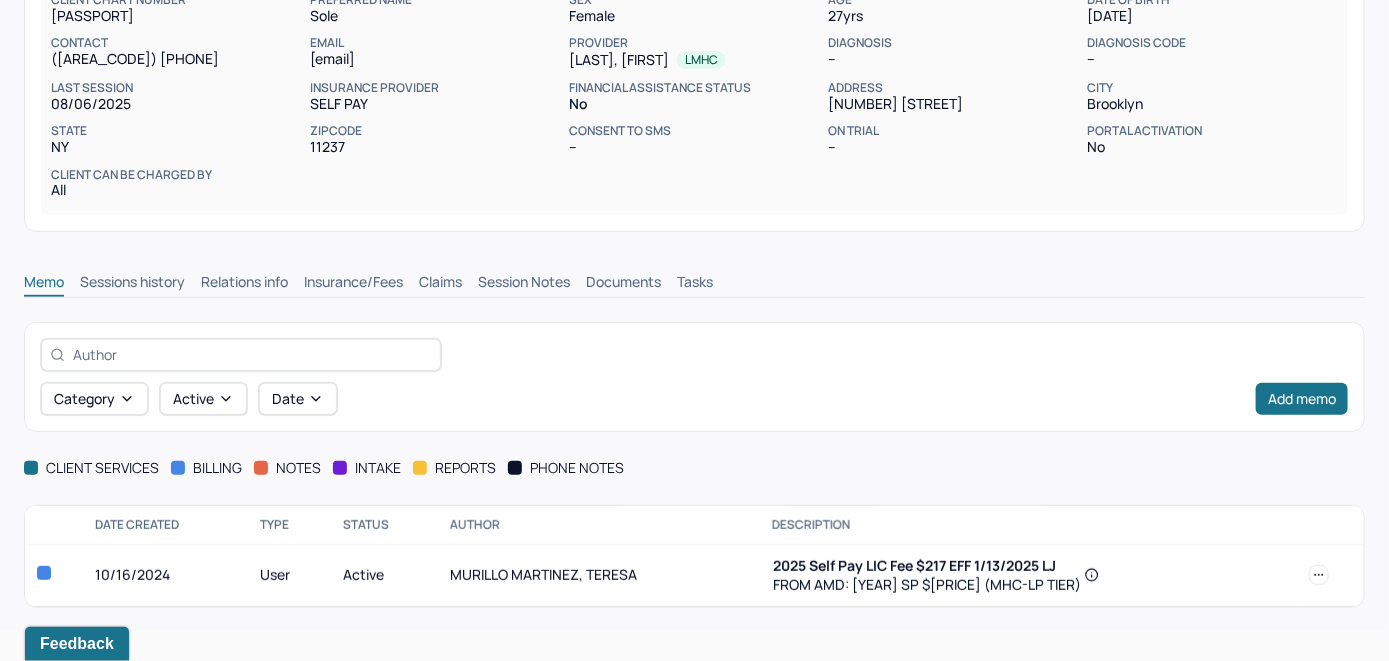 scroll, scrollTop: 228, scrollLeft: 0, axis: vertical 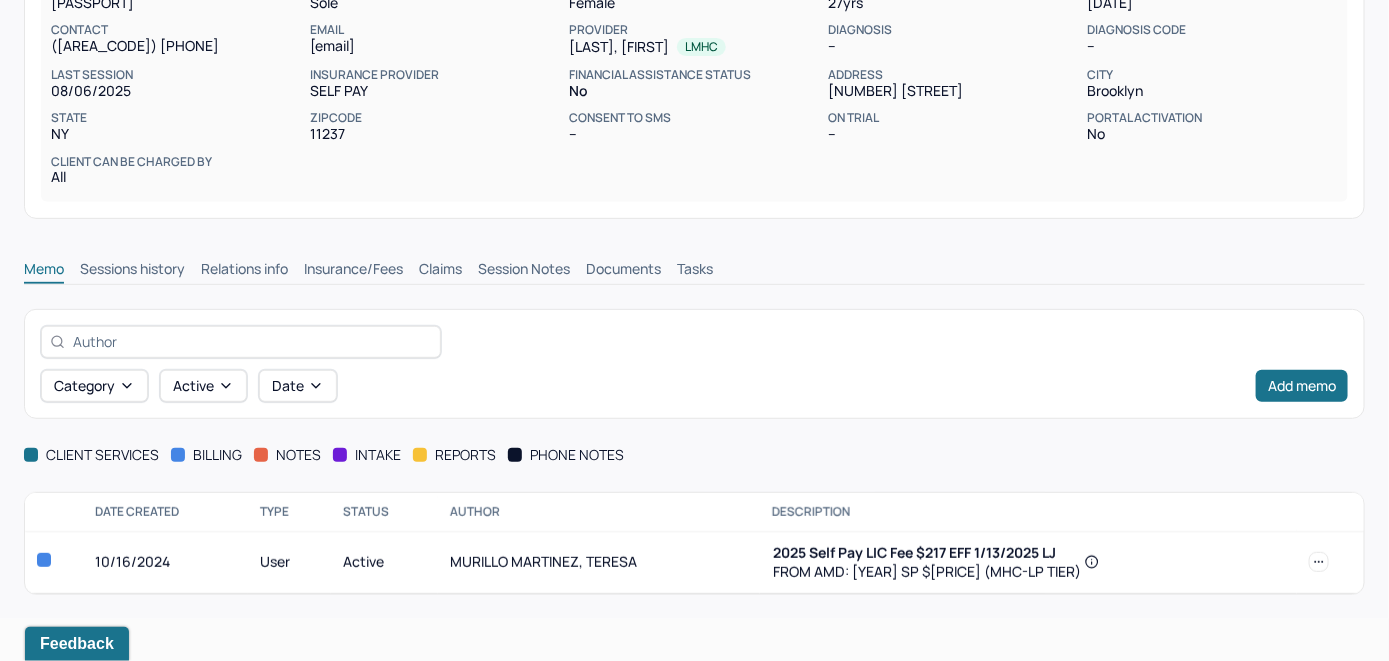 click on "Insurance/Fees" at bounding box center [353, 271] 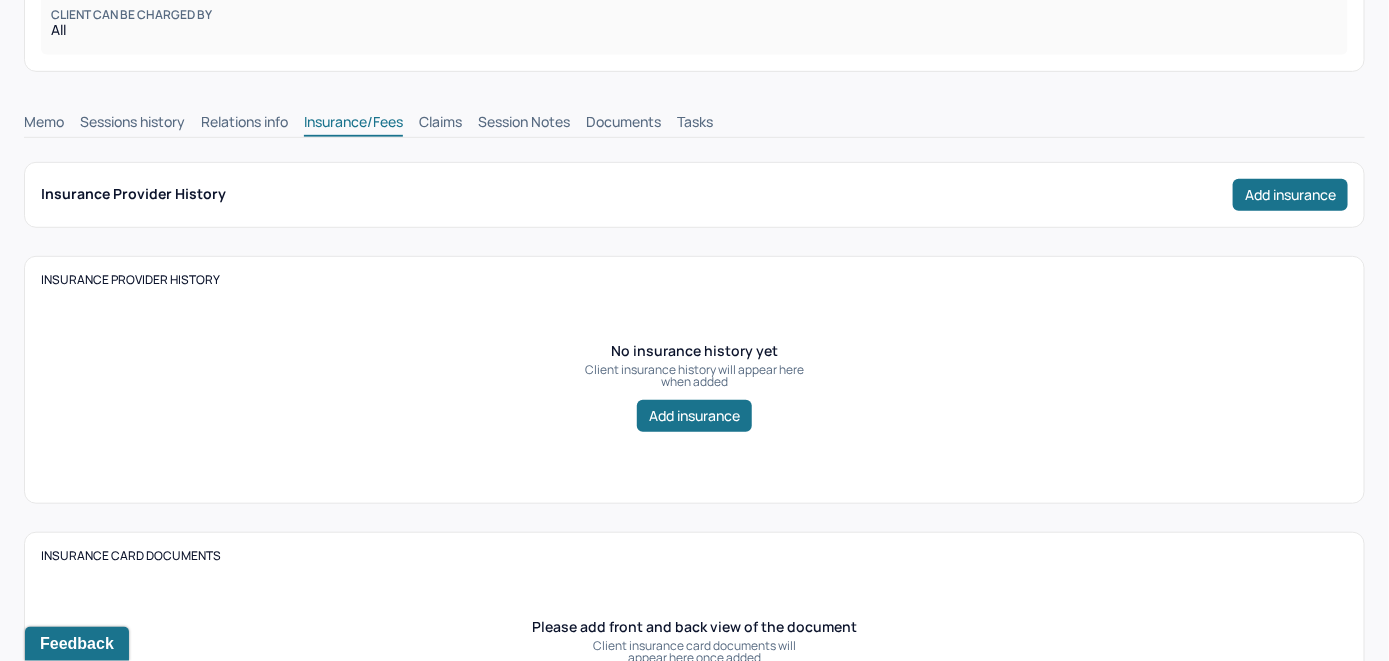 scroll, scrollTop: 328, scrollLeft: 0, axis: vertical 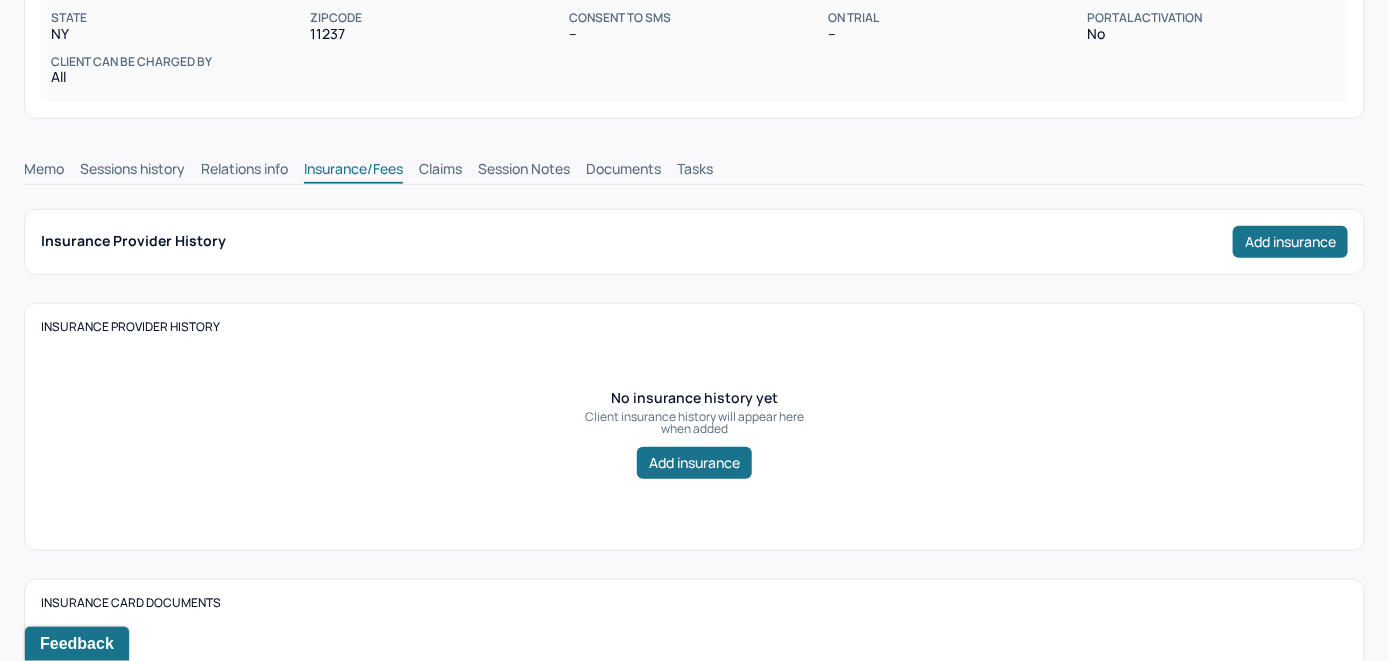 click on "Claims" at bounding box center (440, 171) 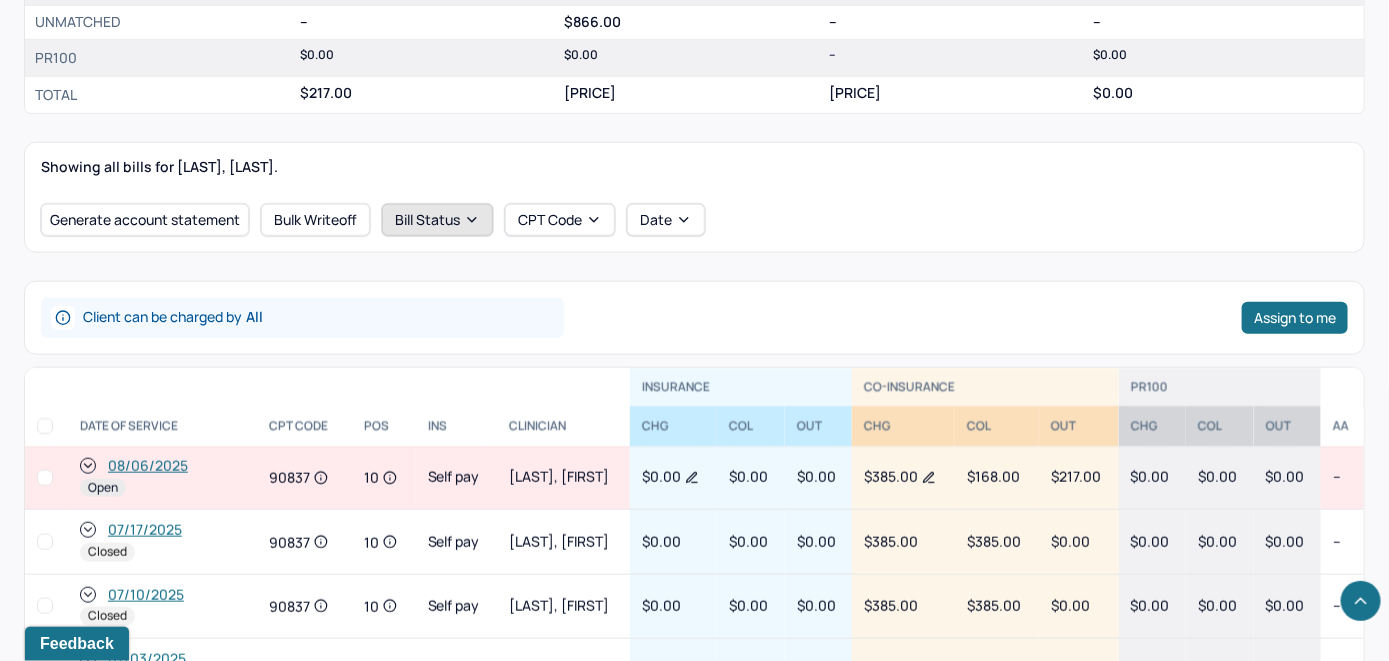 scroll, scrollTop: 632, scrollLeft: 0, axis: vertical 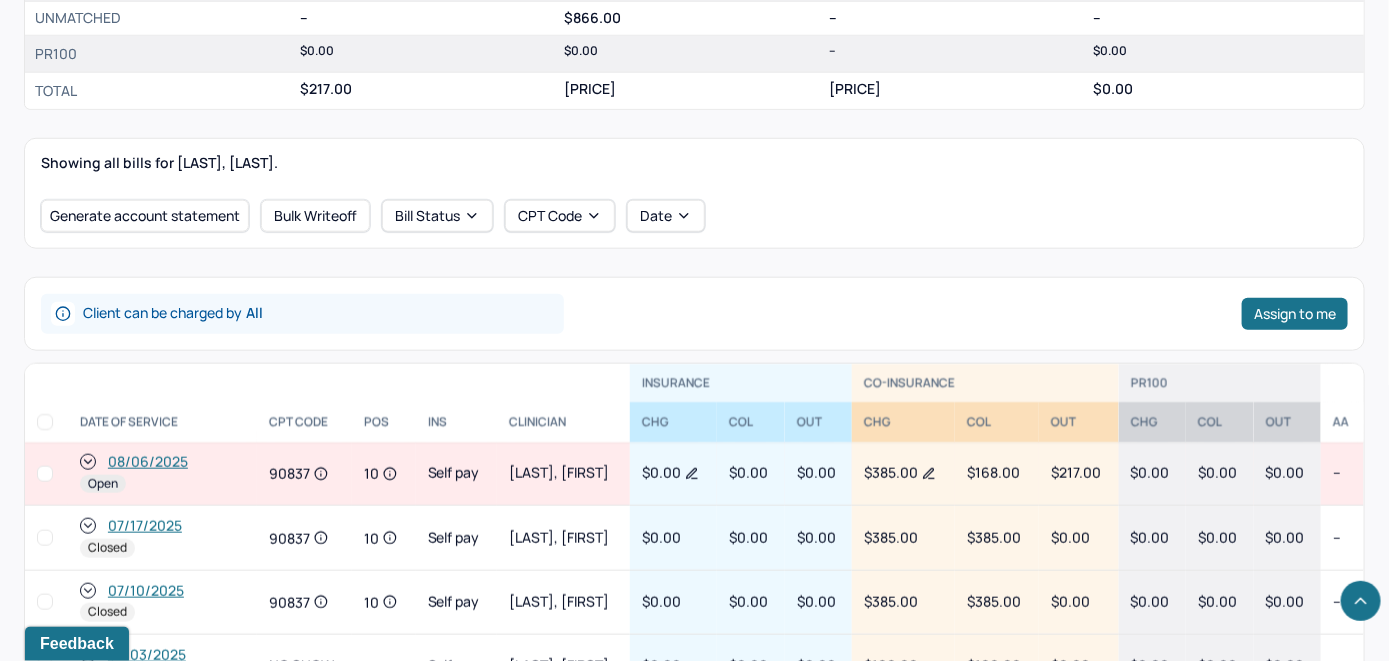 click on "08/06/2025" at bounding box center (148, 462) 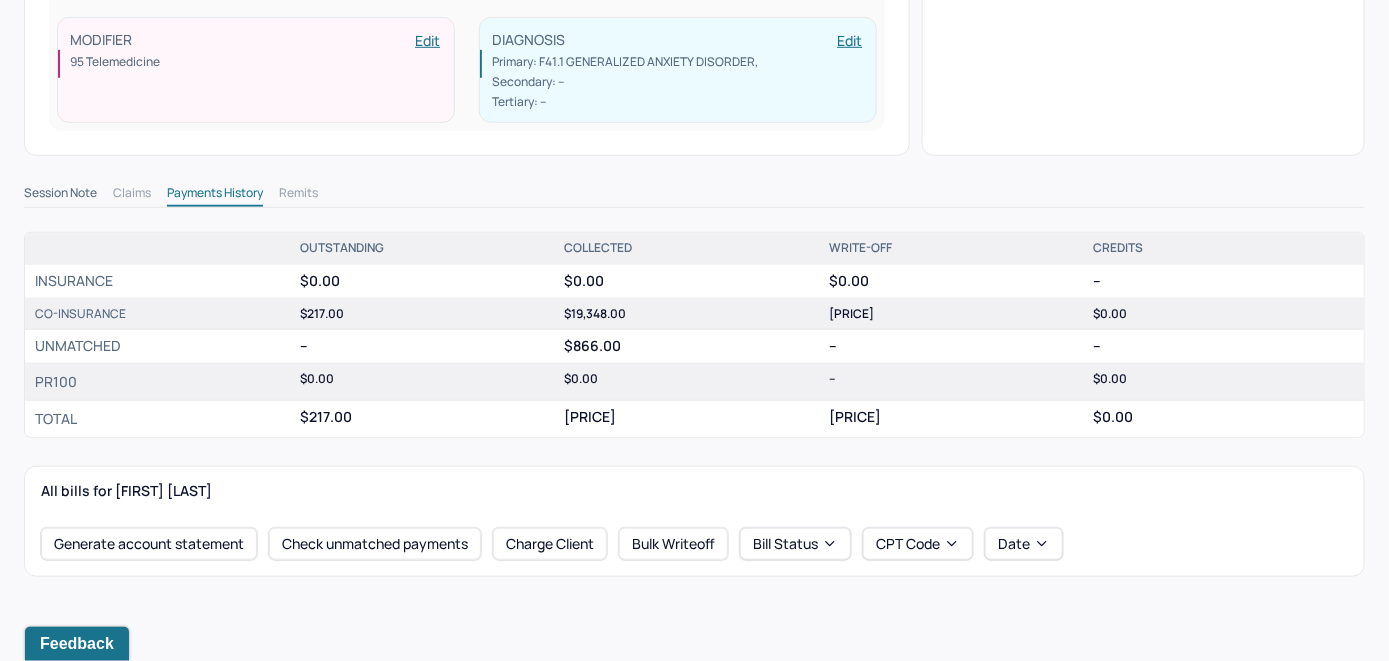 scroll, scrollTop: 664, scrollLeft: 0, axis: vertical 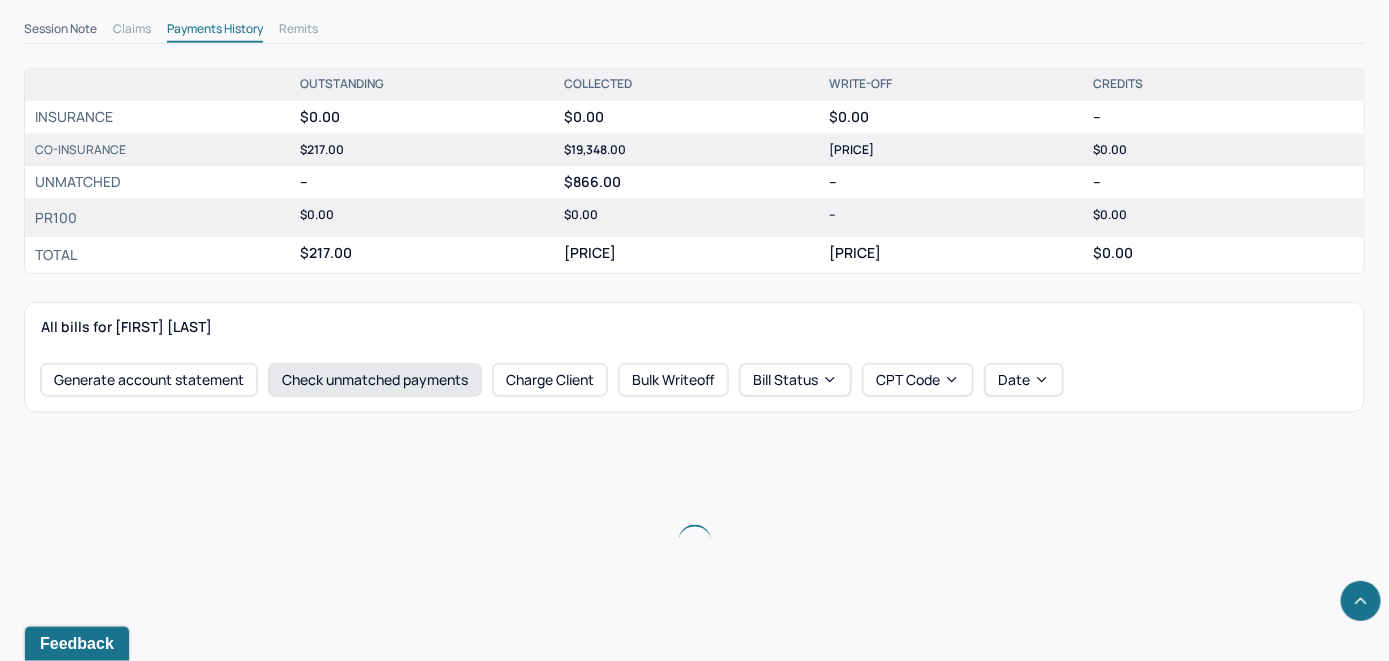 click on "Check unmatched payments" at bounding box center [375, 380] 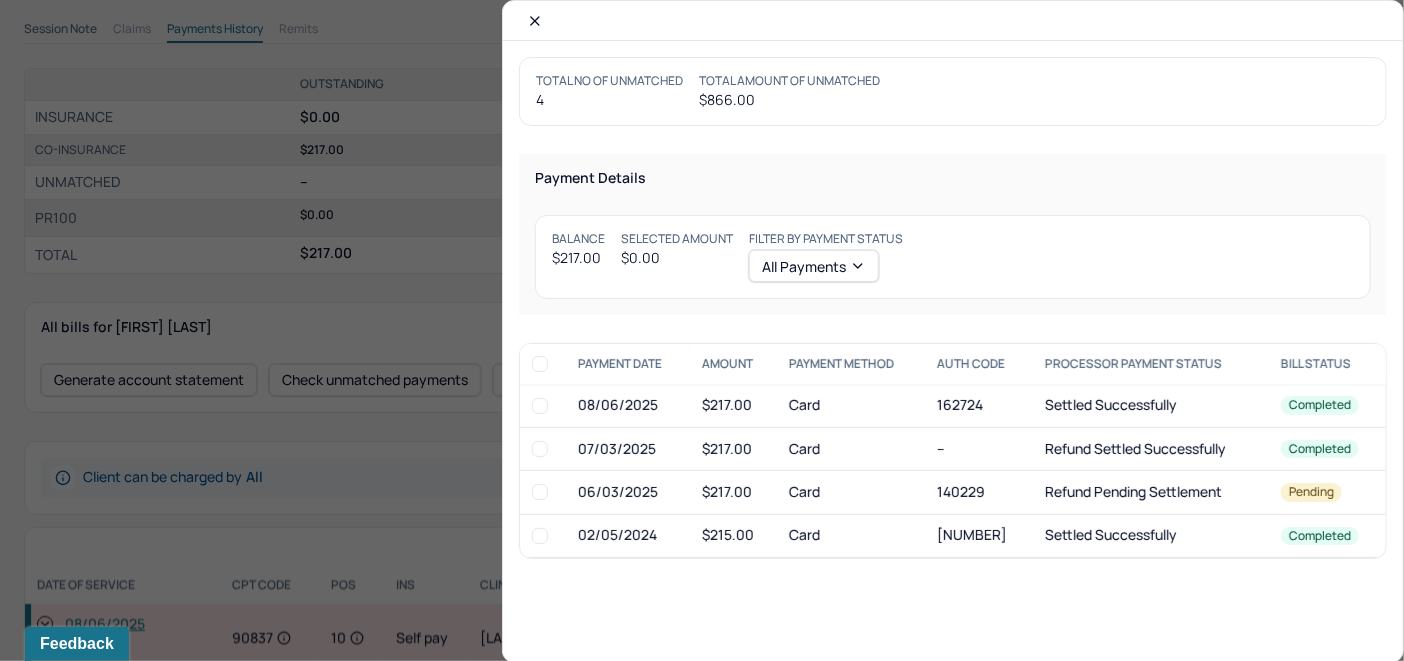 click at bounding box center (540, 406) 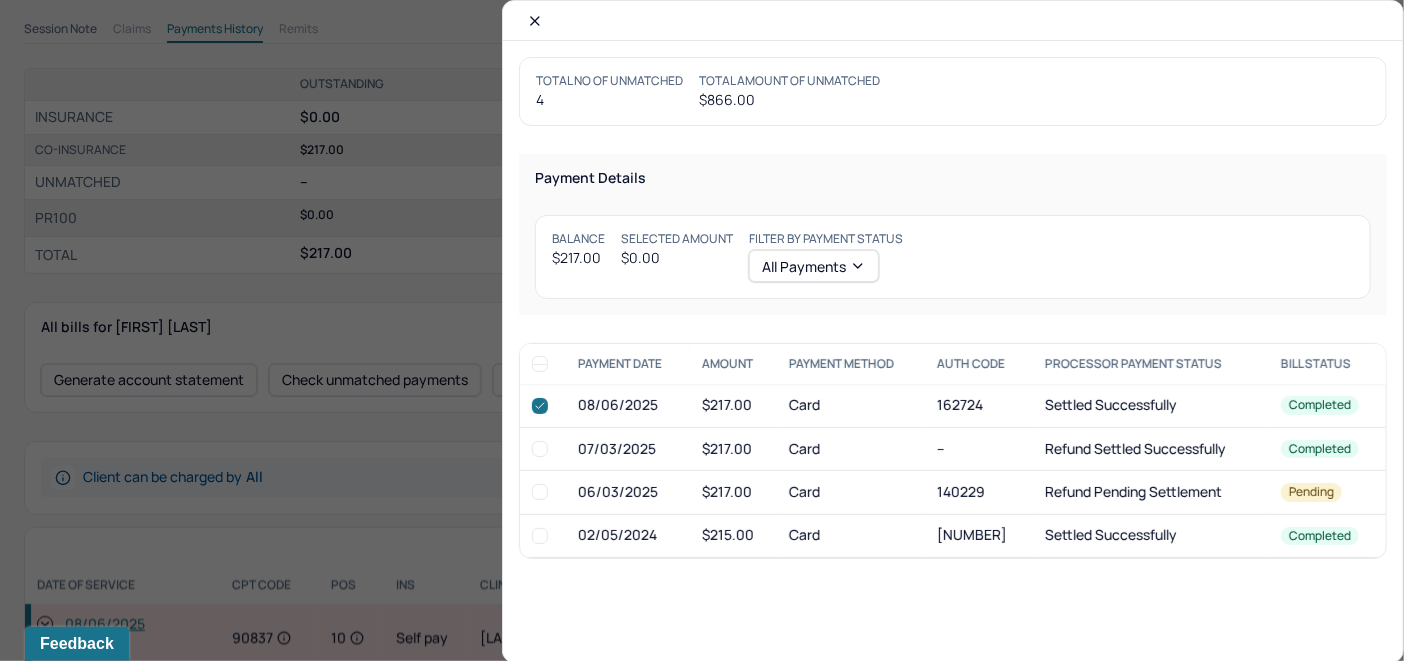 checkbox on "true" 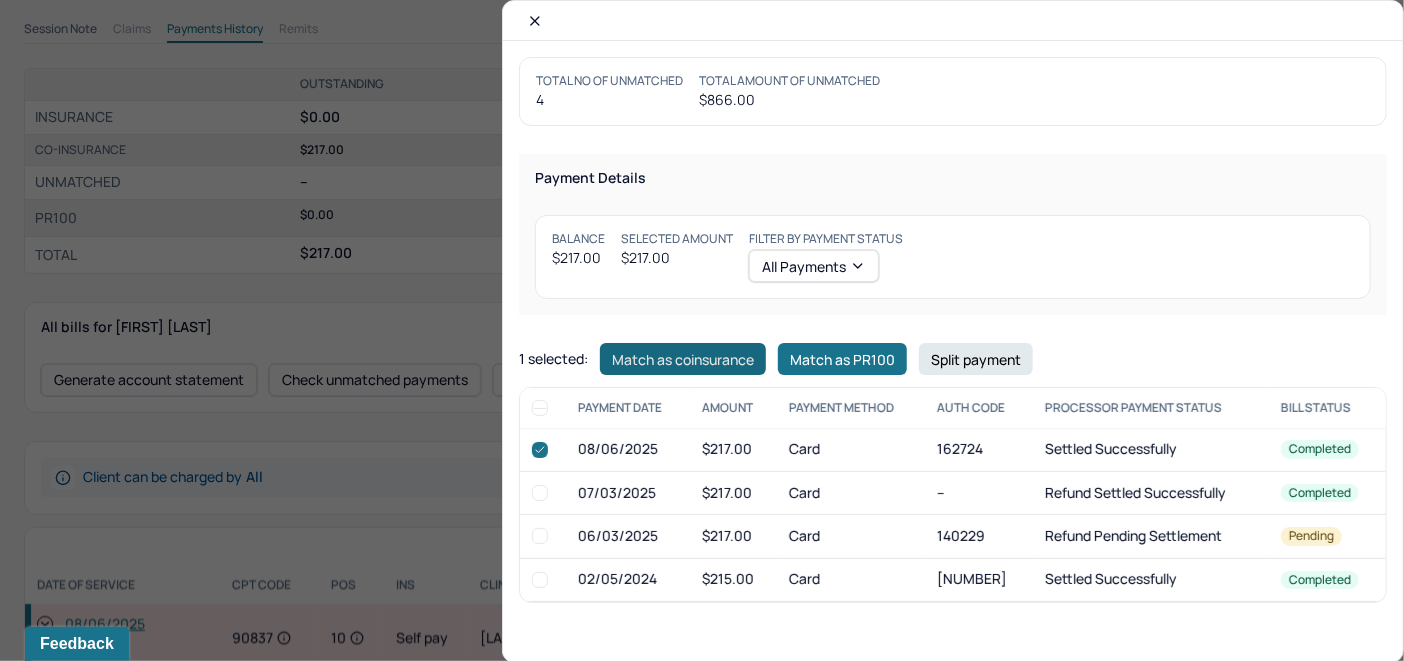 click on "Match as coinsurance" at bounding box center [683, 359] 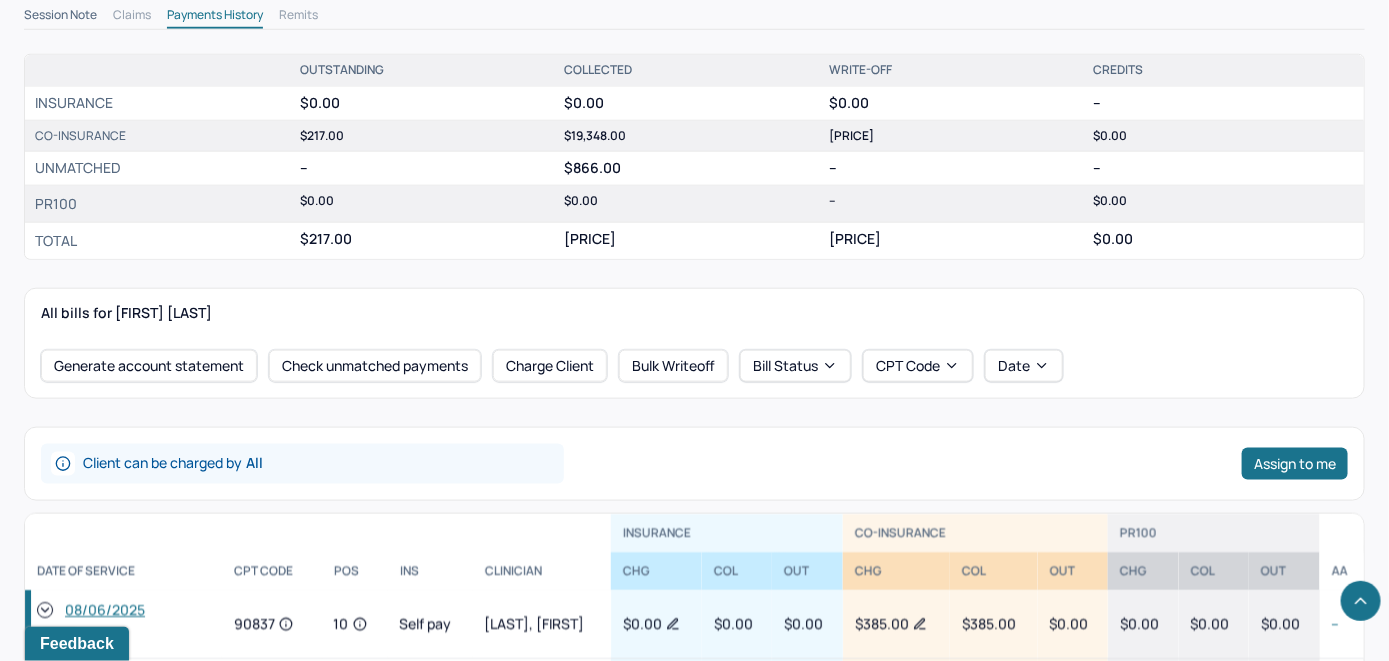 scroll, scrollTop: 864, scrollLeft: 0, axis: vertical 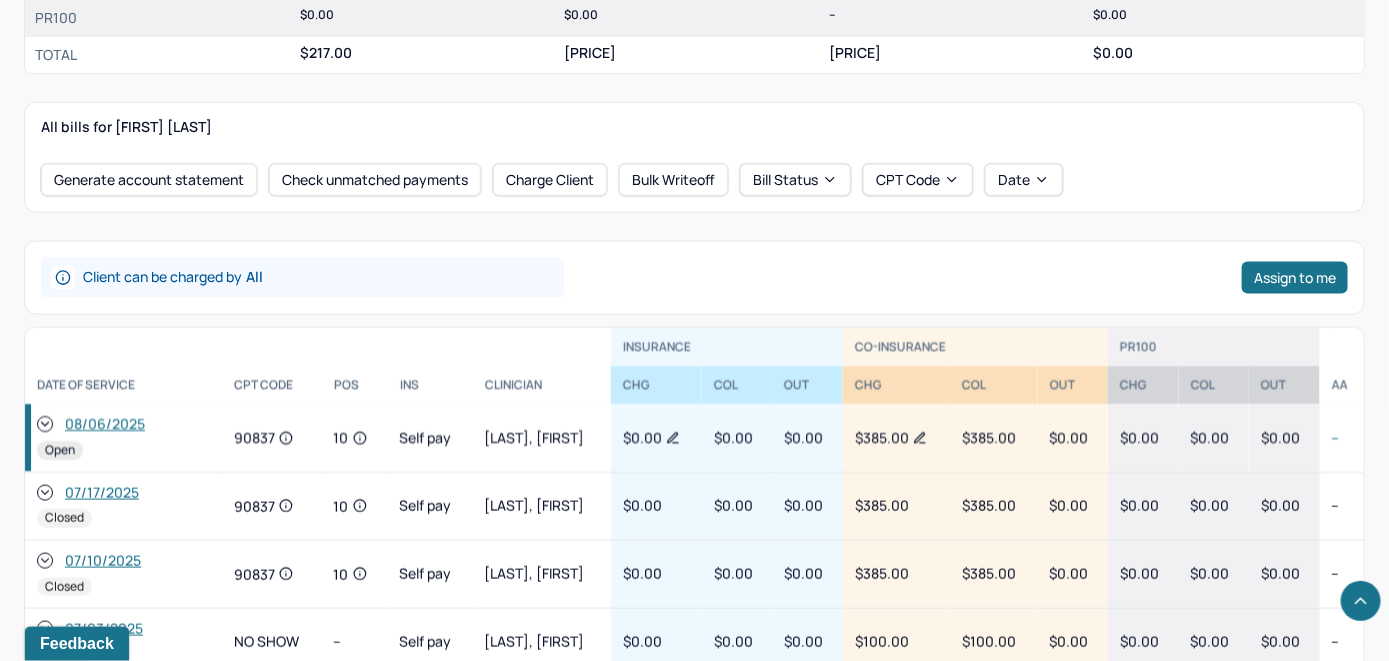 drag, startPoint x: 45, startPoint y: 422, endPoint x: 62, endPoint y: 412, distance: 19.723083 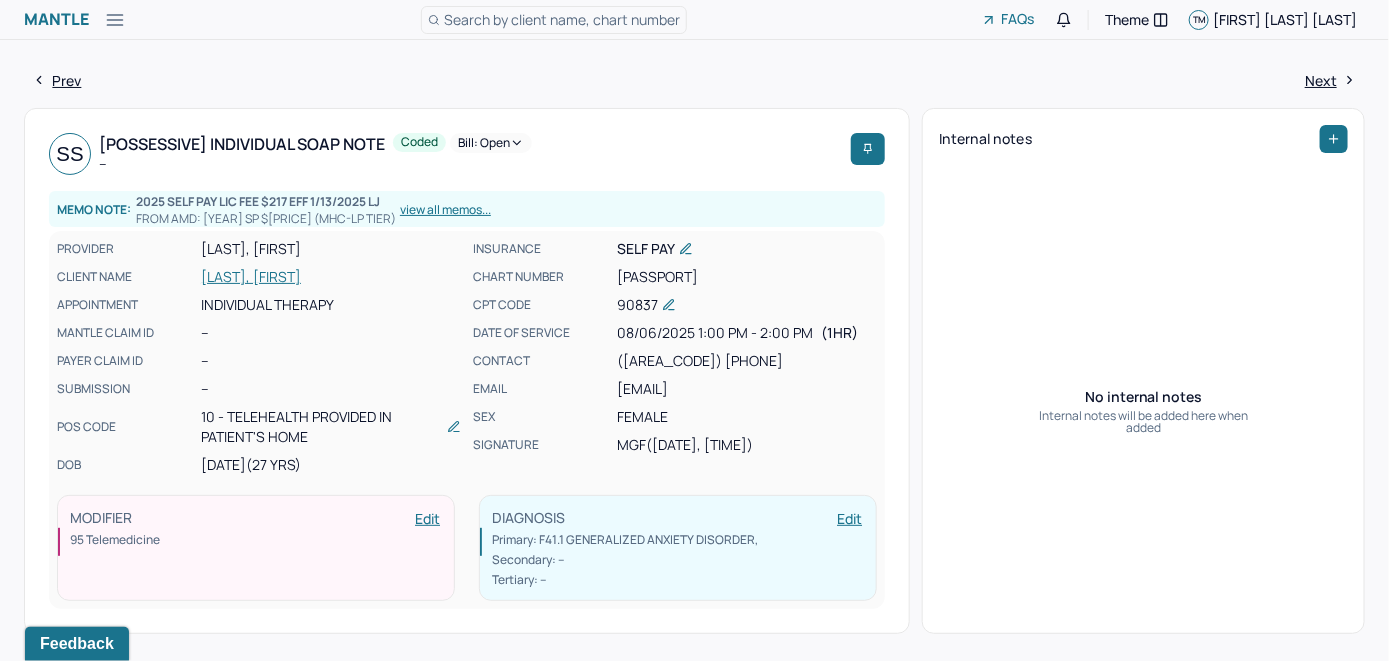 scroll, scrollTop: 0, scrollLeft: 0, axis: both 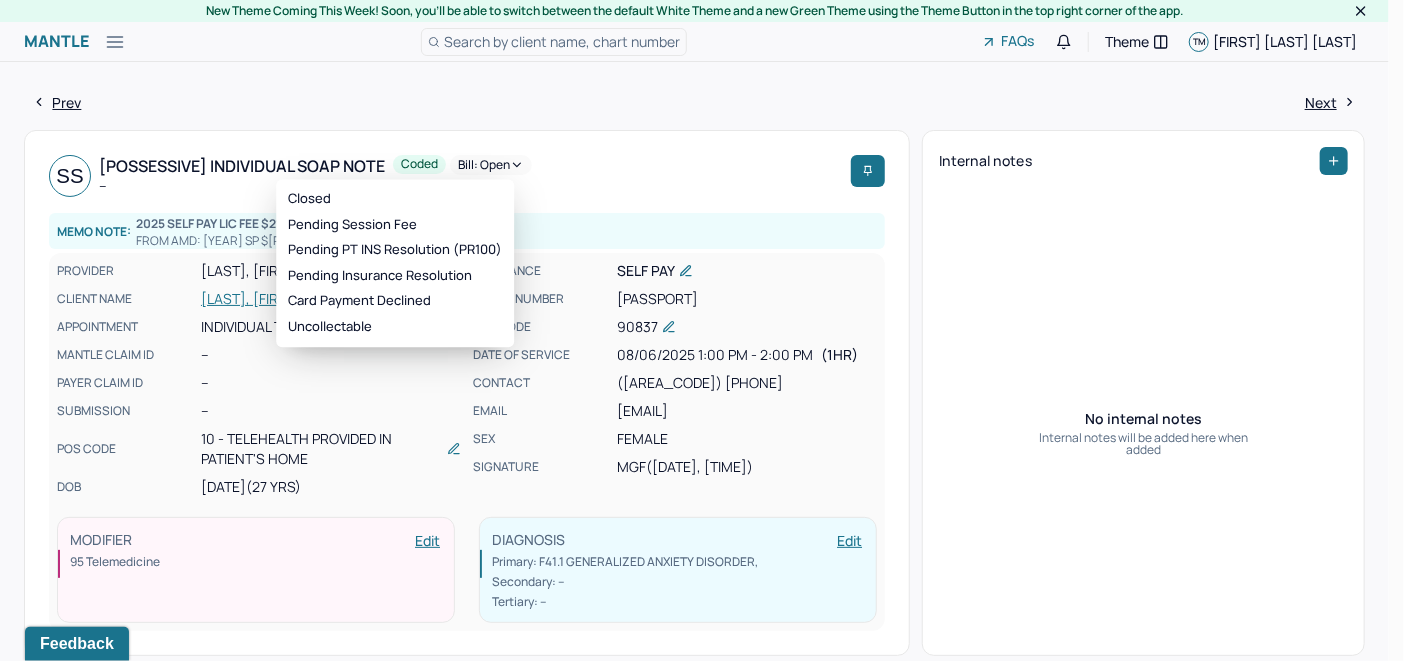 click on "Bill: Open" at bounding box center (491, 165) 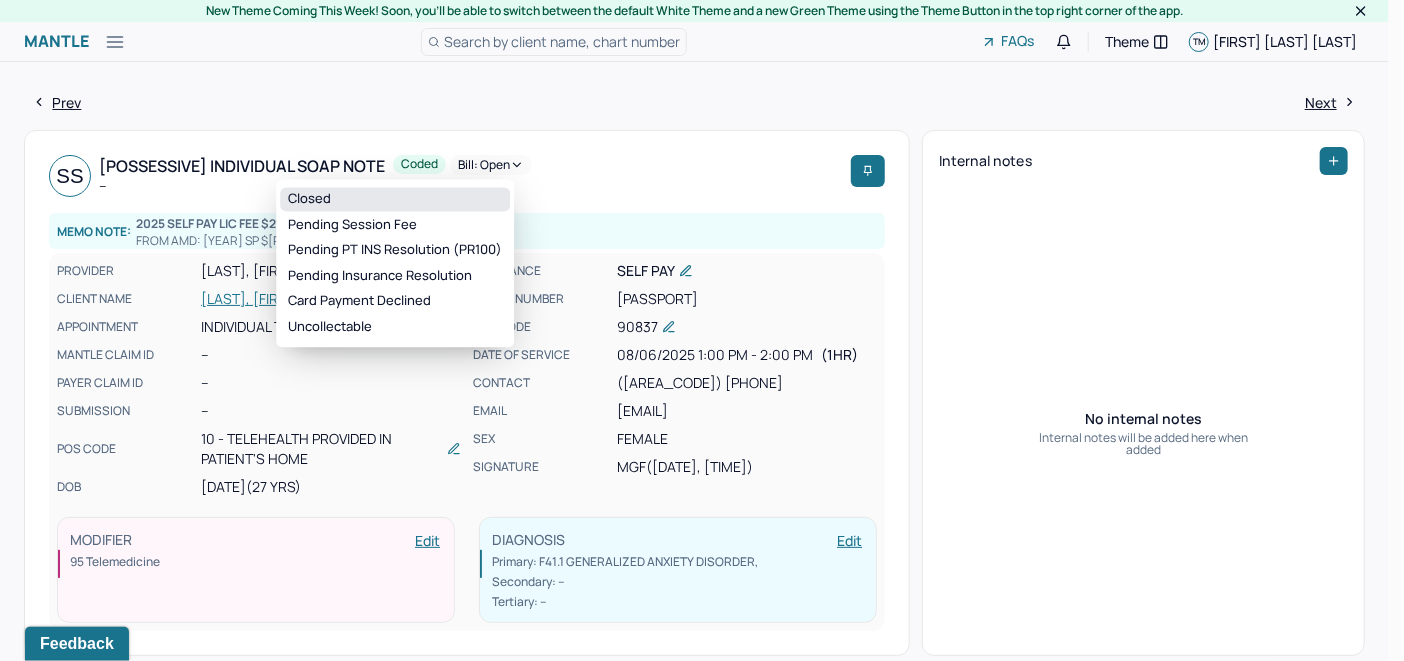 click on "Closed" at bounding box center [395, 199] 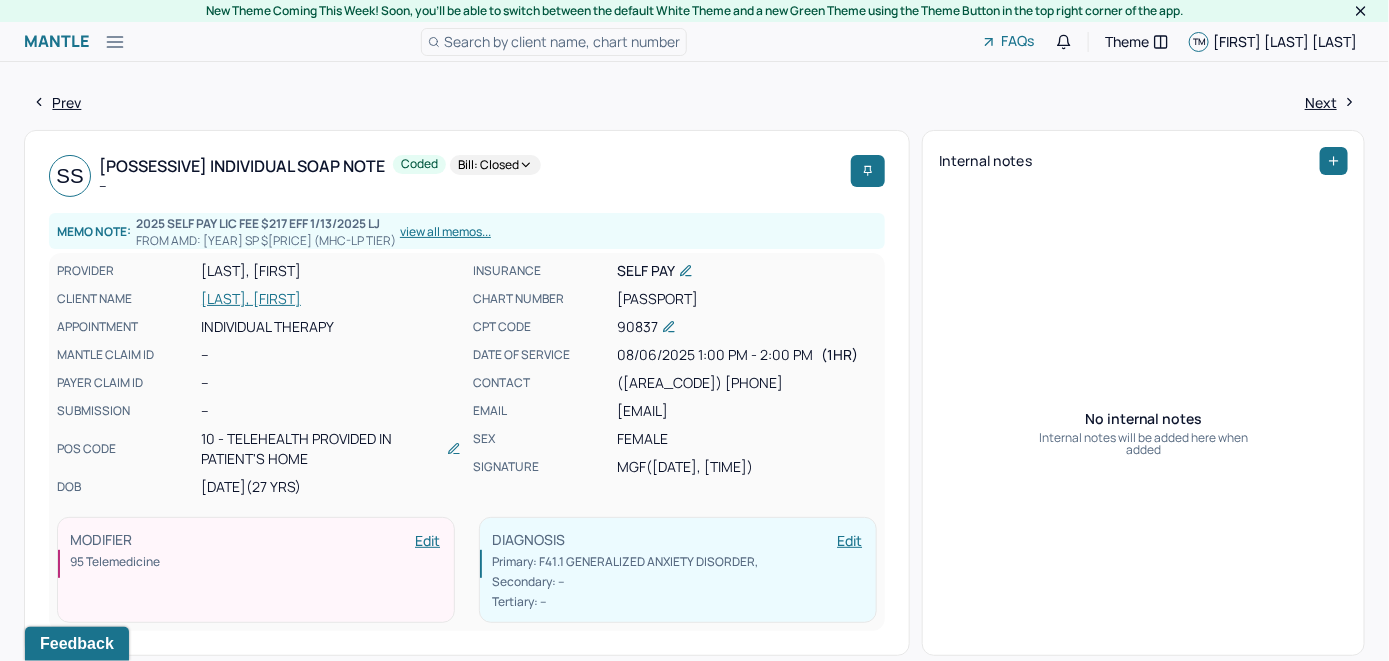 click on "Search by client name, chart number" at bounding box center [554, 42] 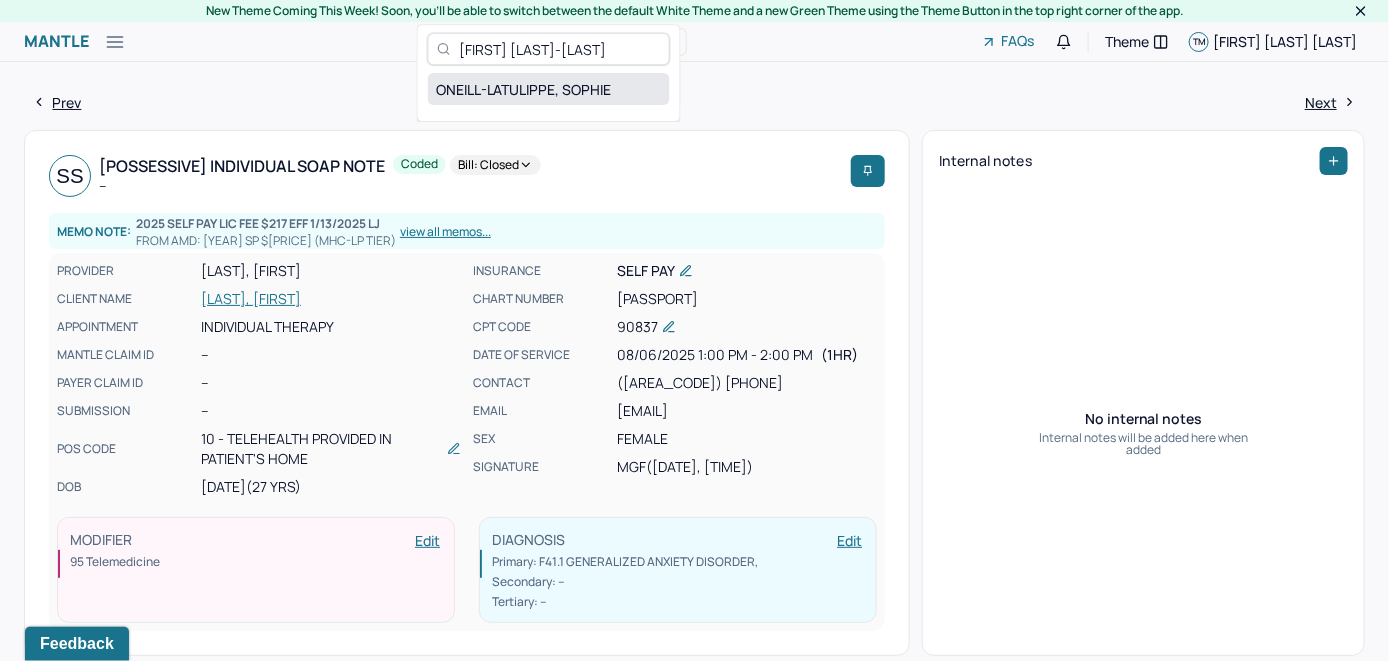 type on "[FIRST] [LAST]-[LAST]" 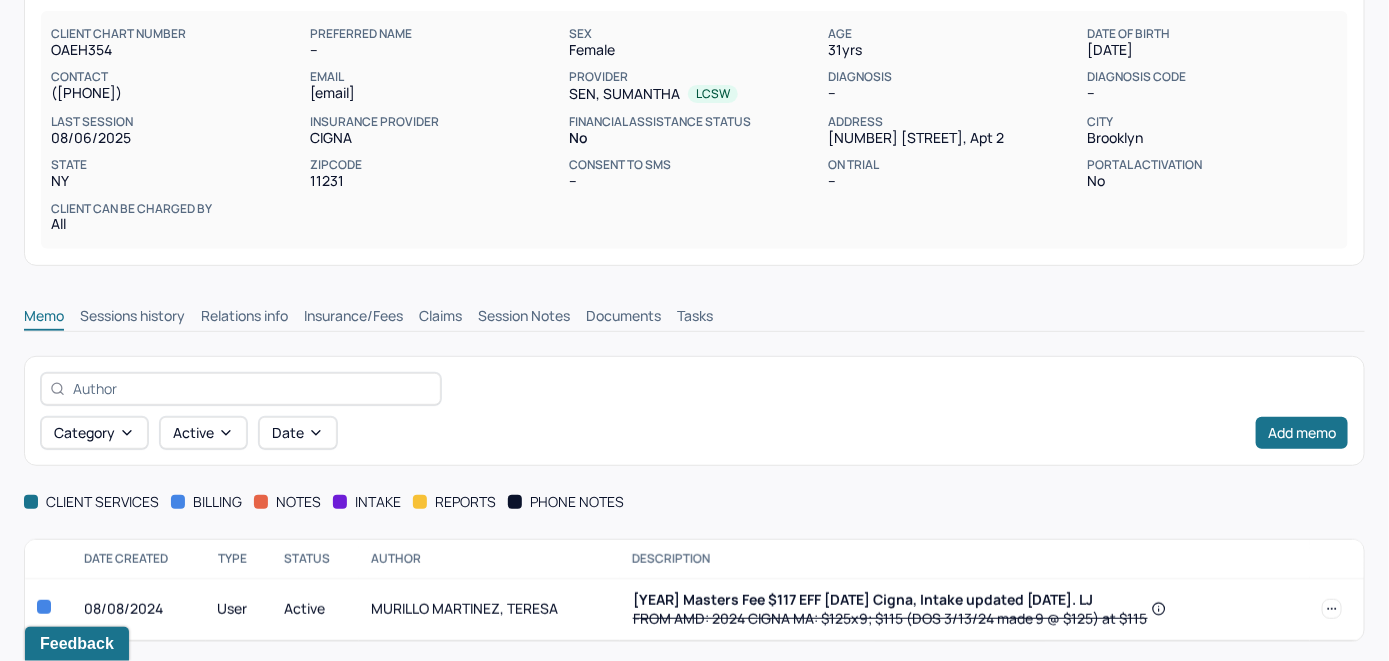 scroll, scrollTop: 256, scrollLeft: 0, axis: vertical 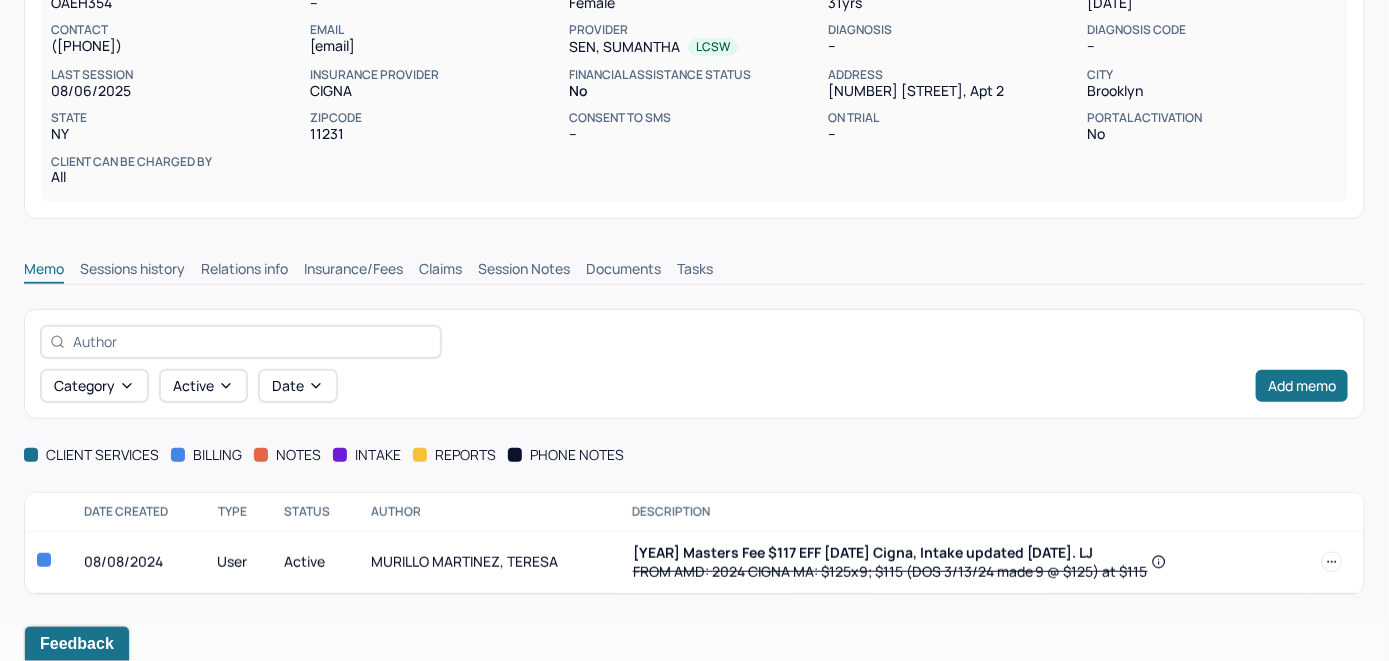 click on "Insurance/Fees" at bounding box center [353, 271] 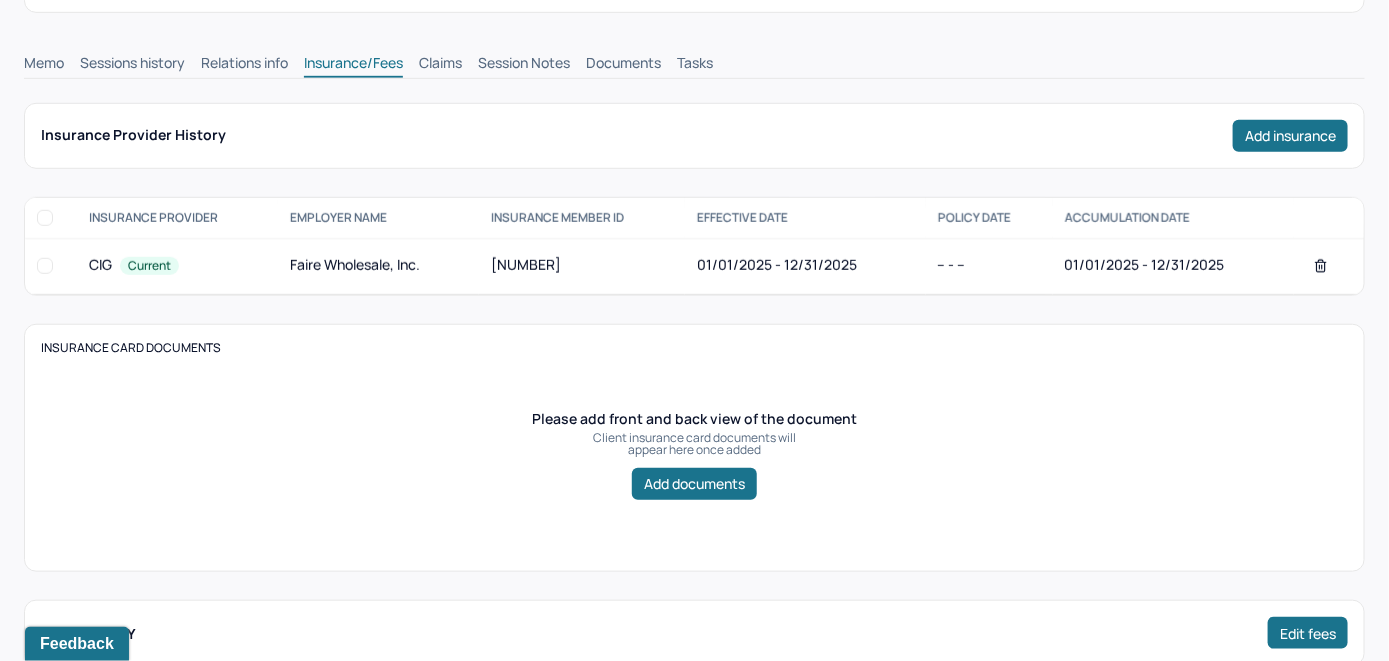 scroll, scrollTop: 456, scrollLeft: 0, axis: vertical 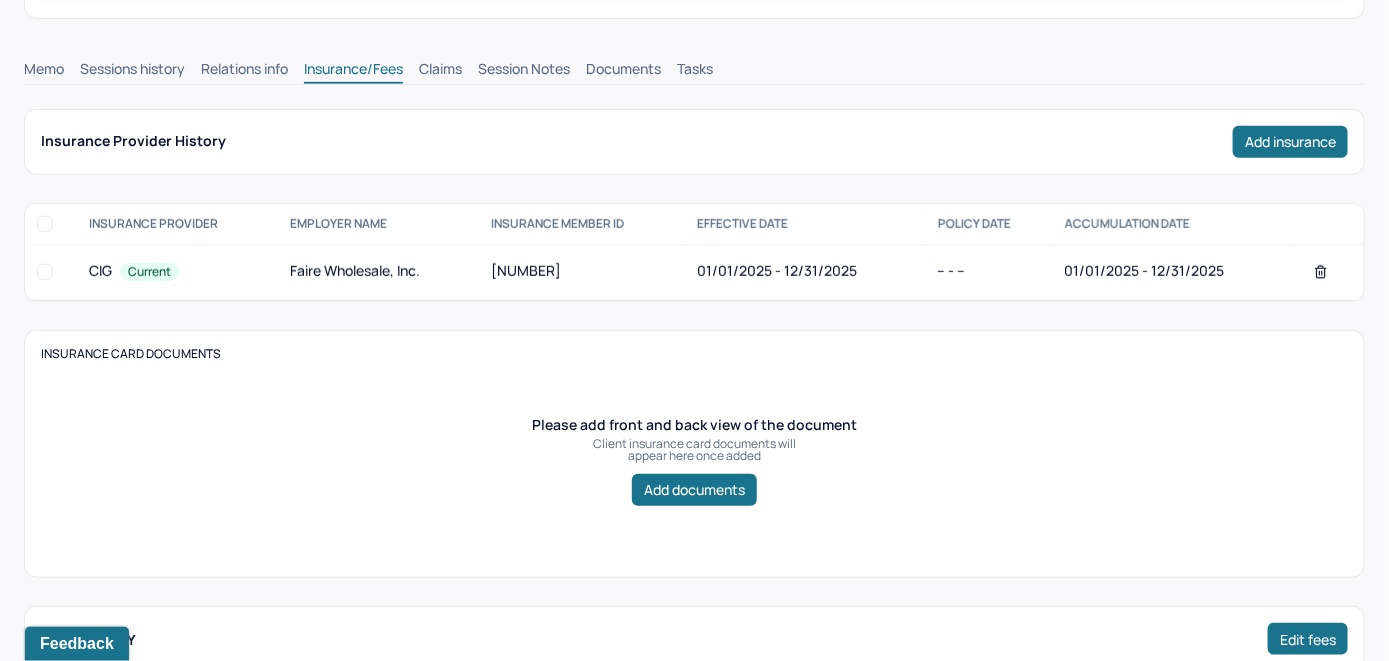 click on "Claims" at bounding box center [440, 71] 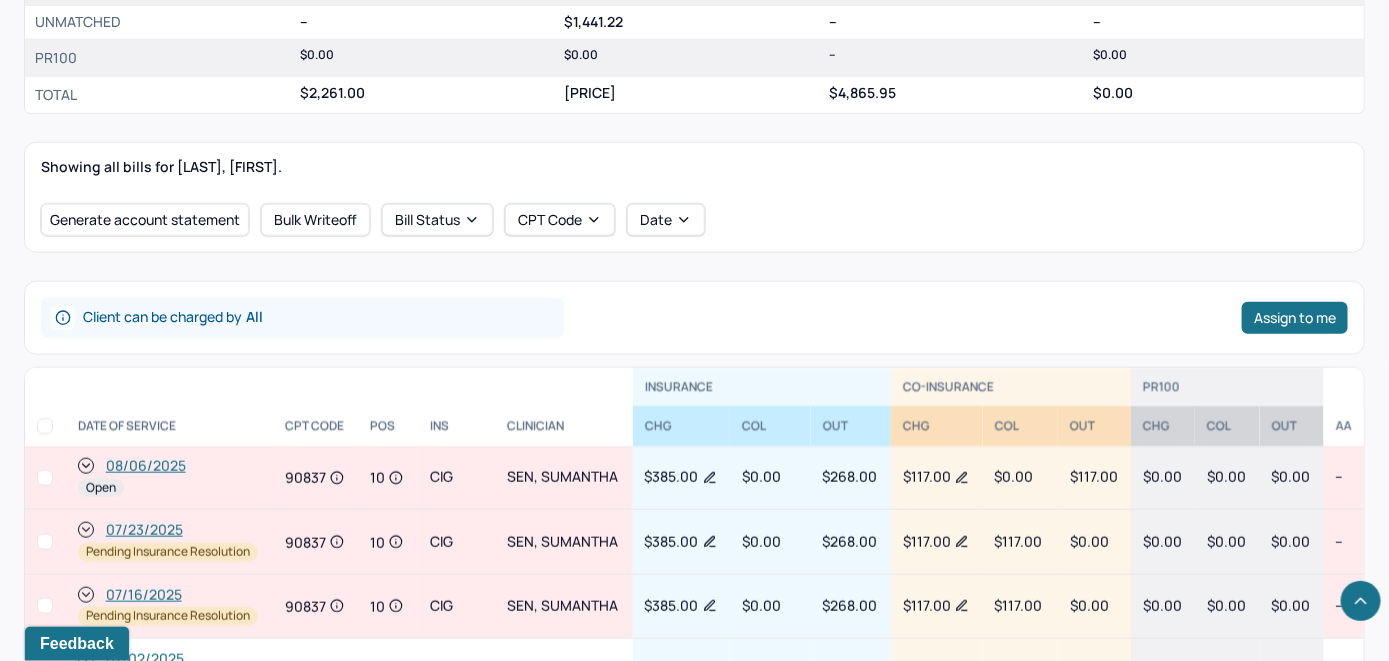 scroll, scrollTop: 756, scrollLeft: 0, axis: vertical 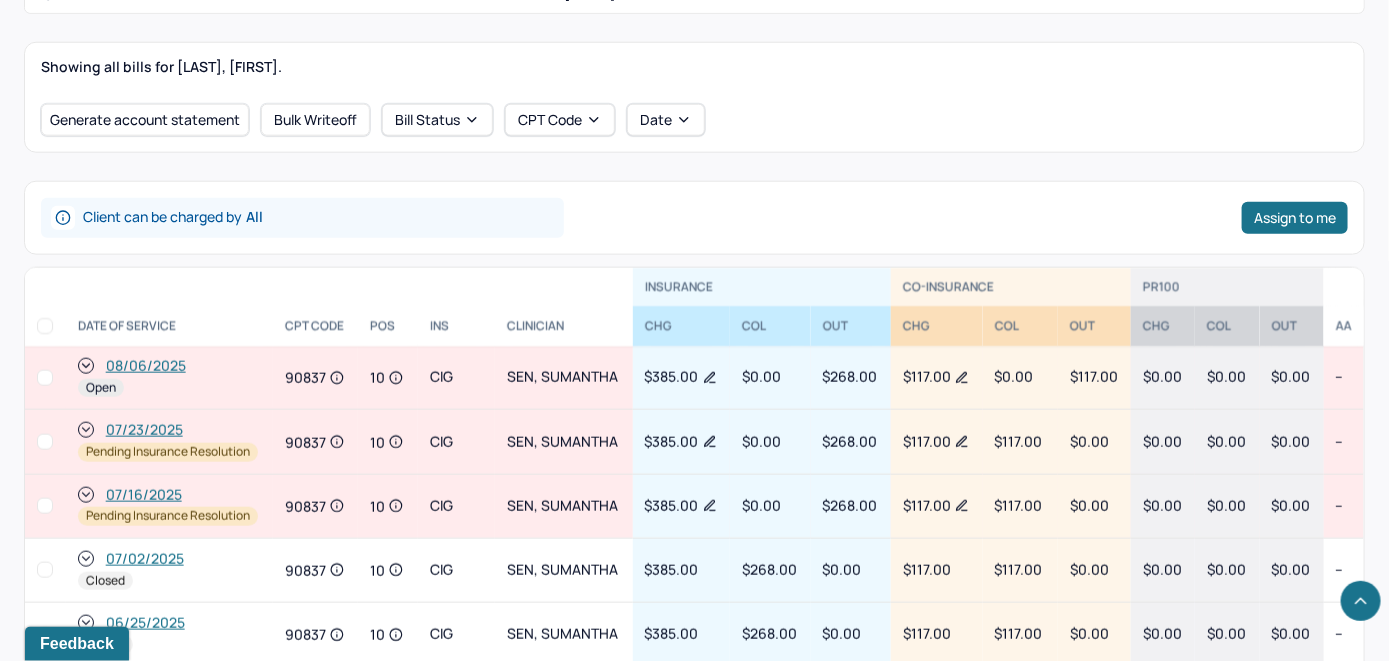 click on "08/06/2025" at bounding box center [146, 366] 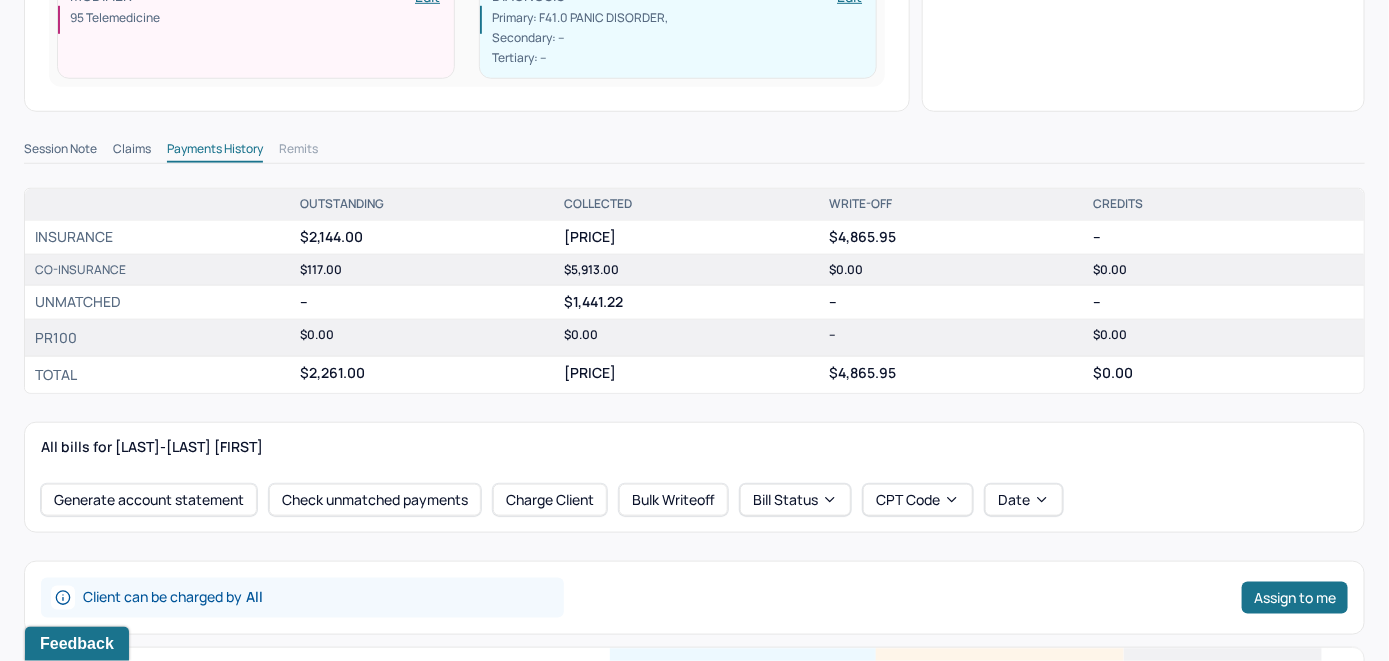 scroll, scrollTop: 600, scrollLeft: 0, axis: vertical 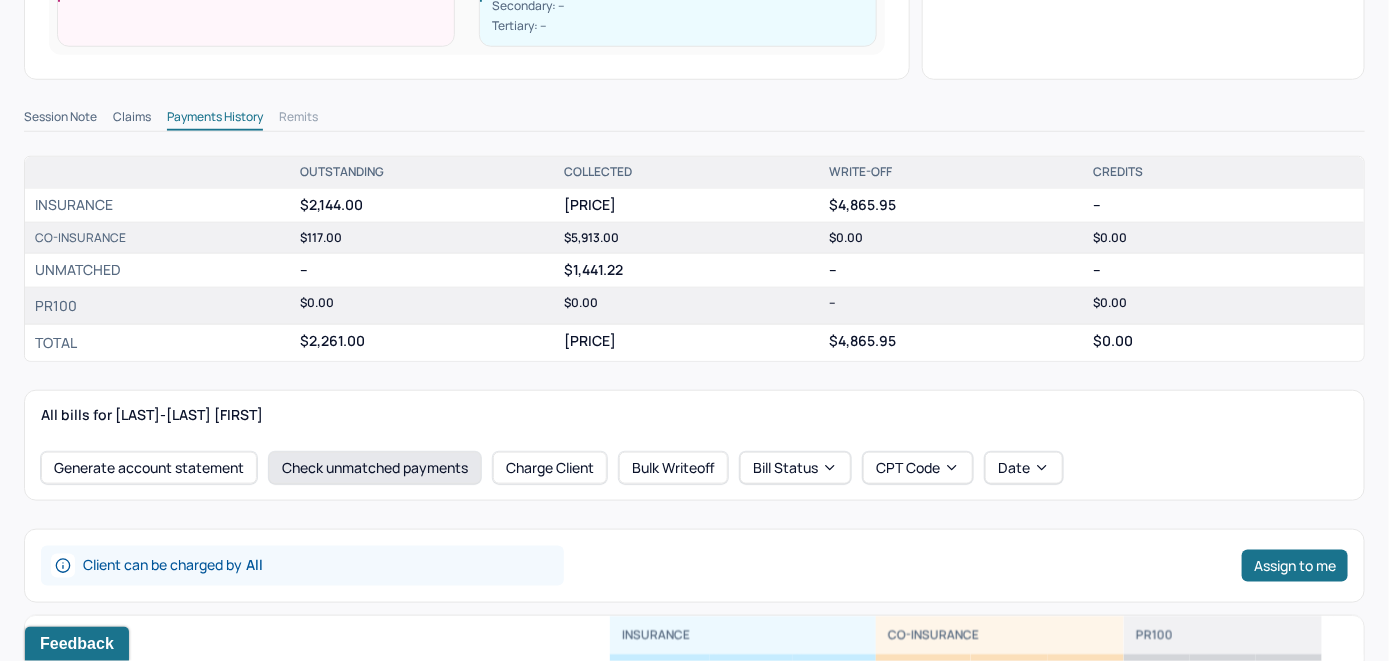 click on "Check unmatched payments" at bounding box center [375, 468] 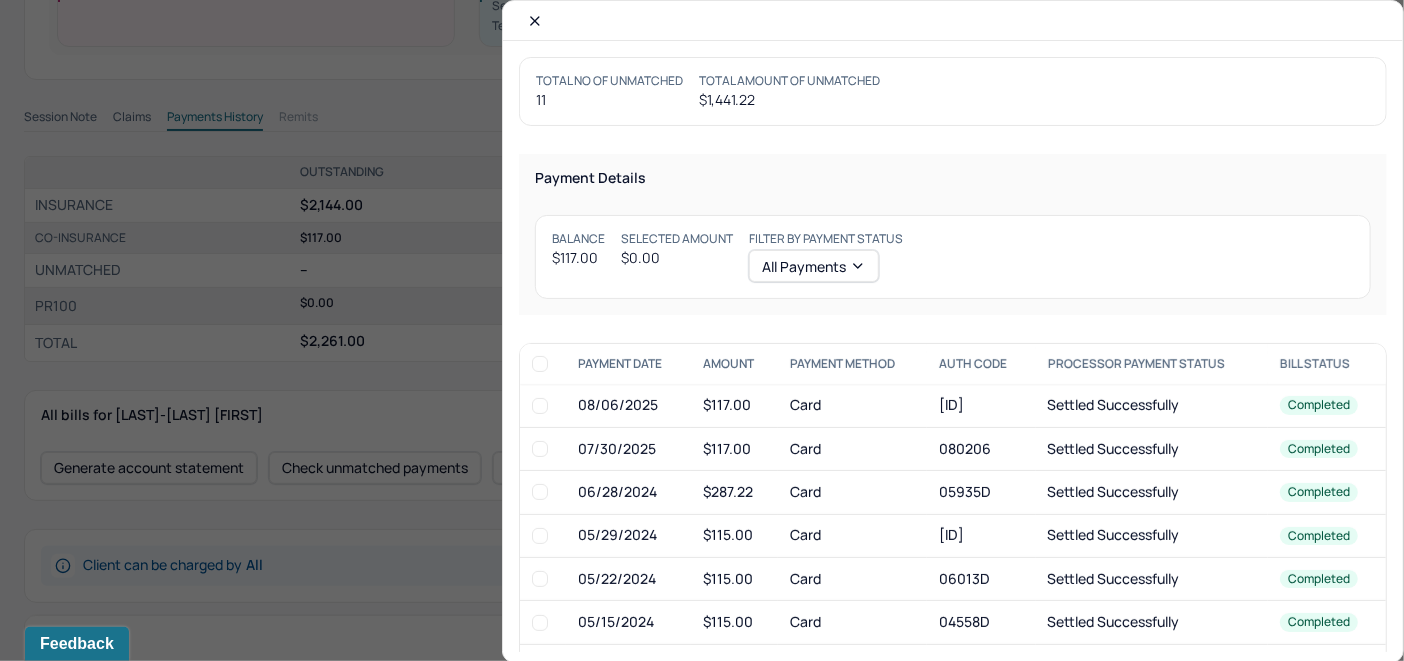 click at bounding box center (540, 406) 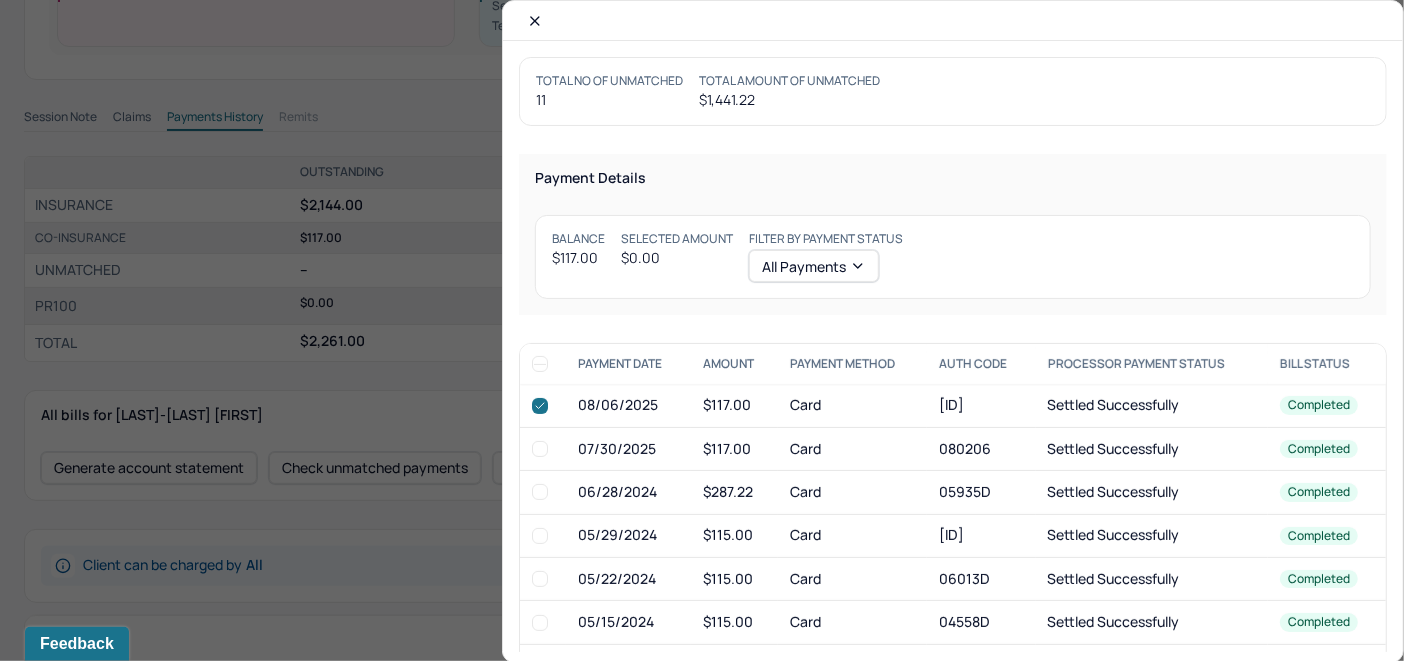 checkbox on "true" 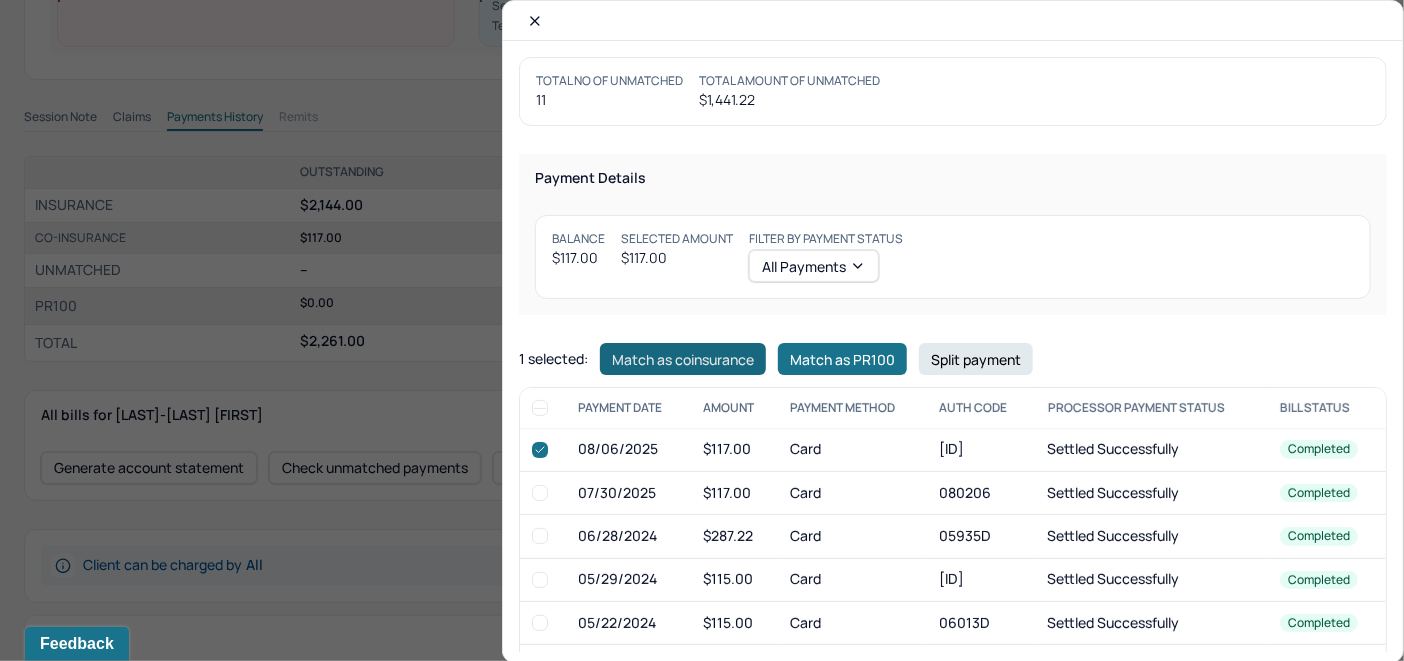 click on "Match as coinsurance" at bounding box center [683, 359] 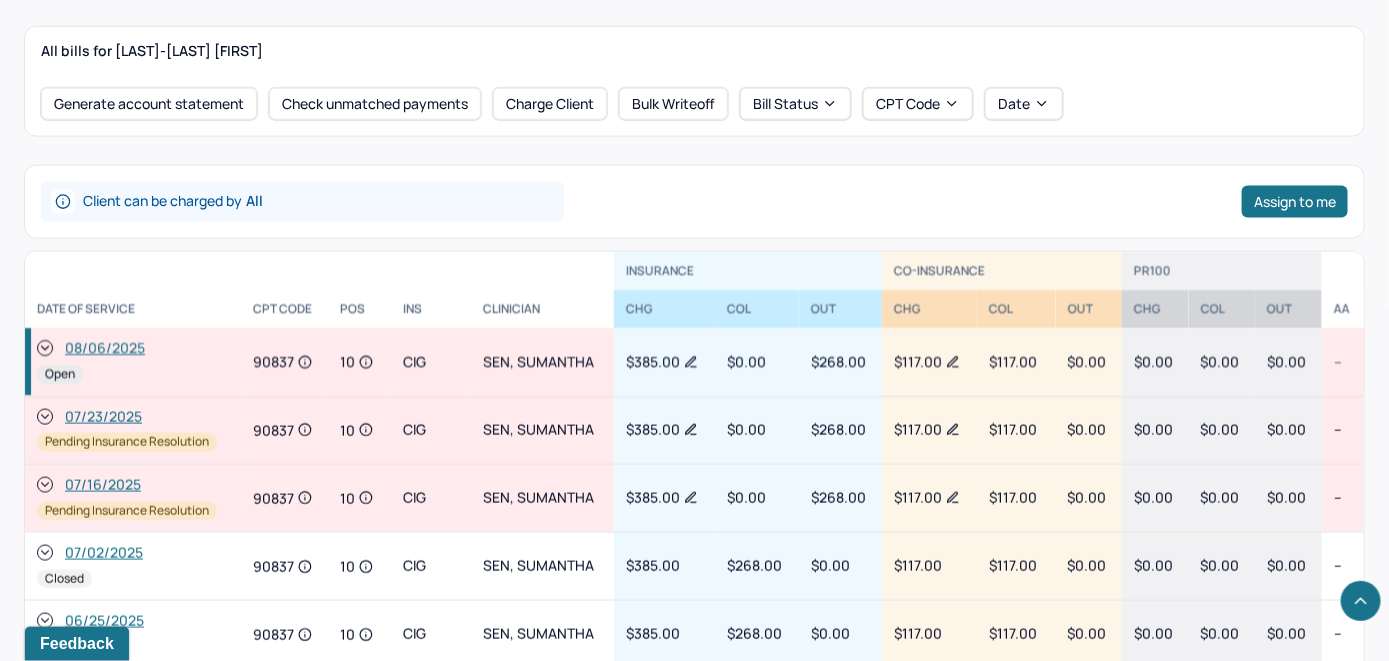 scroll, scrollTop: 1000, scrollLeft: 0, axis: vertical 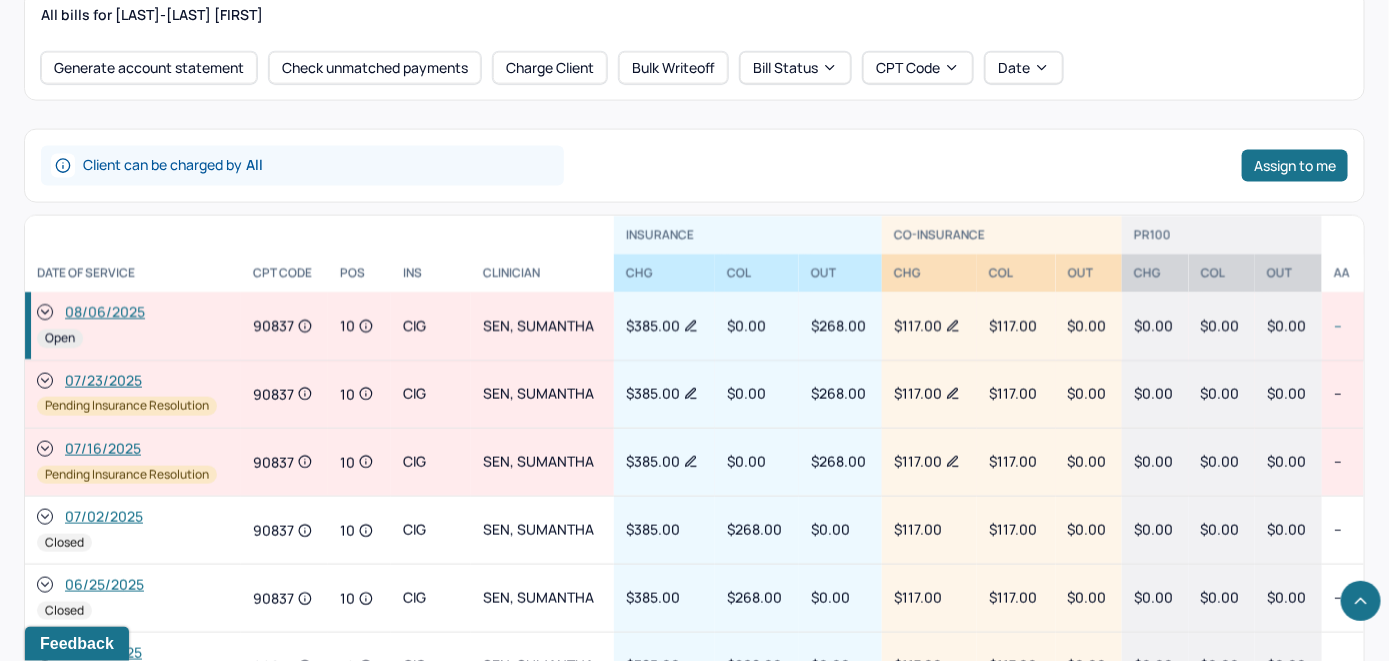 click 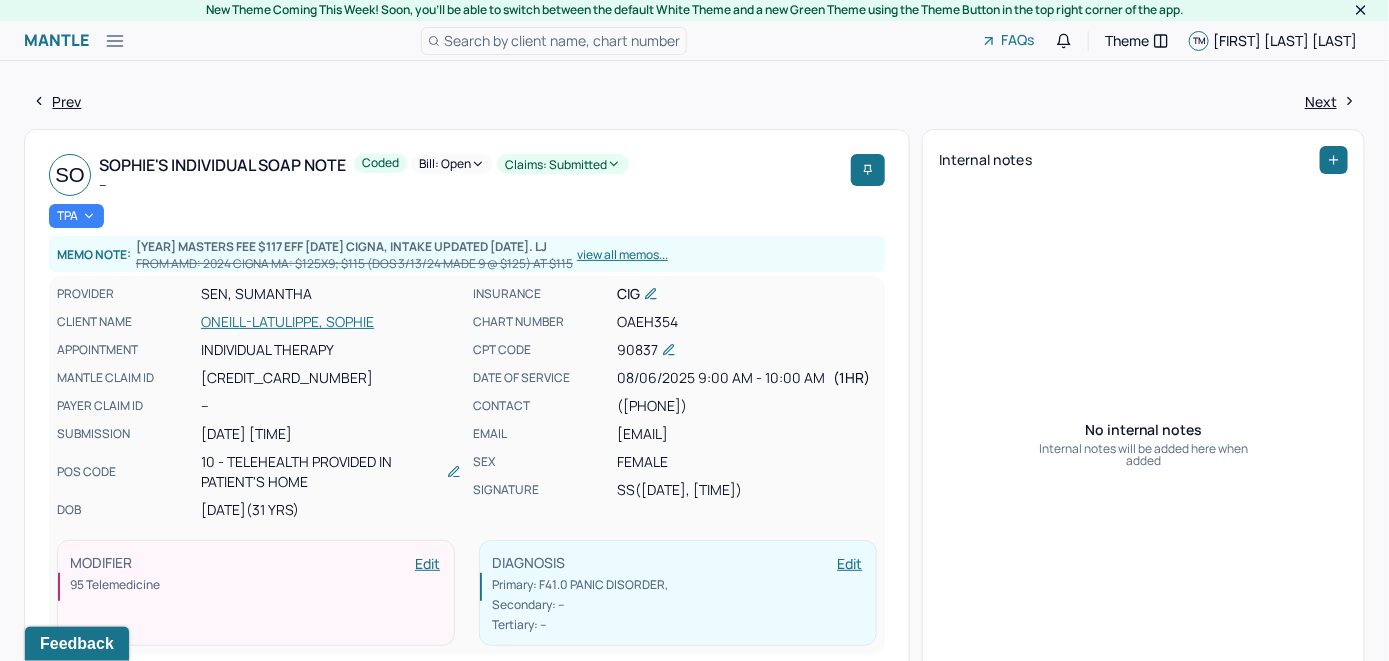 scroll, scrollTop: 0, scrollLeft: 0, axis: both 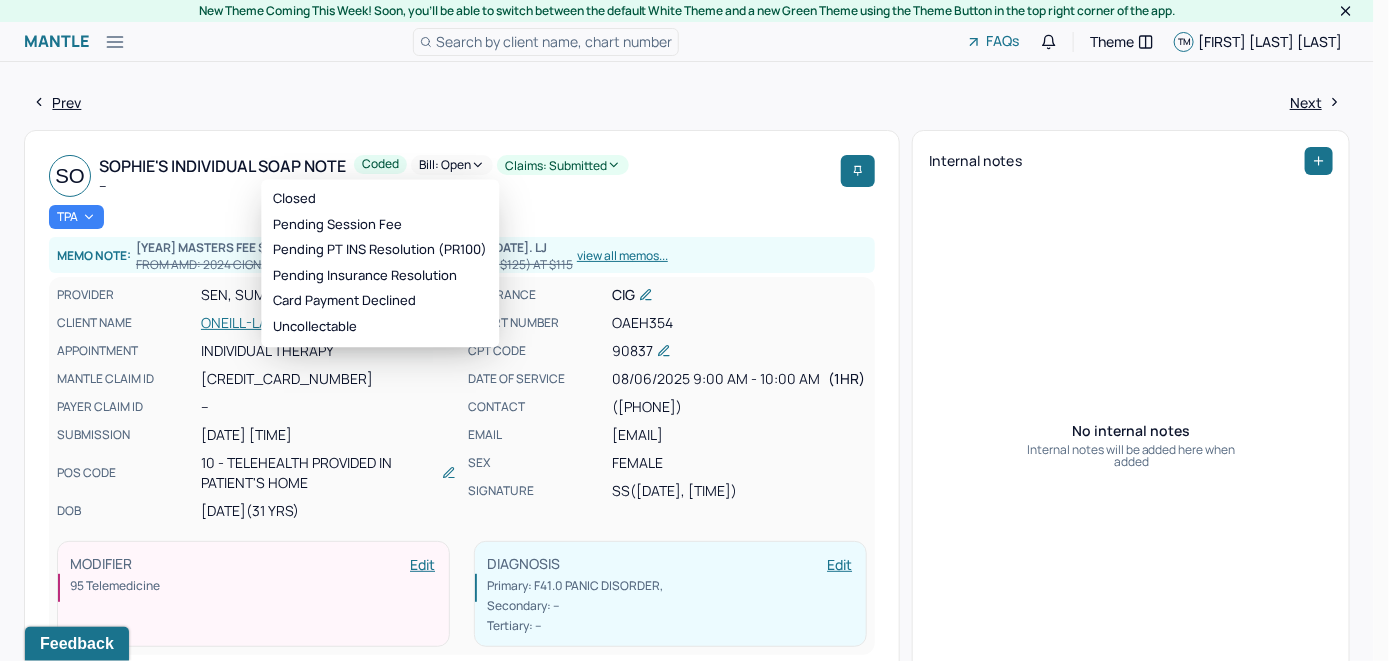 click on "Bill: Open" at bounding box center (452, 165) 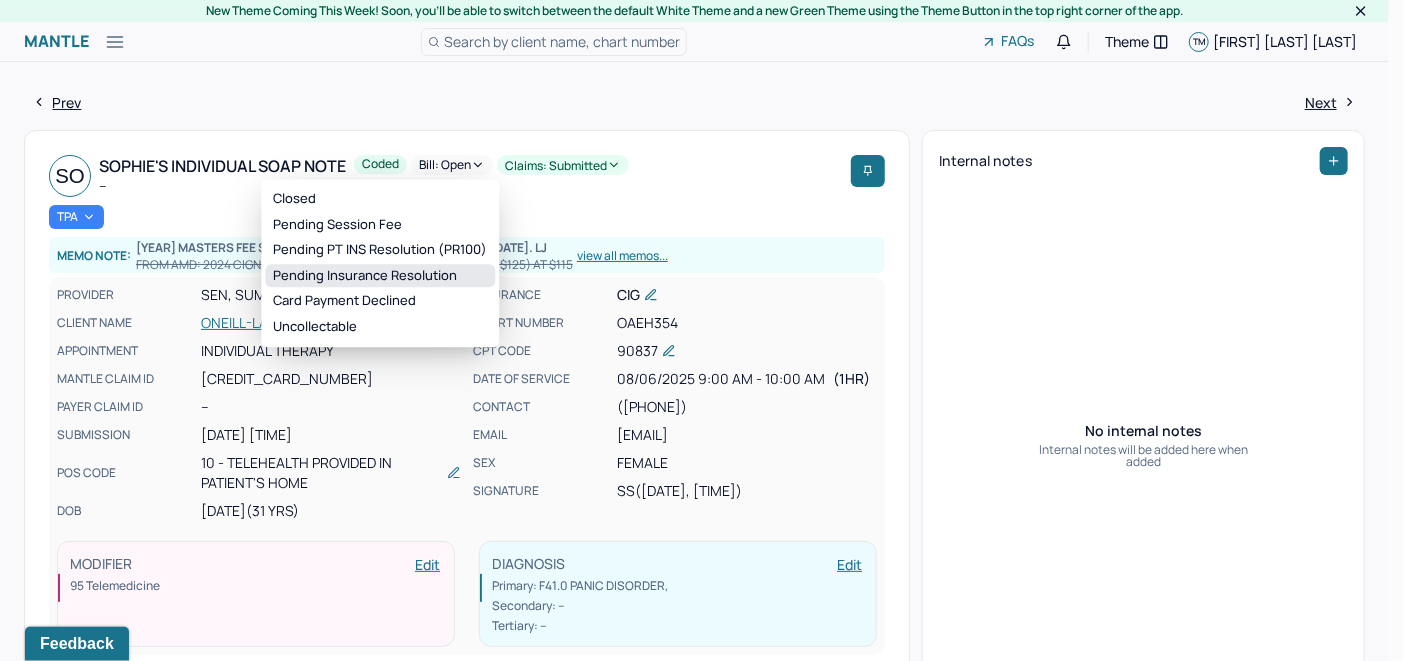 click on "Pending Insurance Resolution" at bounding box center [380, 276] 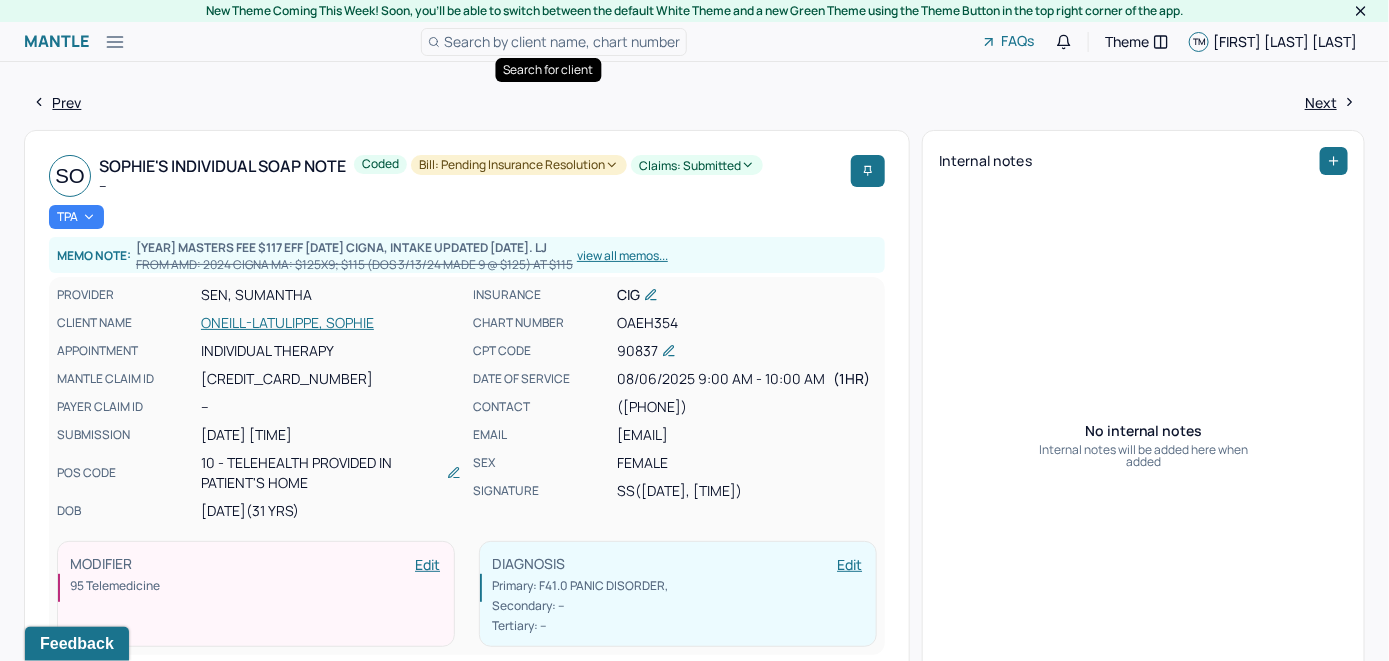 click on "Search by client name, chart number" at bounding box center (562, 41) 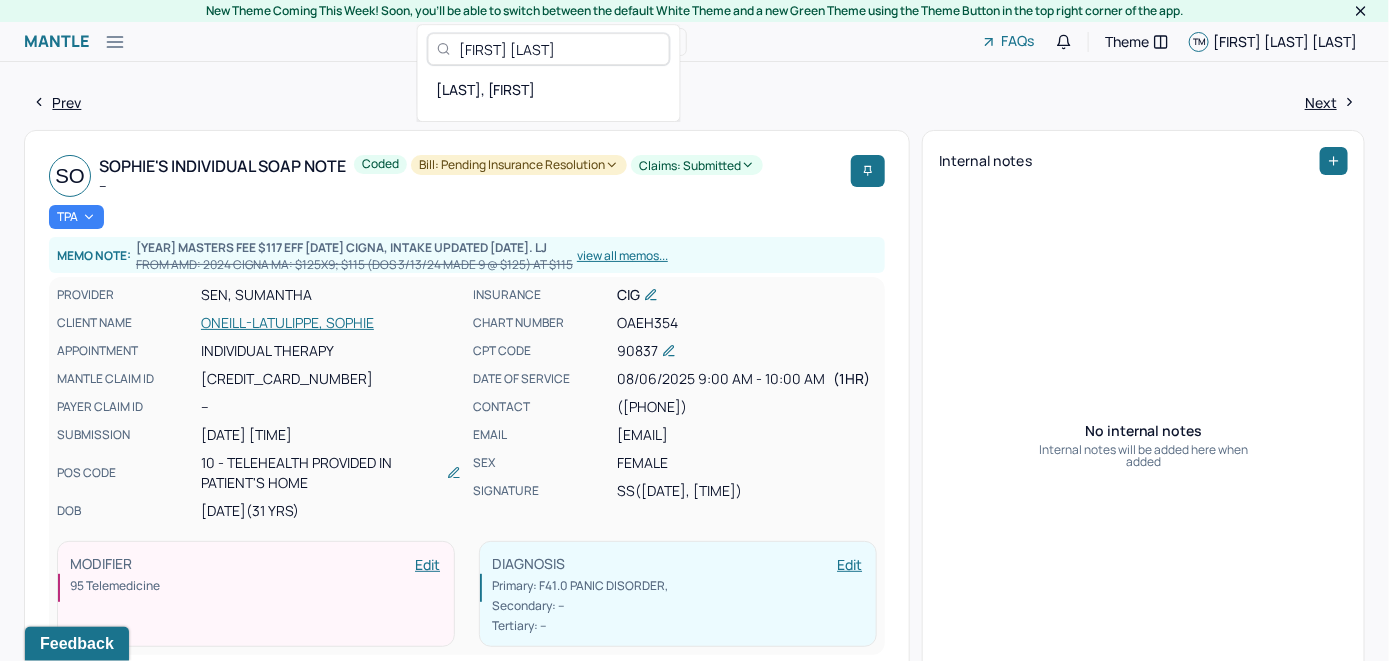 type on "[FIRST] [LAST]" 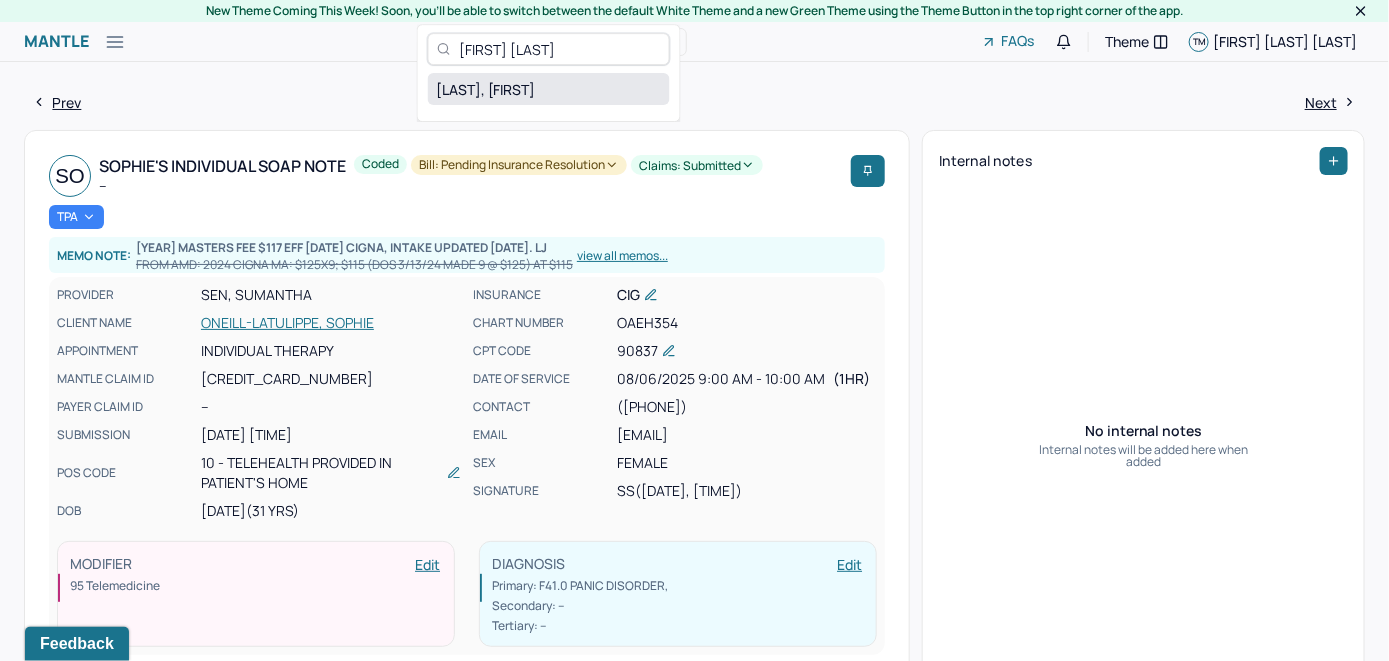click on "[LAST], [FIRST]" at bounding box center (549, 89) 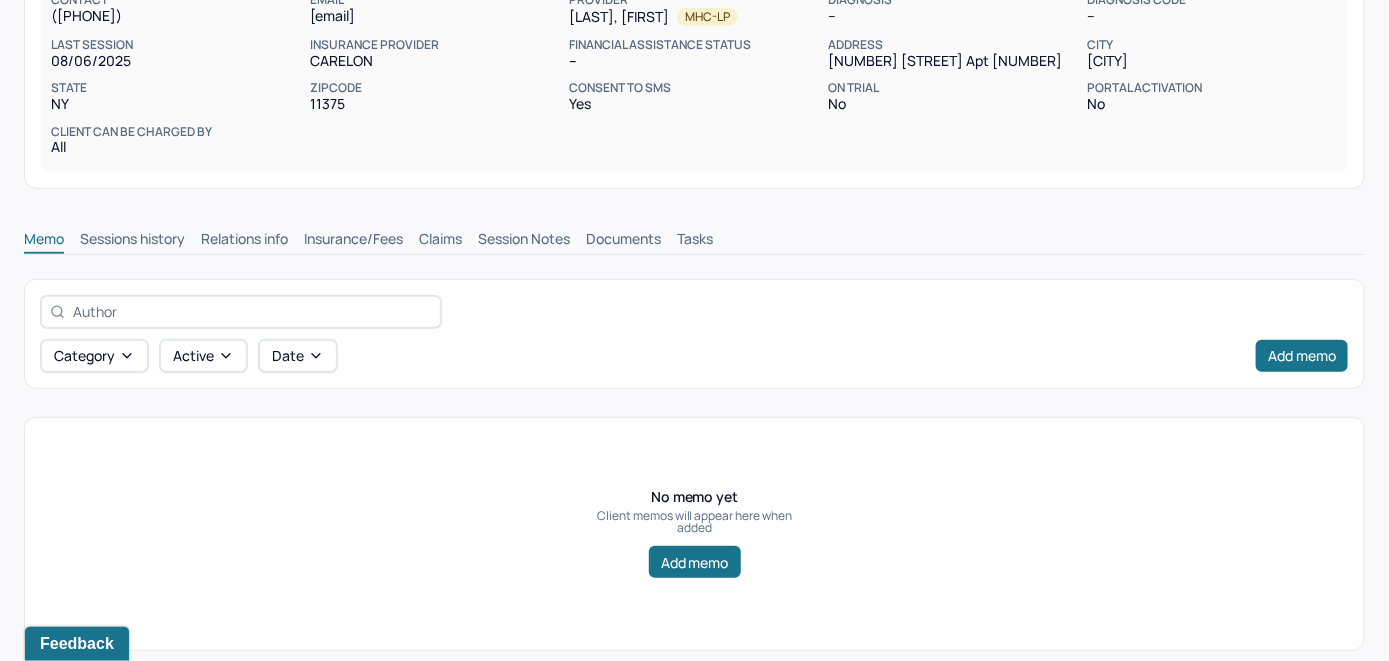 scroll, scrollTop: 300, scrollLeft: 0, axis: vertical 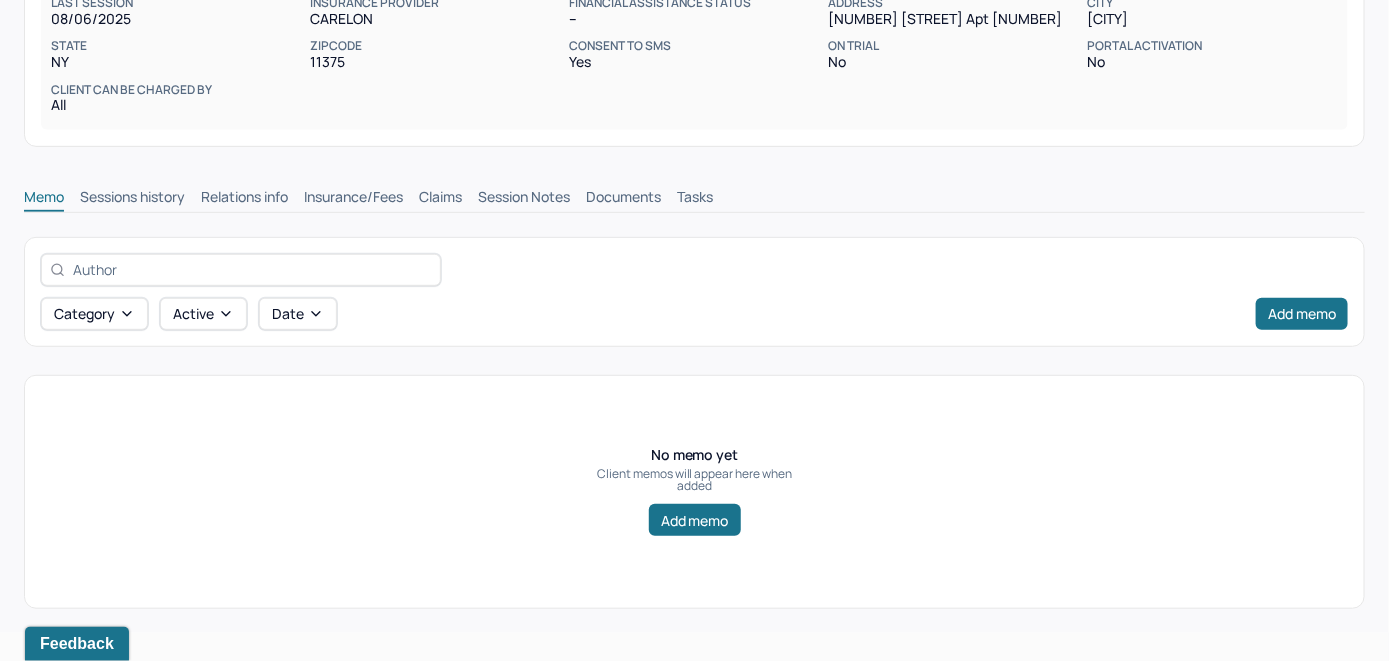 click on "Insurance/Fees" at bounding box center (353, 199) 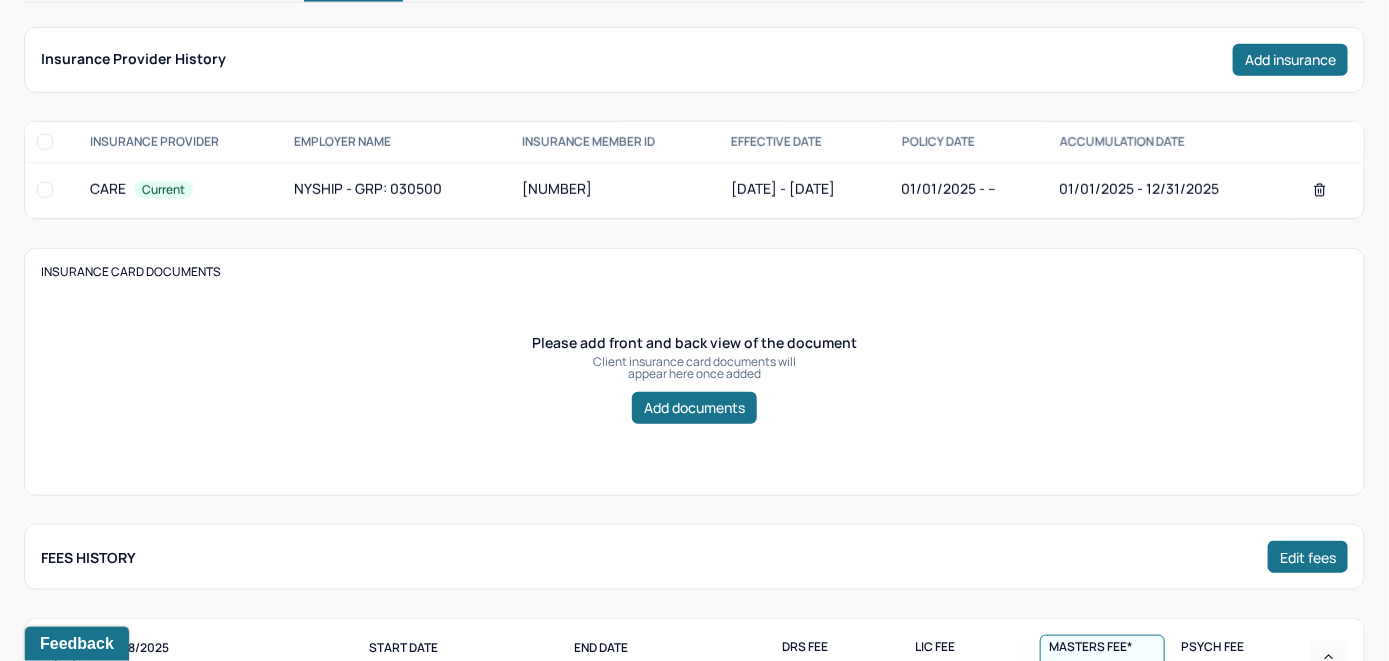 scroll, scrollTop: 410, scrollLeft: 0, axis: vertical 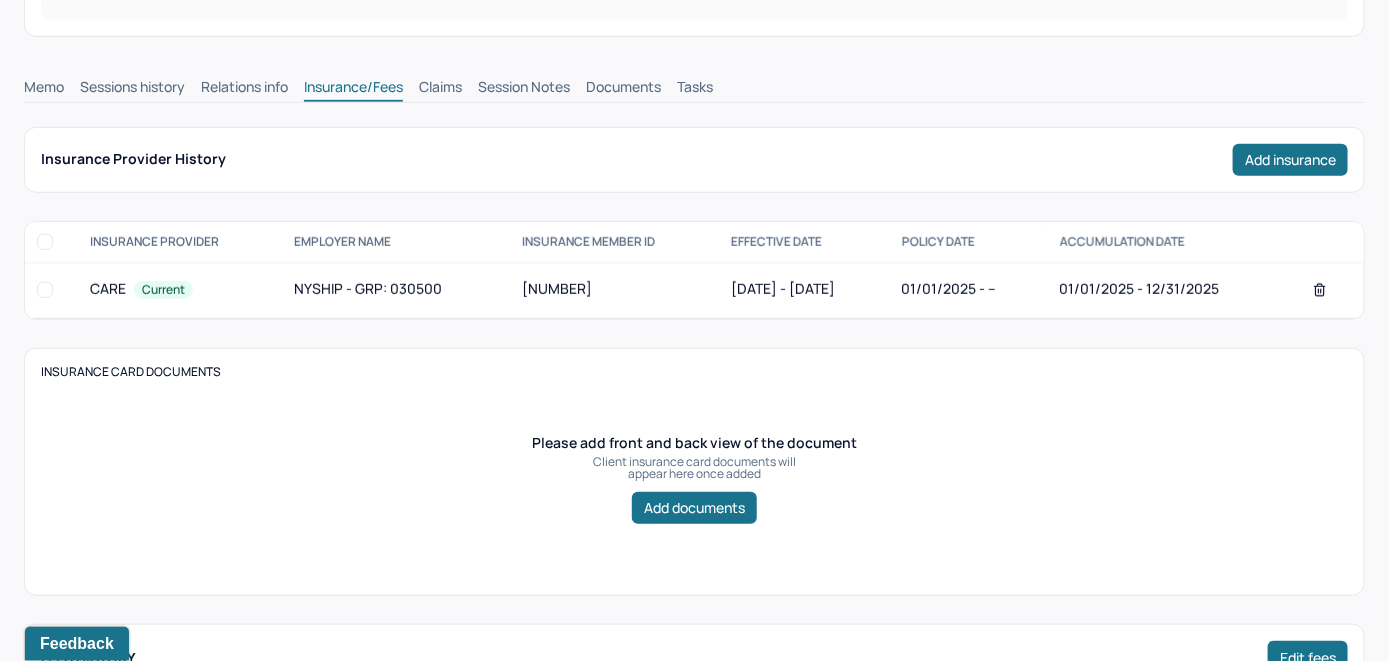 click on "Claims" at bounding box center [440, 89] 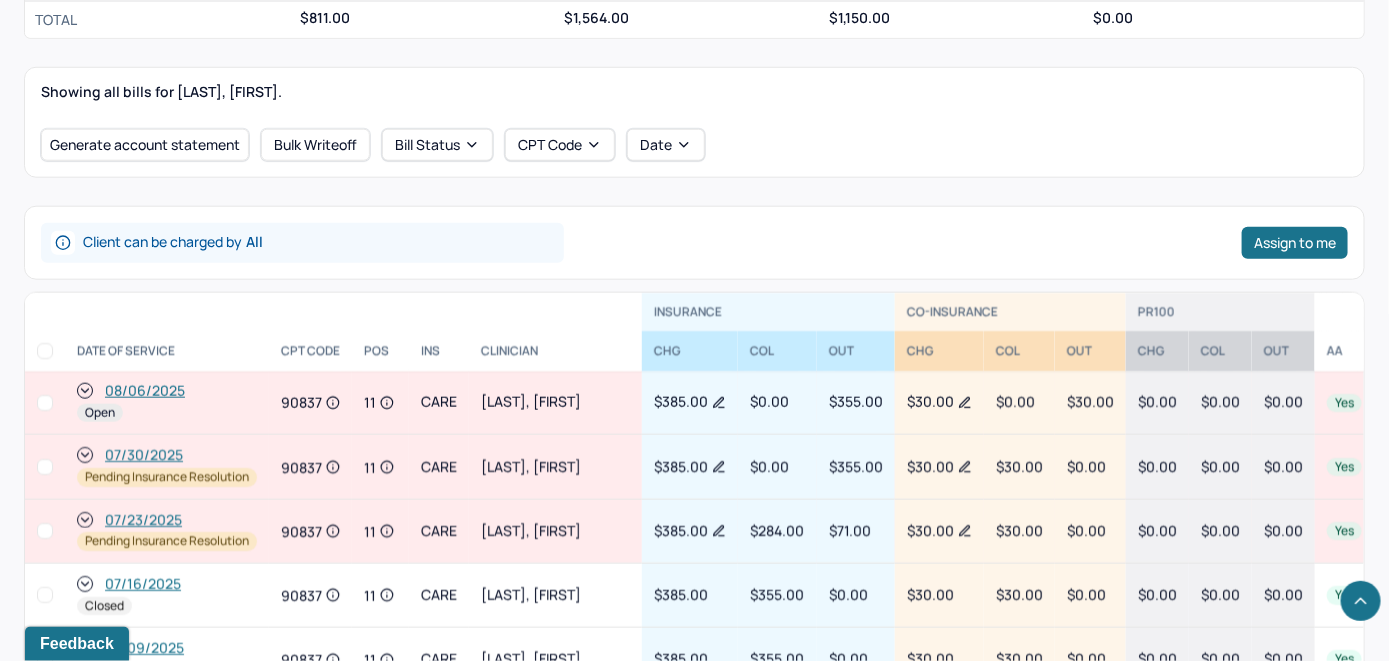 scroll, scrollTop: 710, scrollLeft: 0, axis: vertical 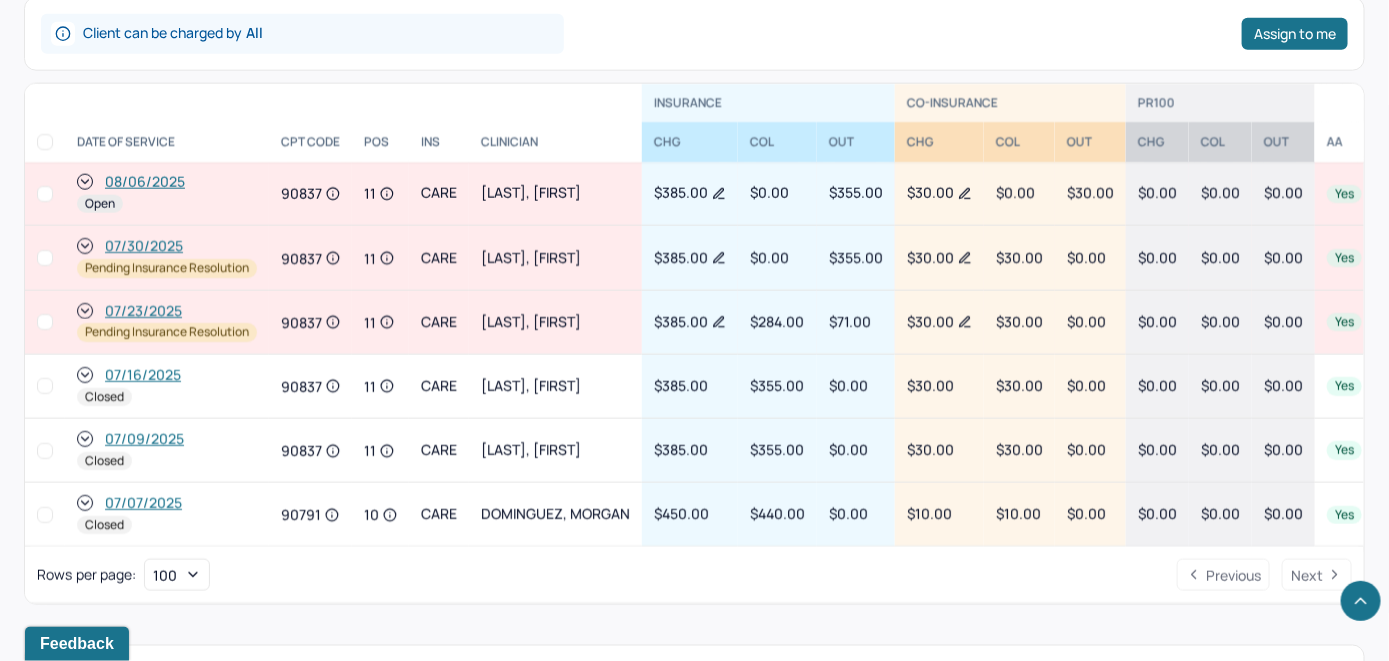 click on "08/06/2025" at bounding box center [145, 182] 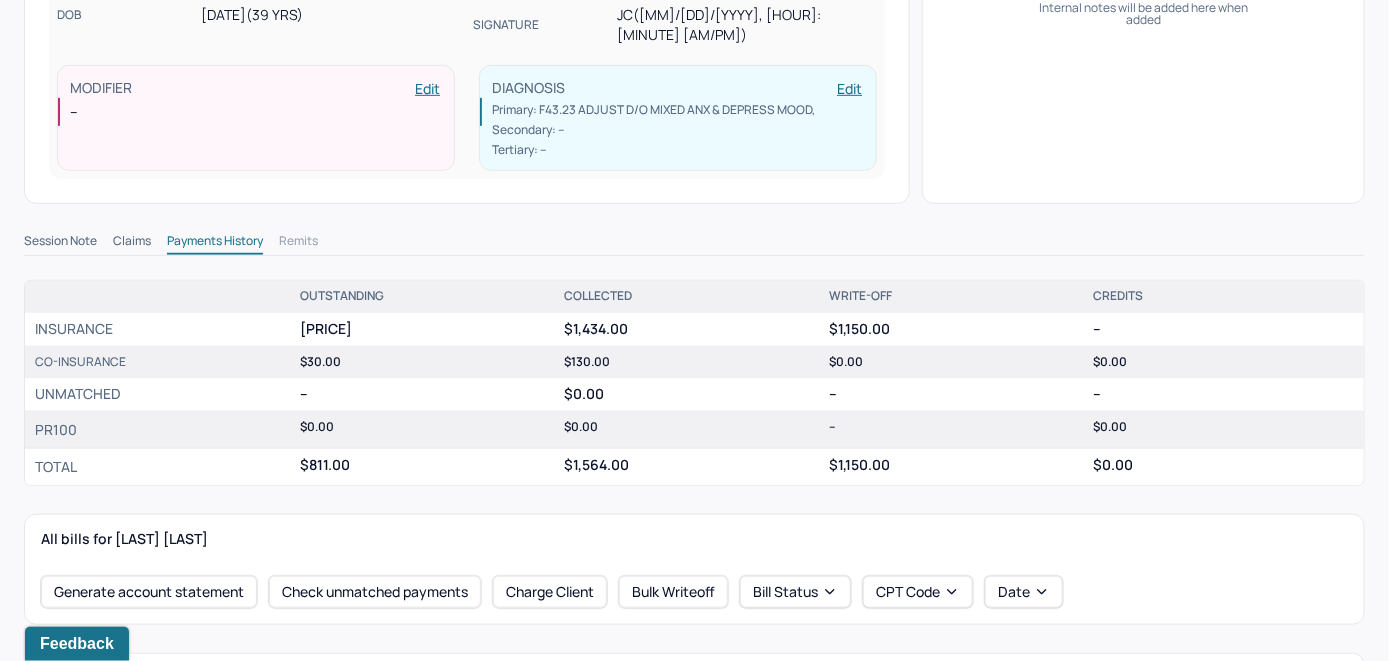 scroll, scrollTop: 600, scrollLeft: 0, axis: vertical 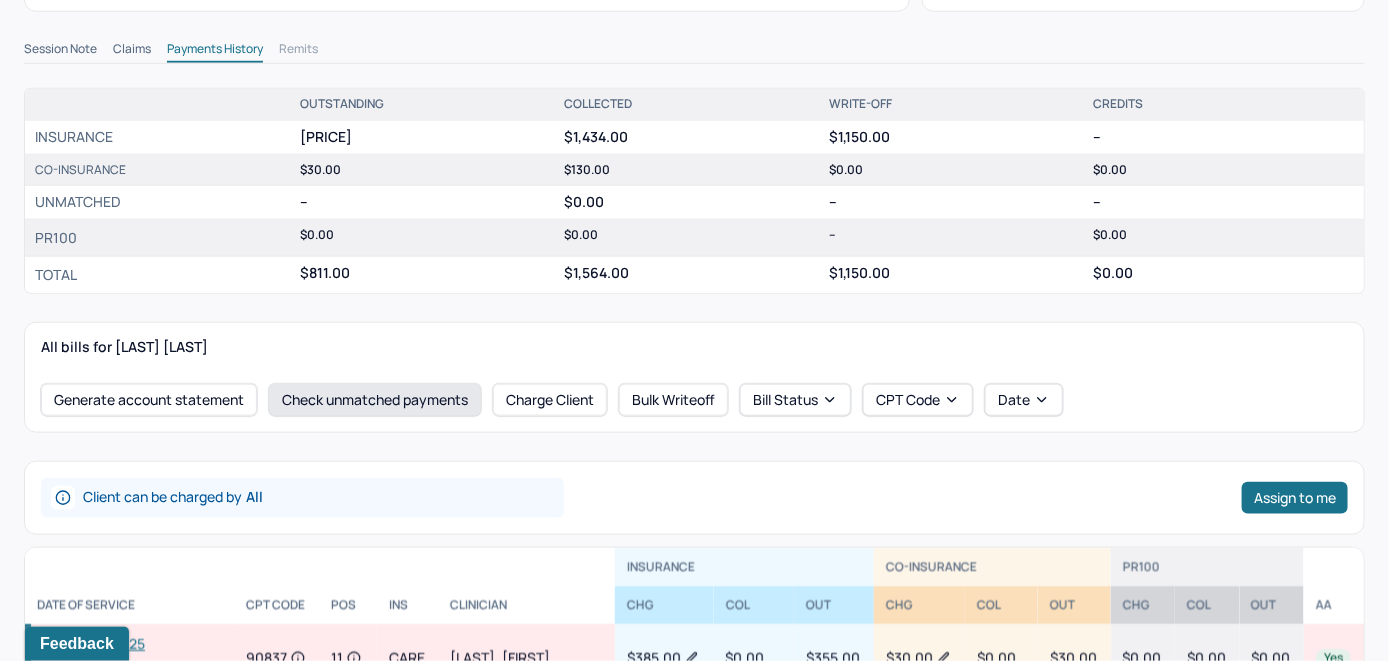 click on "Check unmatched payments" at bounding box center (375, 400) 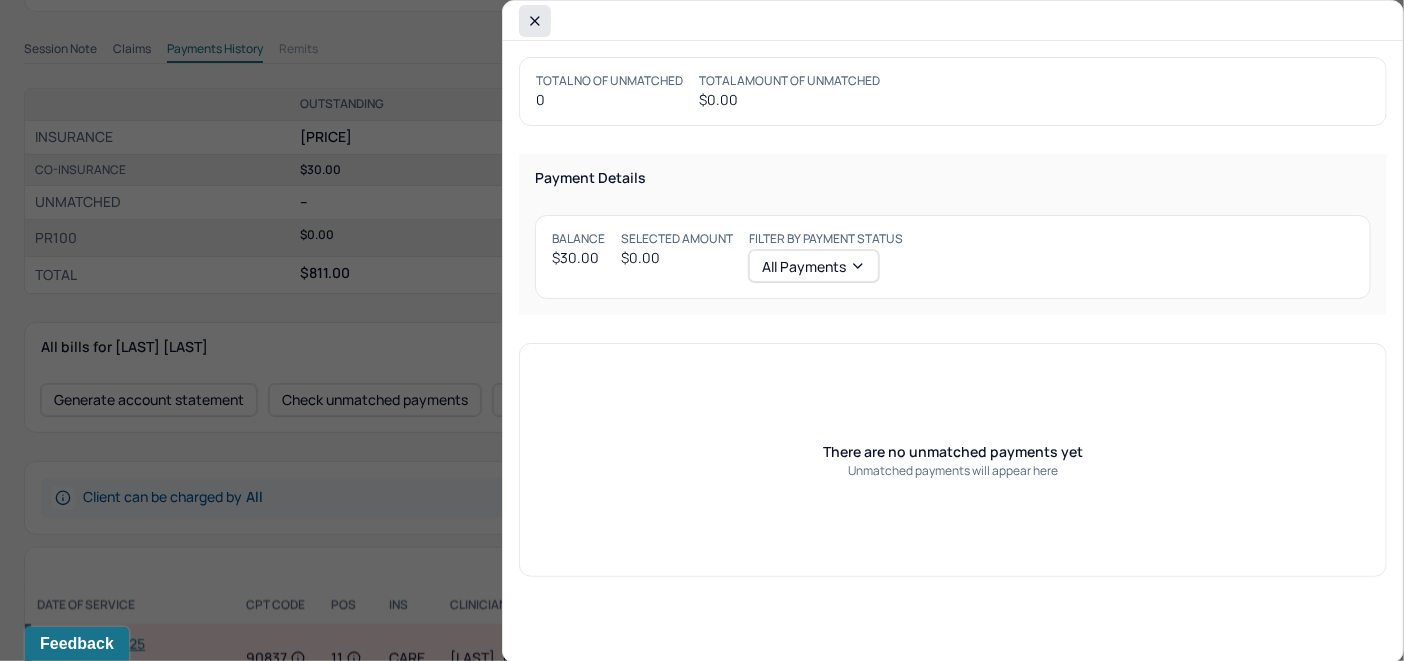 click 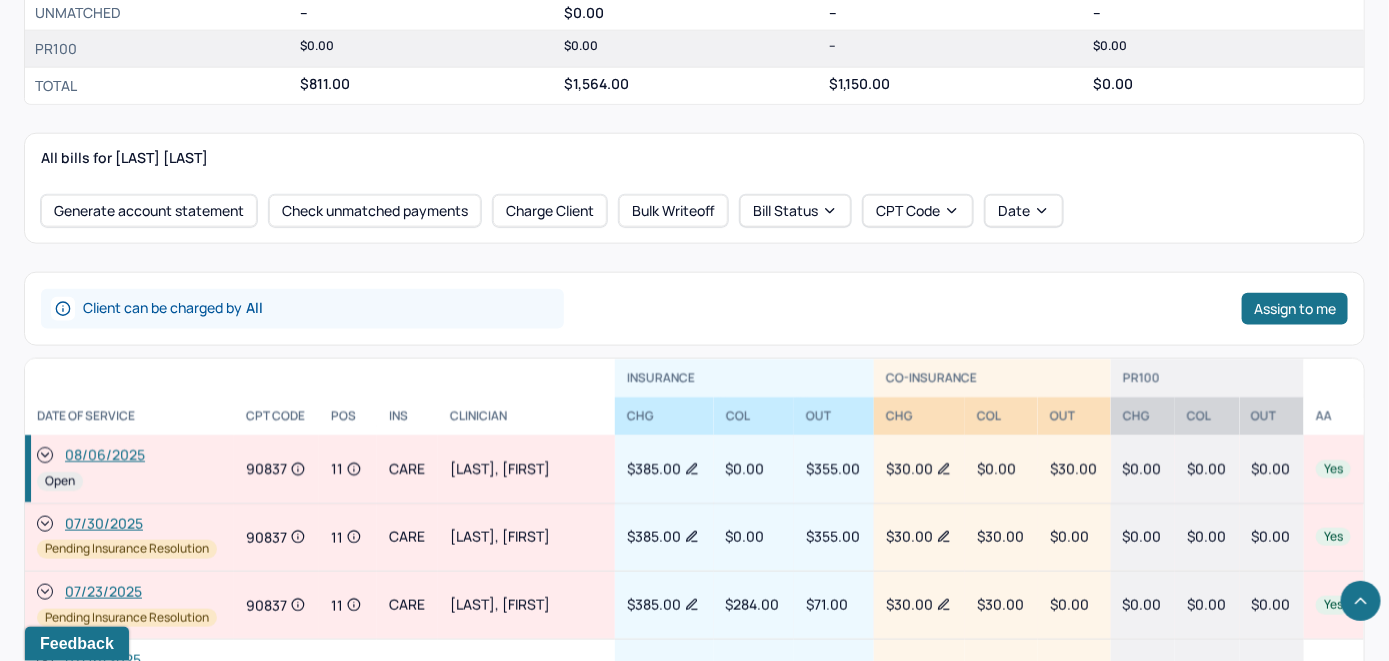 scroll, scrollTop: 800, scrollLeft: 0, axis: vertical 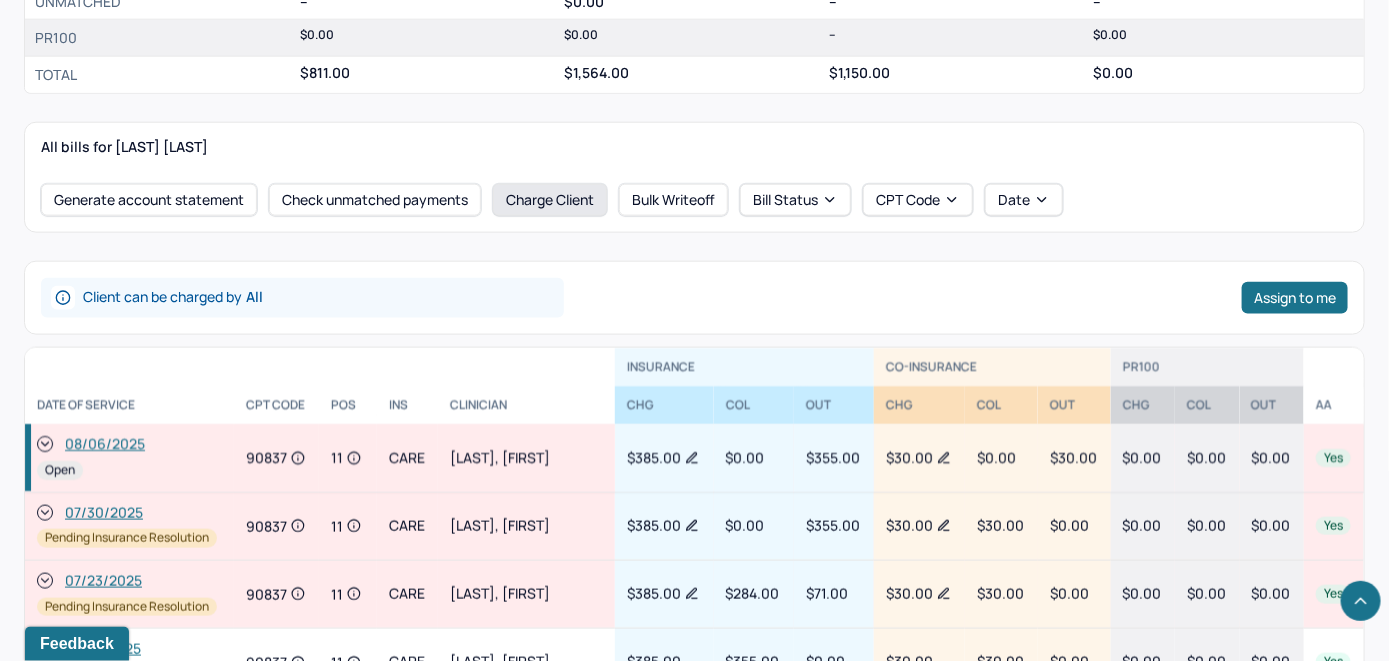 click on "Charge Client" at bounding box center (550, 200) 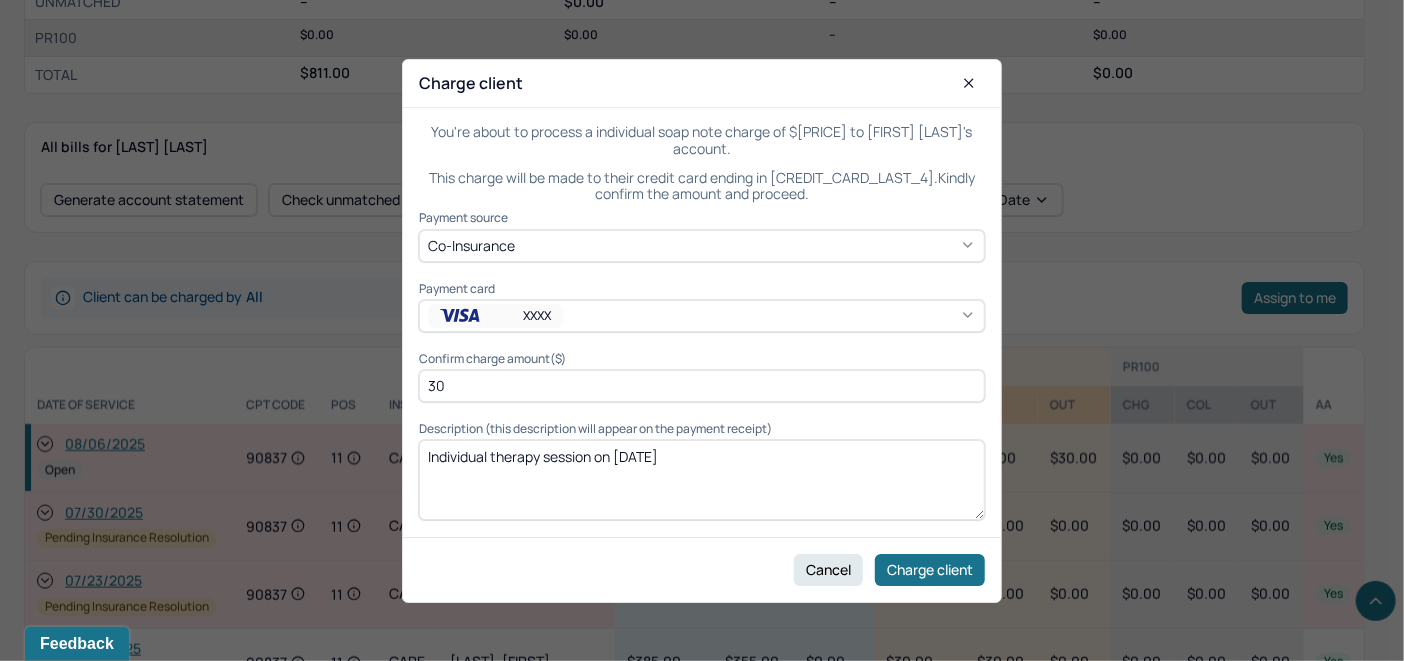 click 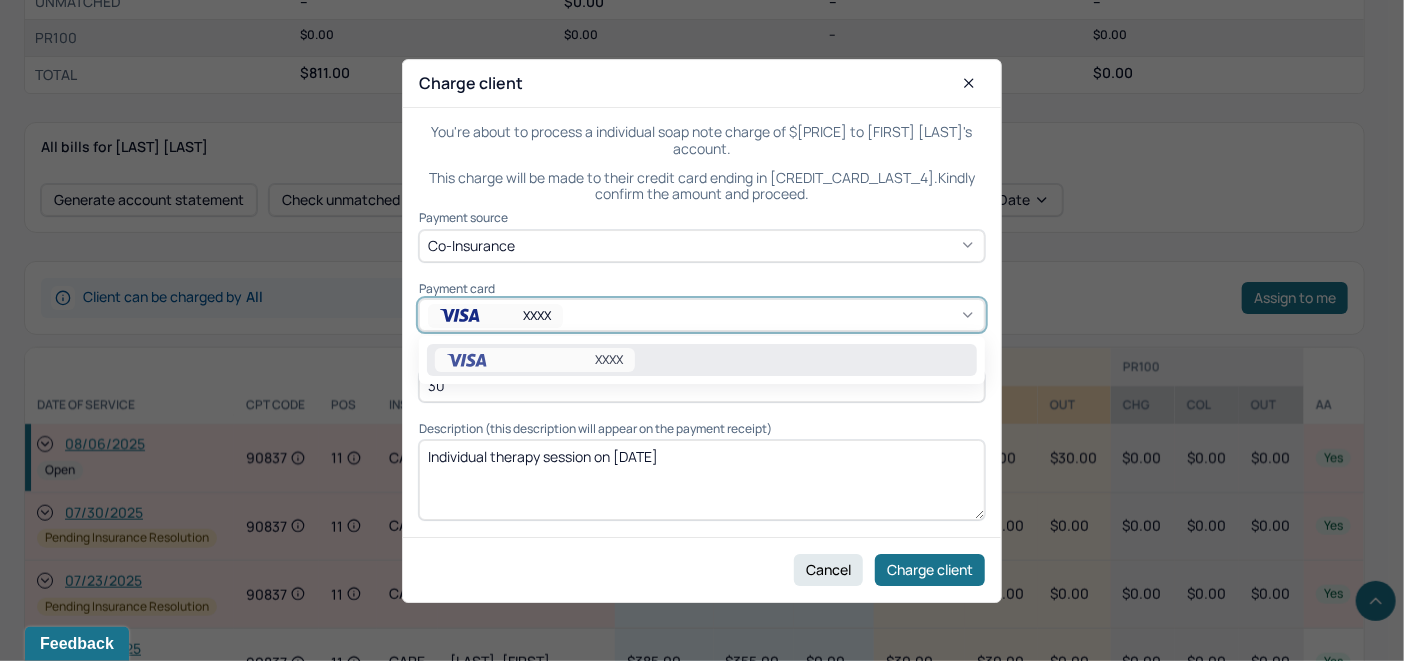 click on "XXXX" at bounding box center (702, 360) 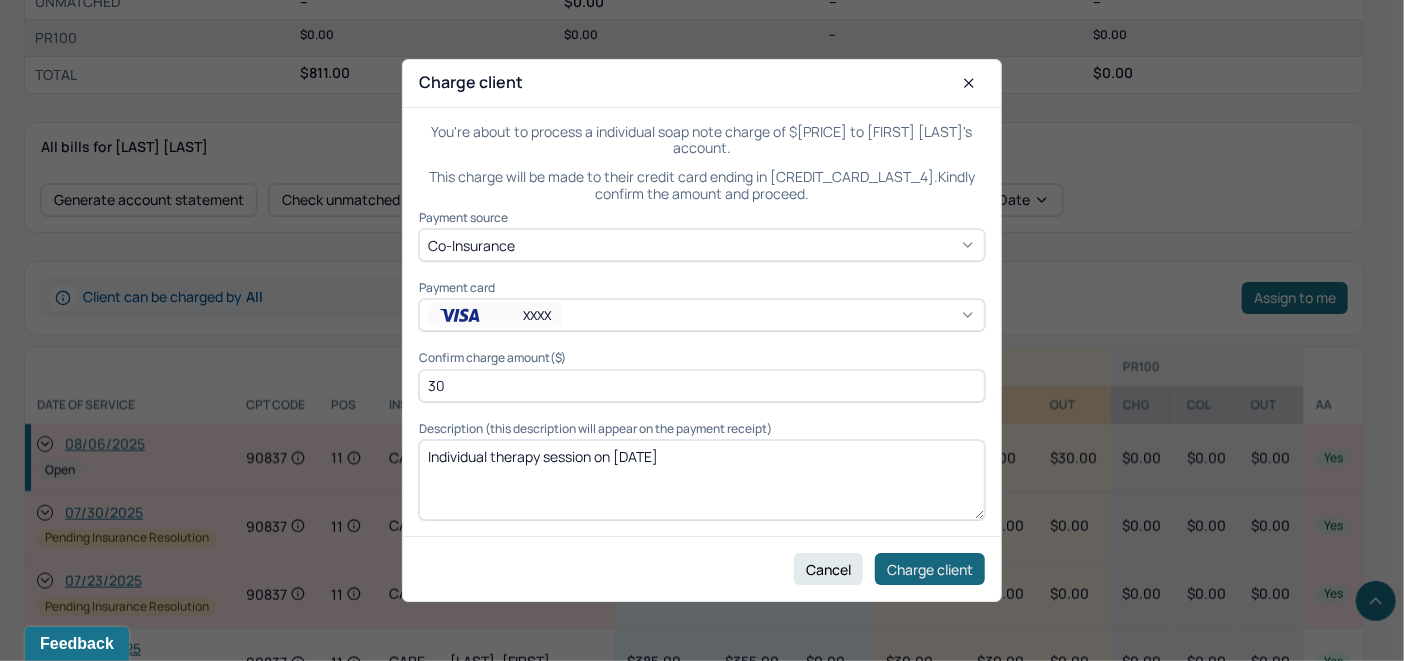 click on "Charge client" at bounding box center [930, 569] 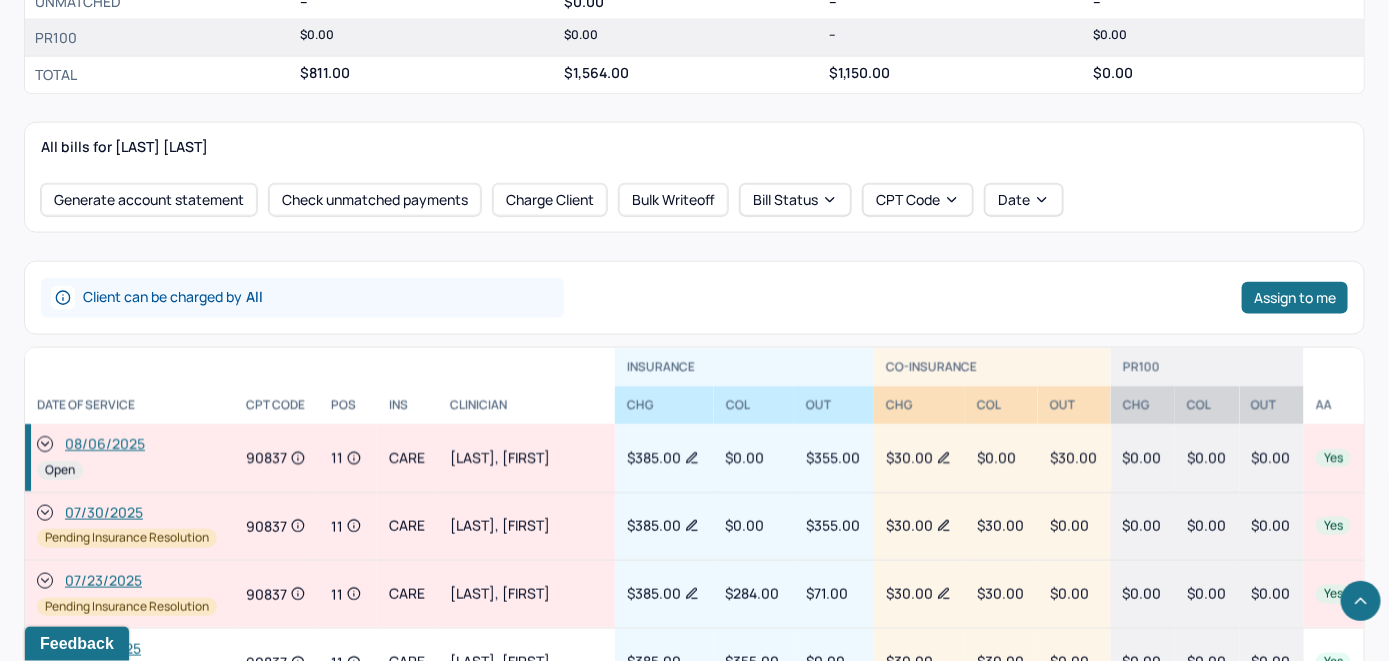 click 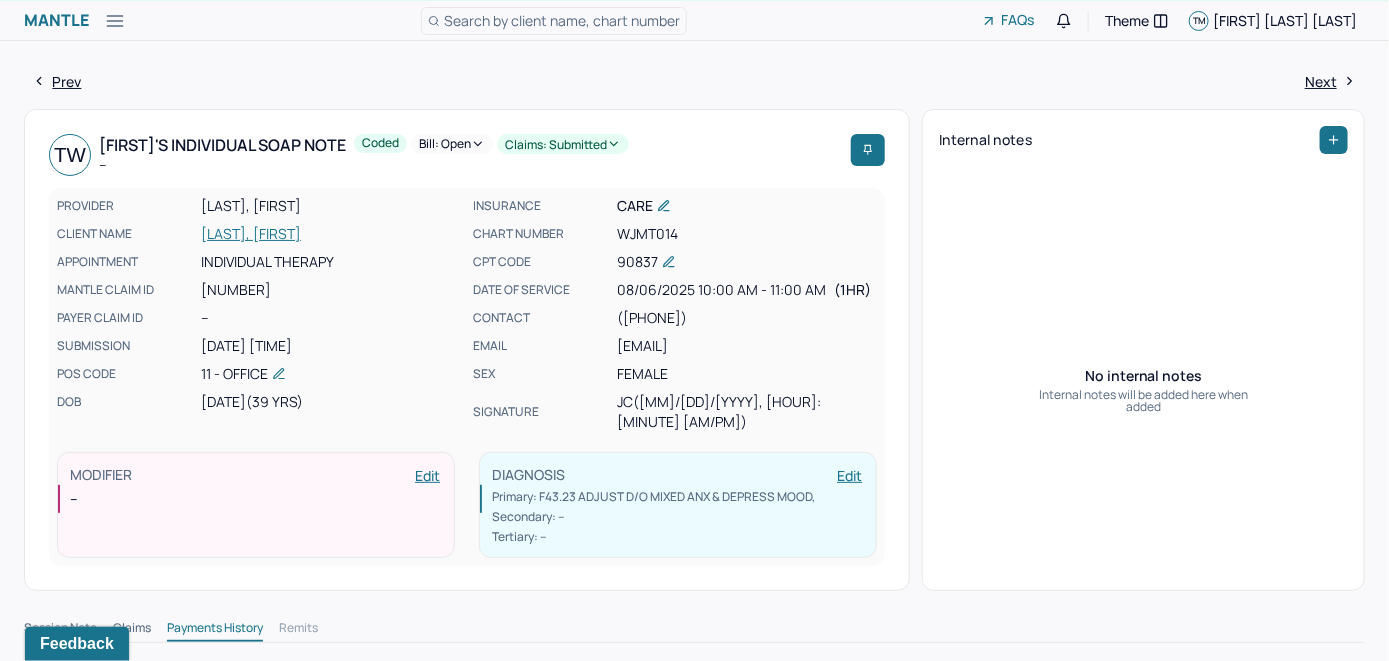 scroll, scrollTop: 0, scrollLeft: 0, axis: both 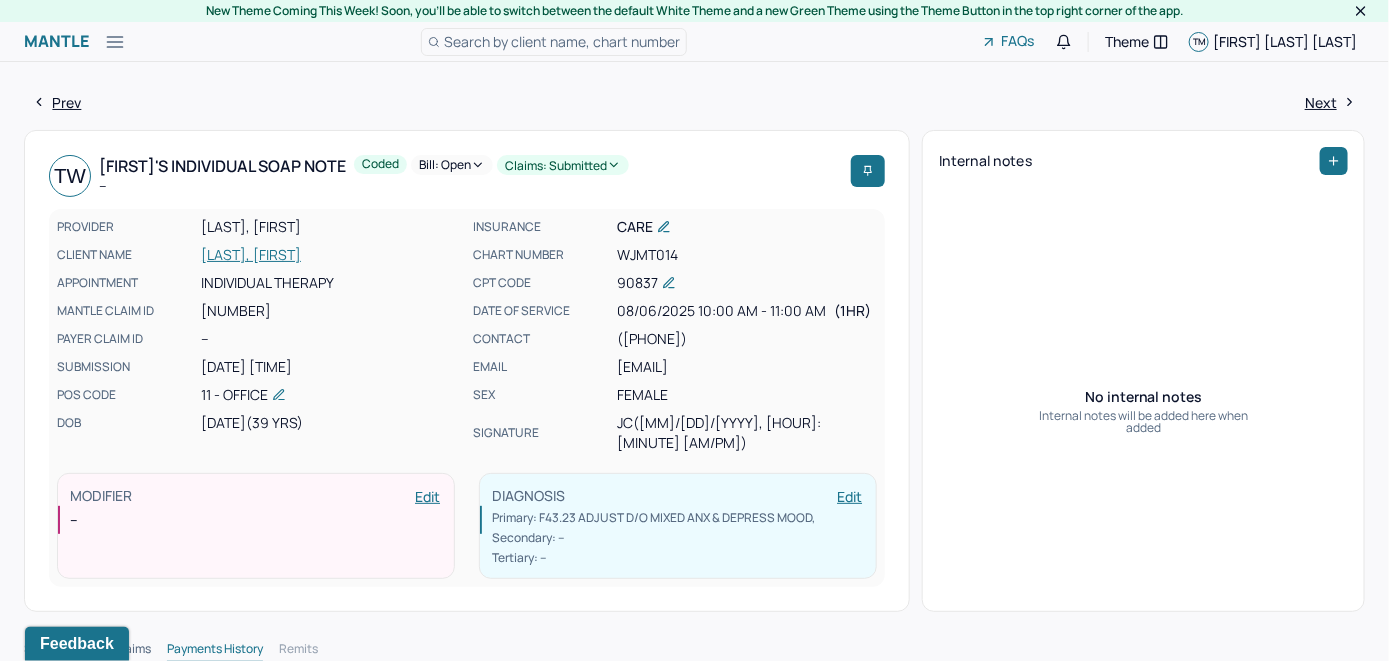 click on "Bill: Open" at bounding box center [452, 165] 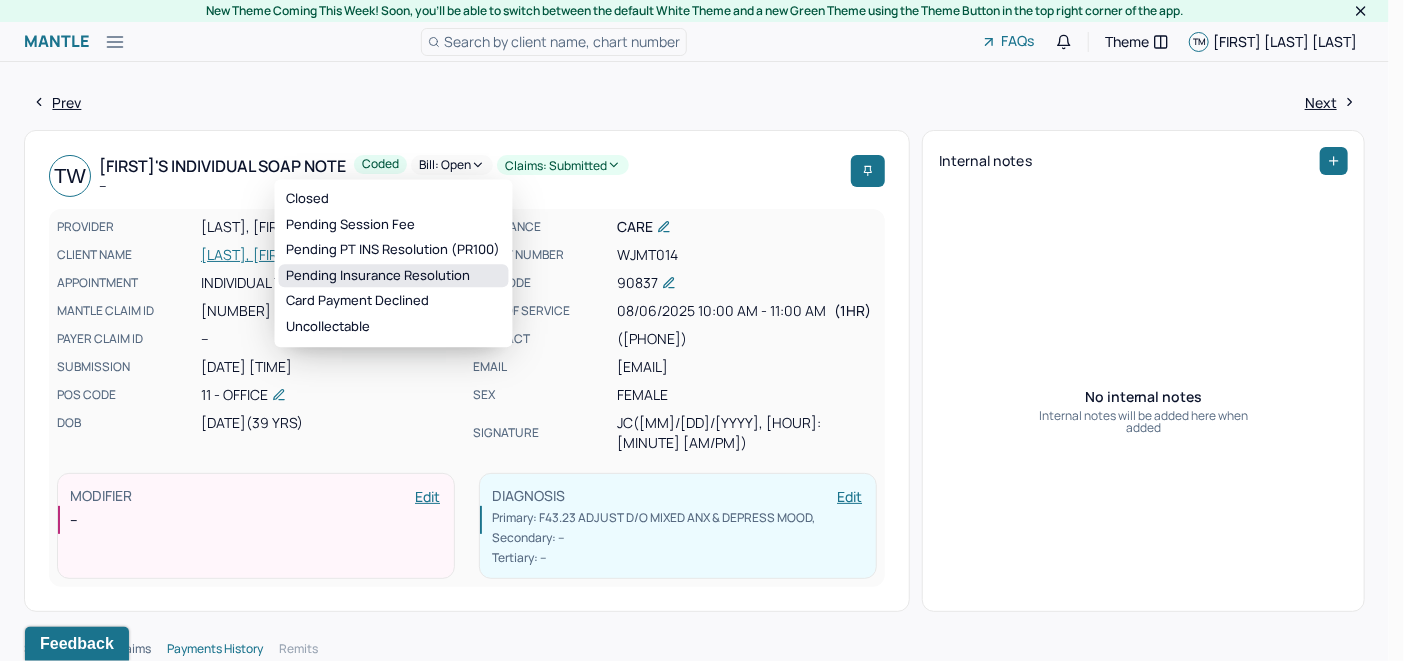 click on "Pending Insurance Resolution" at bounding box center (394, 276) 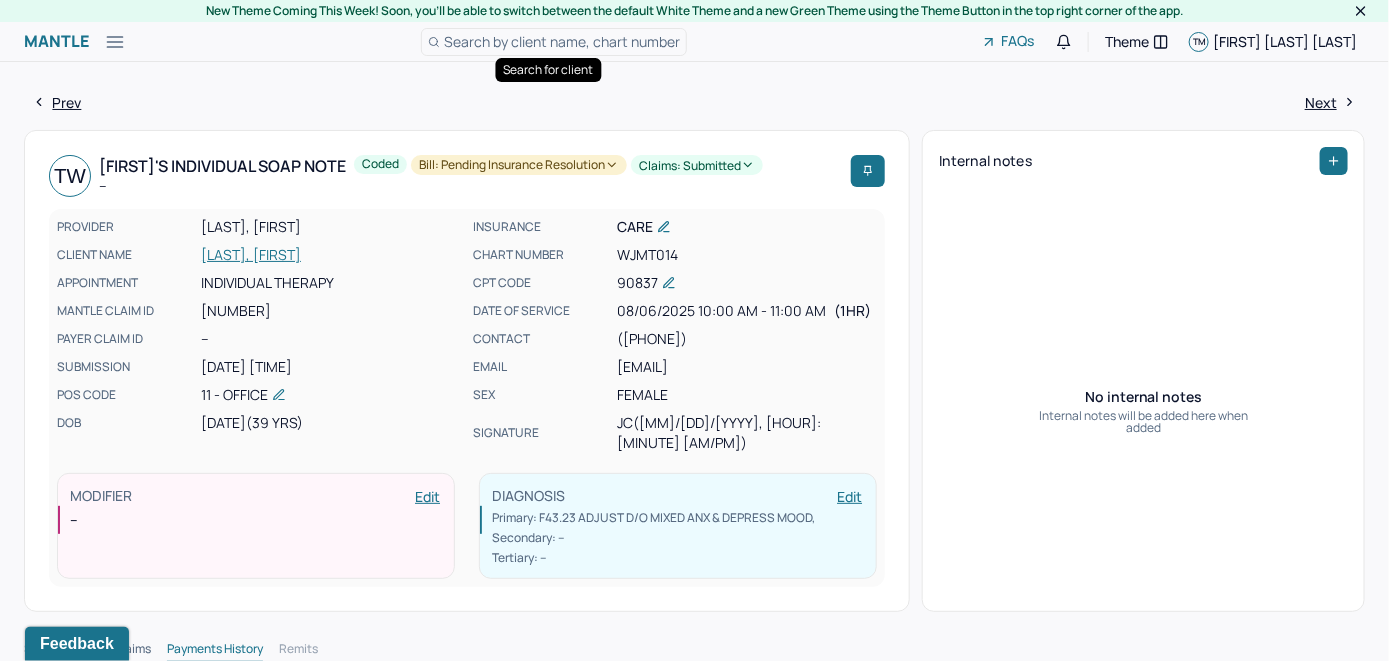 click on "Search by client name, chart number" at bounding box center [562, 41] 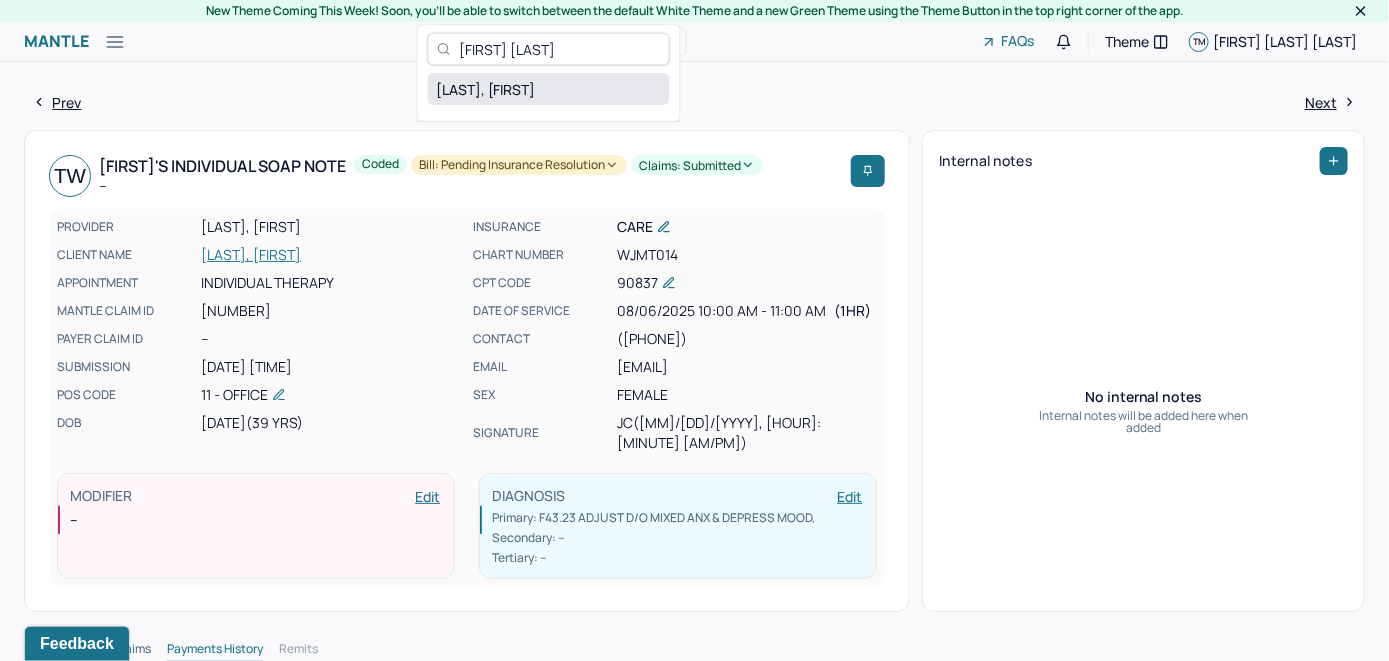 type on "[FIRST] [LAST]" 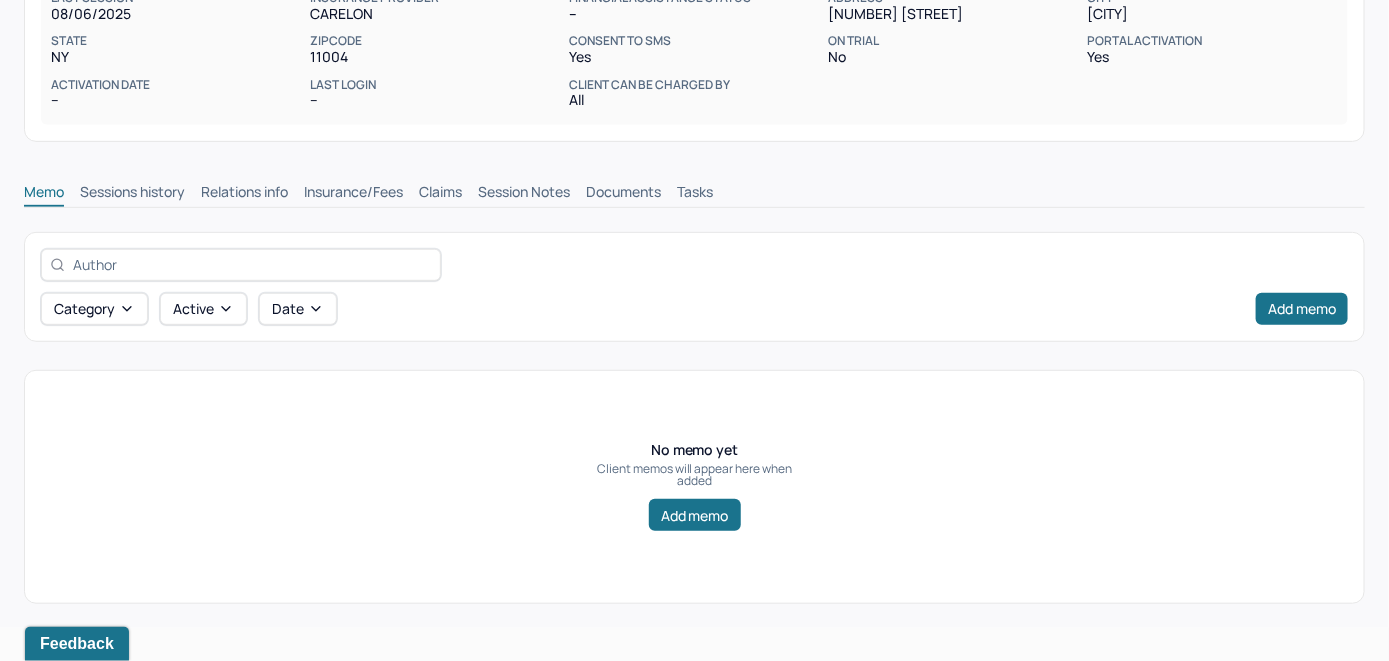scroll, scrollTop: 314, scrollLeft: 0, axis: vertical 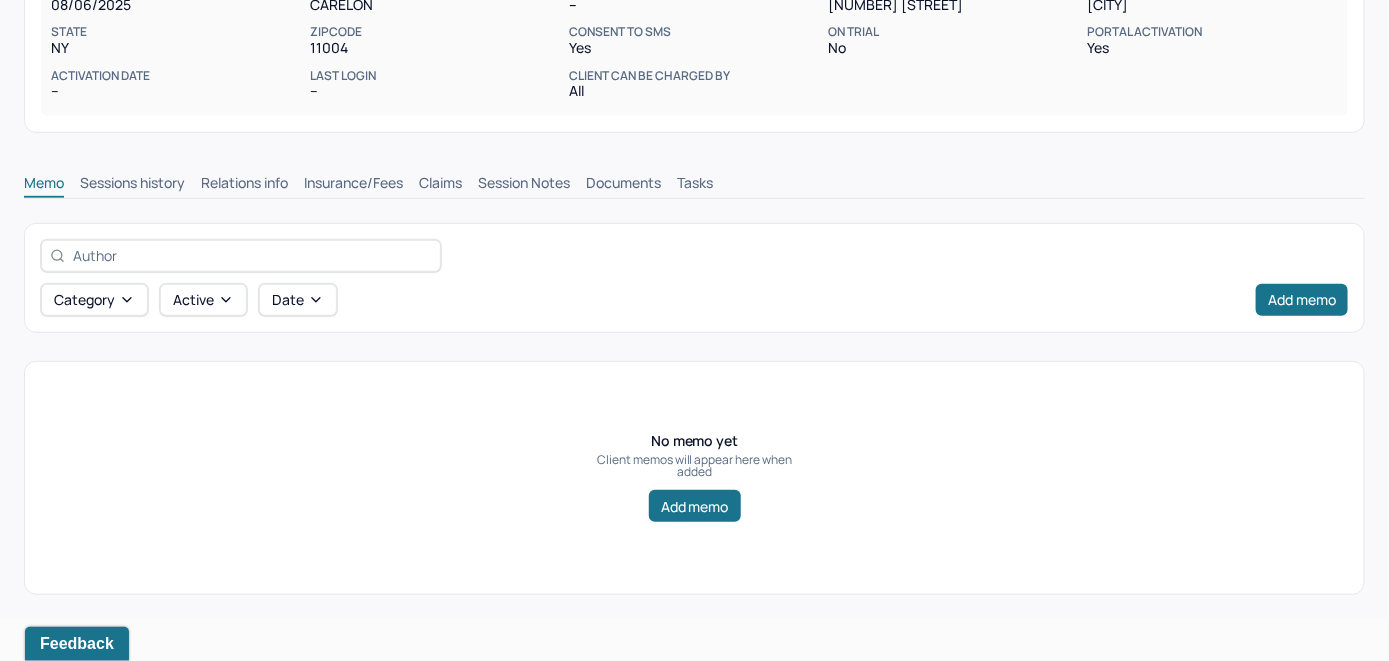 click on "Insurance/Fees" at bounding box center [353, 185] 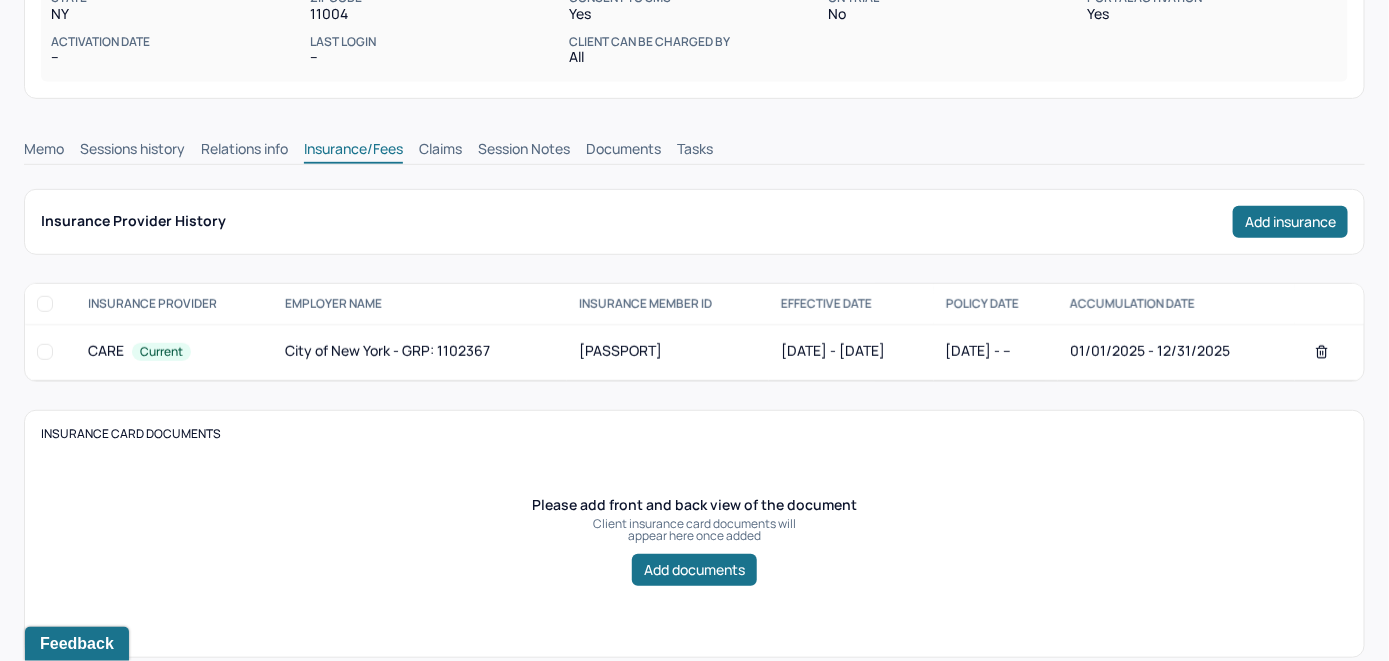 scroll, scrollTop: 314, scrollLeft: 0, axis: vertical 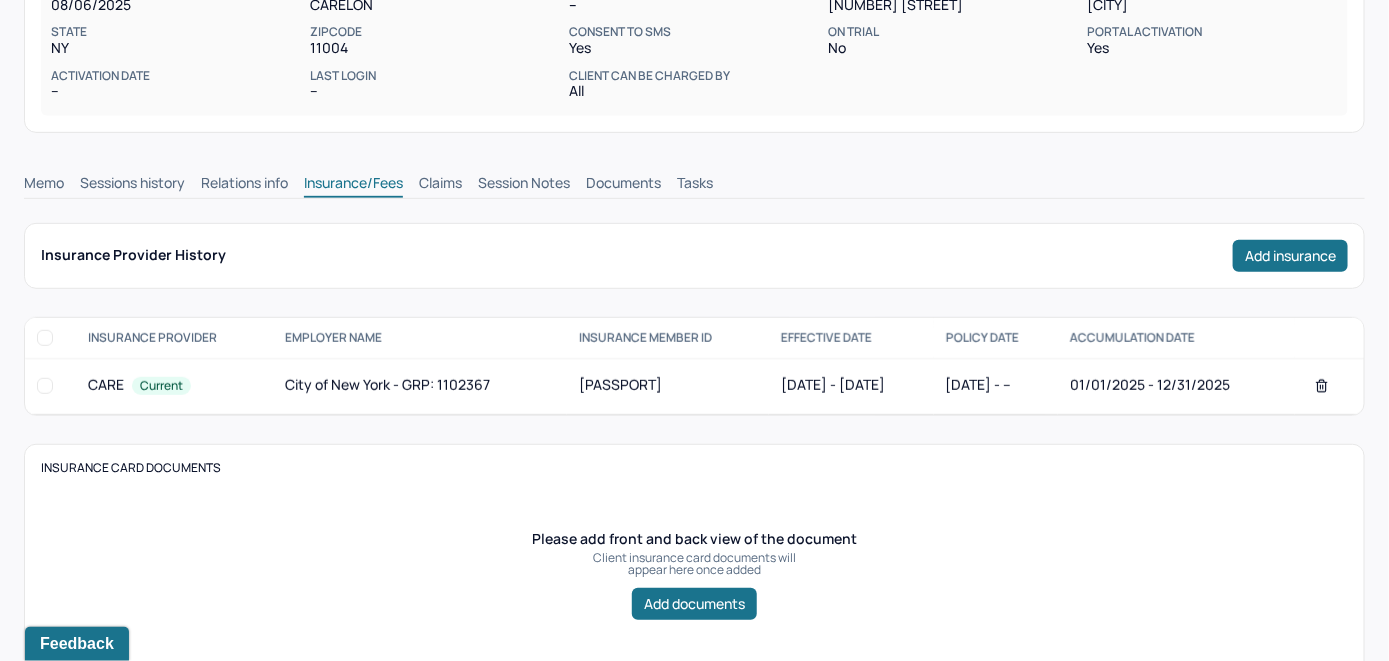 click on "Claims" at bounding box center [440, 185] 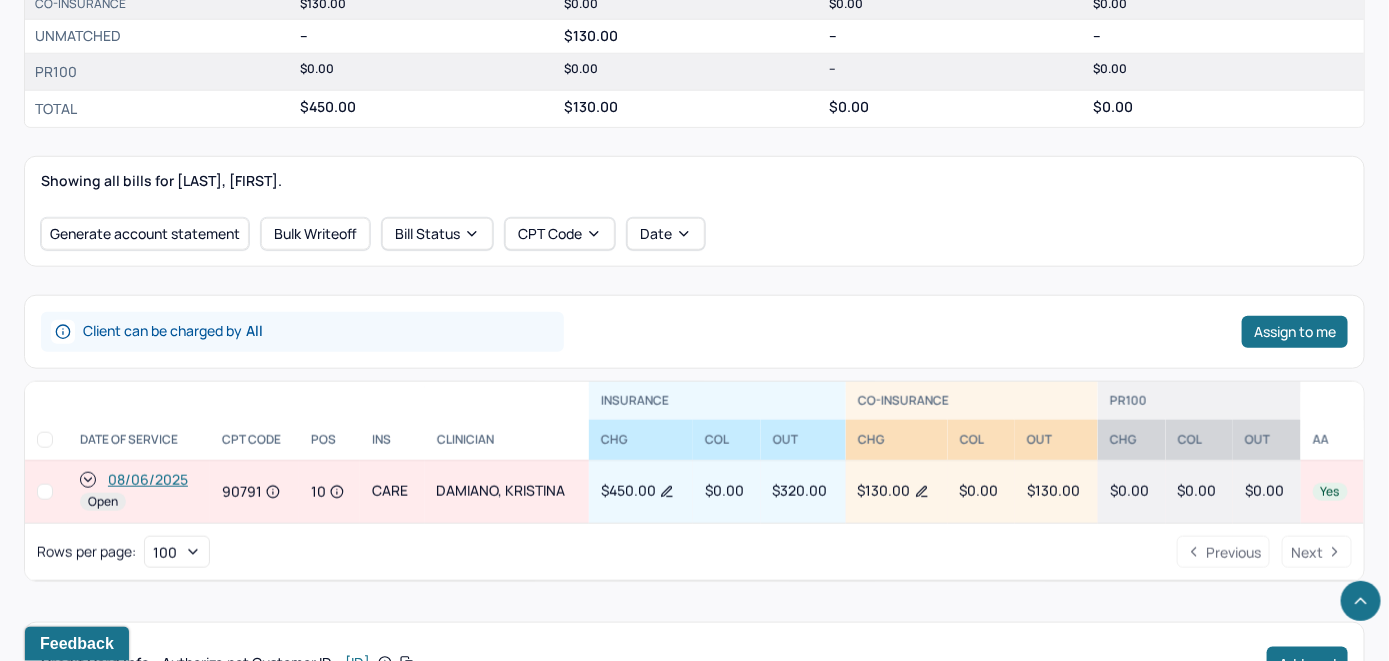 scroll, scrollTop: 618, scrollLeft: 0, axis: vertical 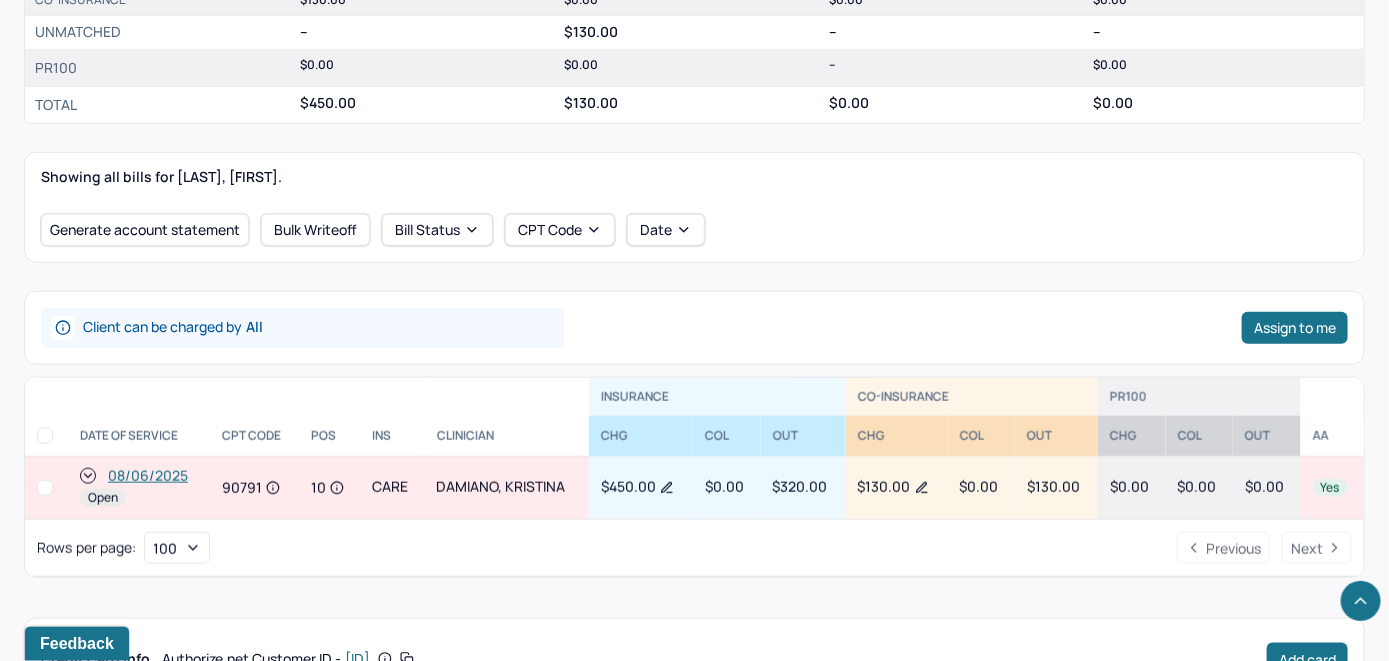 click on "08/06/2025" at bounding box center (148, 476) 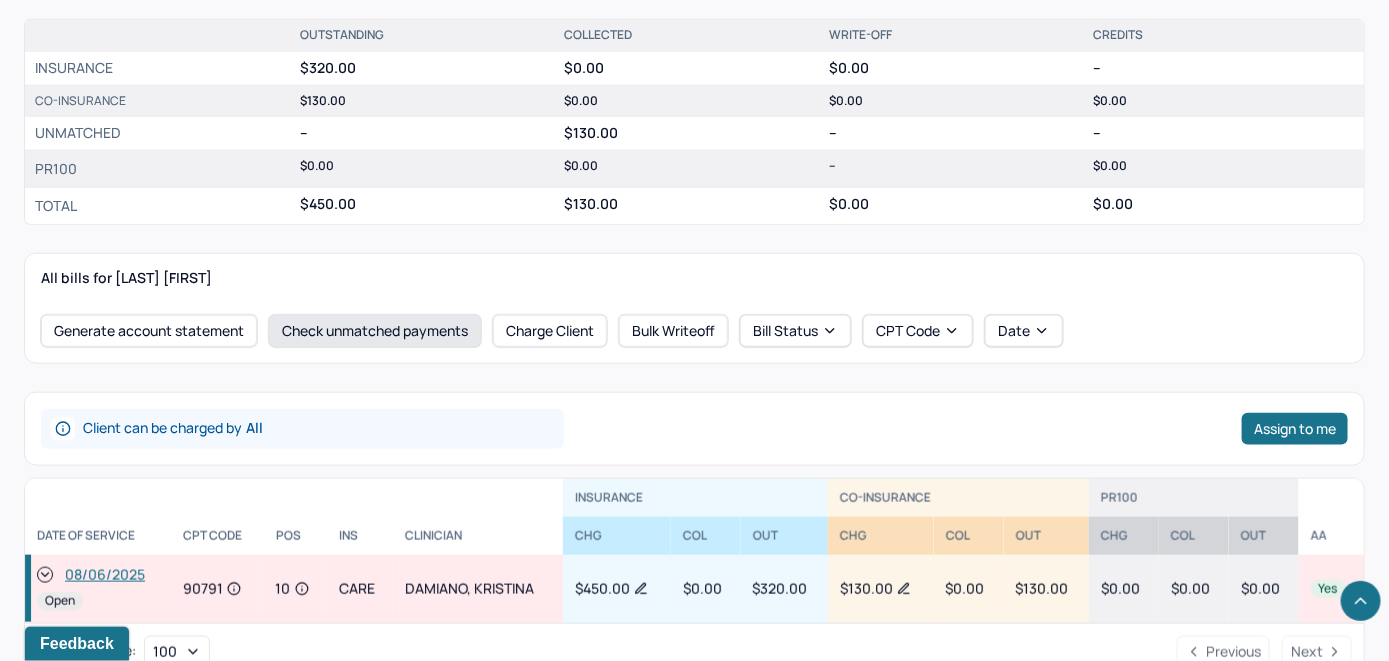 scroll, scrollTop: 709, scrollLeft: 0, axis: vertical 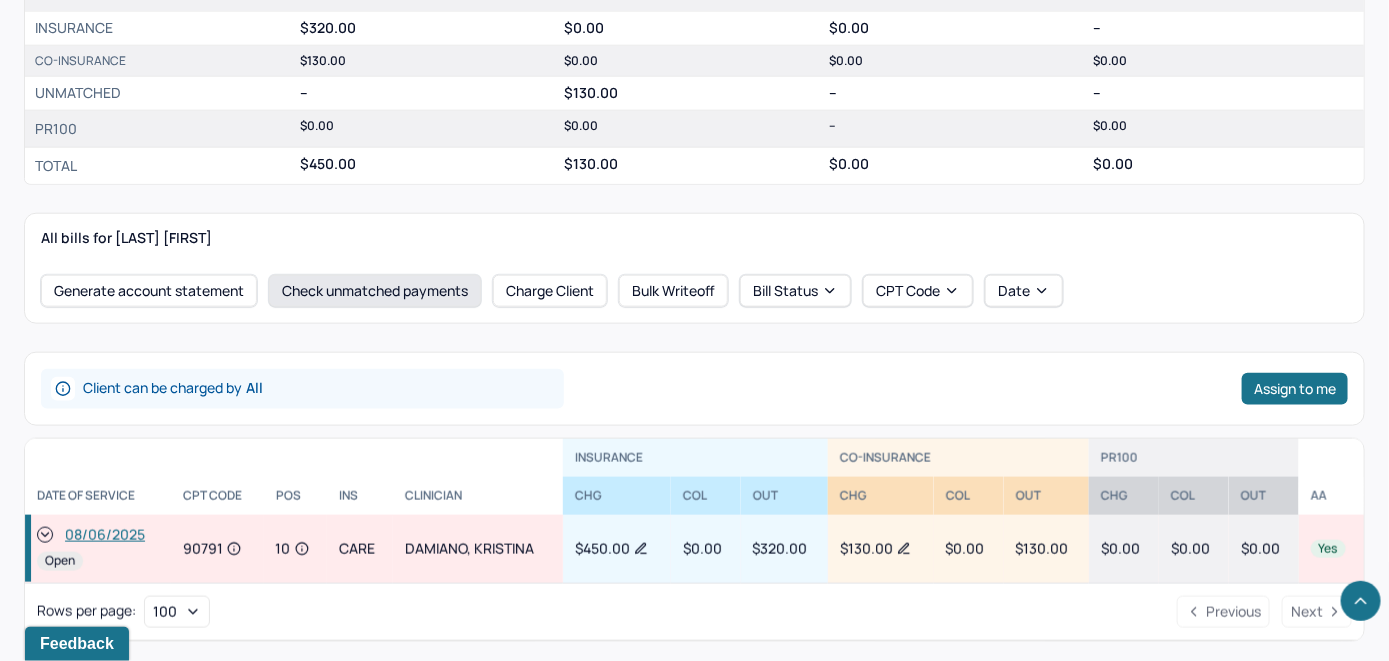 click on "Check unmatched payments" at bounding box center (375, 291) 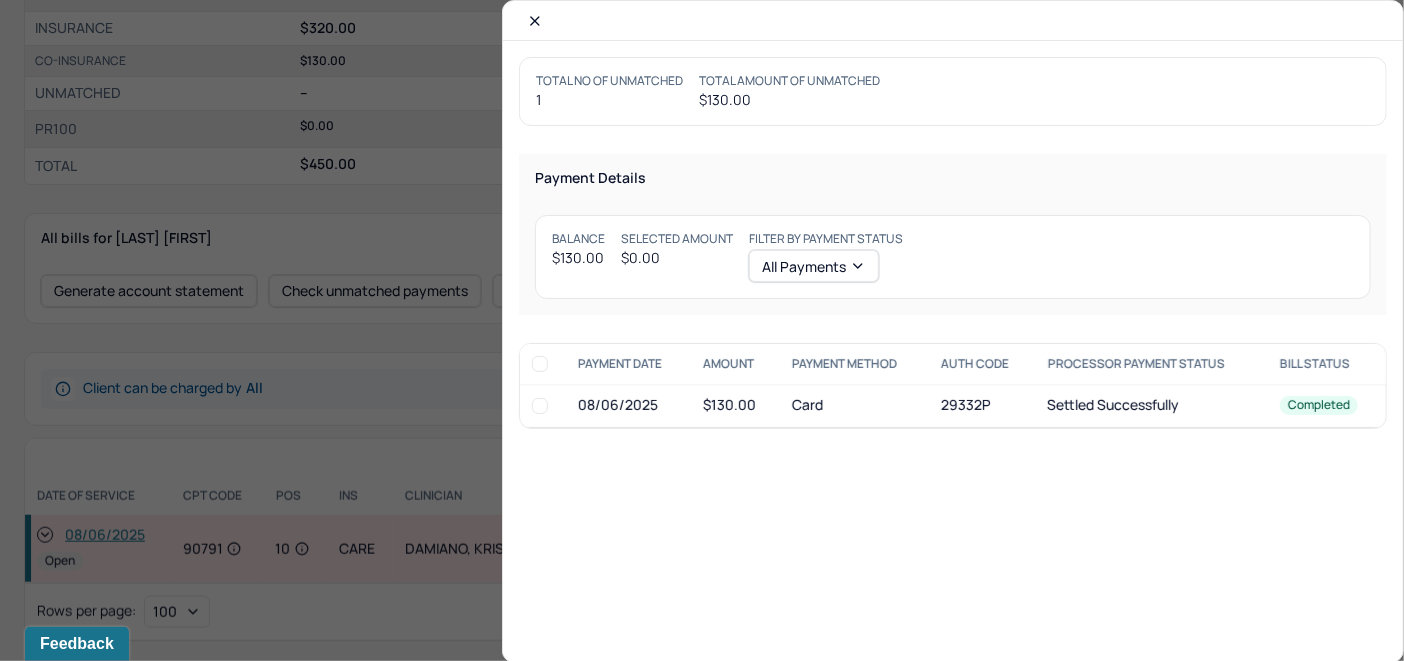 click at bounding box center (540, 406) 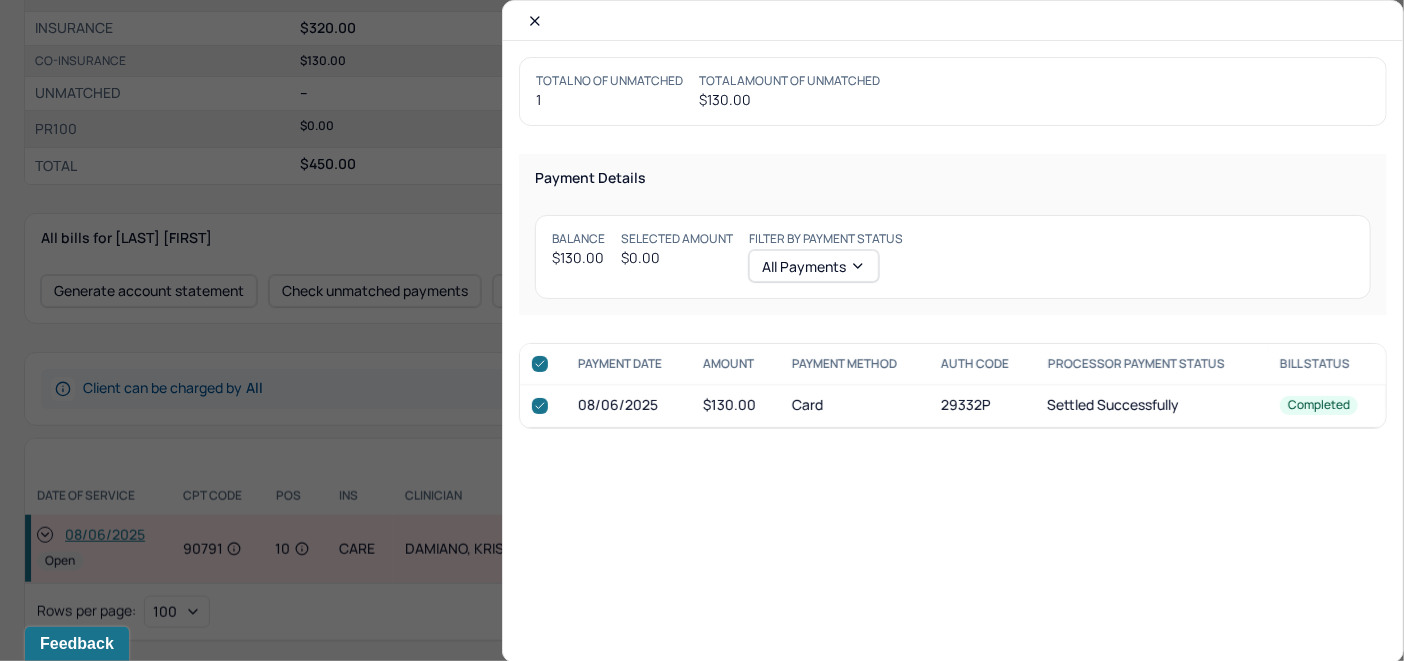 checkbox on "true" 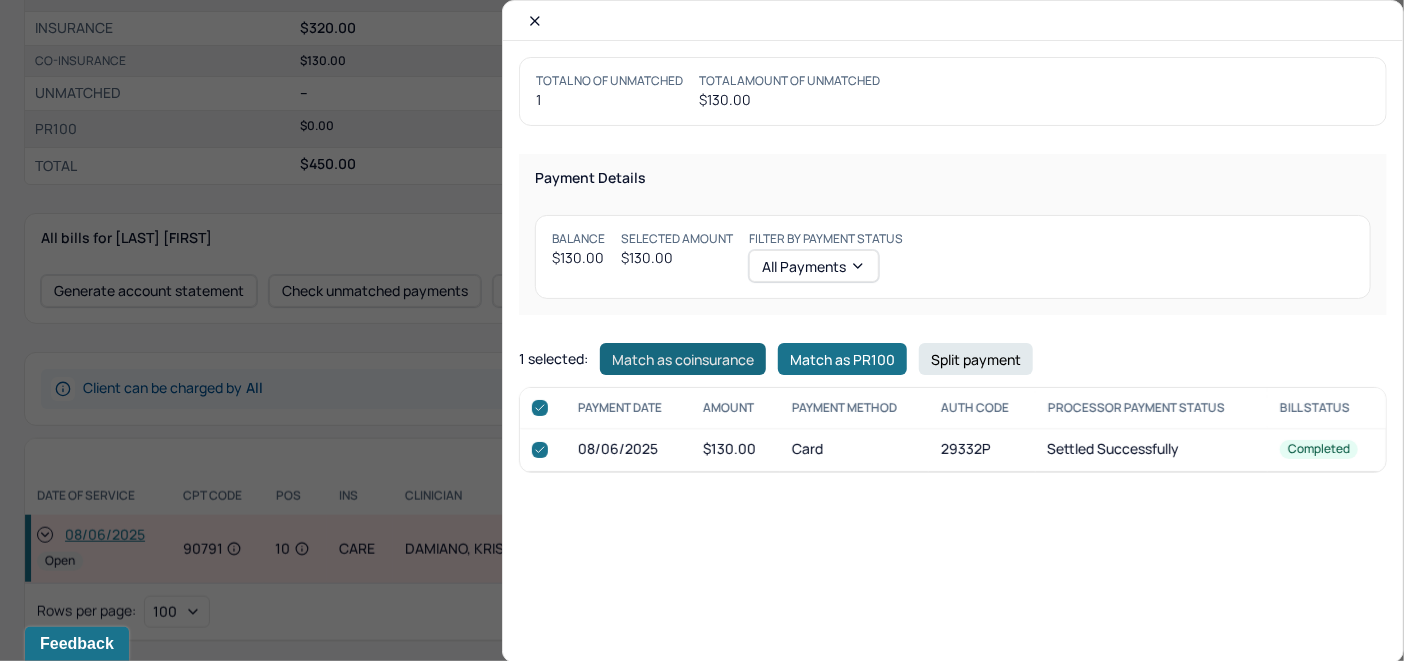 click on "Match as coinsurance" at bounding box center [683, 359] 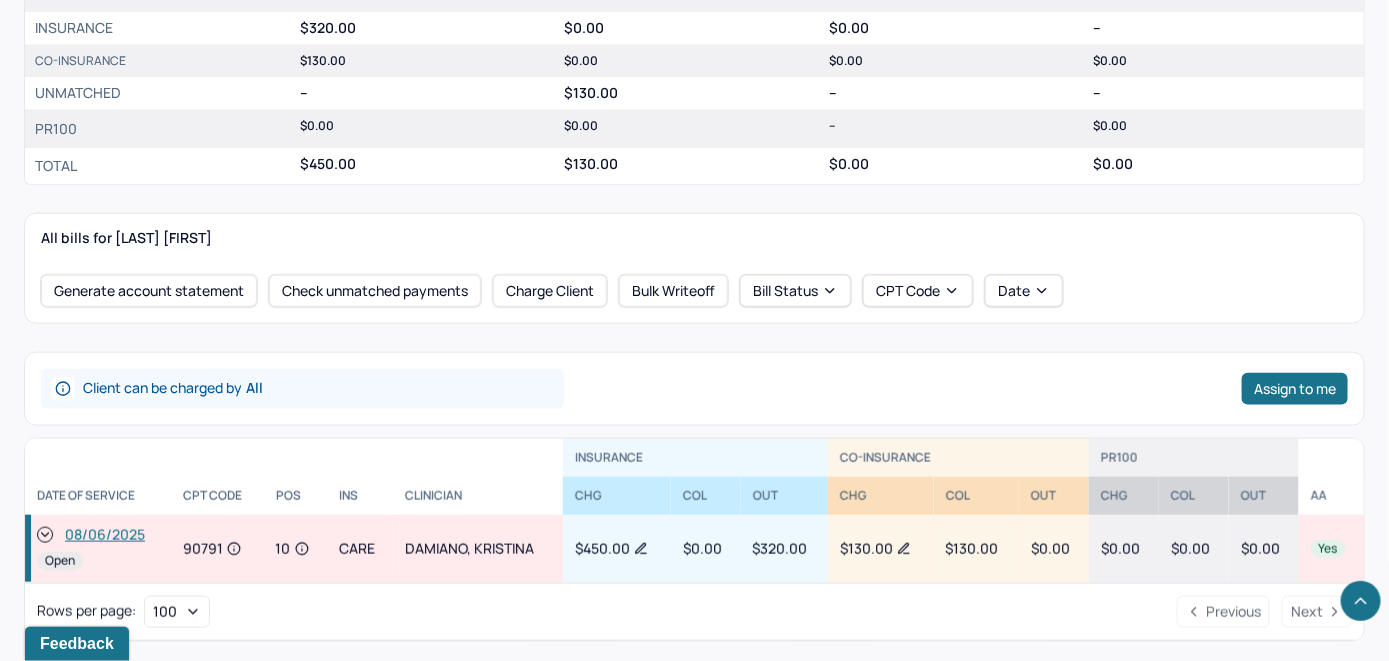 click 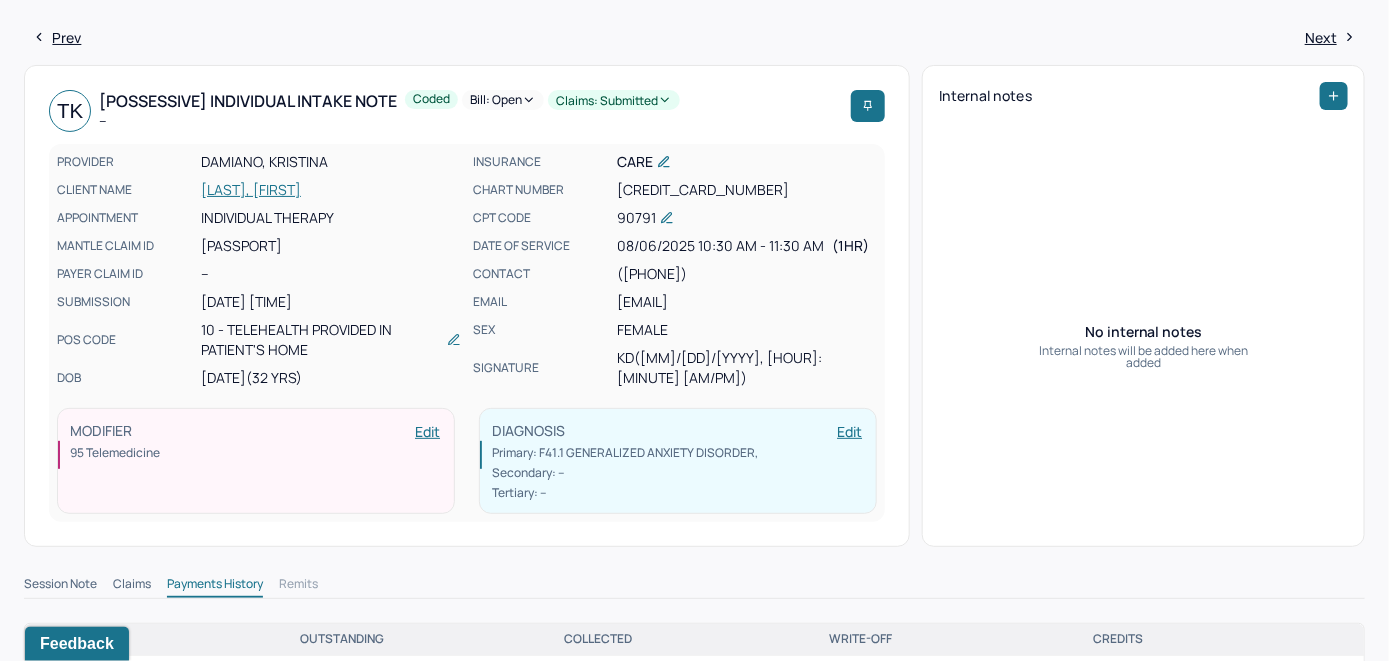 scroll, scrollTop: 9, scrollLeft: 0, axis: vertical 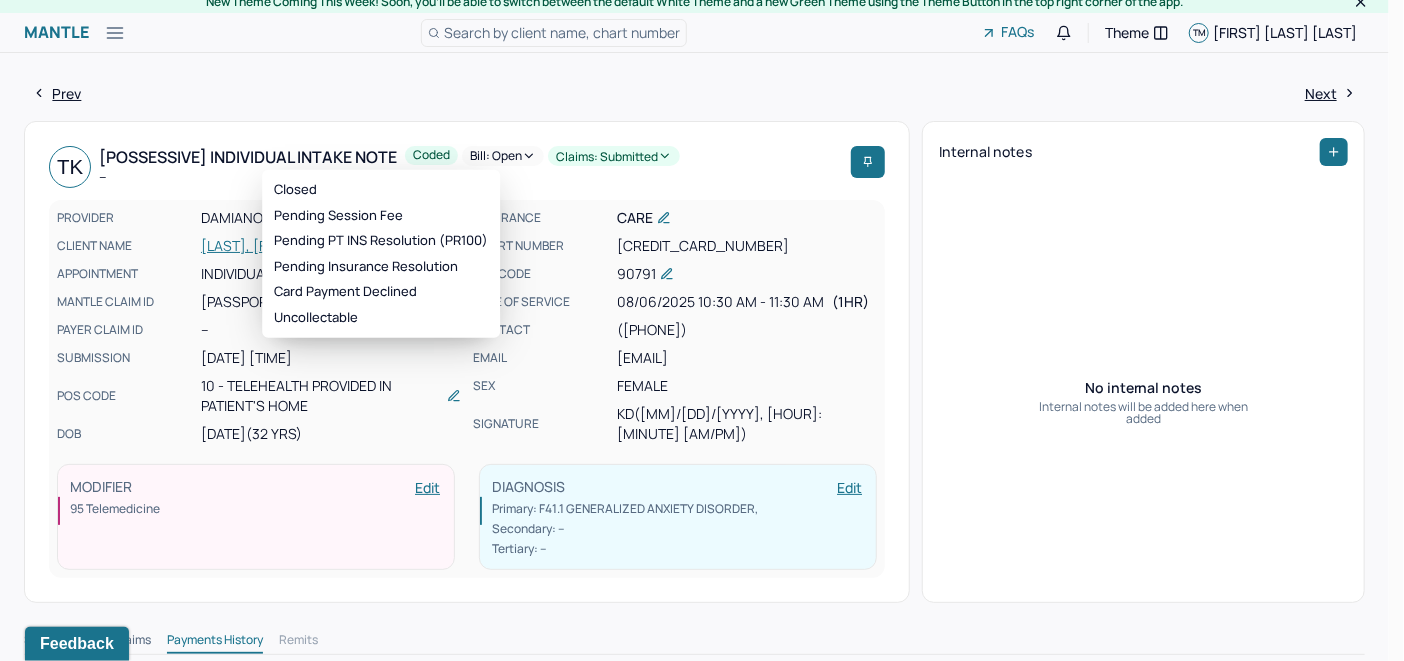 click on "Bill: Open" at bounding box center [503, 156] 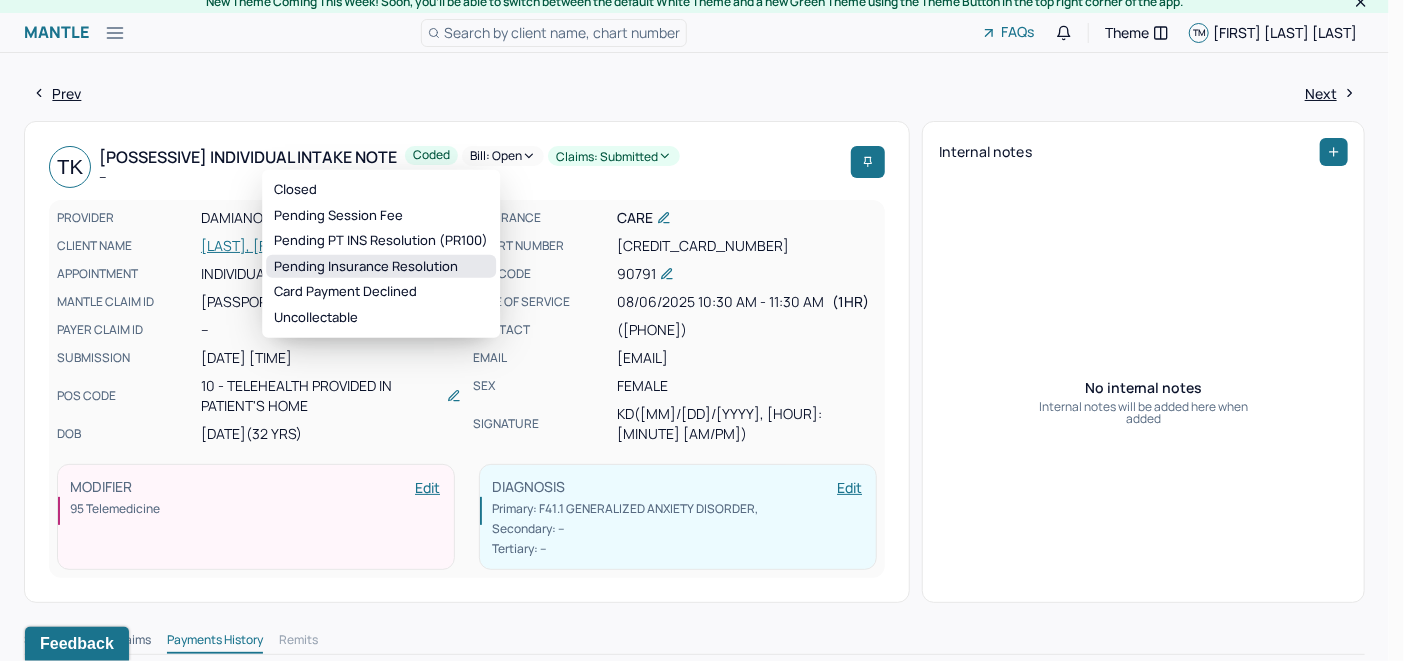 click on "Pending Insurance Resolution" at bounding box center (381, 267) 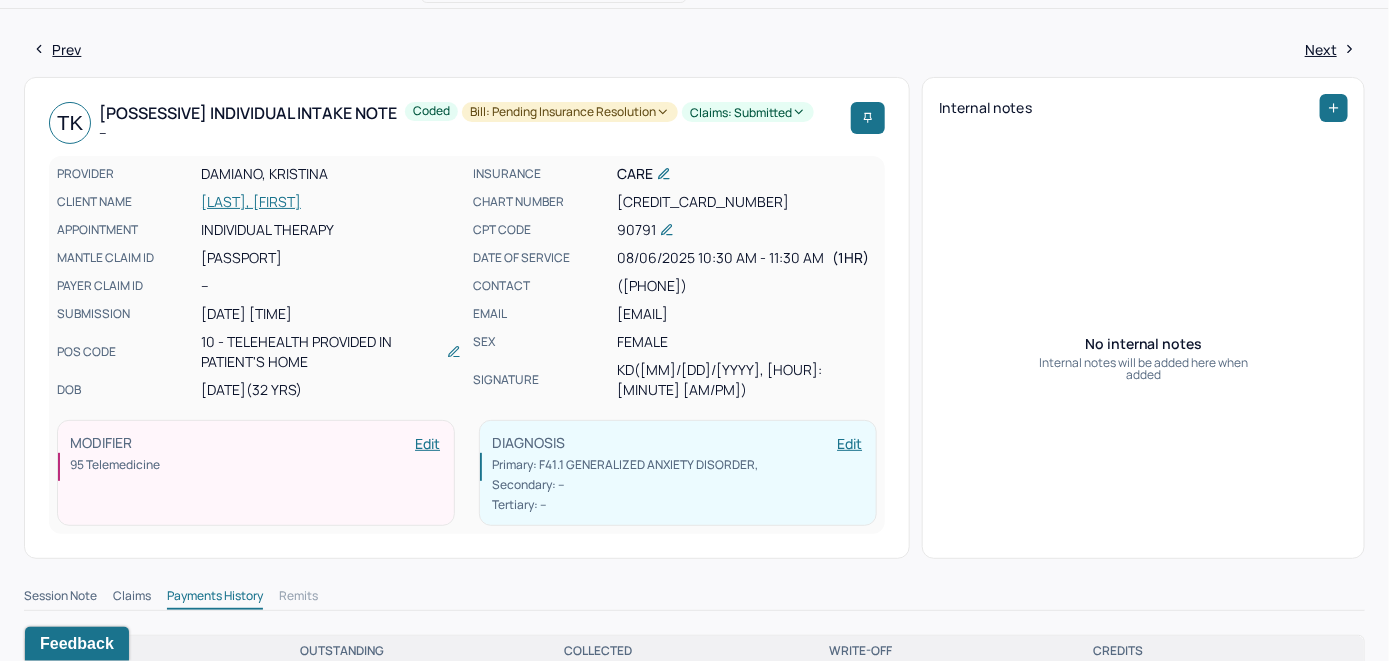 scroll, scrollTop: 0, scrollLeft: 0, axis: both 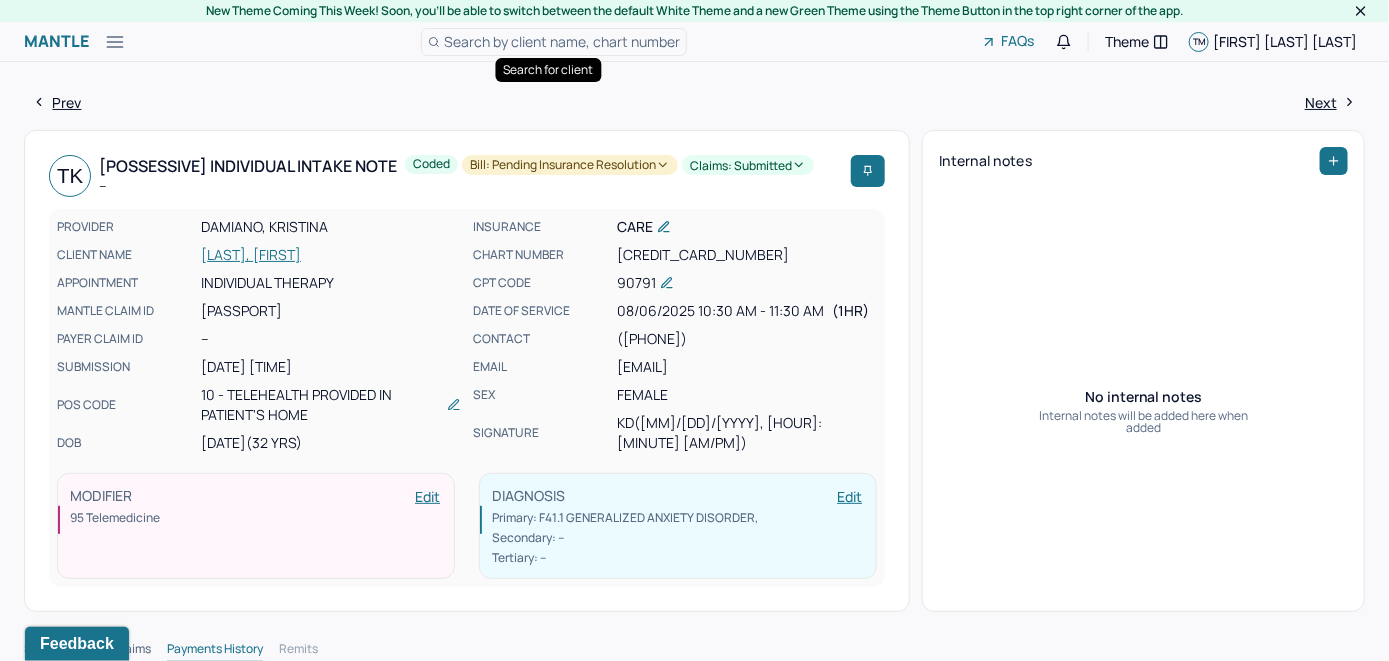 click on "Search by client name, chart number" at bounding box center (562, 41) 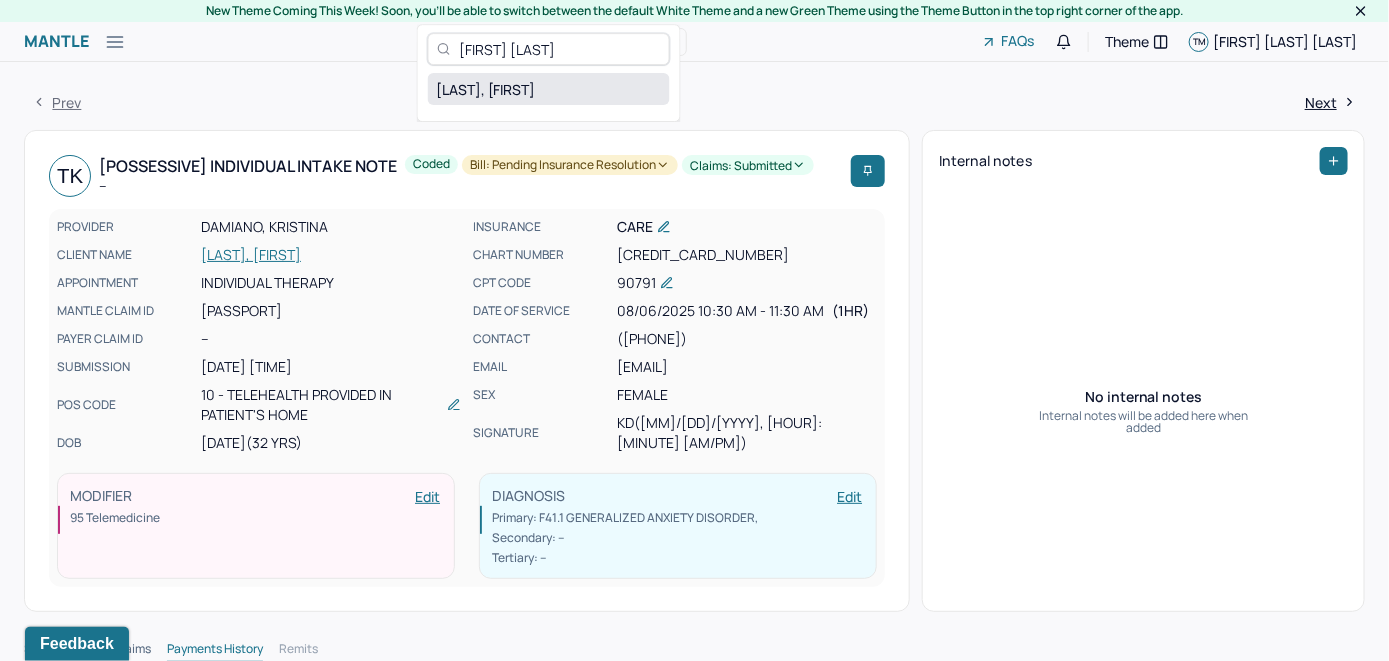 type on "[FIRST] [LAST]" 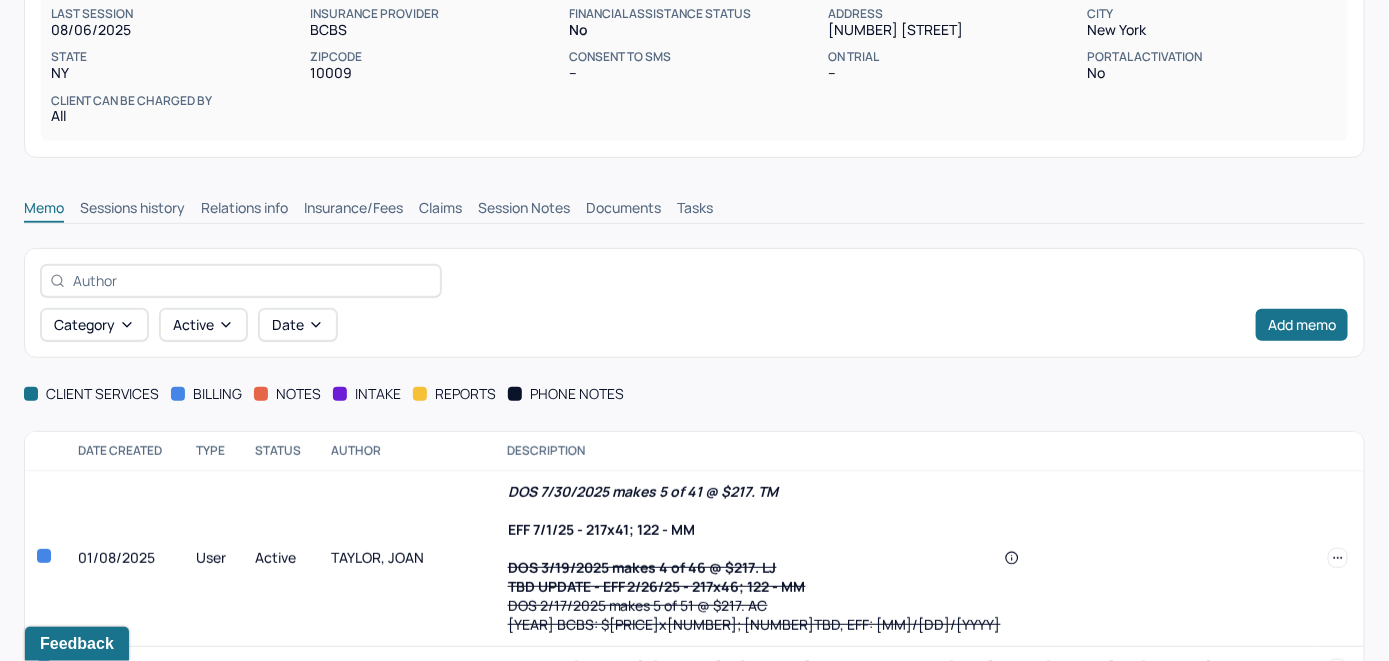 scroll, scrollTop: 389, scrollLeft: 0, axis: vertical 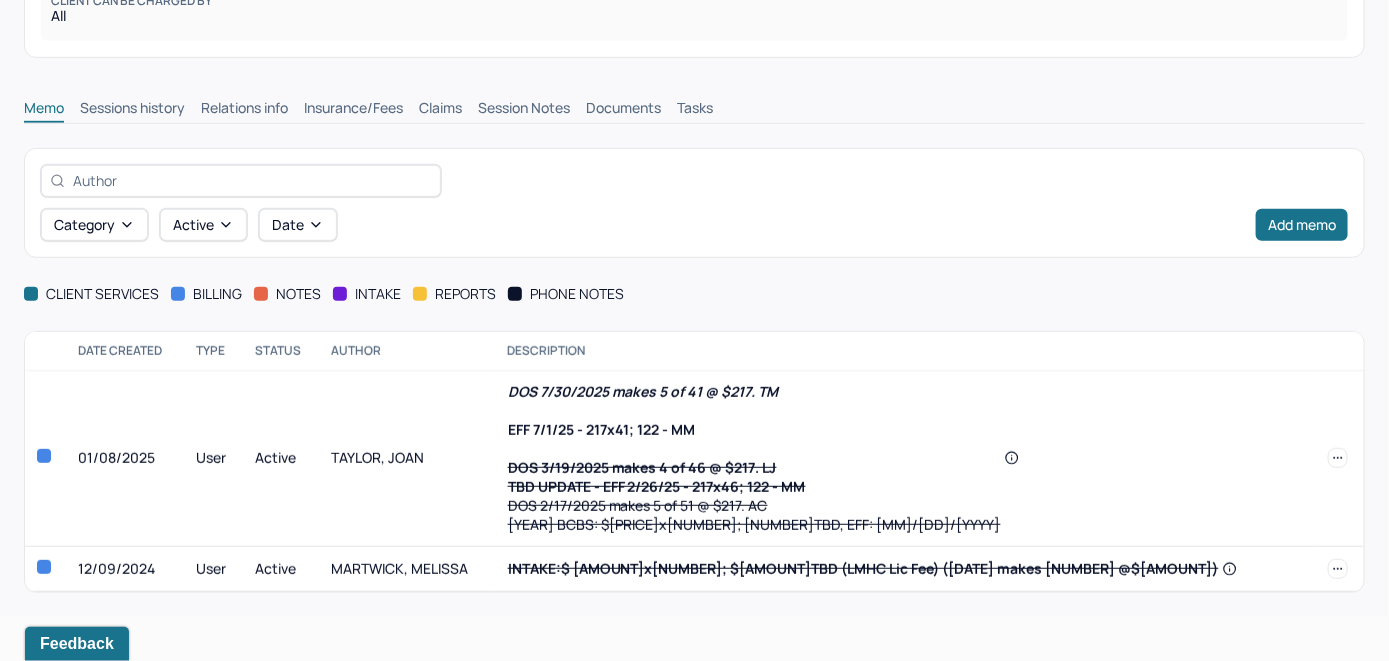 click on "Insurance/Fees" at bounding box center (353, 110) 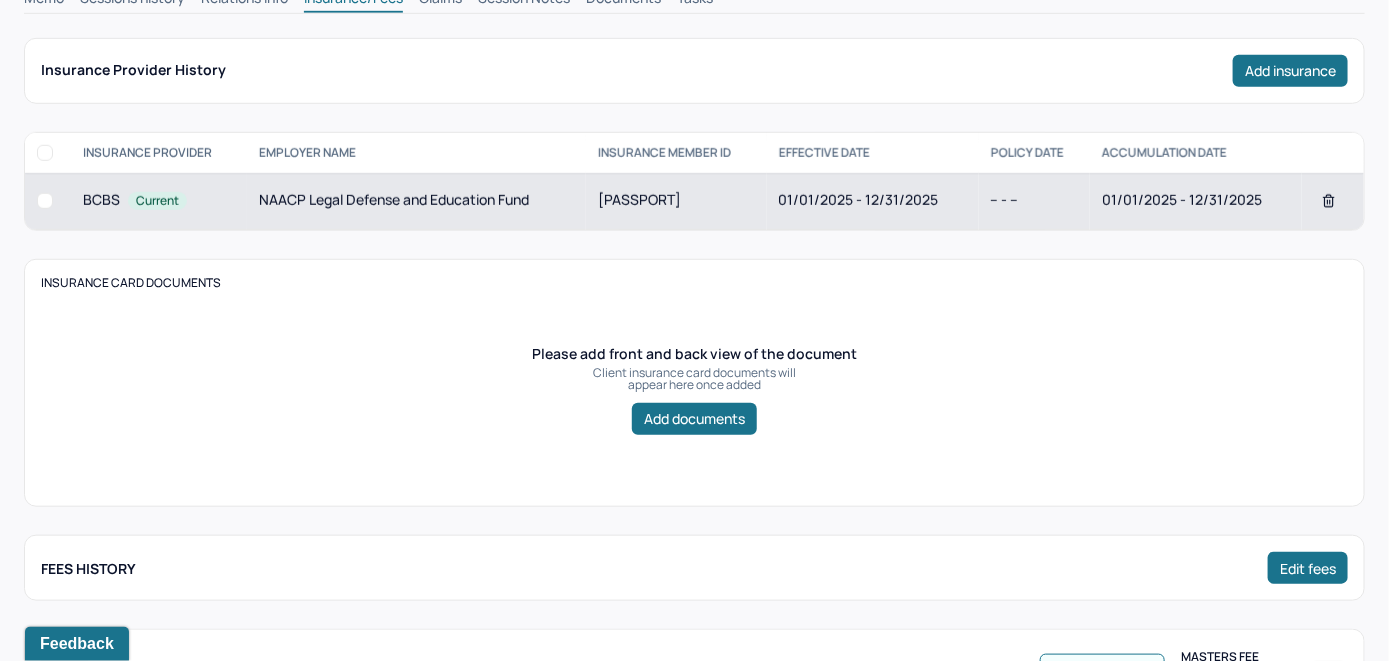 scroll, scrollTop: 389, scrollLeft: 0, axis: vertical 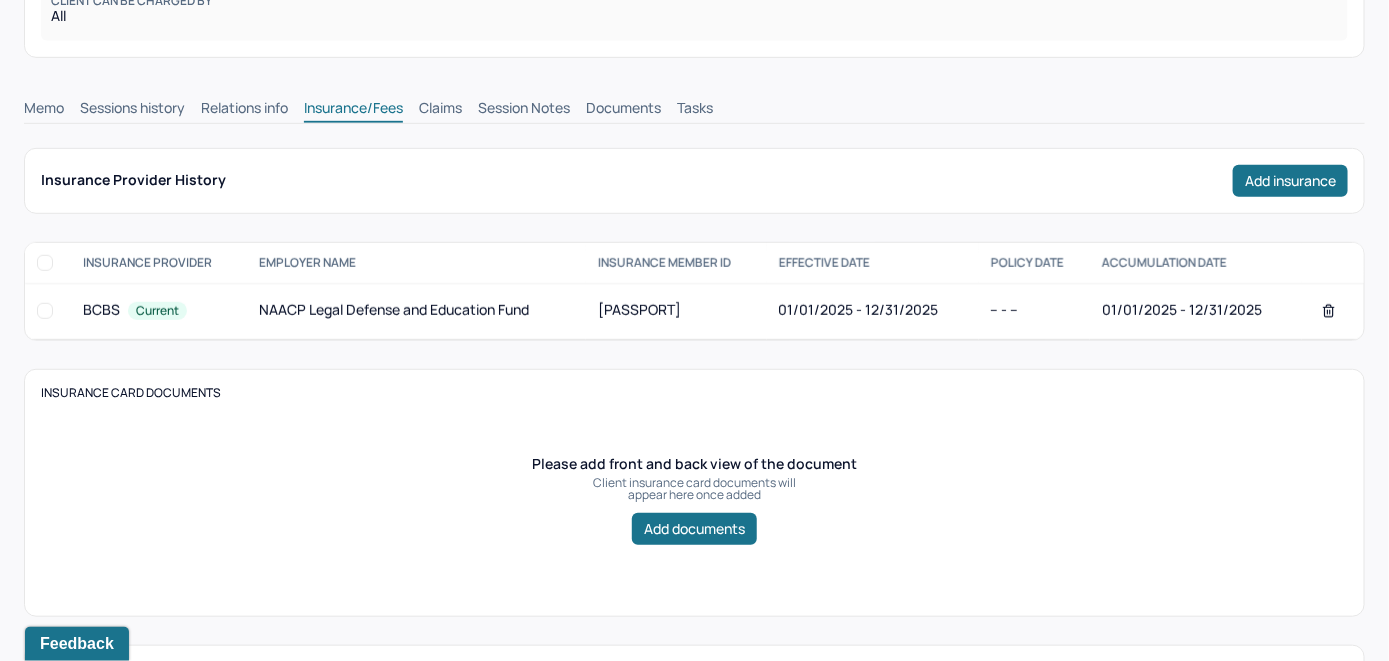 click on "Claims" at bounding box center (440, 110) 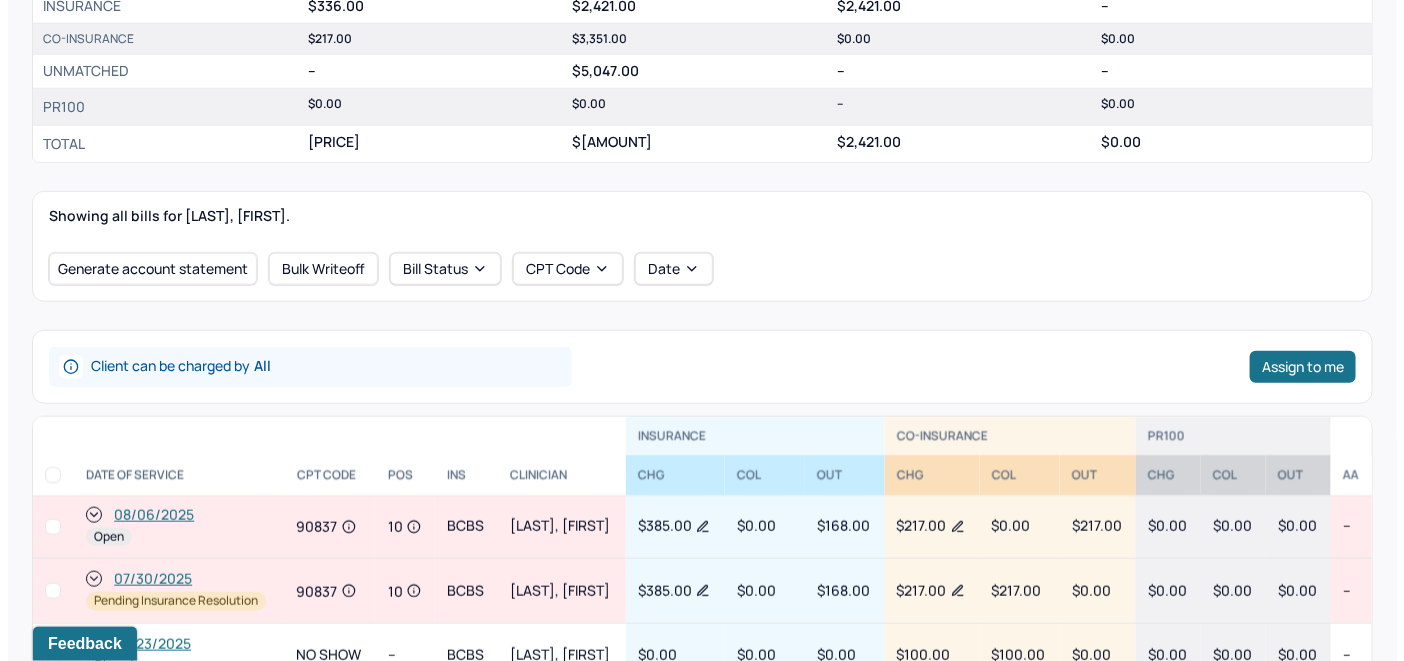 scroll, scrollTop: 389, scrollLeft: 0, axis: vertical 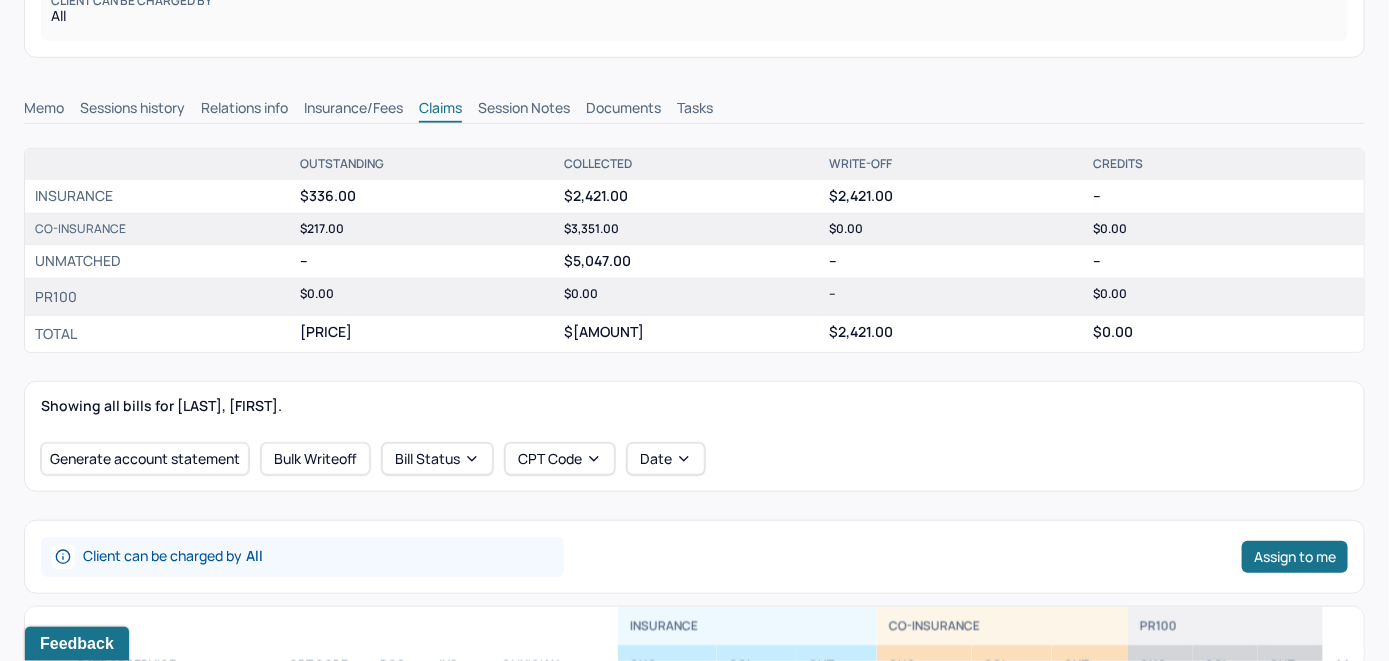 click on "Memo" at bounding box center (44, 110) 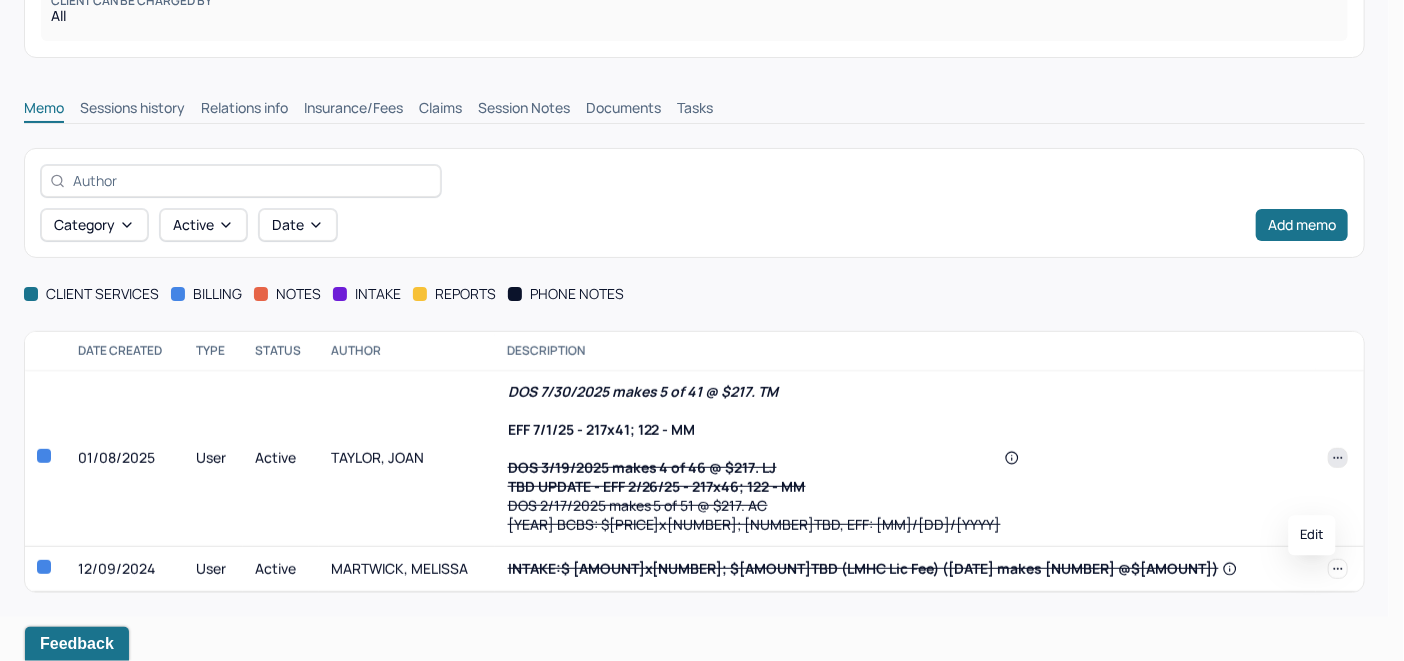 click 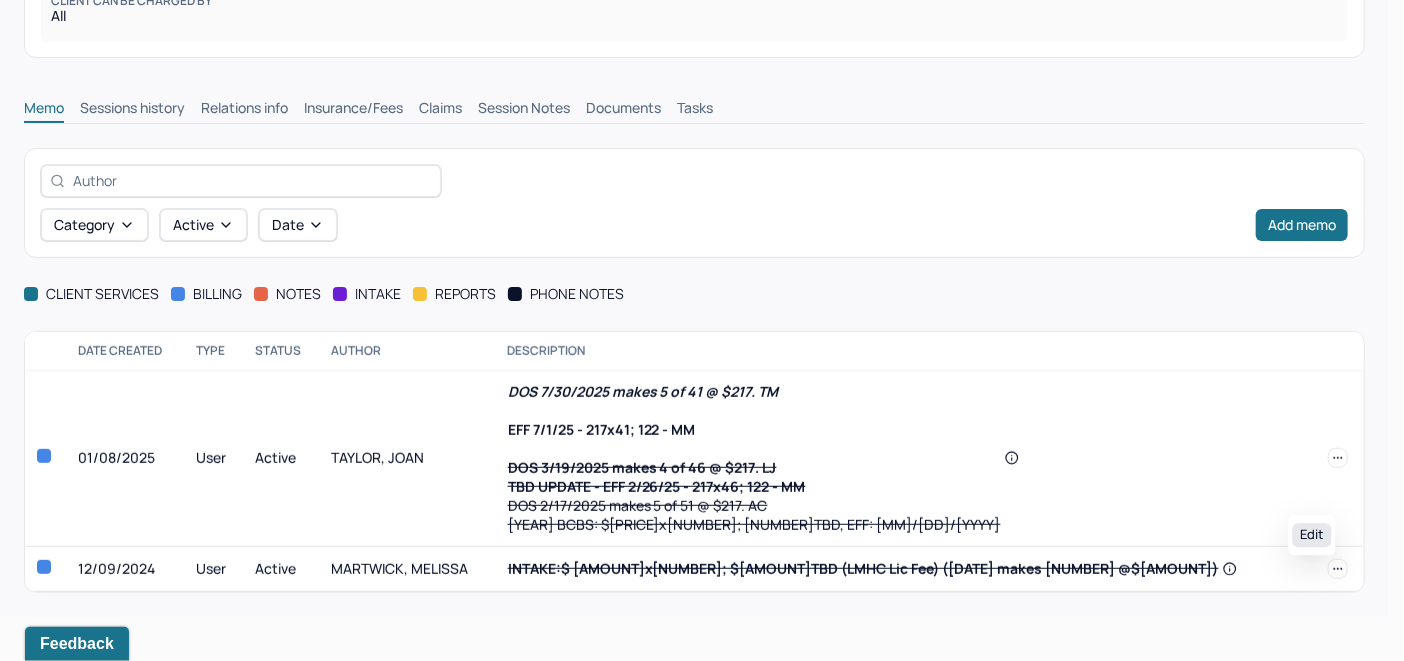 click on "Edit" at bounding box center [1312, 535] 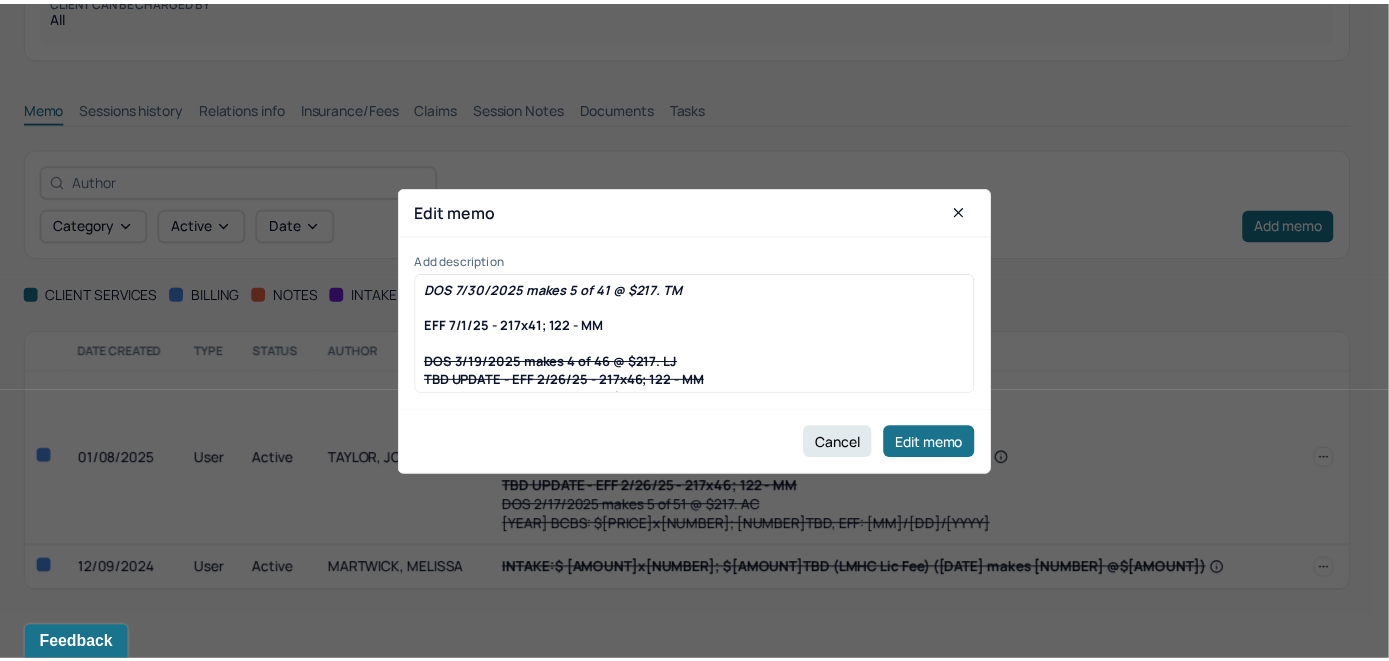 scroll, scrollTop: 345, scrollLeft: 0, axis: vertical 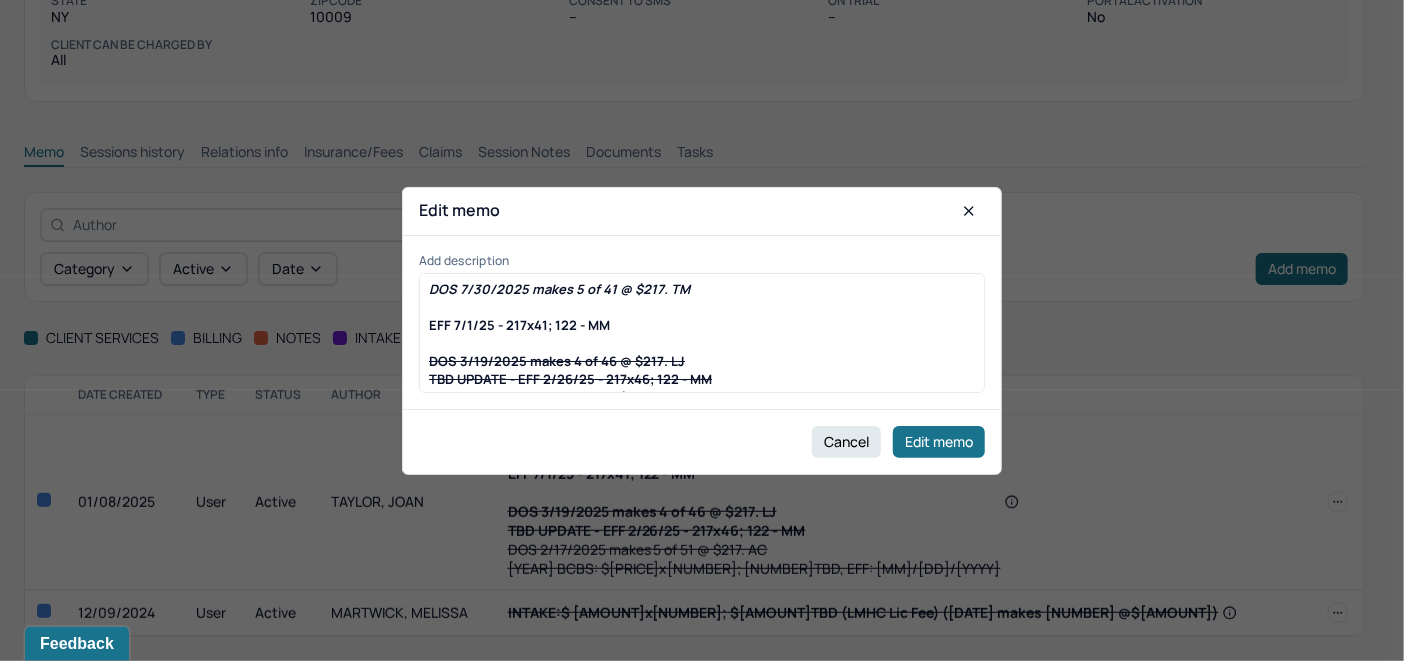 click on "DOS 7/30/2025 makes 5 of 41 @ $217. TM EFF 7/1/25 - 217x41; 122 - MM DOS 3/19/2025 makes 4 of 46 @ $217. LJ TBD UPDATE - EFF 2/26/25 - 217x46; 122 - MM DOS 2/17/2025 makes 5 of 51 @ $217. AC 2025 BCBS: $217x51; 137TBD, EFF: 01/08/2025" at bounding box center (702, 352) 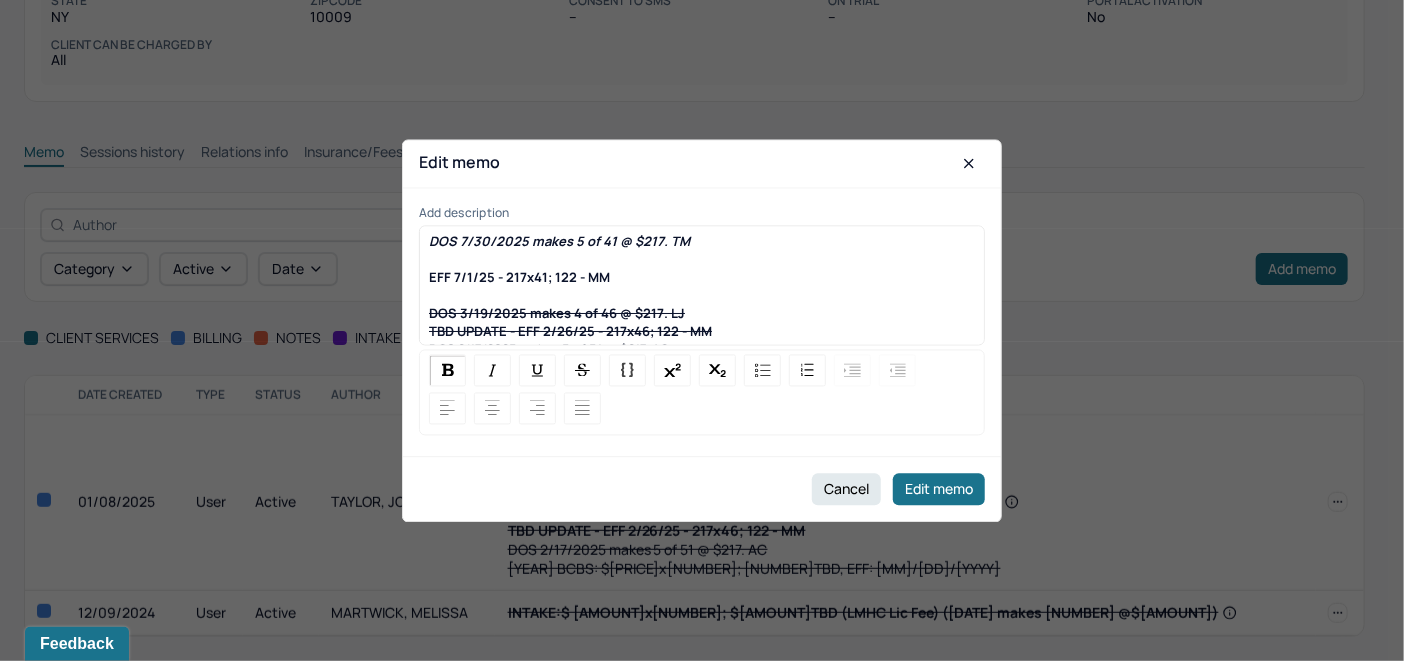 click on "DOS 7/30/2025 makes 5 of 41 @ $217. TM" at bounding box center (559, 241) 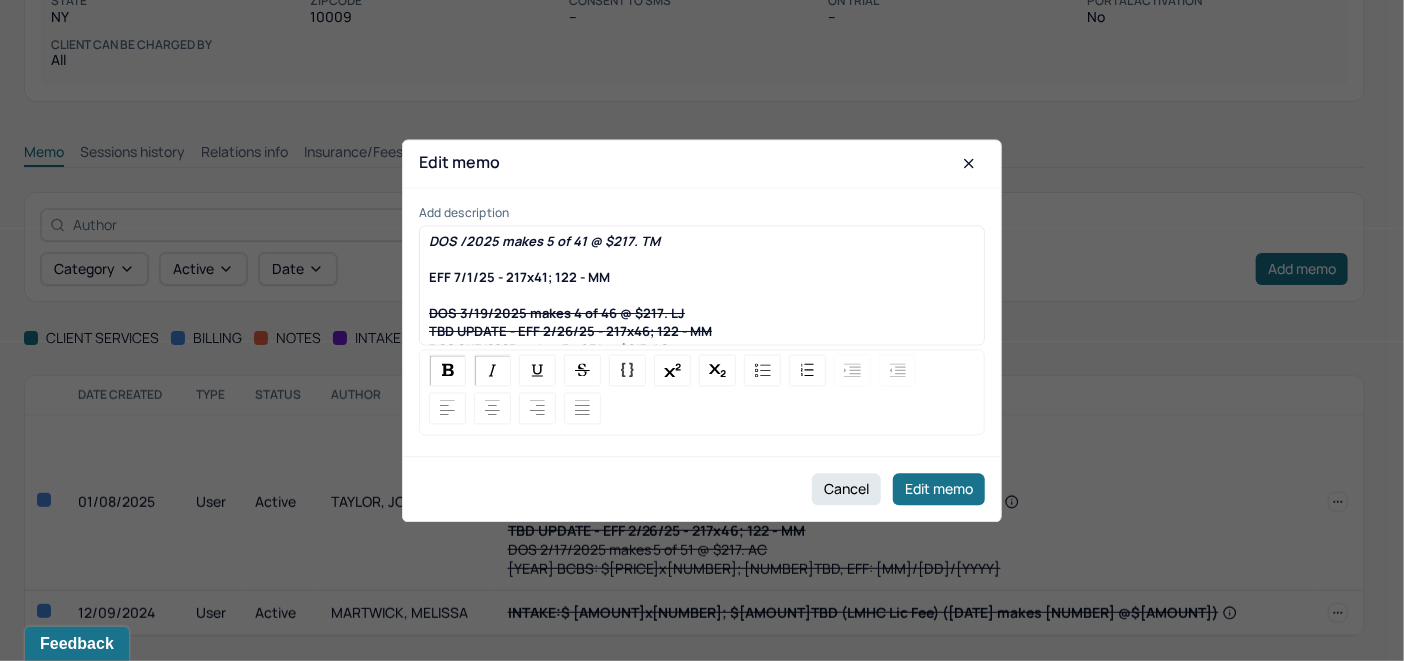 type 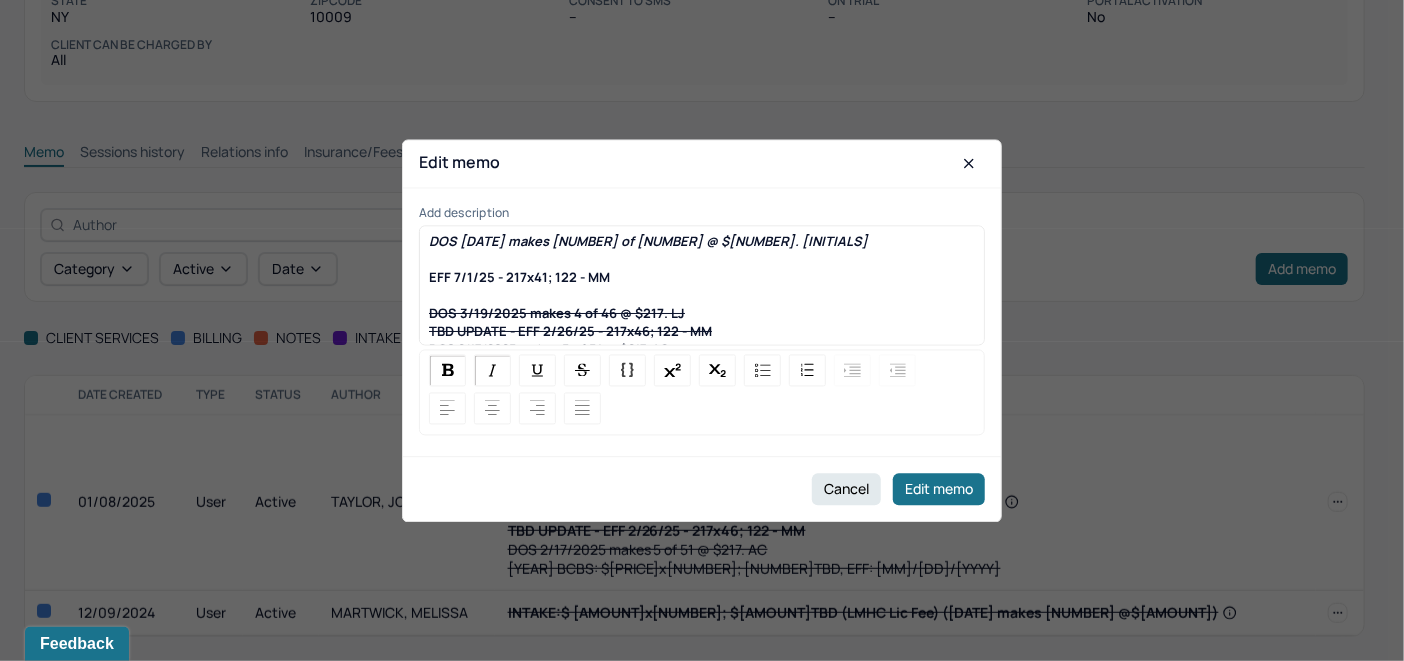 click on "DOS [DATE] makes [NUMBER] of [NUMBER] @ $[NUMBER]. [INITIALS]" at bounding box center [648, 241] 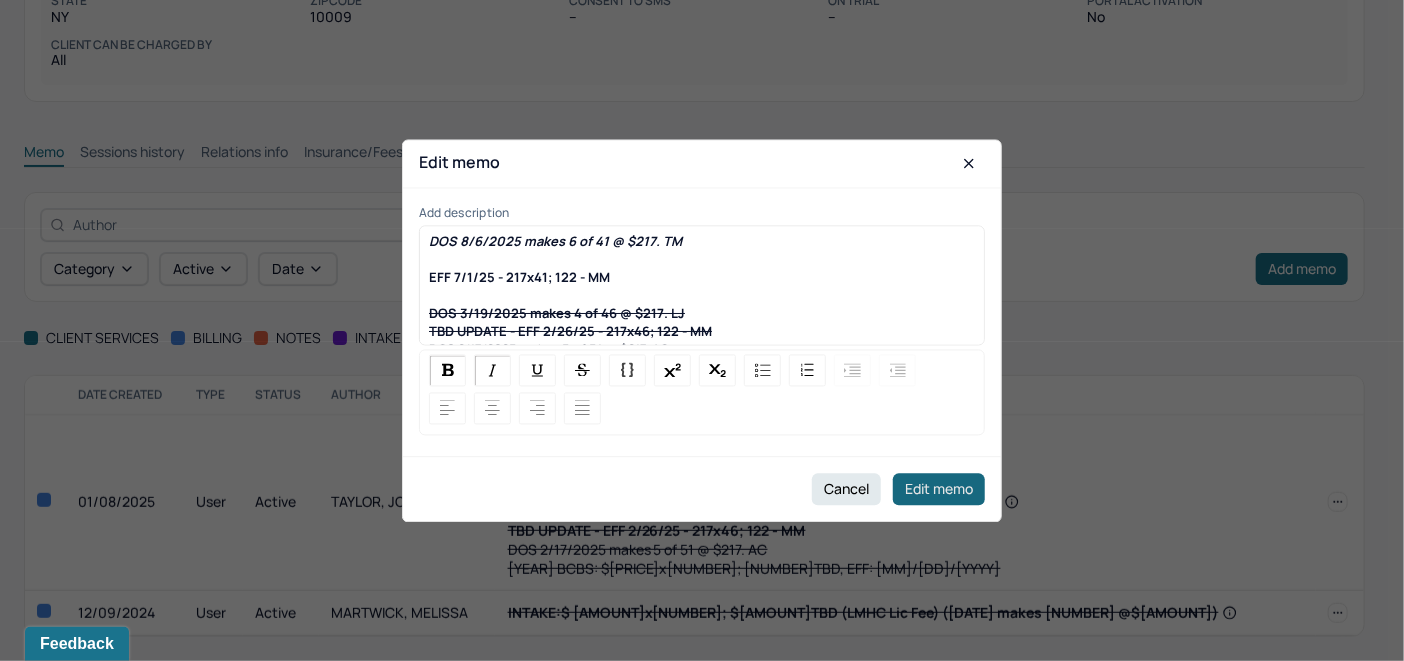 click on "Edit memo" at bounding box center [939, 489] 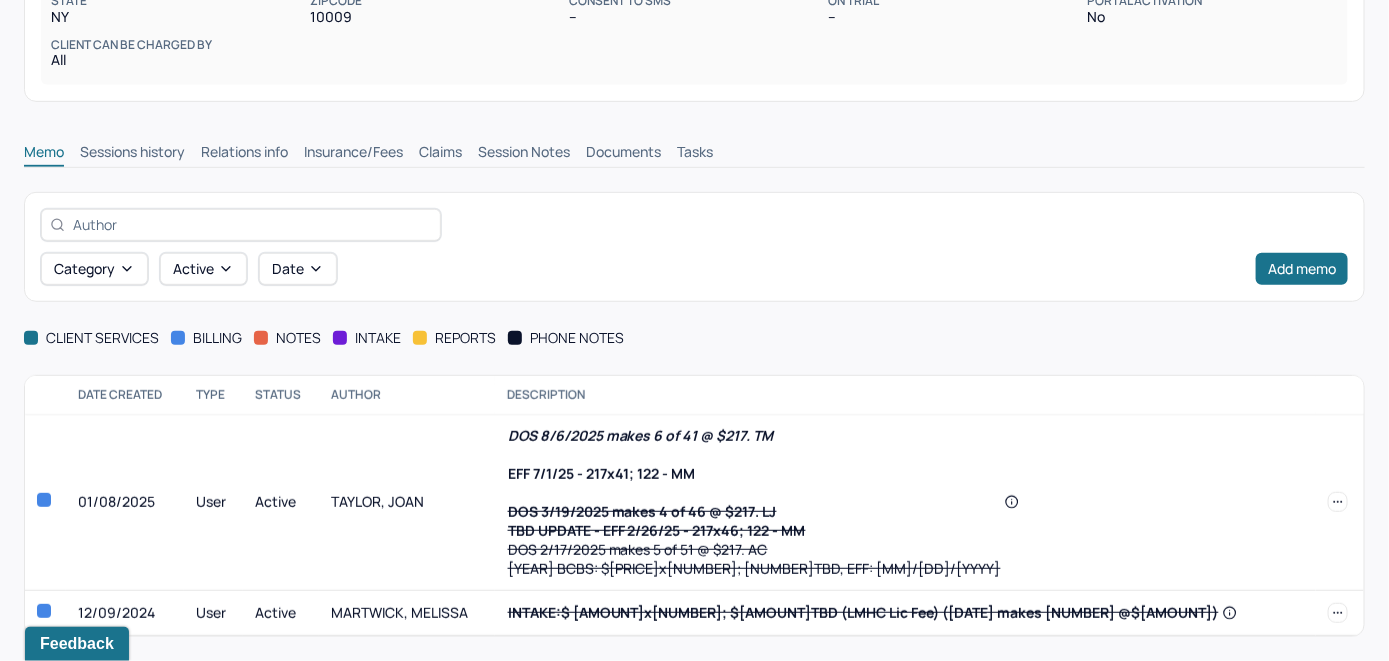 click on "Insurance/Fees" at bounding box center [353, 154] 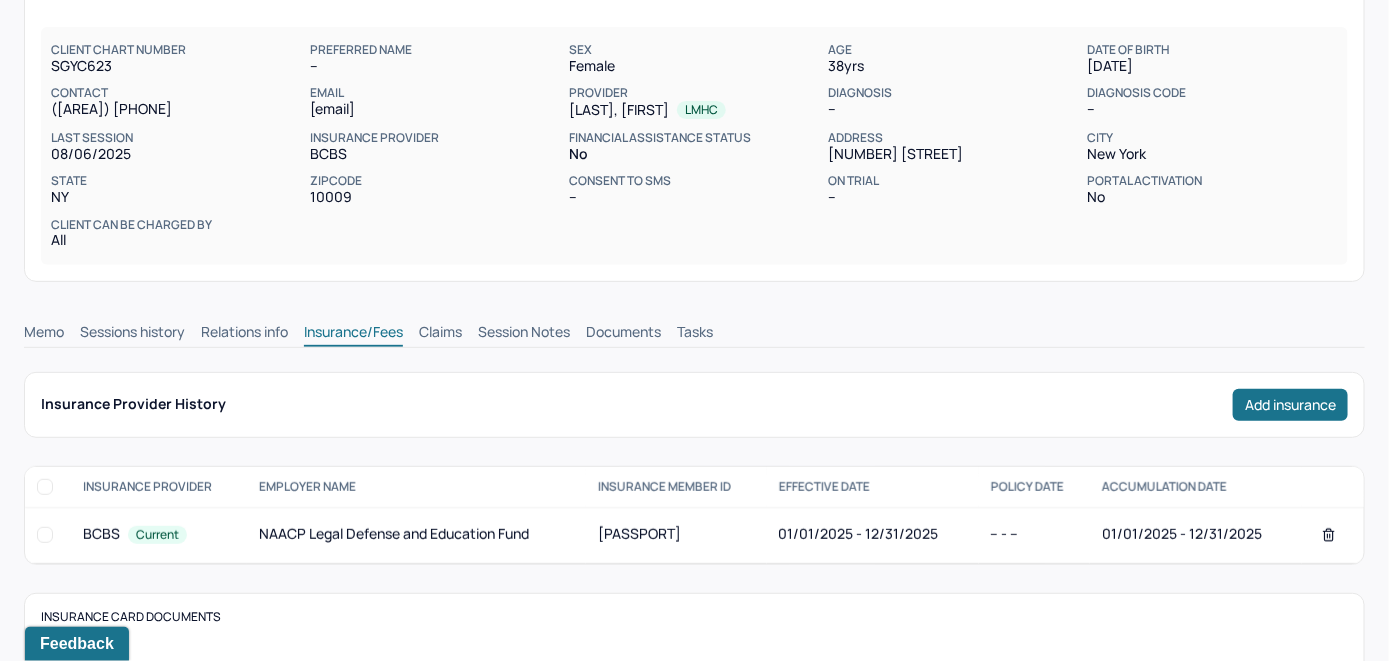 scroll, scrollTop: 0, scrollLeft: 0, axis: both 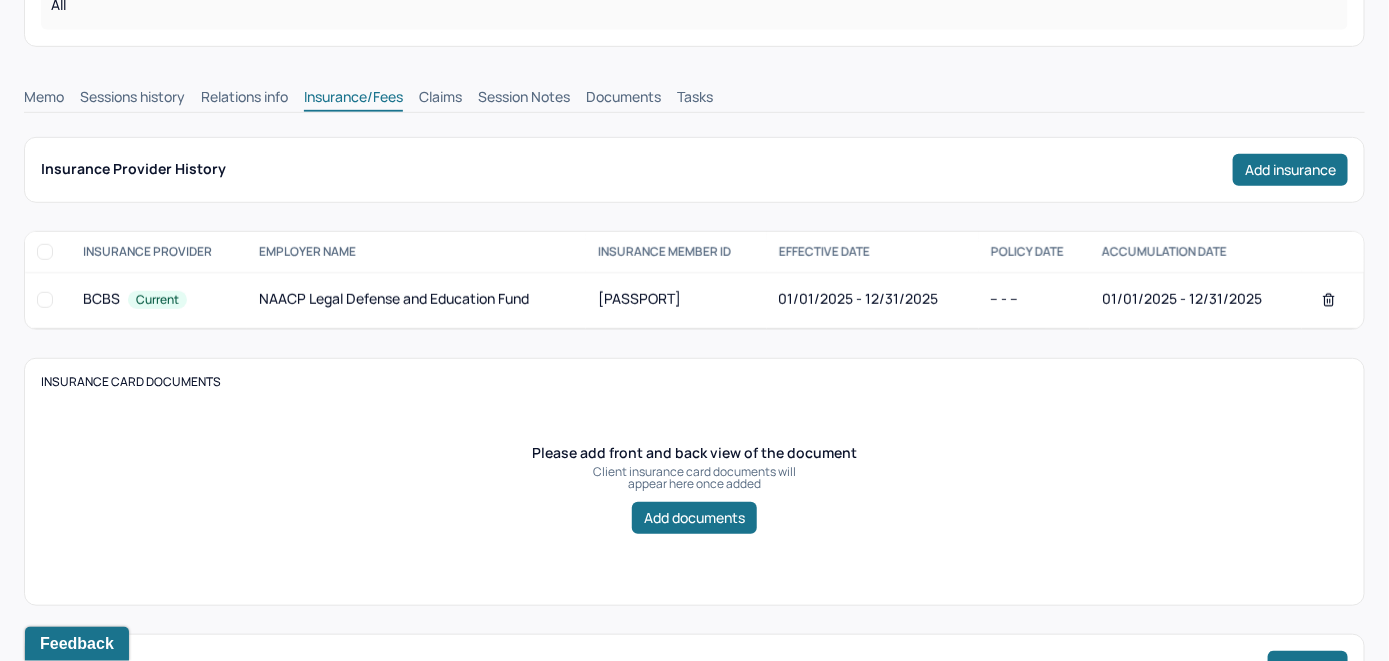 click on "Memo" at bounding box center (44, 99) 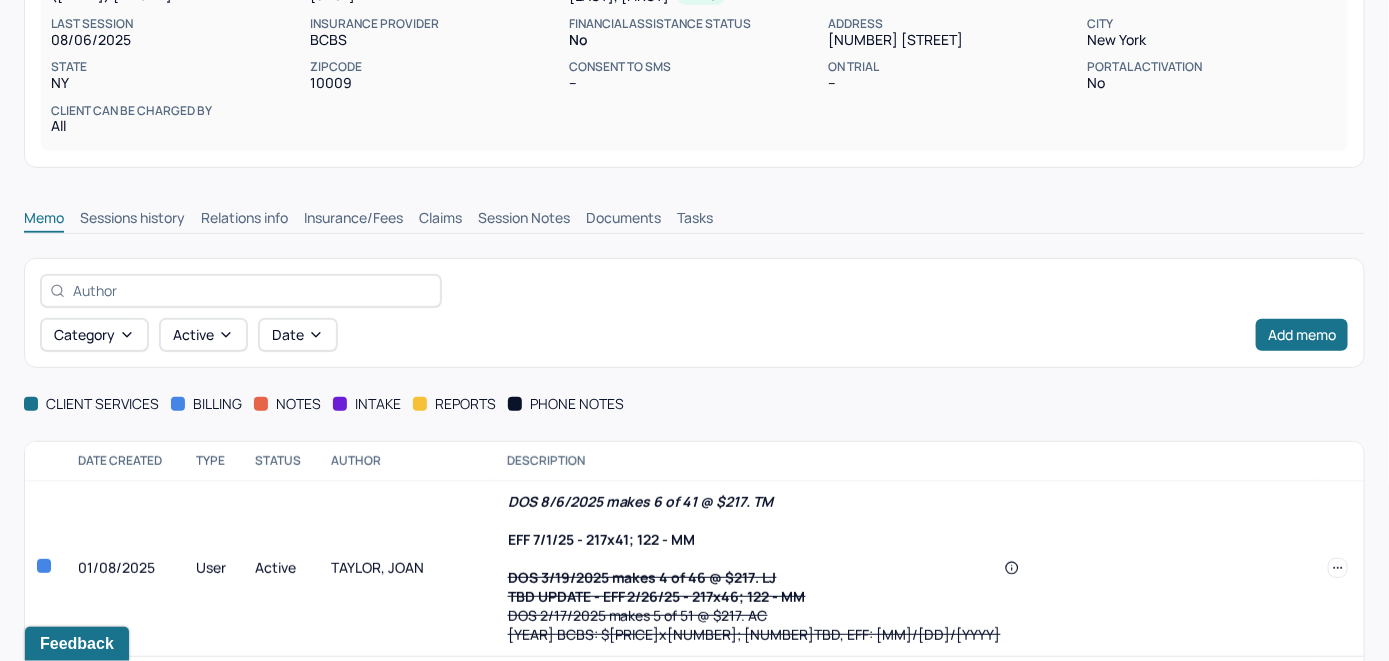 scroll, scrollTop: 389, scrollLeft: 0, axis: vertical 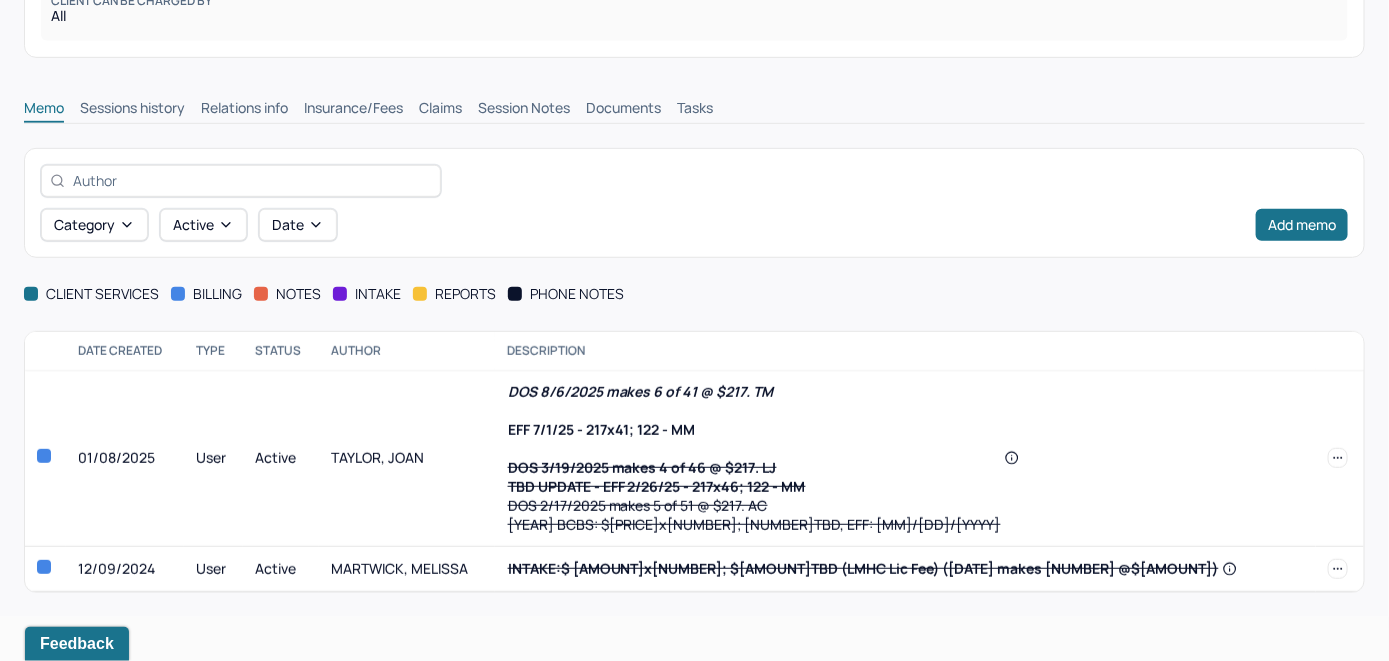 click on "Insurance/Fees" at bounding box center [353, 110] 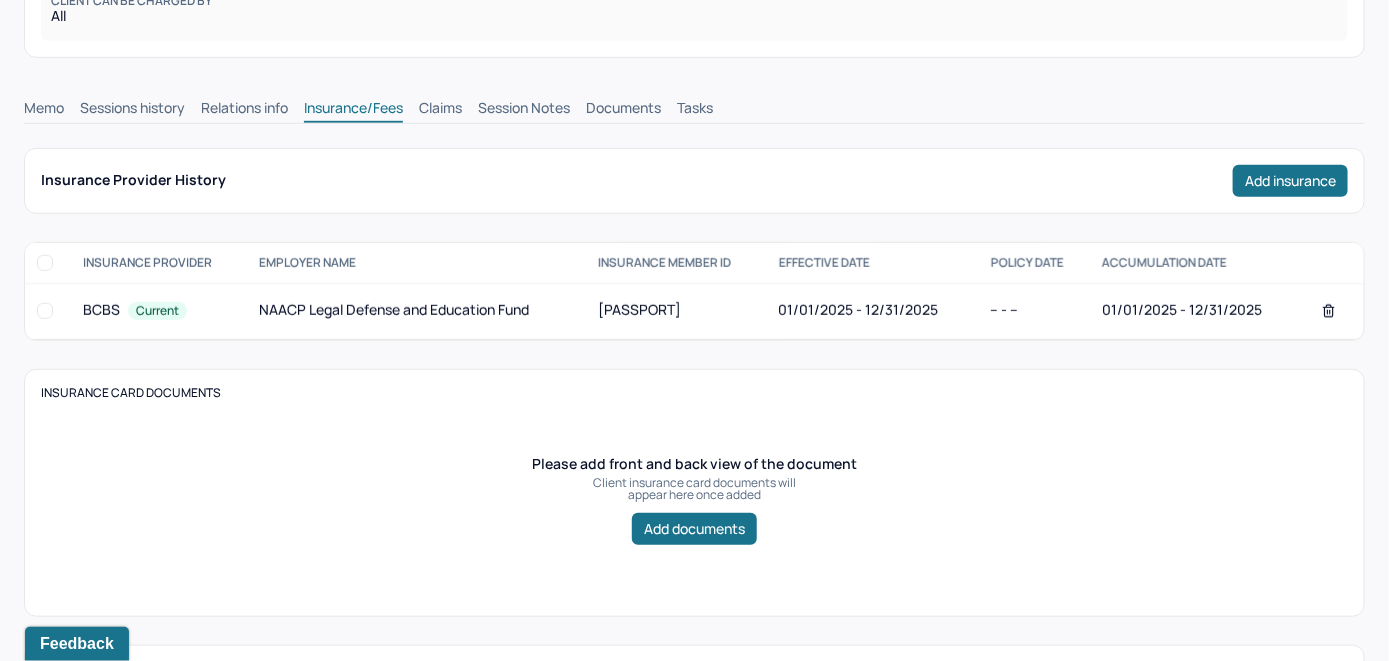 click on "Claims" at bounding box center [440, 110] 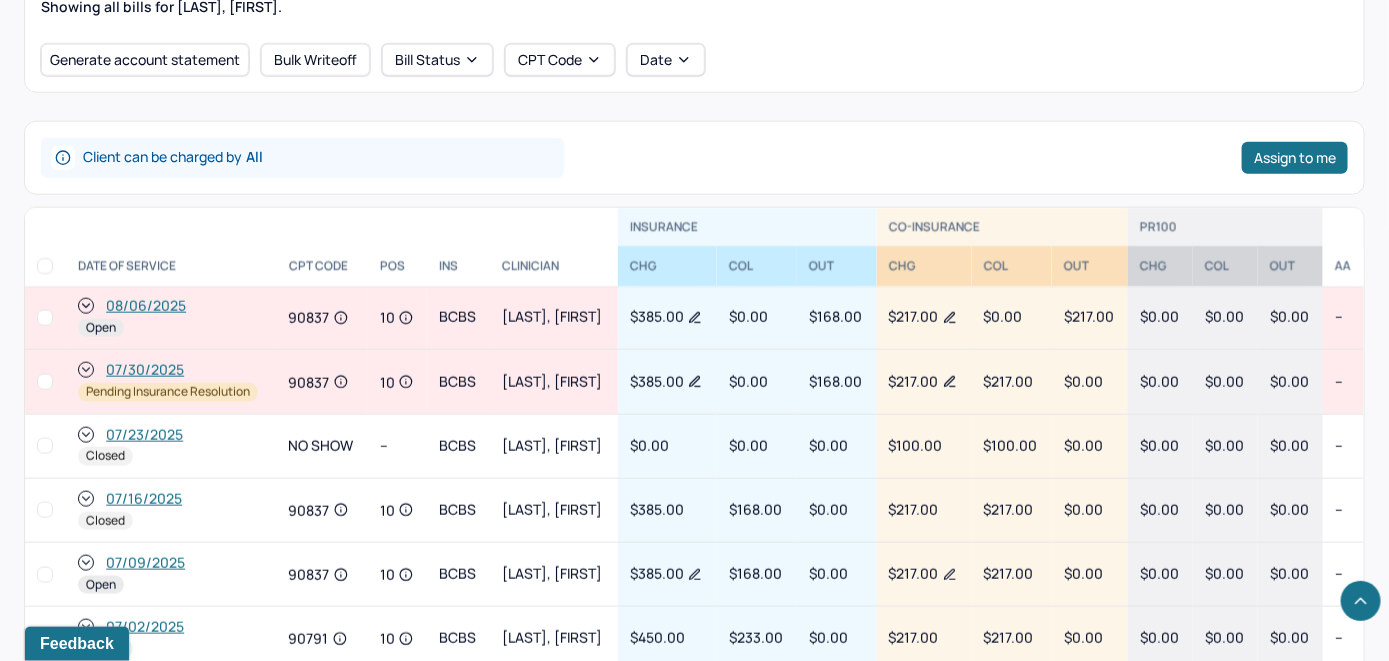 scroll, scrollTop: 789, scrollLeft: 0, axis: vertical 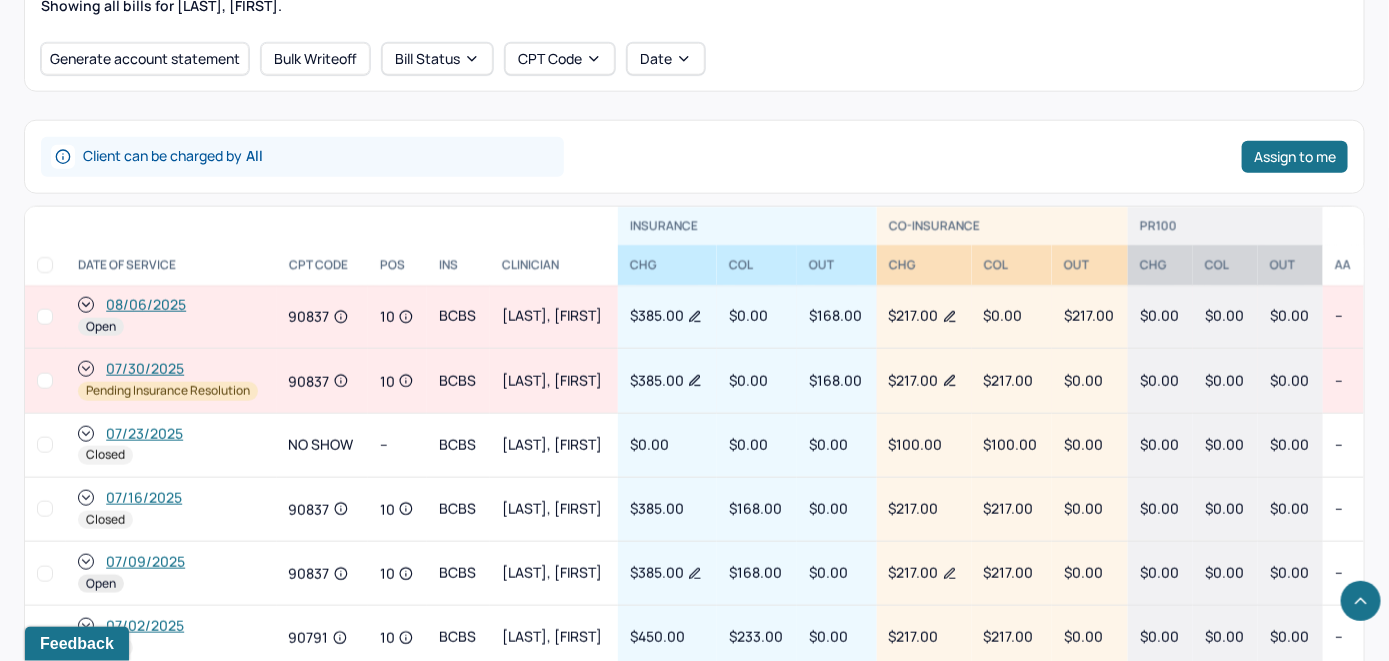 click on "08/06/2025" at bounding box center [146, 305] 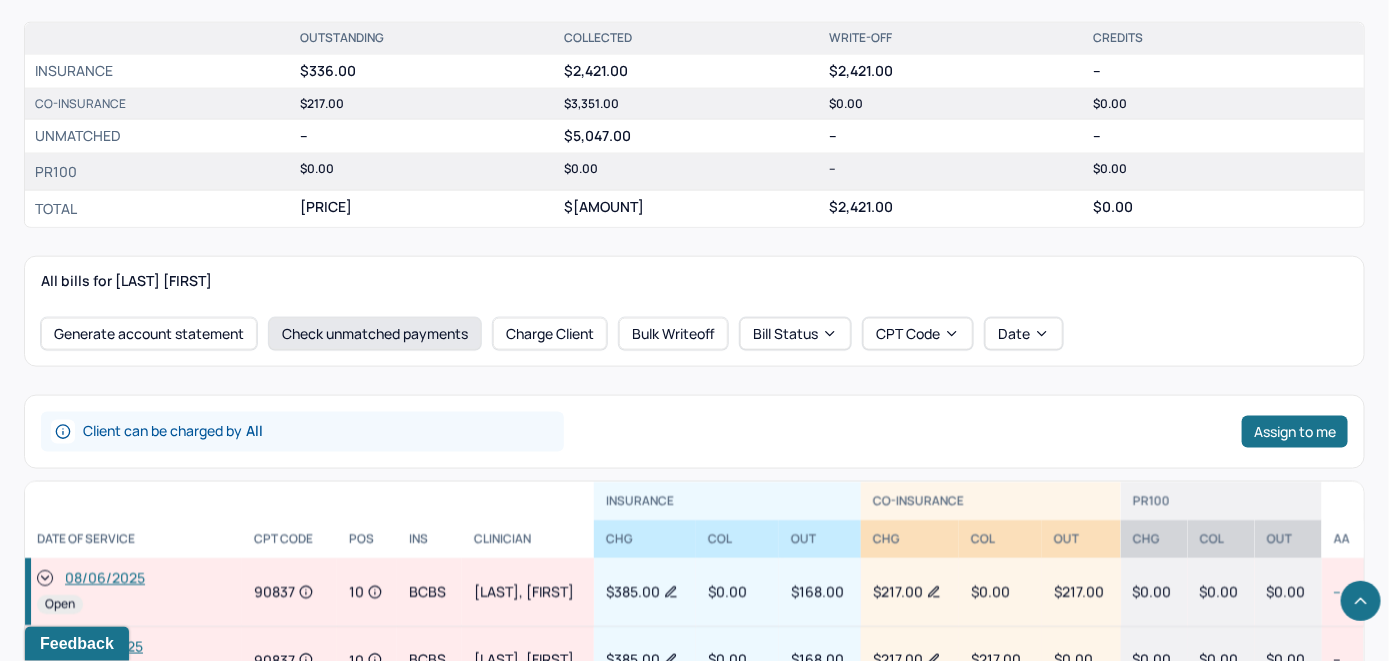 scroll, scrollTop: 816, scrollLeft: 0, axis: vertical 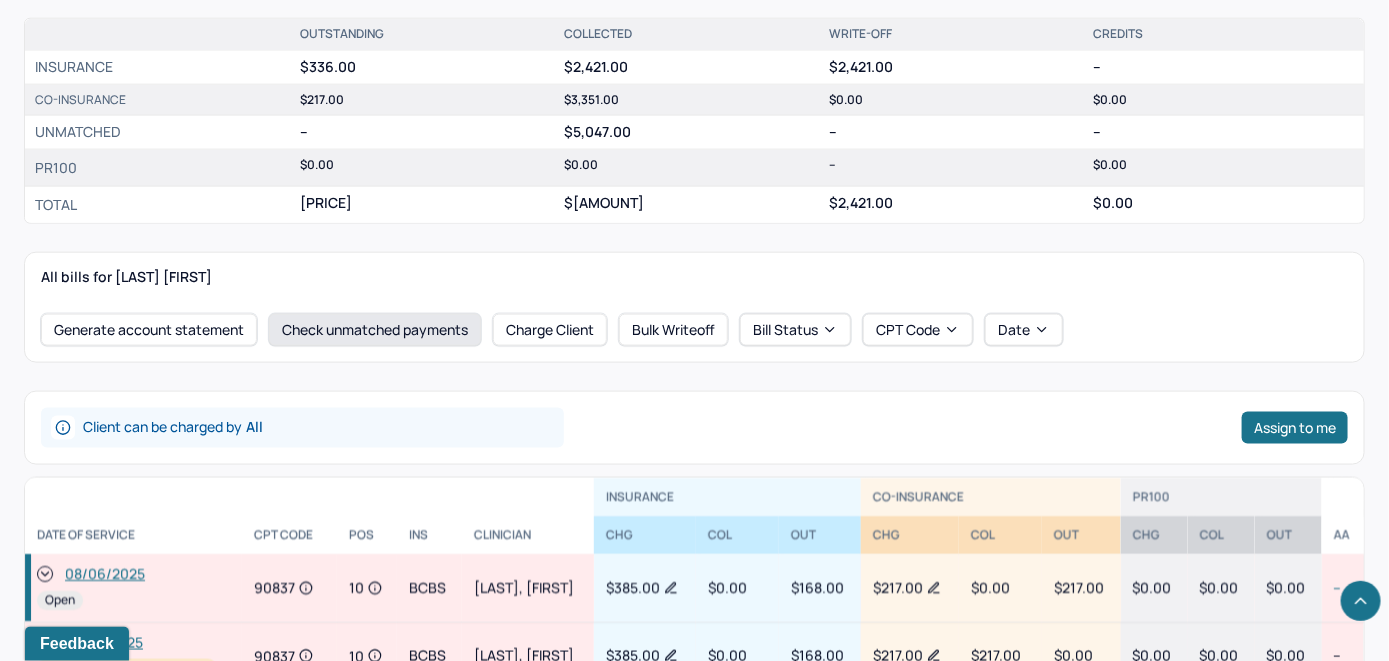 click on "Check unmatched payments" at bounding box center [375, 330] 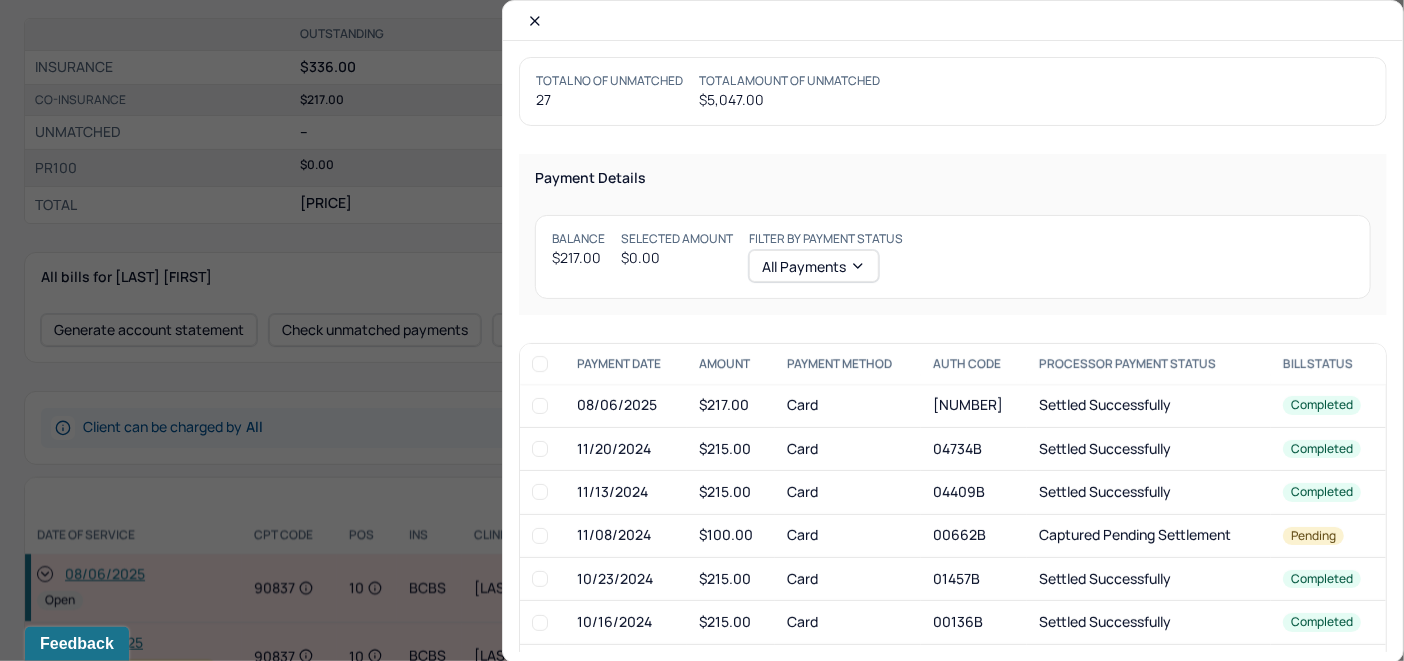 click at bounding box center [540, 406] 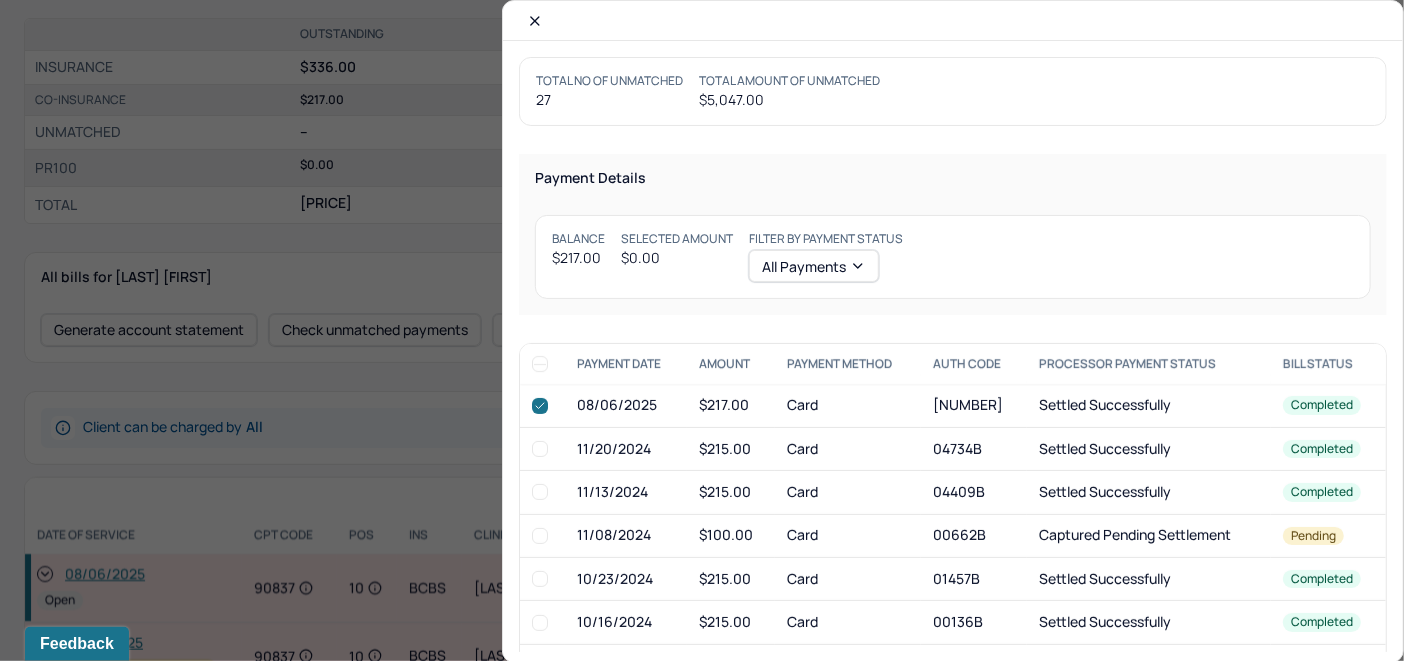checkbox on "true" 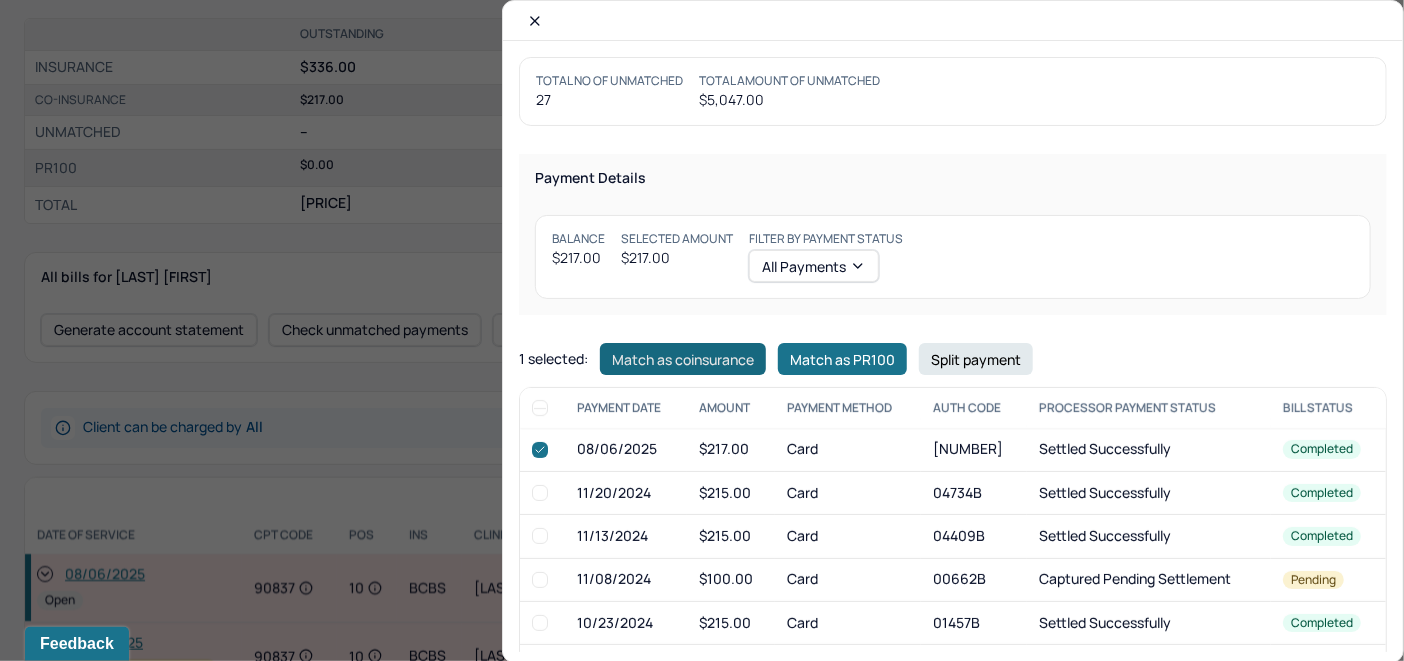 click on "Match as coinsurance" at bounding box center (683, 359) 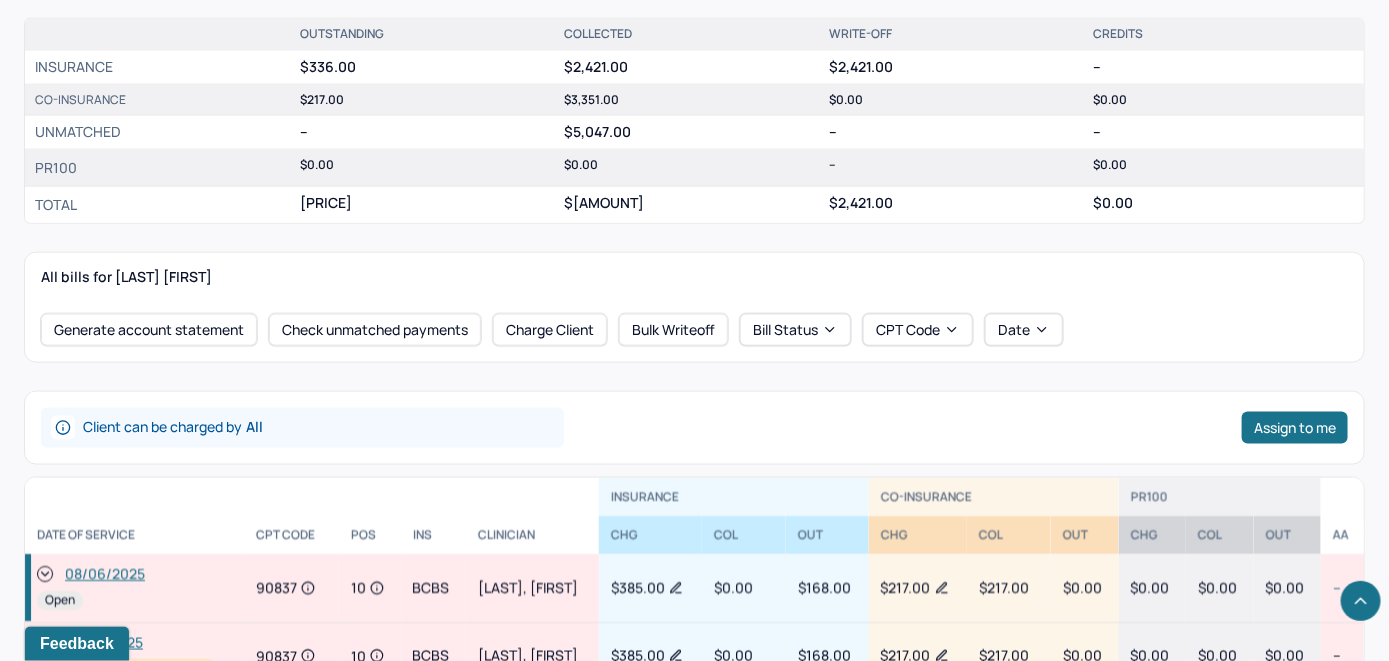 drag, startPoint x: 42, startPoint y: 570, endPoint x: 44, endPoint y: 559, distance: 11.18034 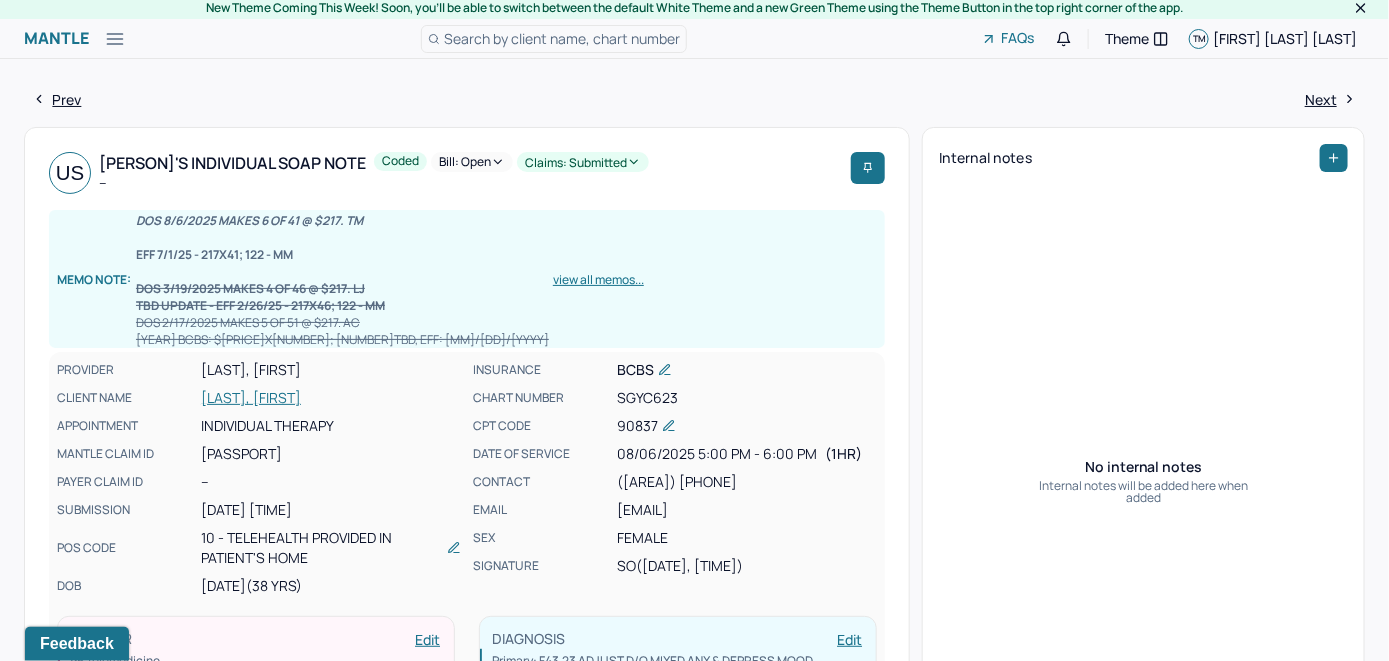 scroll, scrollTop: 0, scrollLeft: 0, axis: both 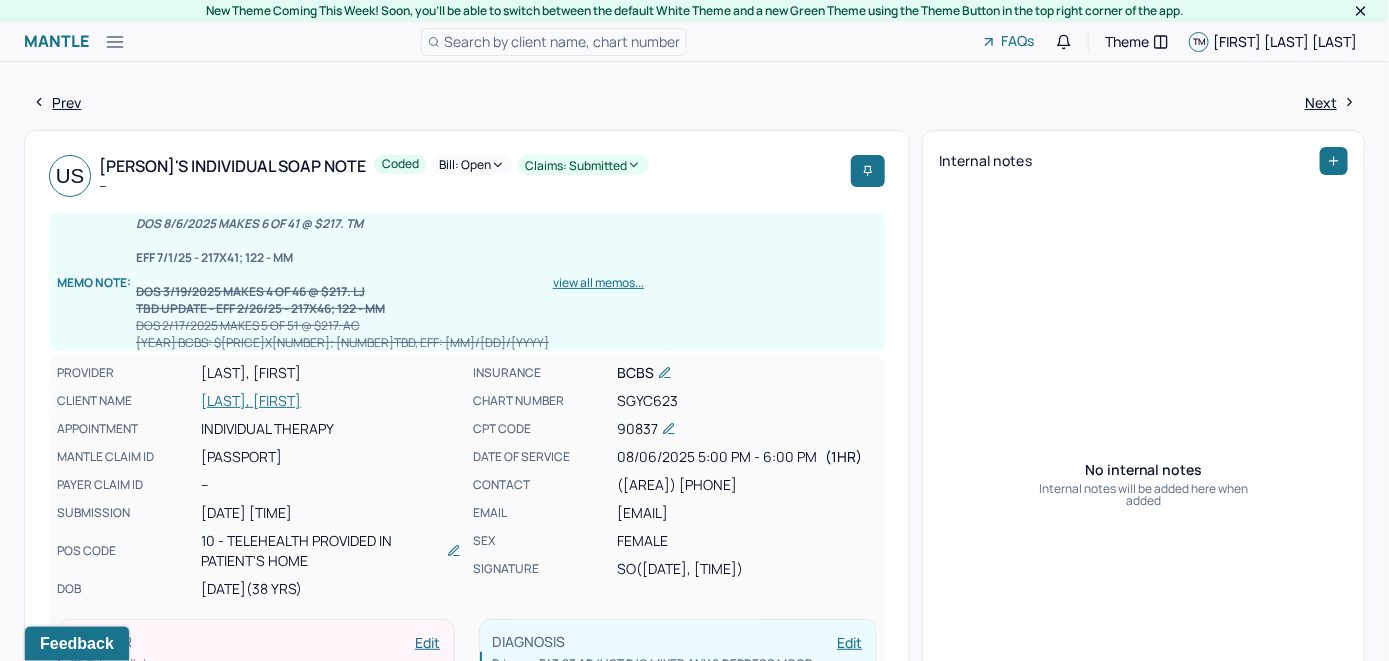 click on "Bill: Open" at bounding box center (472, 165) 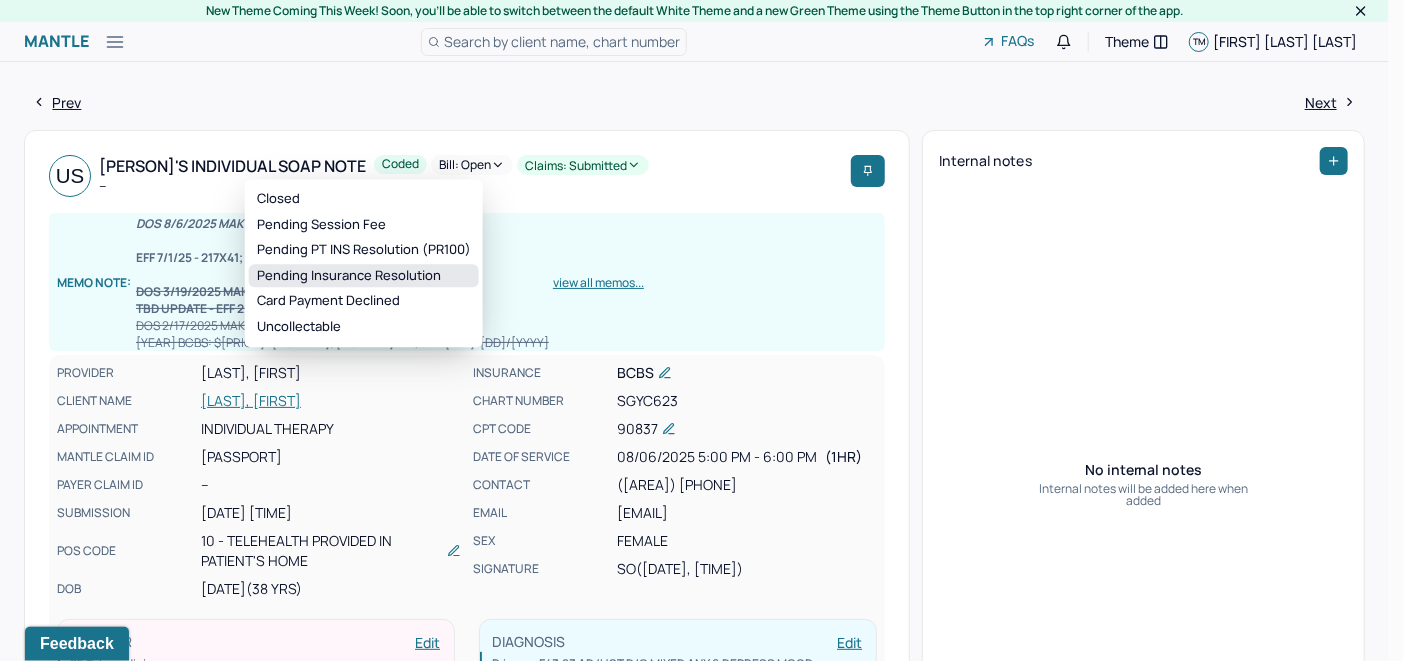 click on "Pending Insurance Resolution" at bounding box center [364, 276] 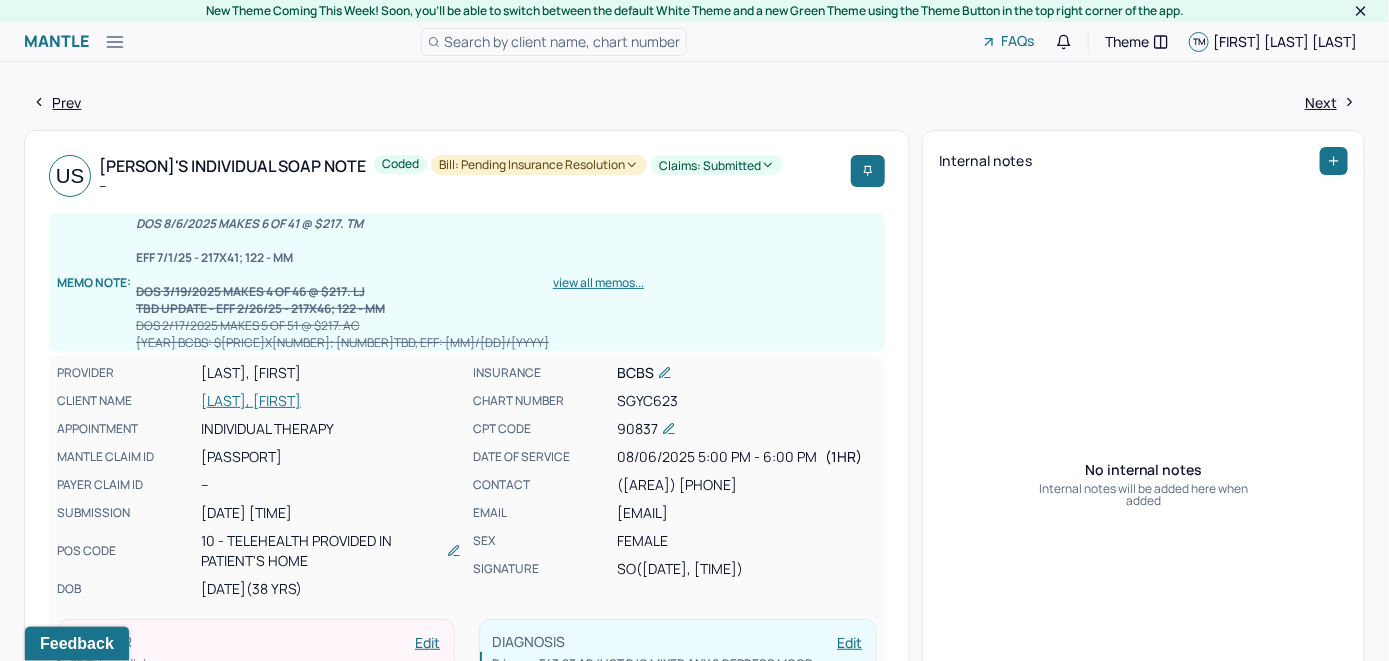 click on "Search by client name, chart number" at bounding box center (562, 41) 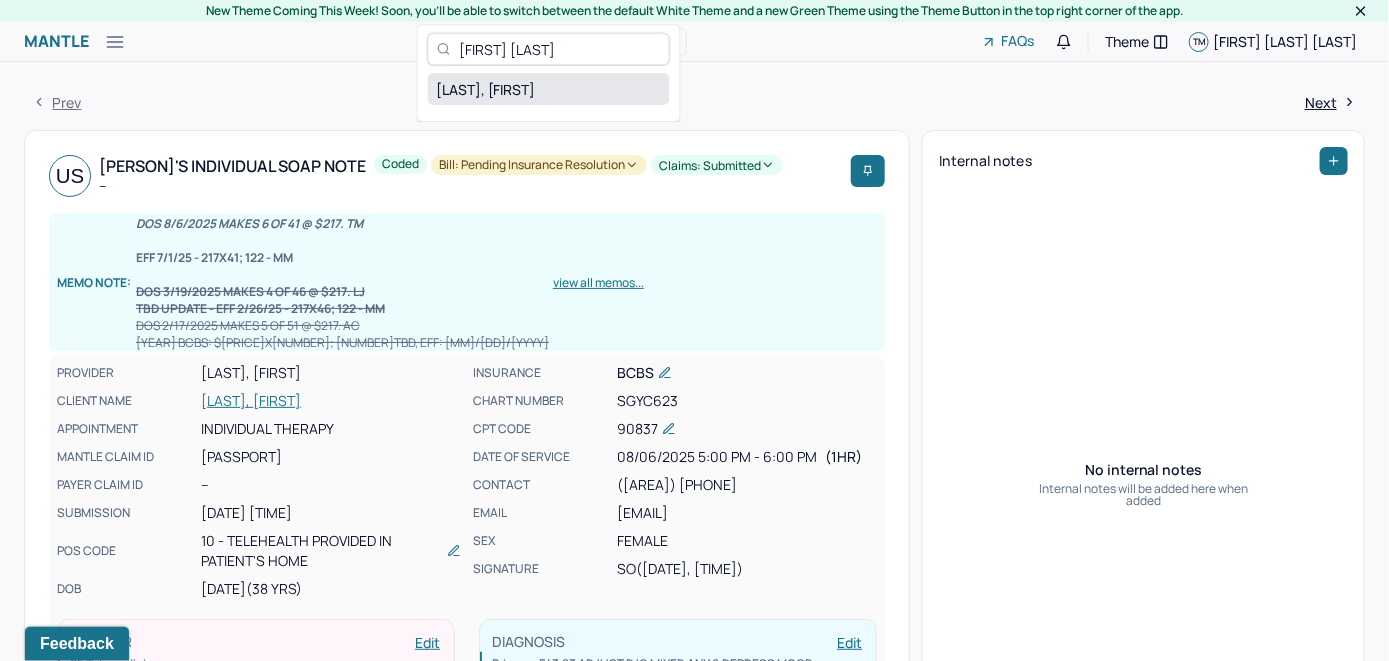 type on "[FIRST] [LAST]" 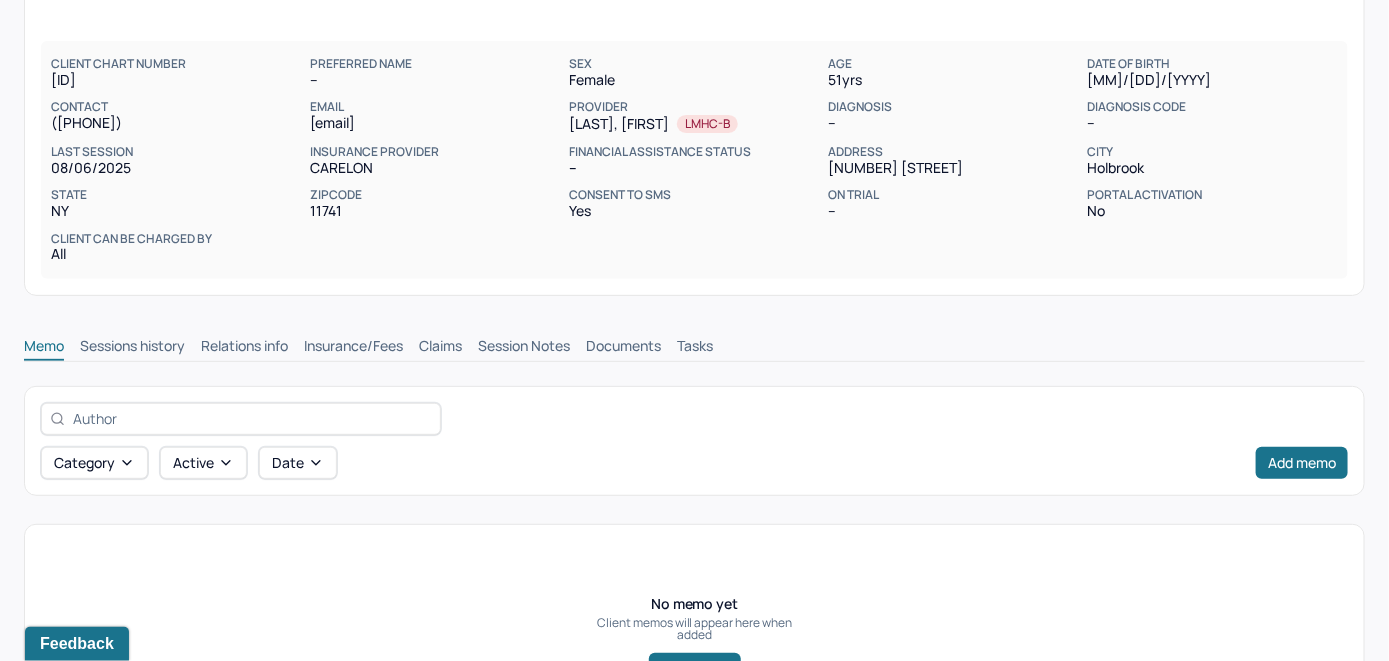 scroll, scrollTop: 314, scrollLeft: 0, axis: vertical 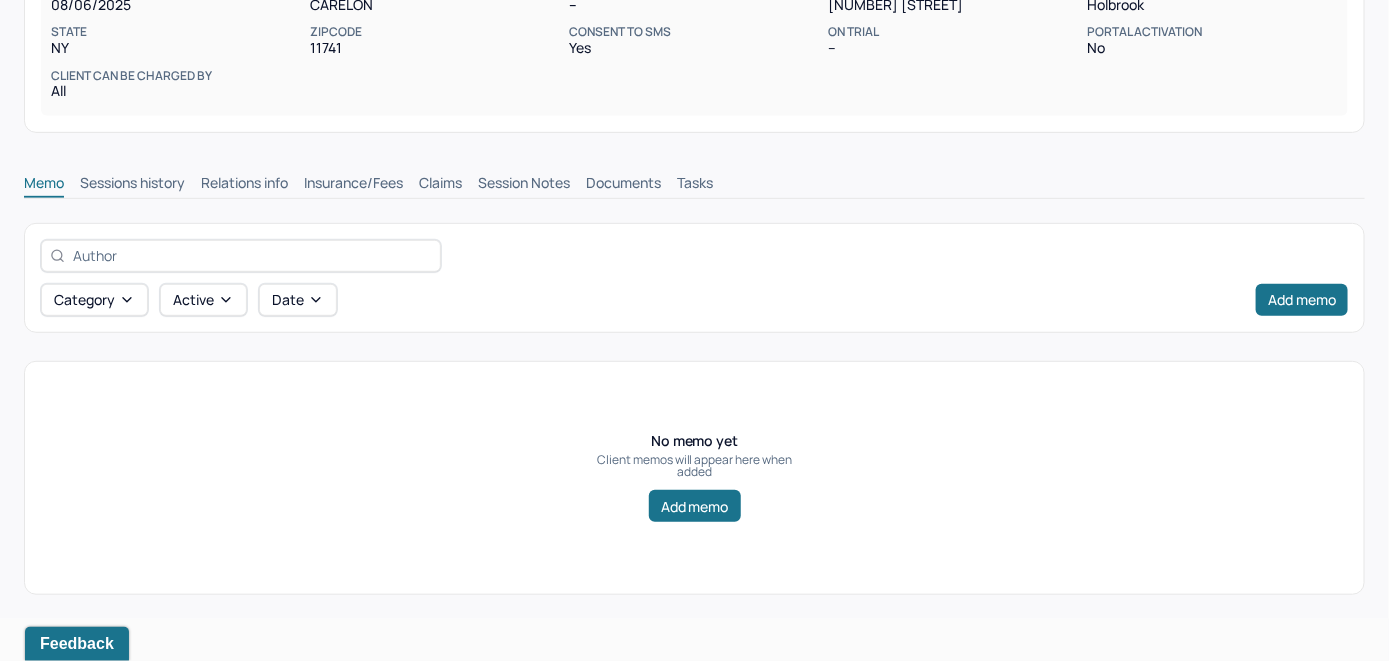 click on "Insurance/Fees" at bounding box center [353, 185] 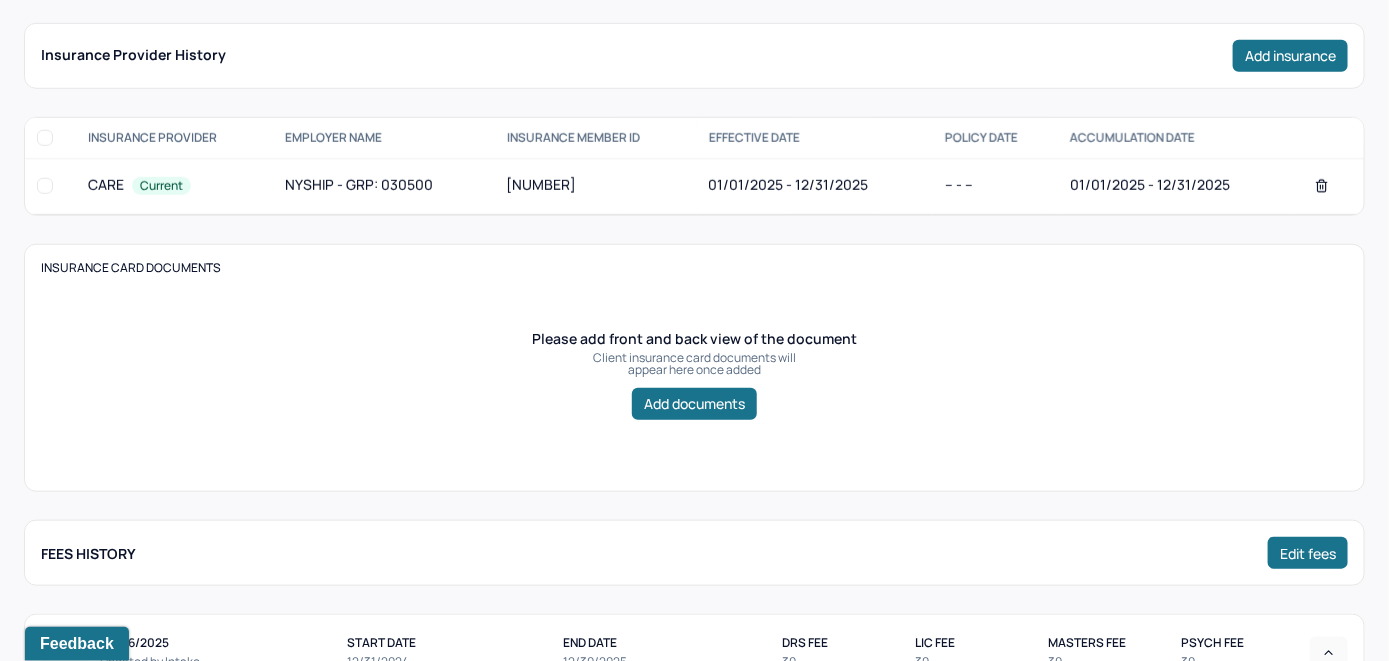 scroll, scrollTop: 414, scrollLeft: 0, axis: vertical 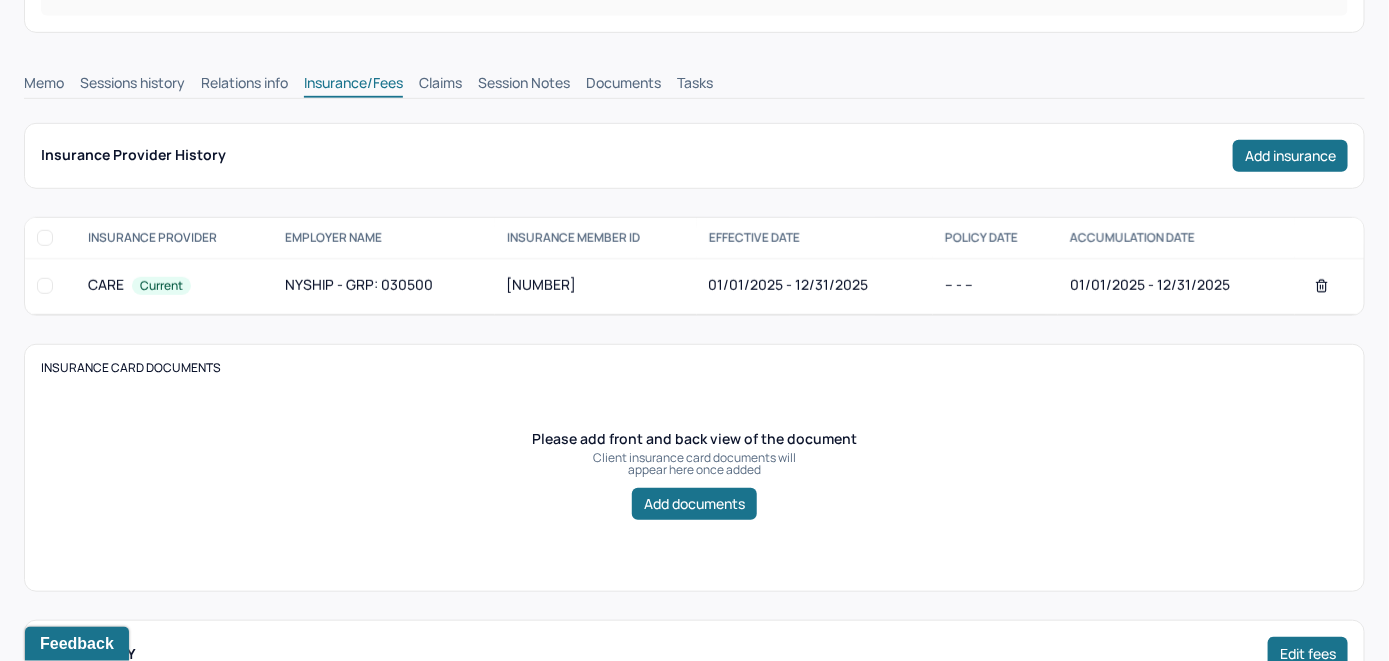 click on "Claims" at bounding box center (440, 85) 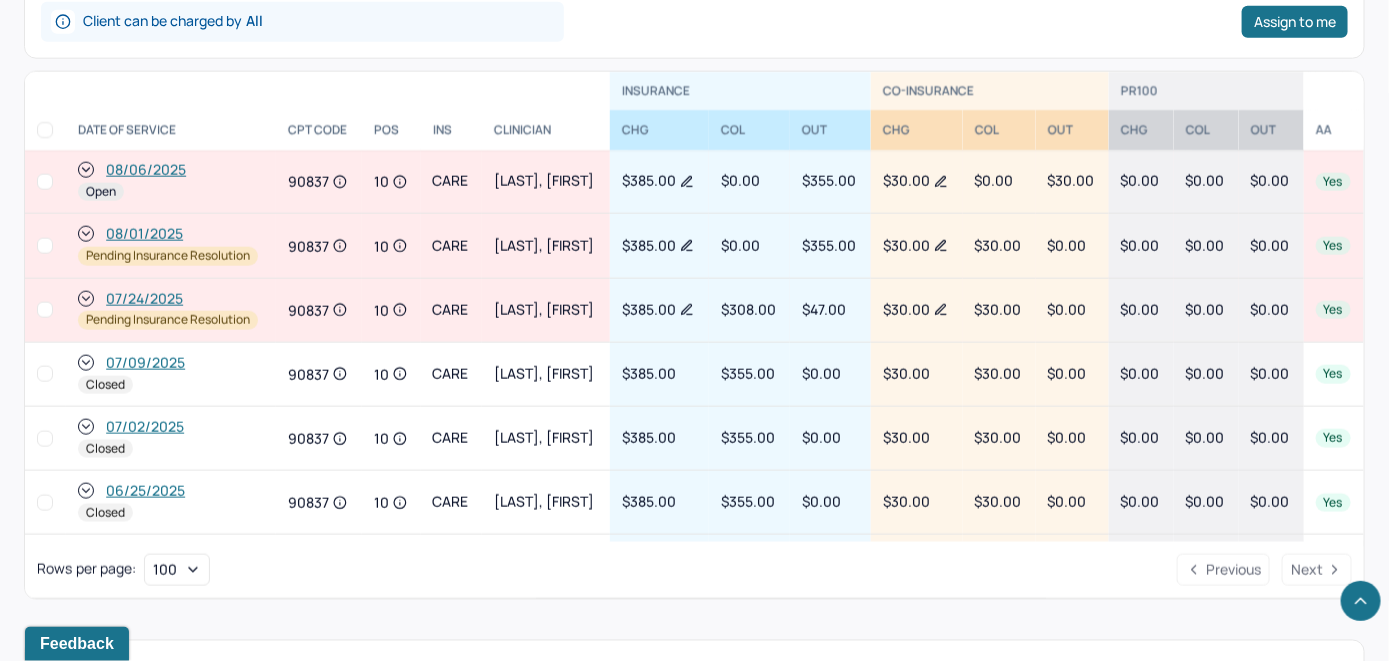 scroll, scrollTop: 1114, scrollLeft: 0, axis: vertical 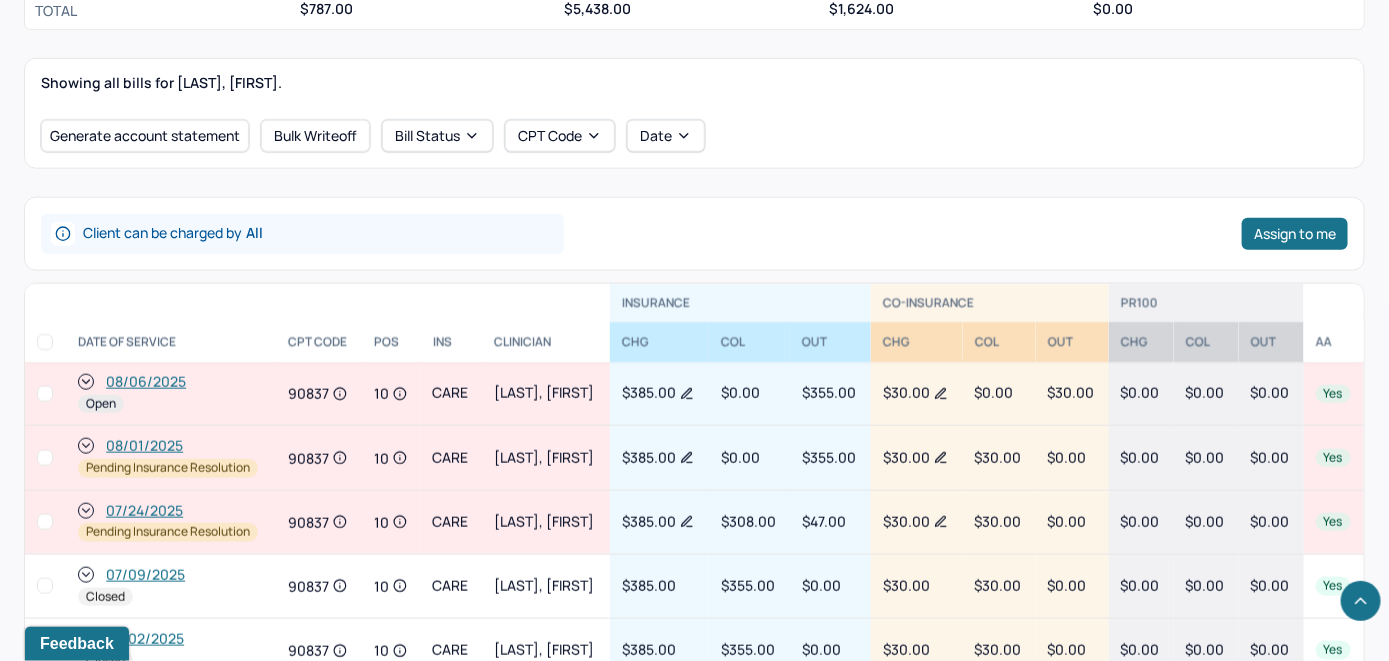 click on "08/06/2025" at bounding box center [146, 382] 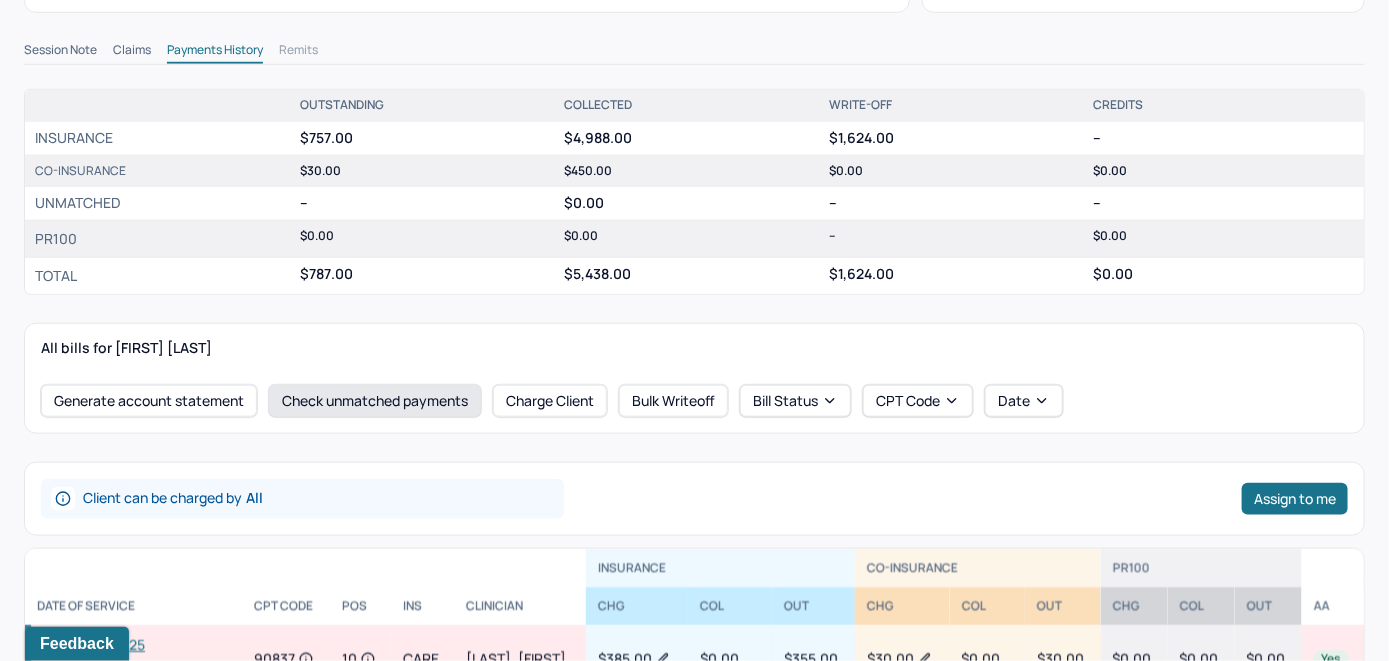 scroll, scrollTop: 600, scrollLeft: 0, axis: vertical 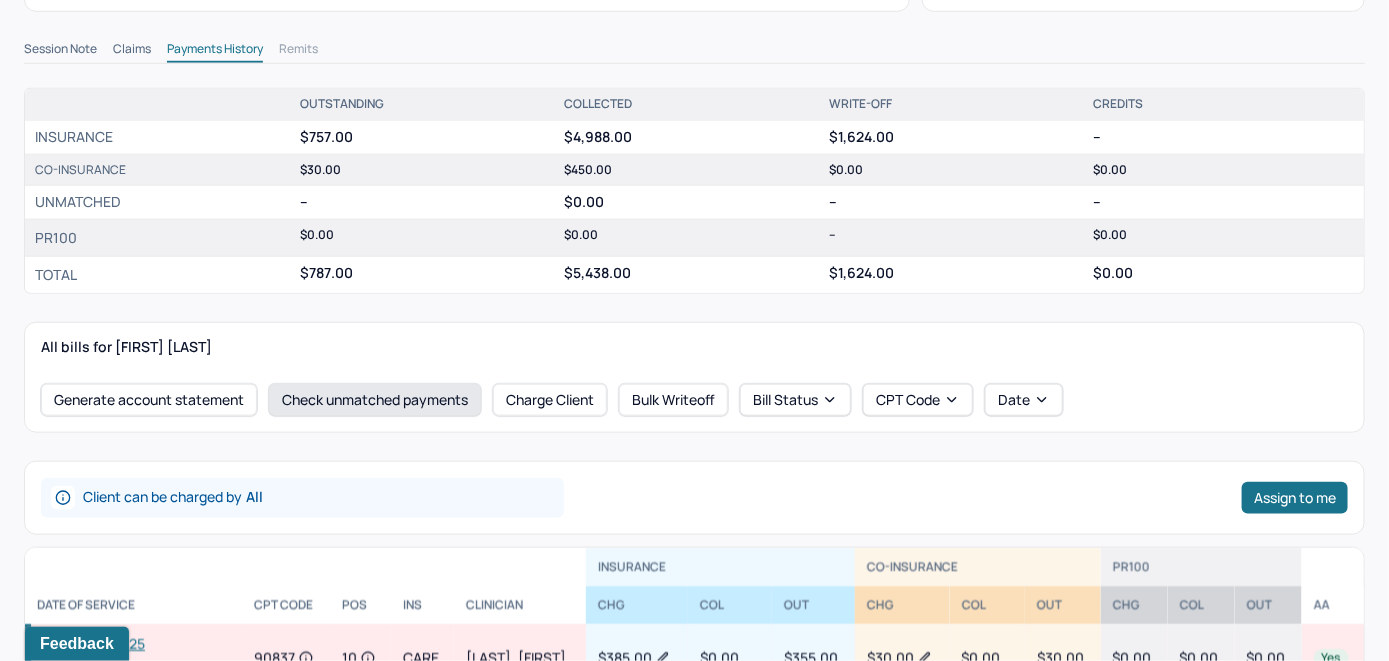 click on "Check unmatched payments" at bounding box center (375, 400) 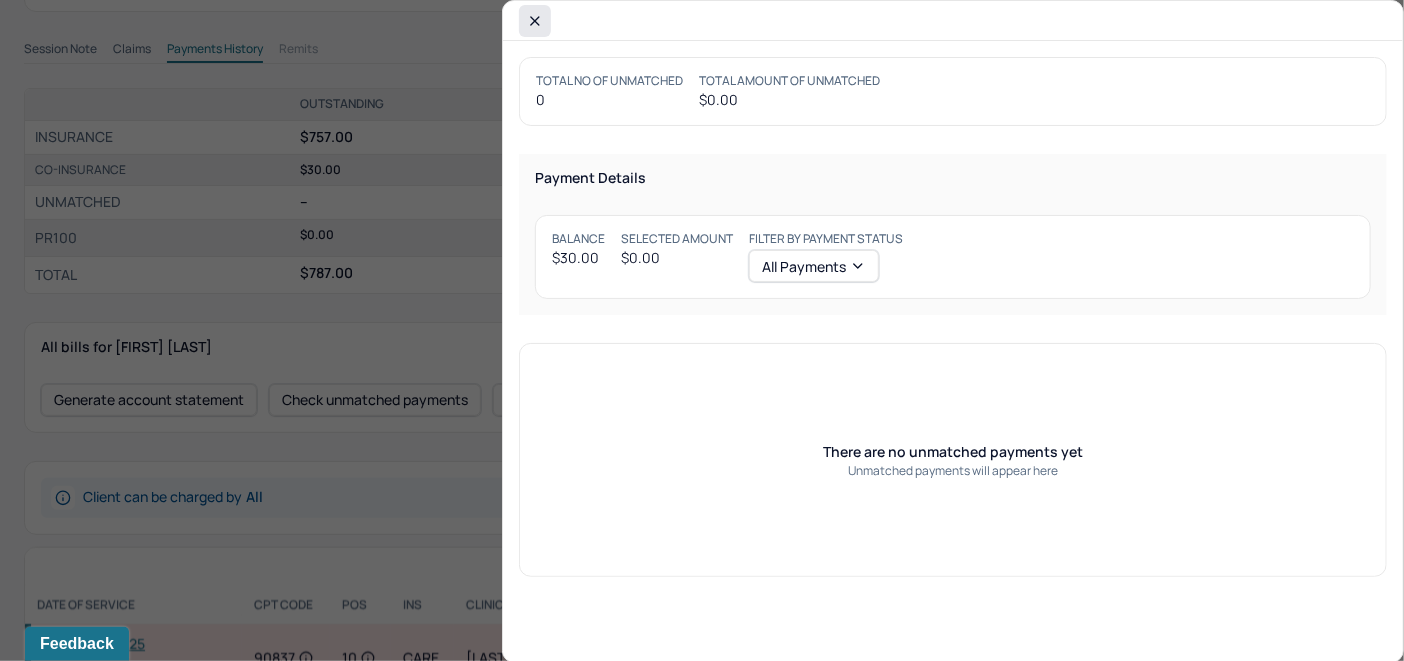 click 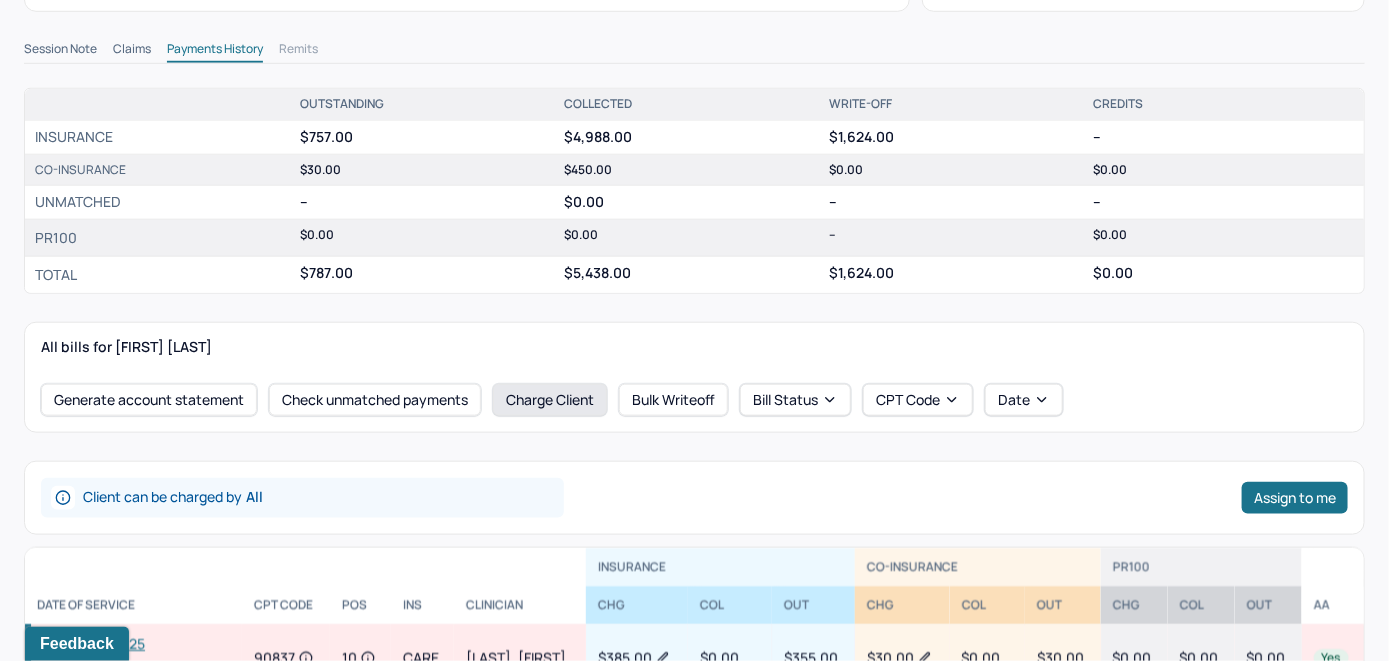 click on "Charge Client" at bounding box center [550, 400] 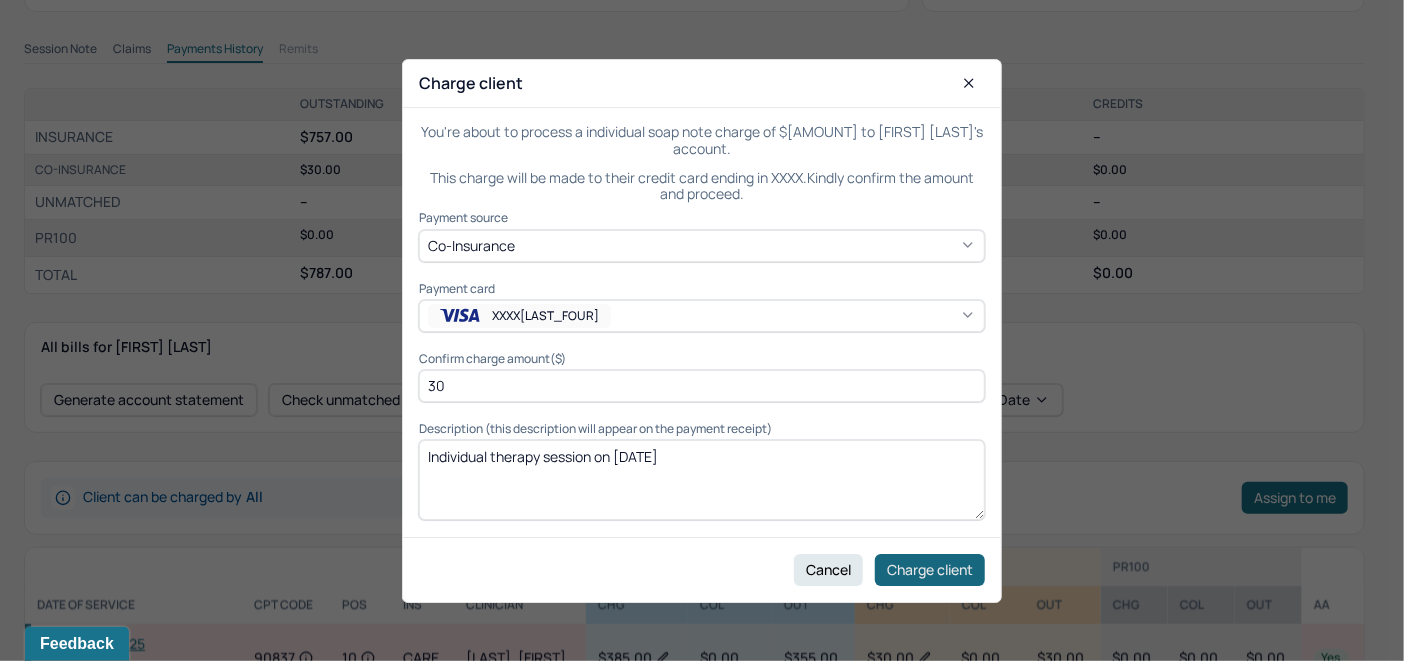 click on "Charge client" at bounding box center (930, 569) 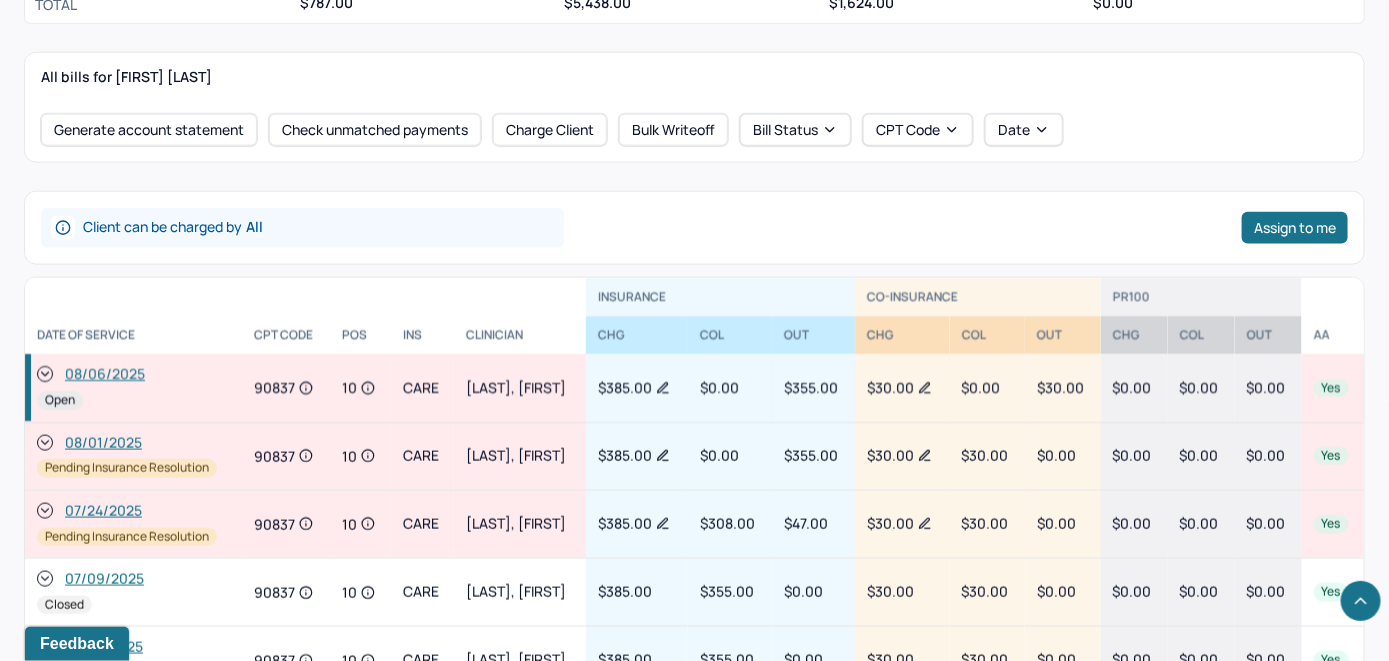 scroll, scrollTop: 1000, scrollLeft: 0, axis: vertical 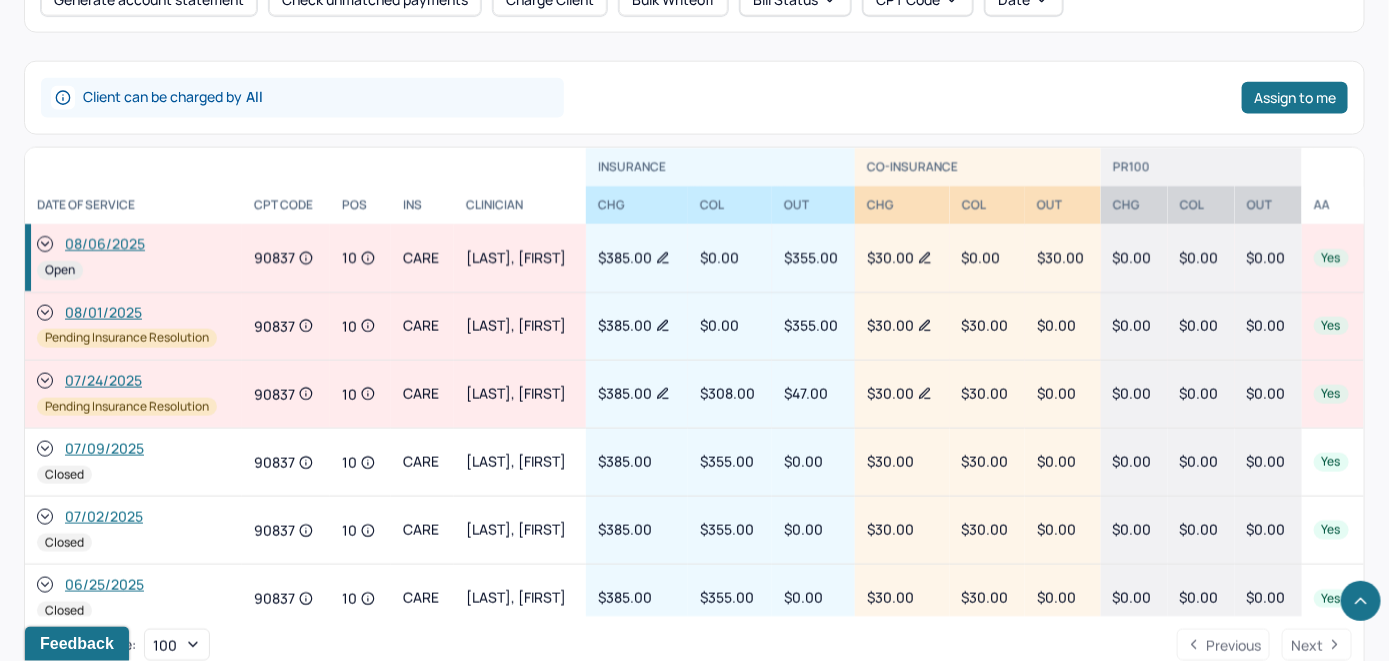 click 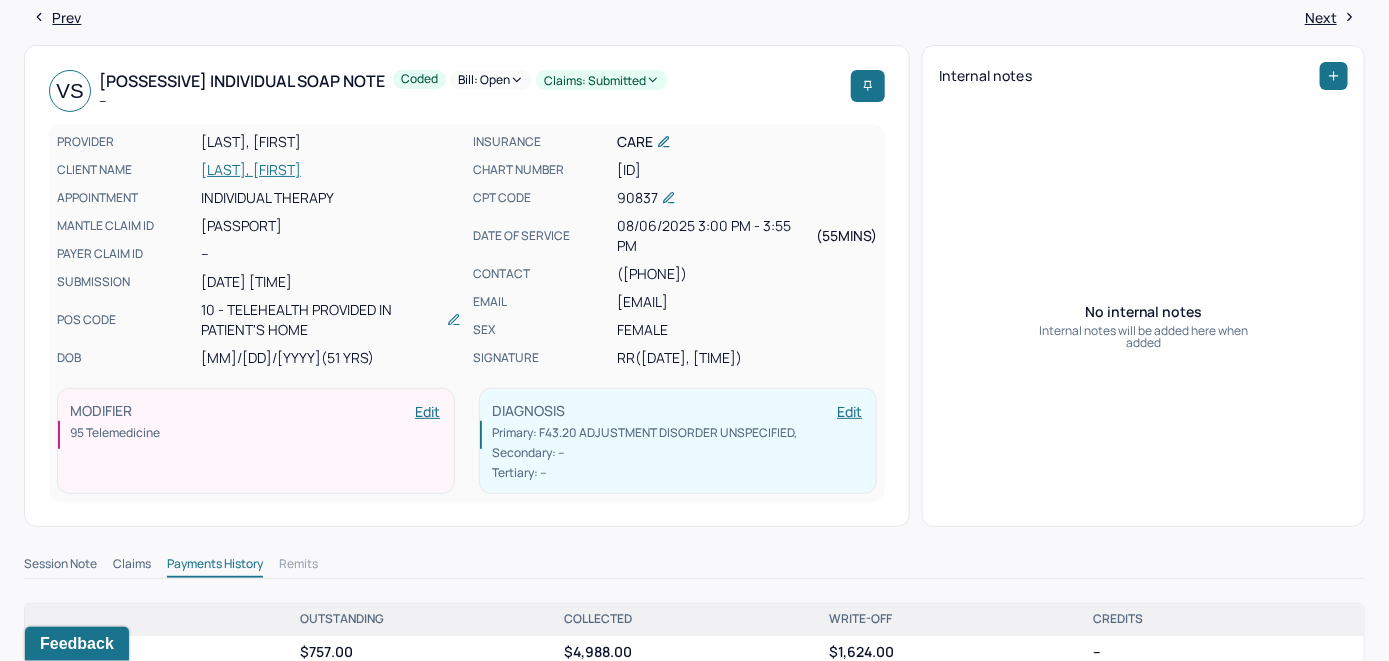 scroll, scrollTop: 0, scrollLeft: 0, axis: both 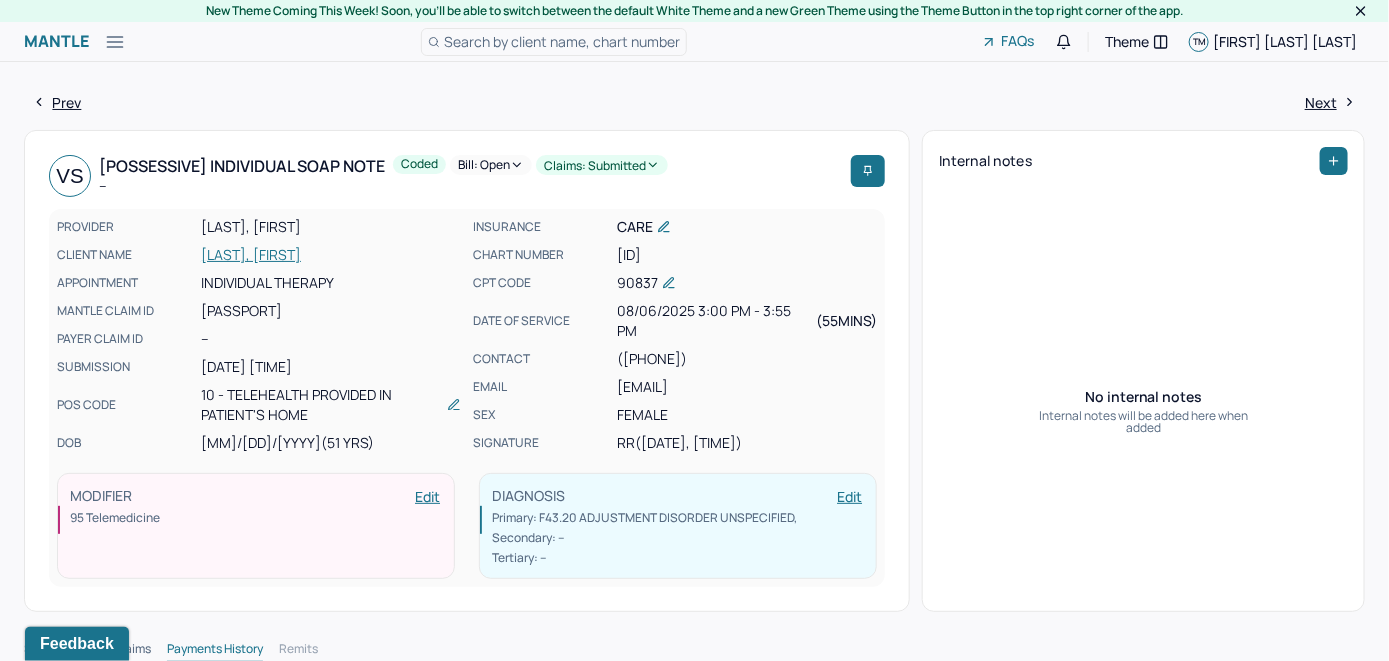 click on "Bill: Open" at bounding box center (491, 165) 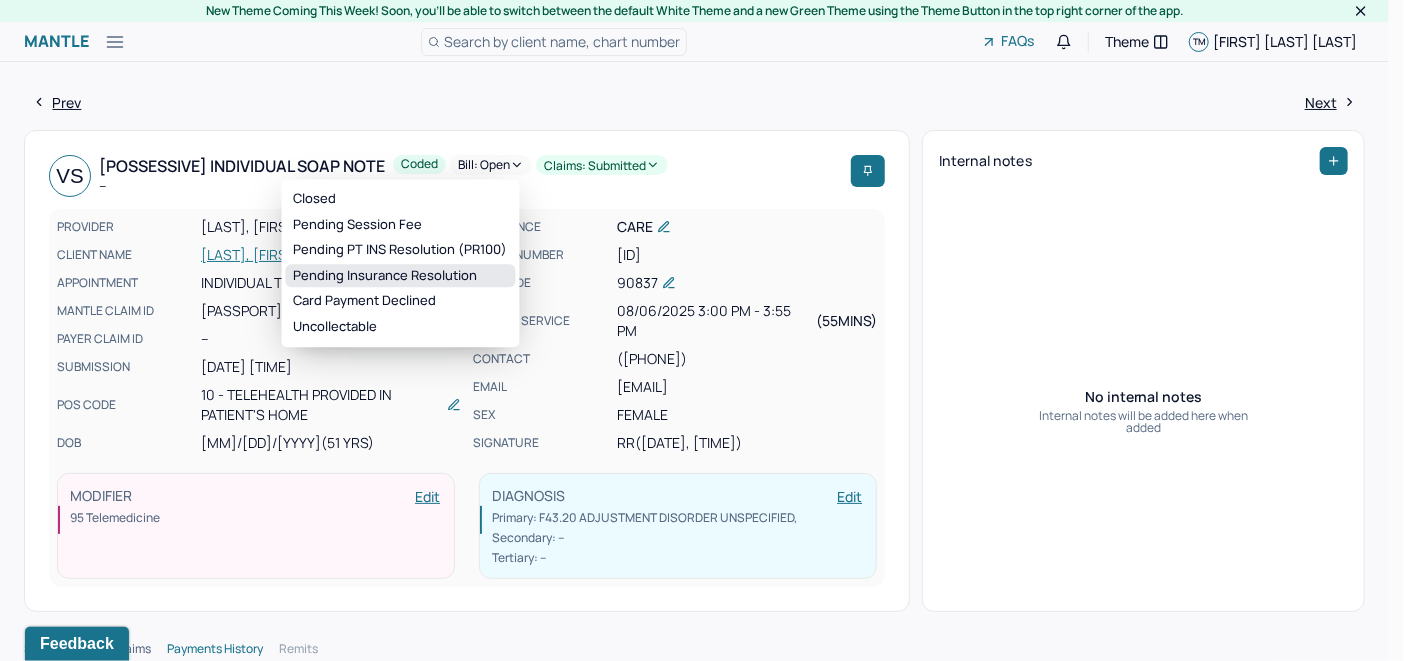 click on "Pending Insurance Resolution" at bounding box center [401, 276] 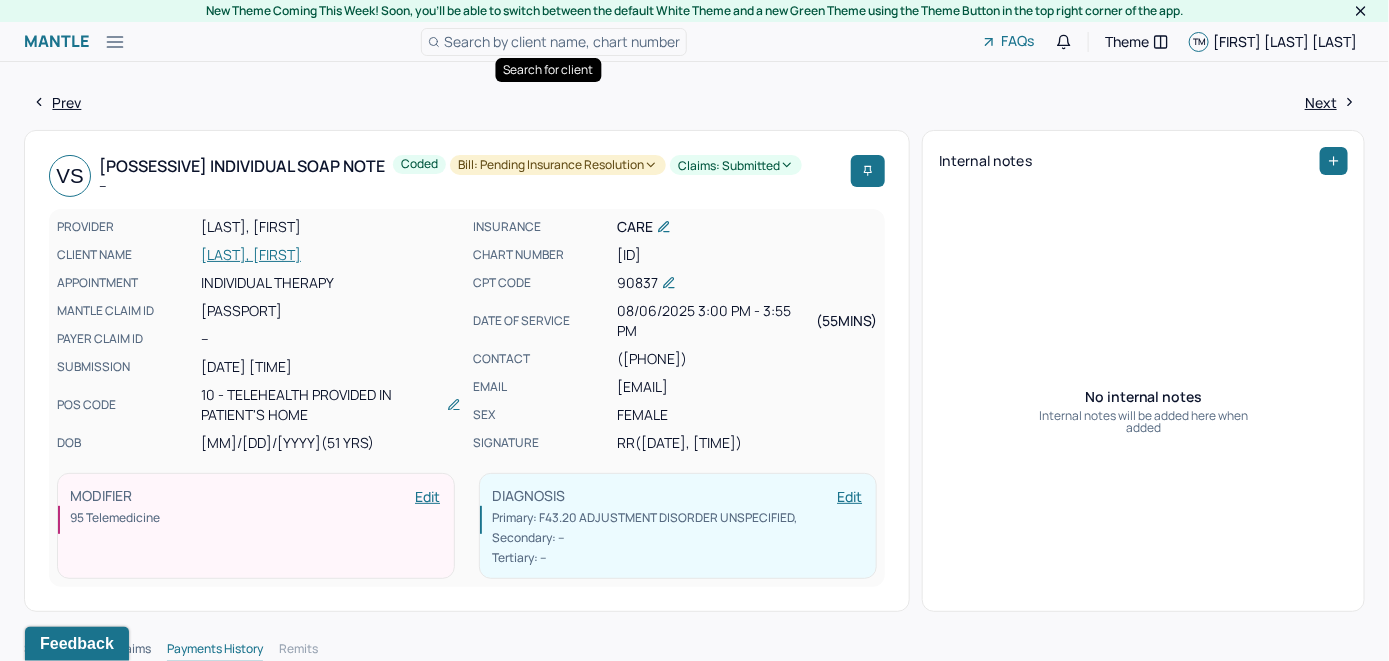 click on "Search by client name, chart number" at bounding box center [562, 41] 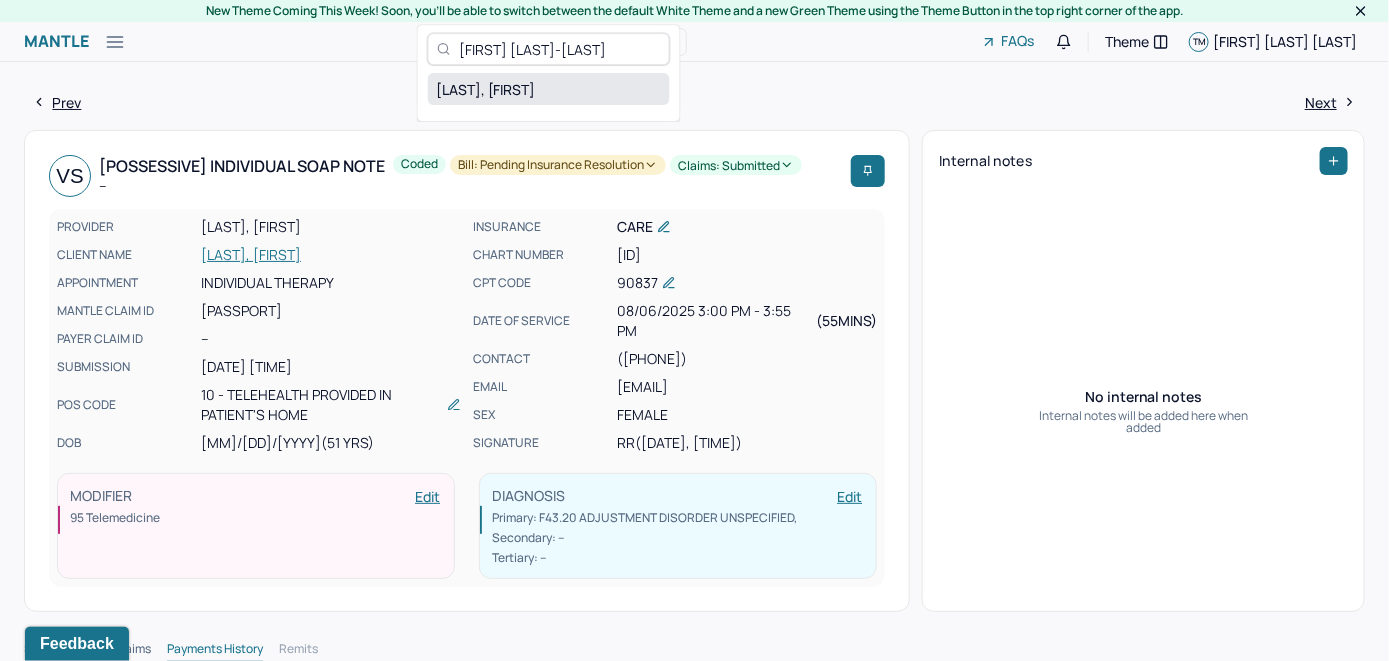 type on "[FIRST] [LAST]-[LAST]" 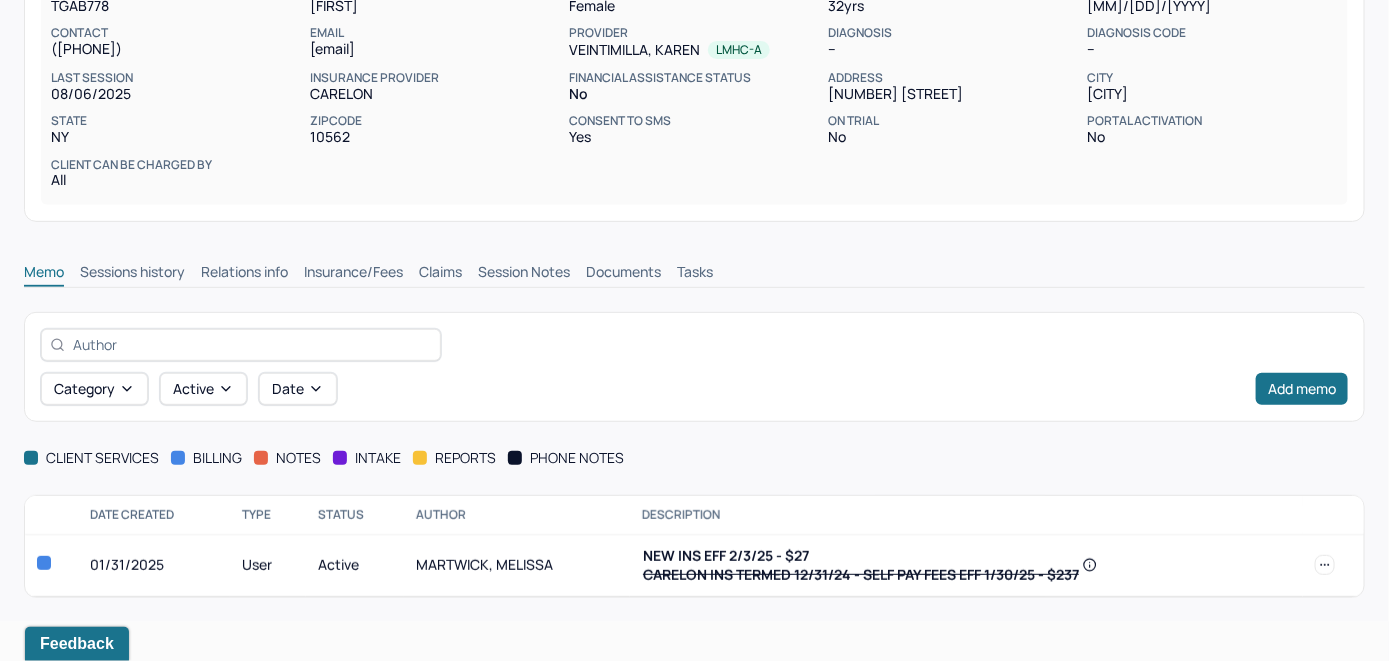 scroll, scrollTop: 228, scrollLeft: 0, axis: vertical 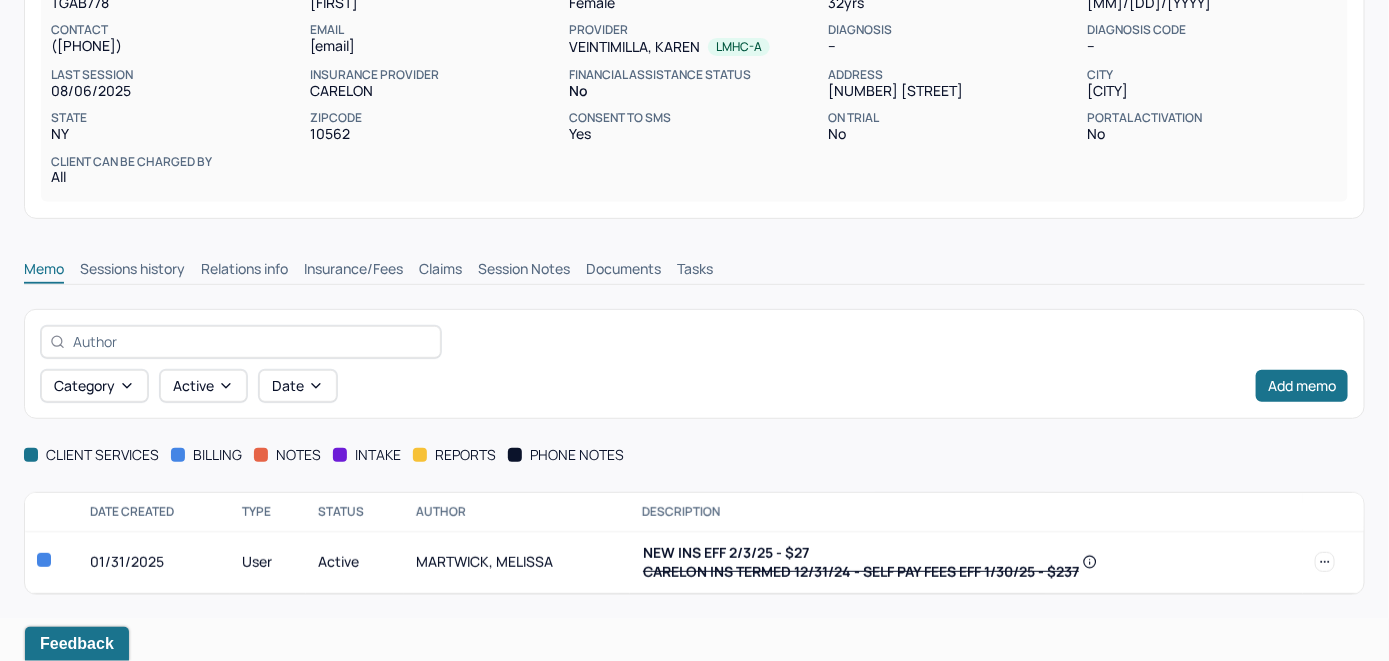 click on "Insurance/Fees" at bounding box center [353, 271] 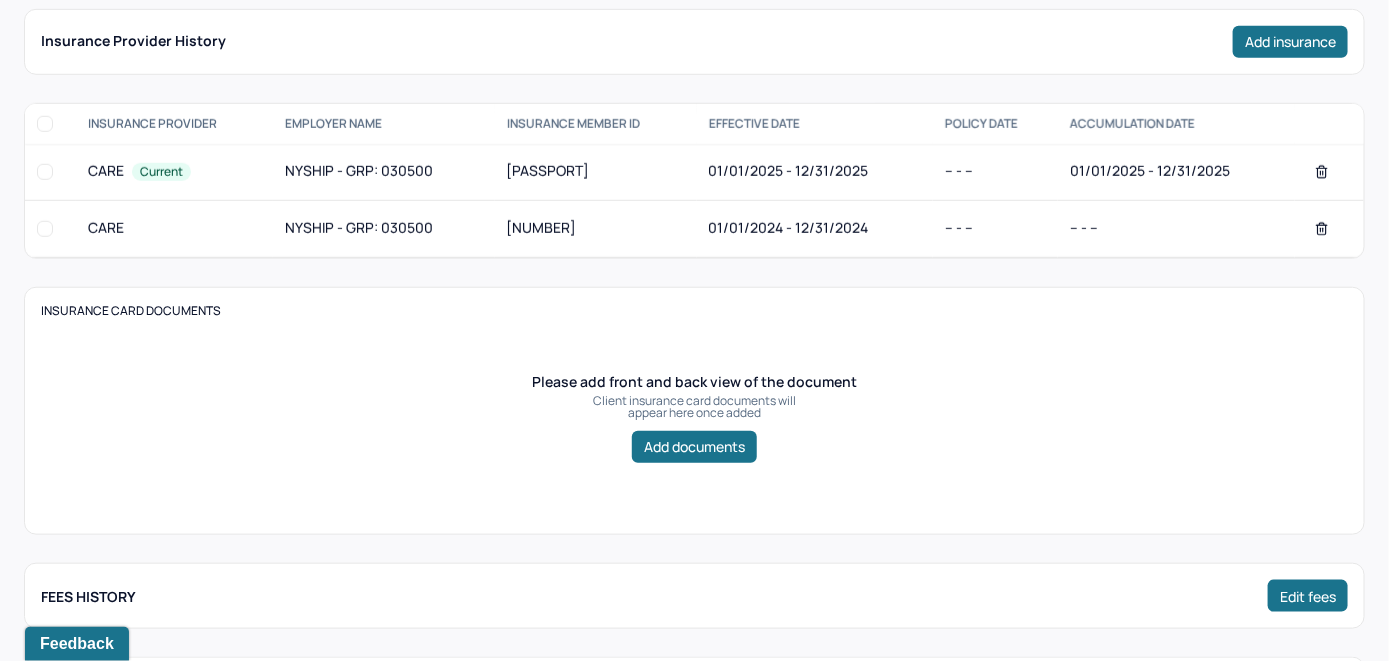 scroll, scrollTop: 428, scrollLeft: 0, axis: vertical 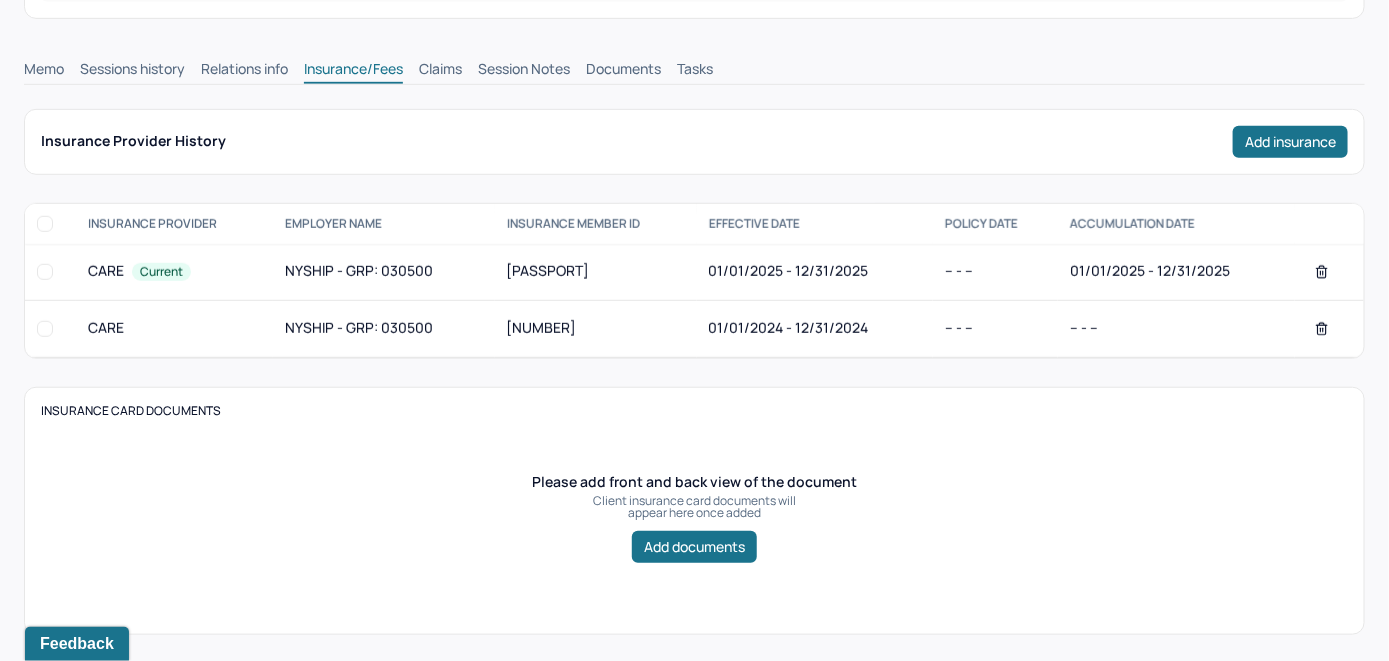 click on "Claims" at bounding box center (440, 71) 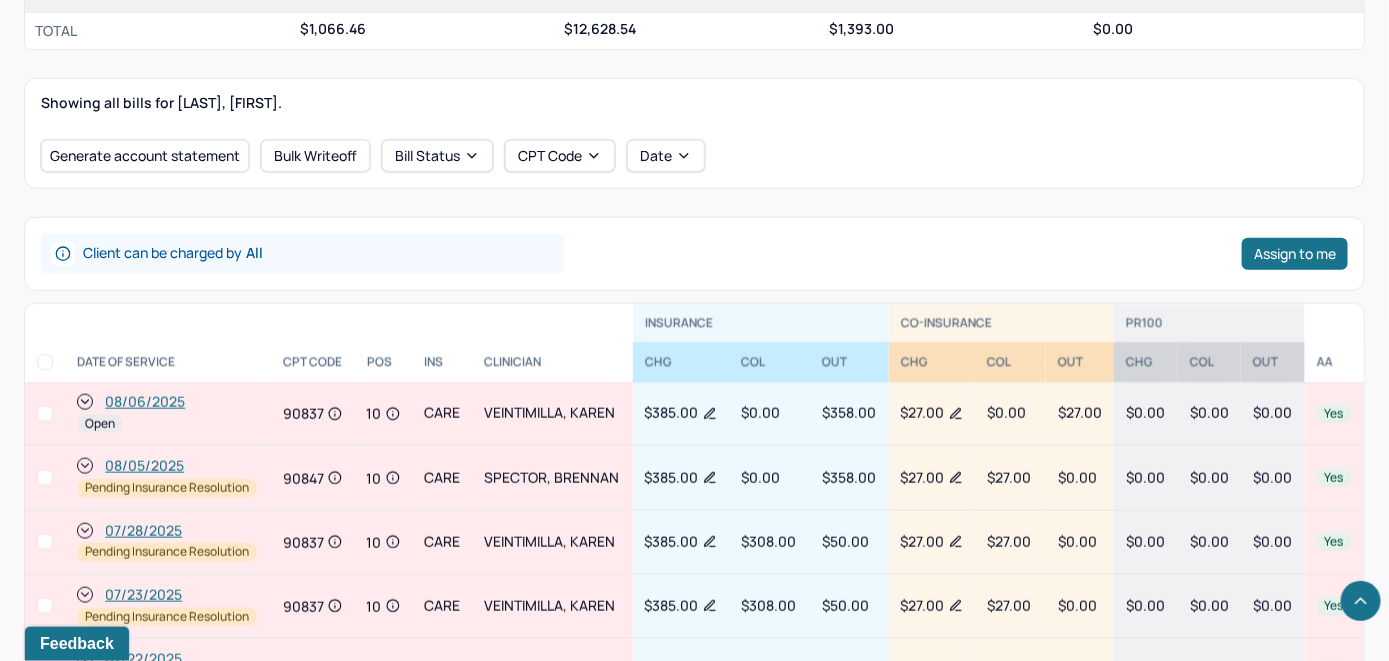 scroll, scrollTop: 932, scrollLeft: 0, axis: vertical 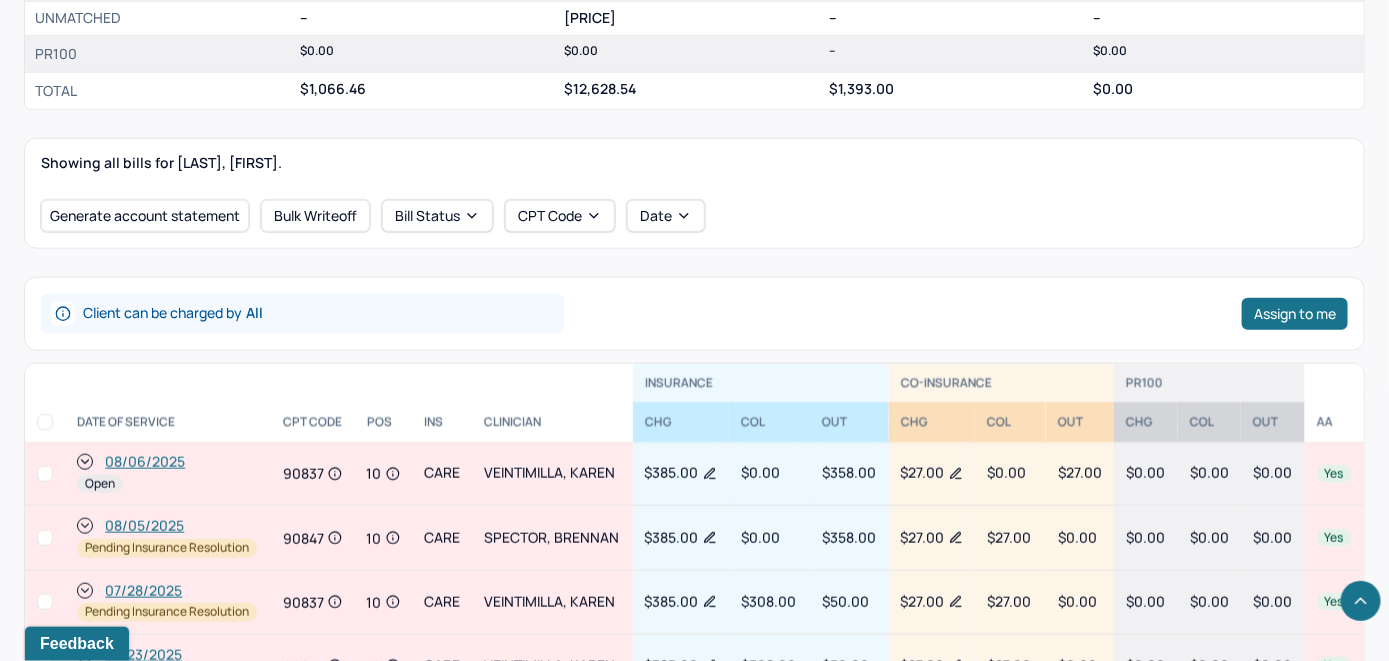 click on "08/06/2025" at bounding box center (145, 462) 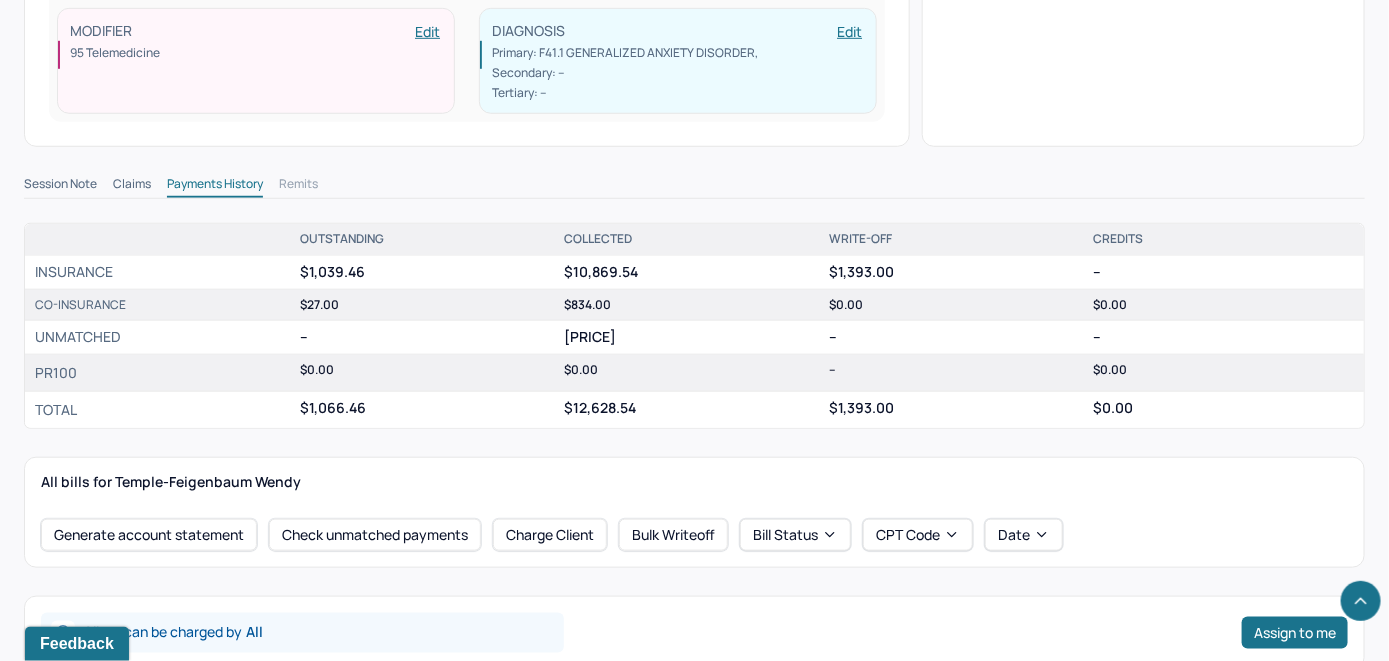 scroll, scrollTop: 700, scrollLeft: 0, axis: vertical 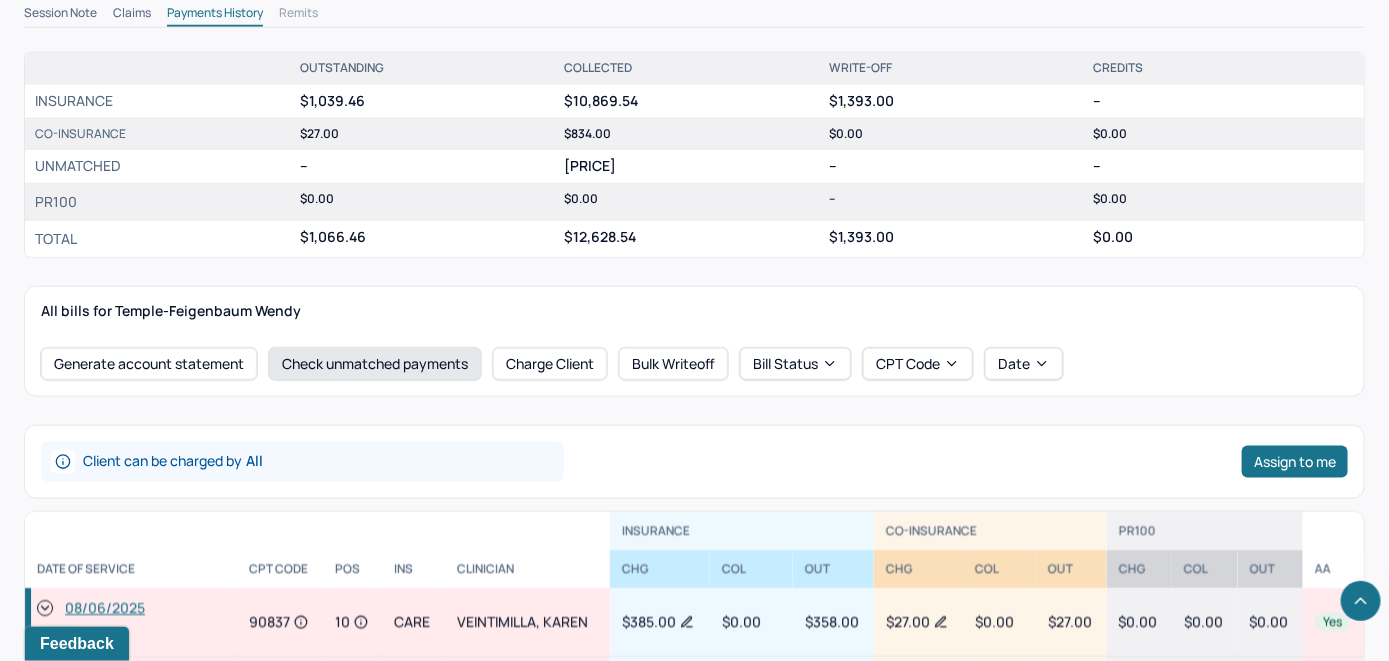 click on "Check unmatched payments" at bounding box center (375, 364) 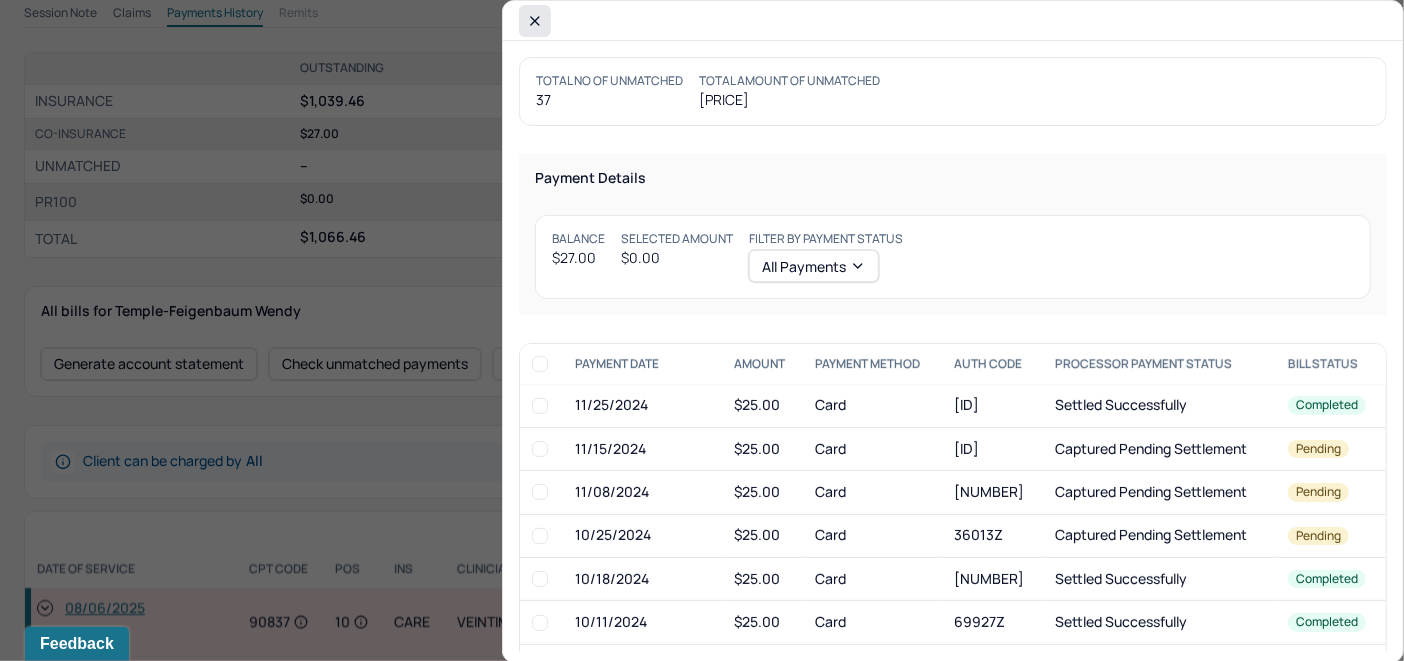 click 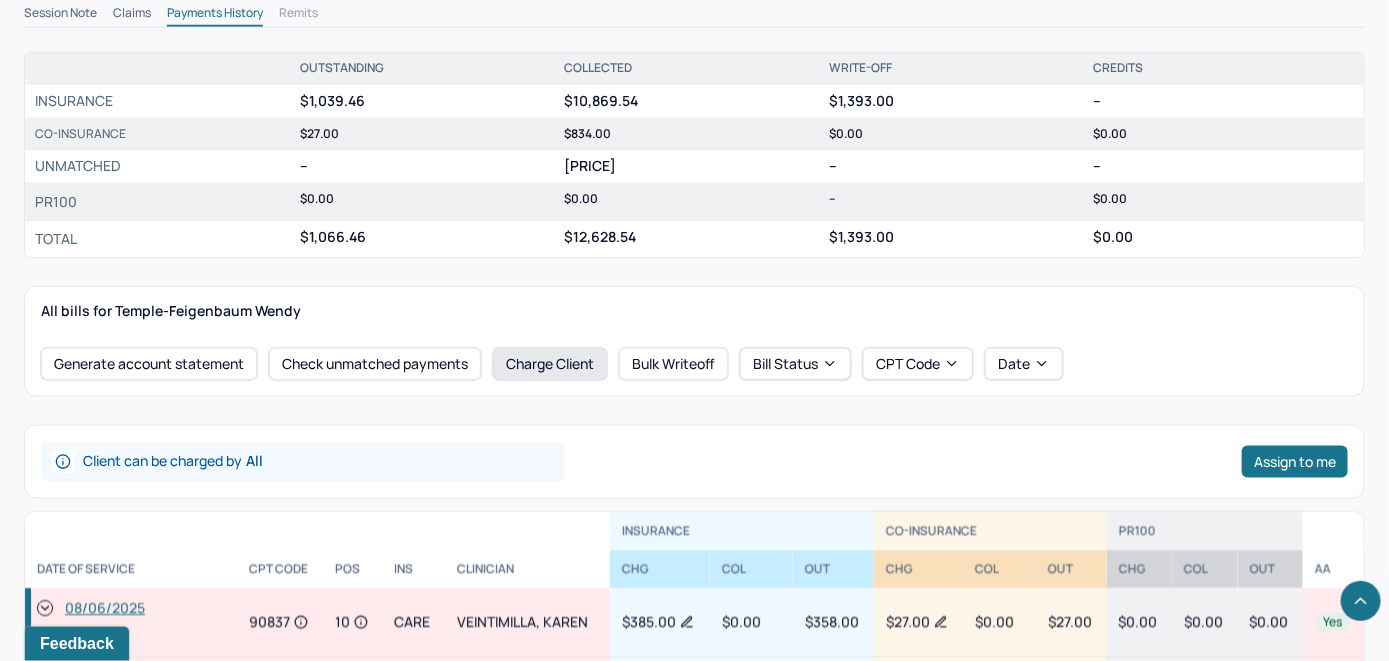 click on "Charge Client" at bounding box center (550, 364) 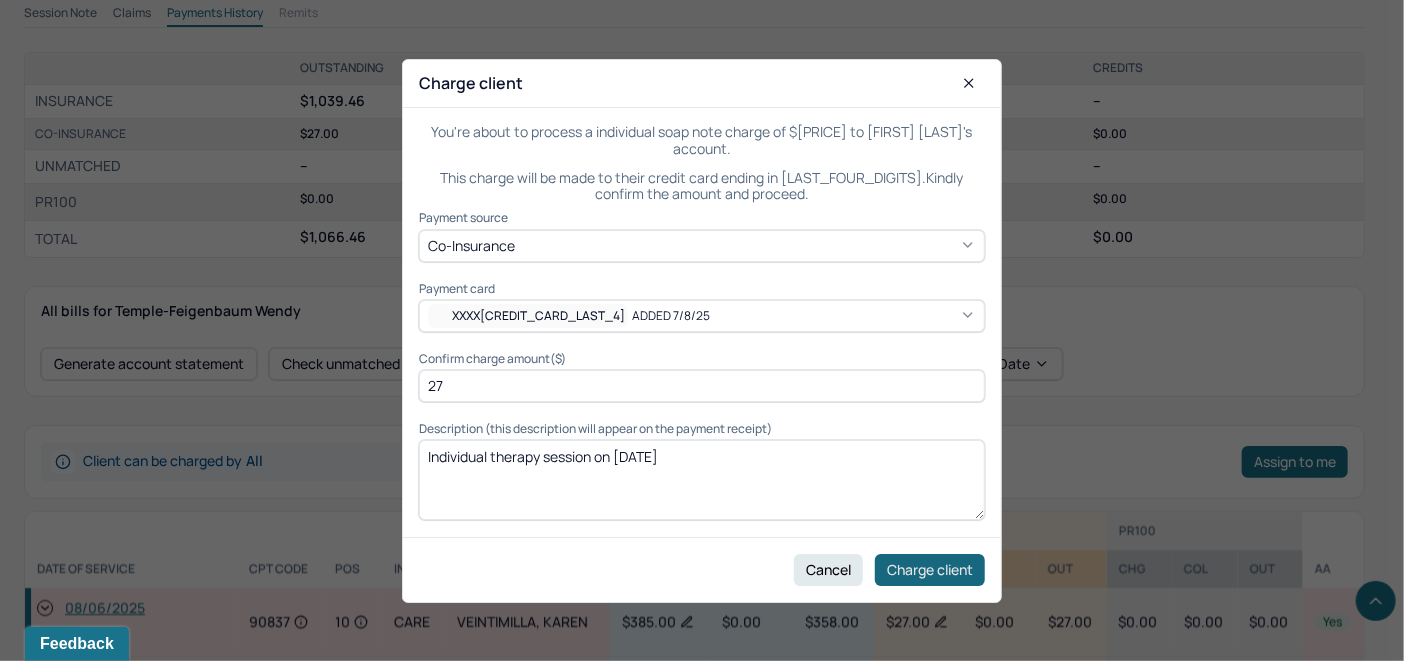 click on "Charge client" at bounding box center [930, 569] 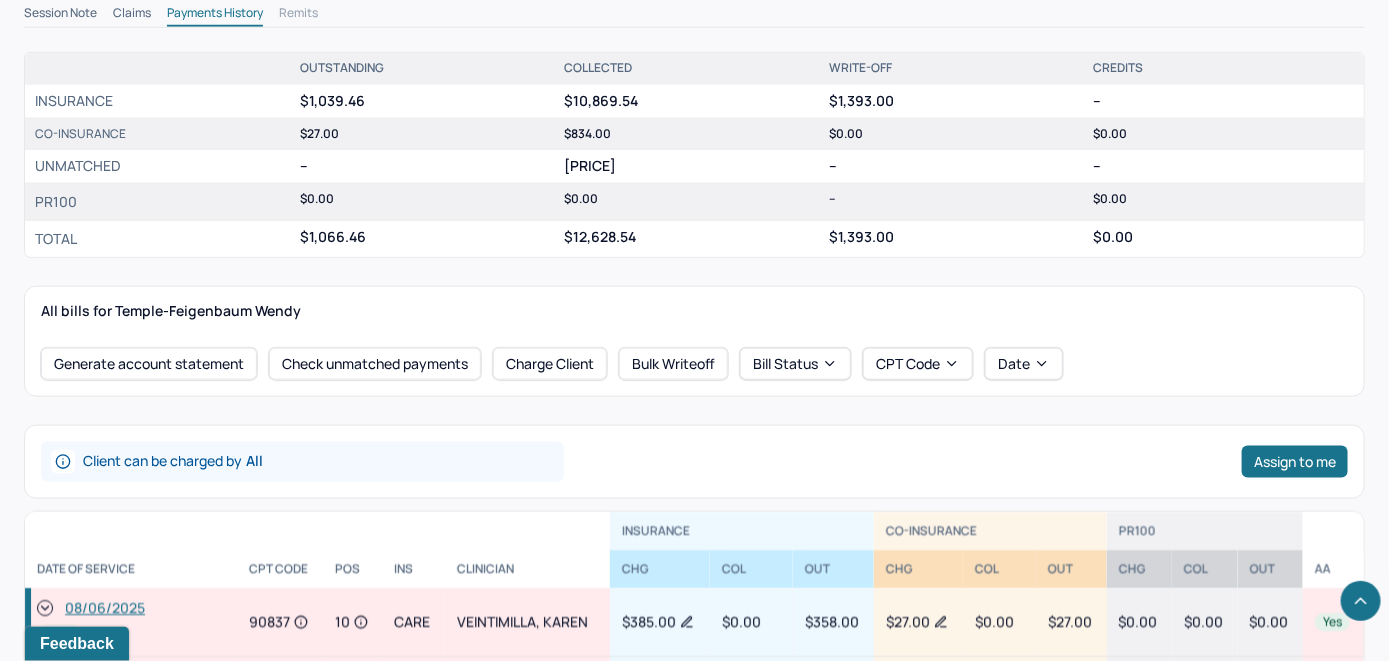 click 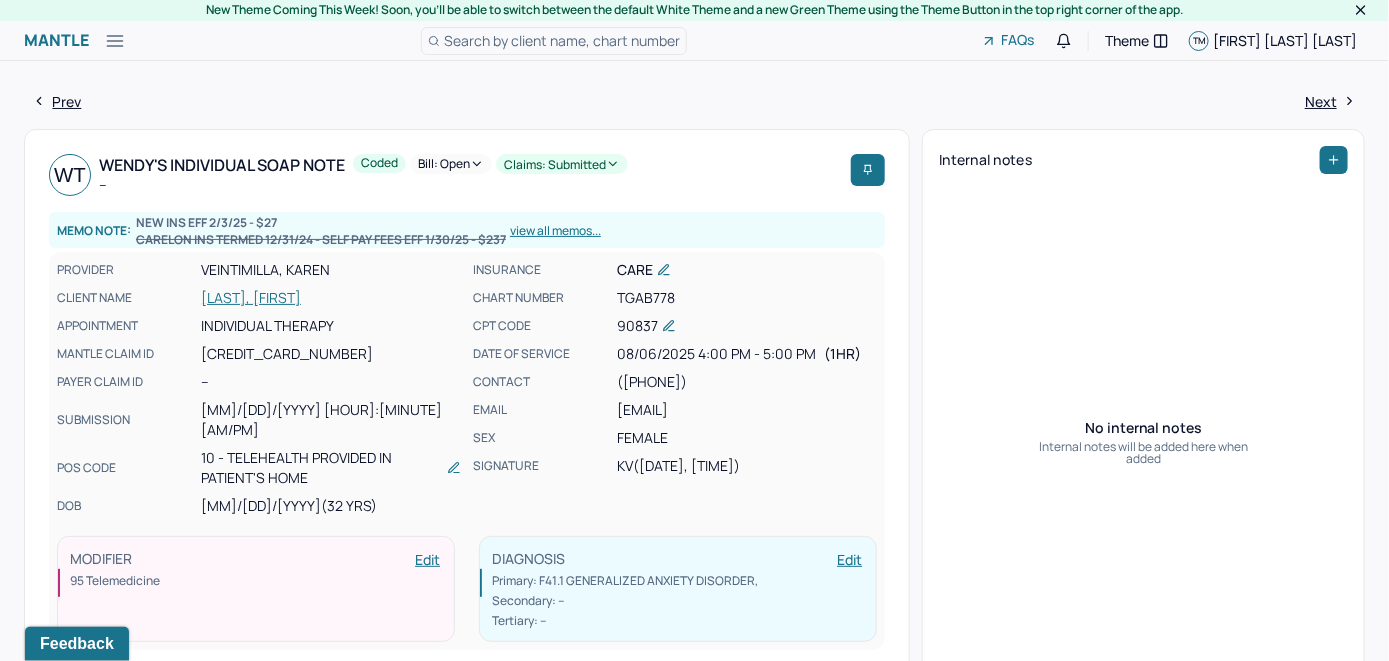 scroll, scrollTop: 0, scrollLeft: 0, axis: both 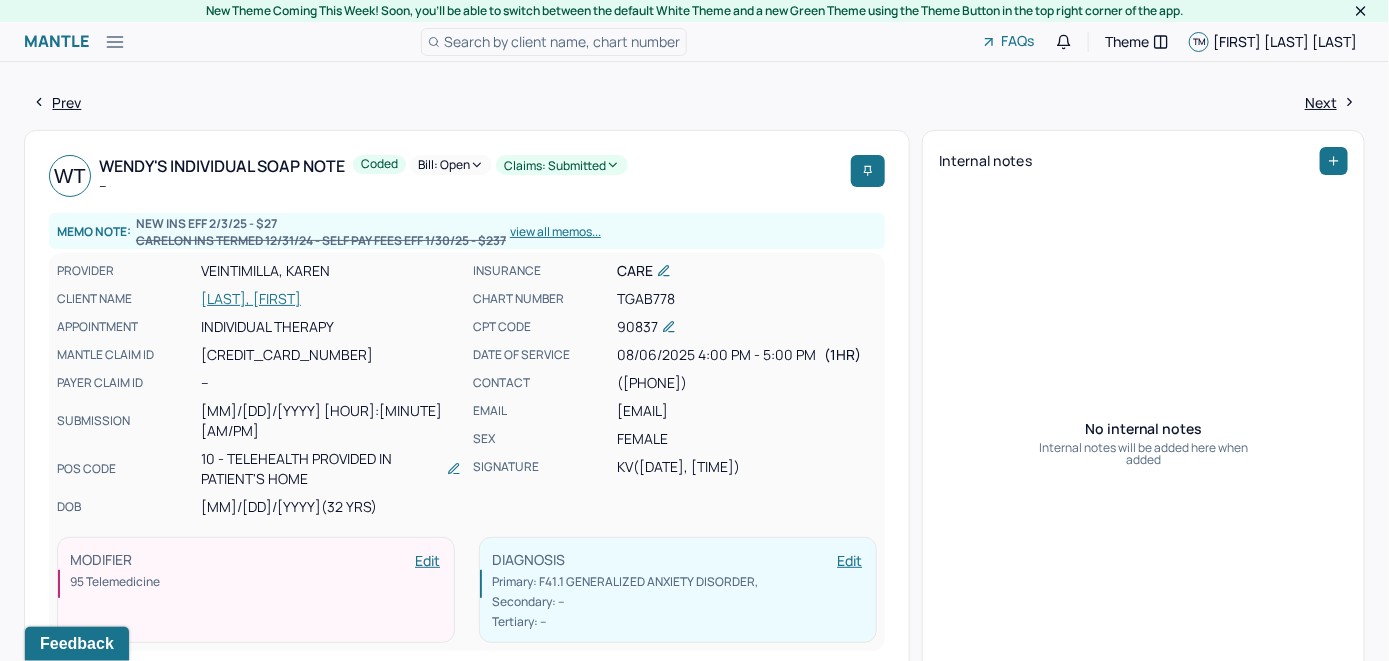 click on "Bill: Open" at bounding box center [451, 165] 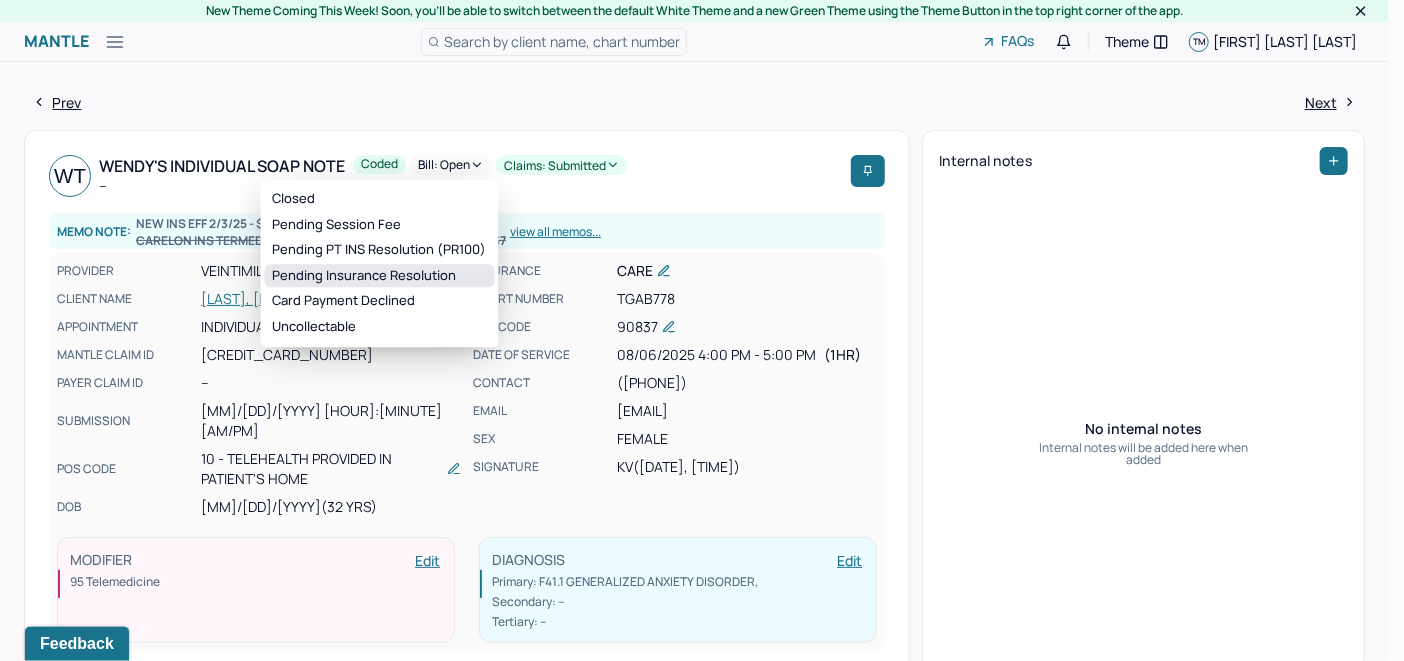 click on "Pending Insurance Resolution" at bounding box center (380, 276) 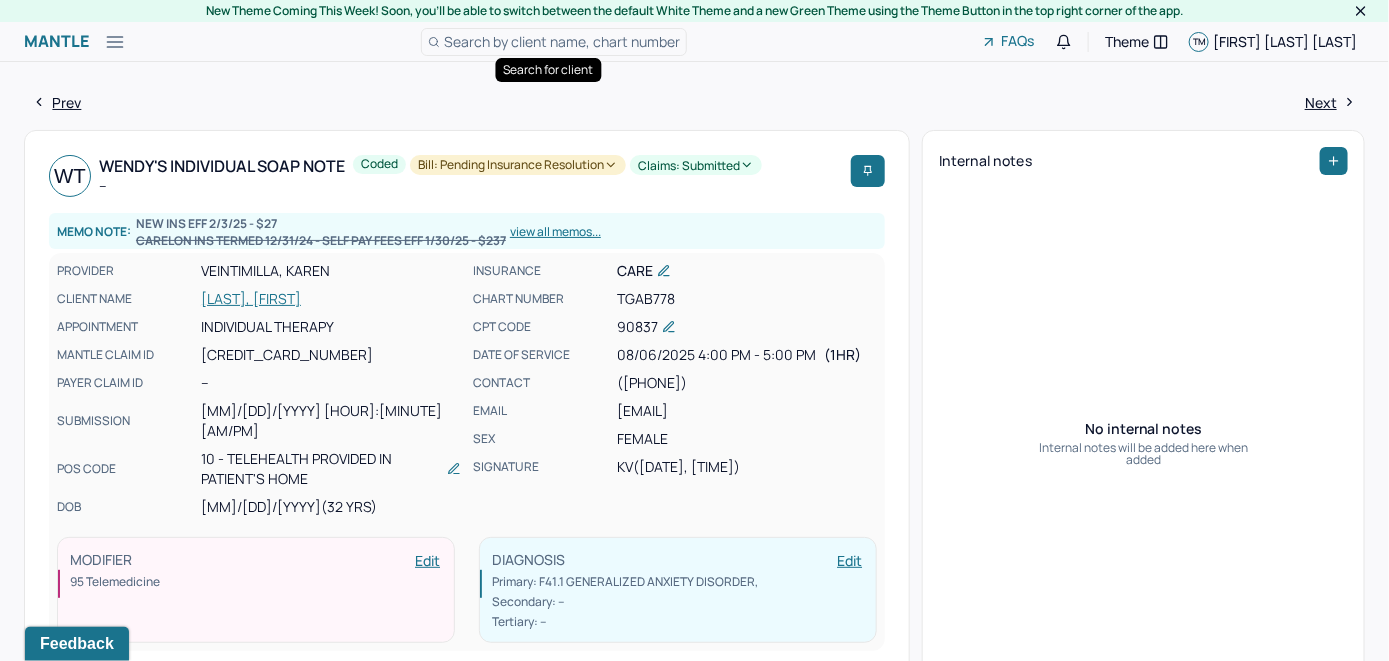 click on "Search by client name, chart number" at bounding box center [562, 41] 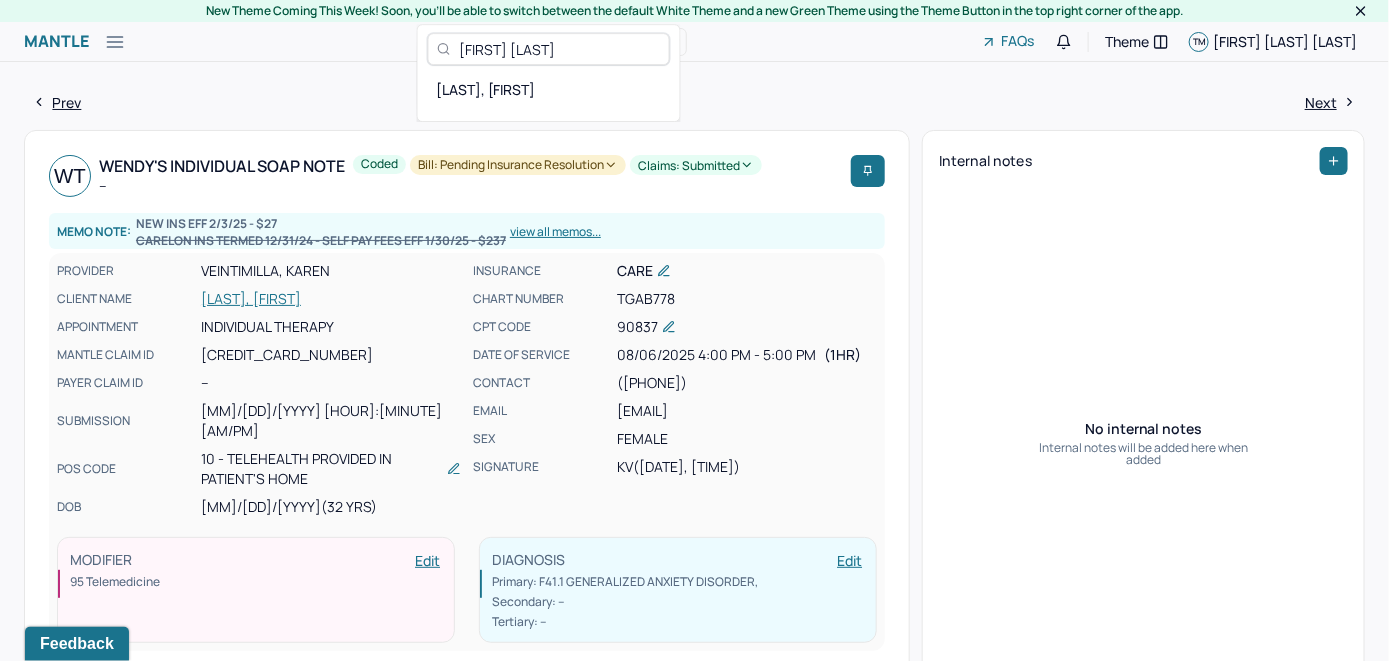 type on "[FIRST] [LAST]" 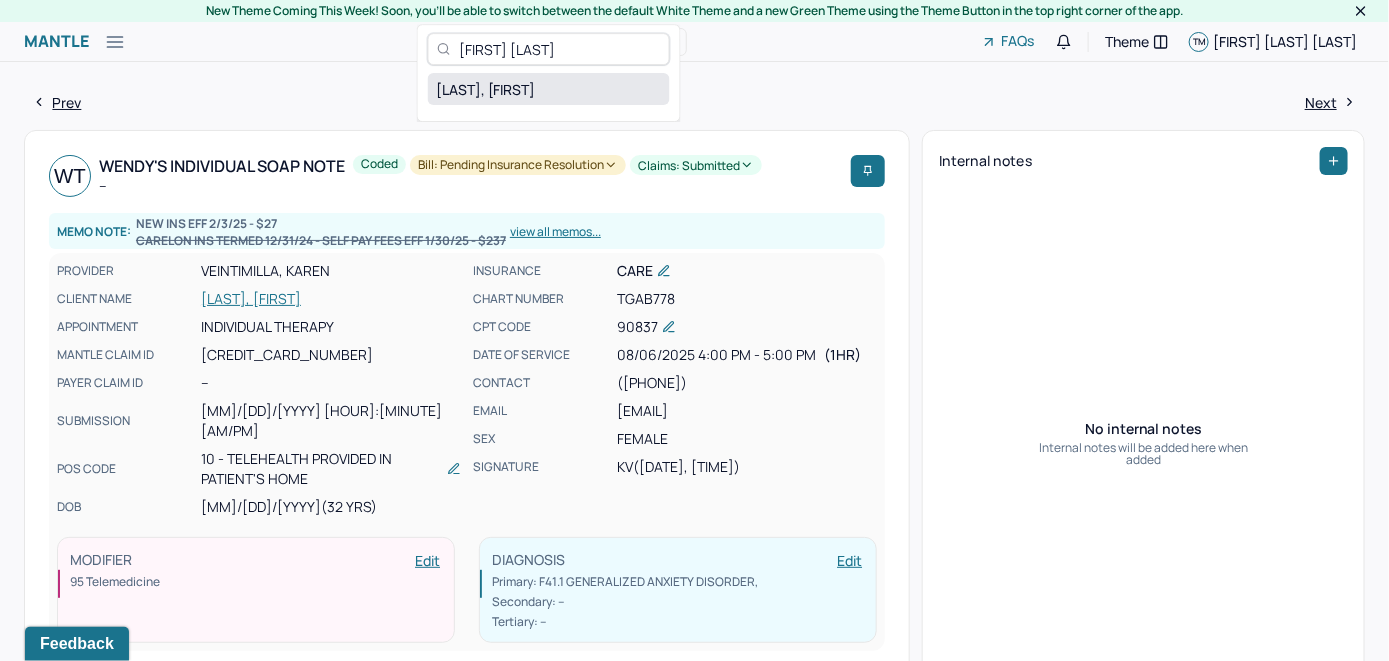 click on "[LAST], [FIRST]" at bounding box center (549, 89) 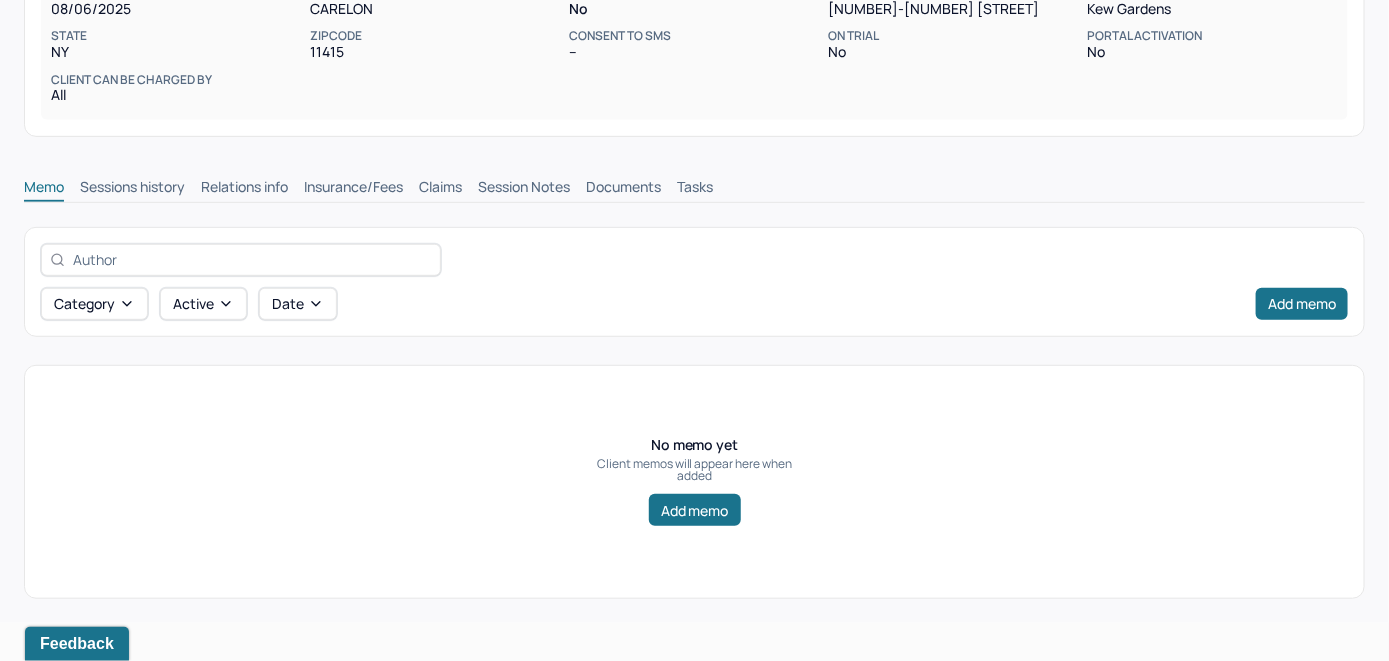 scroll, scrollTop: 314, scrollLeft: 0, axis: vertical 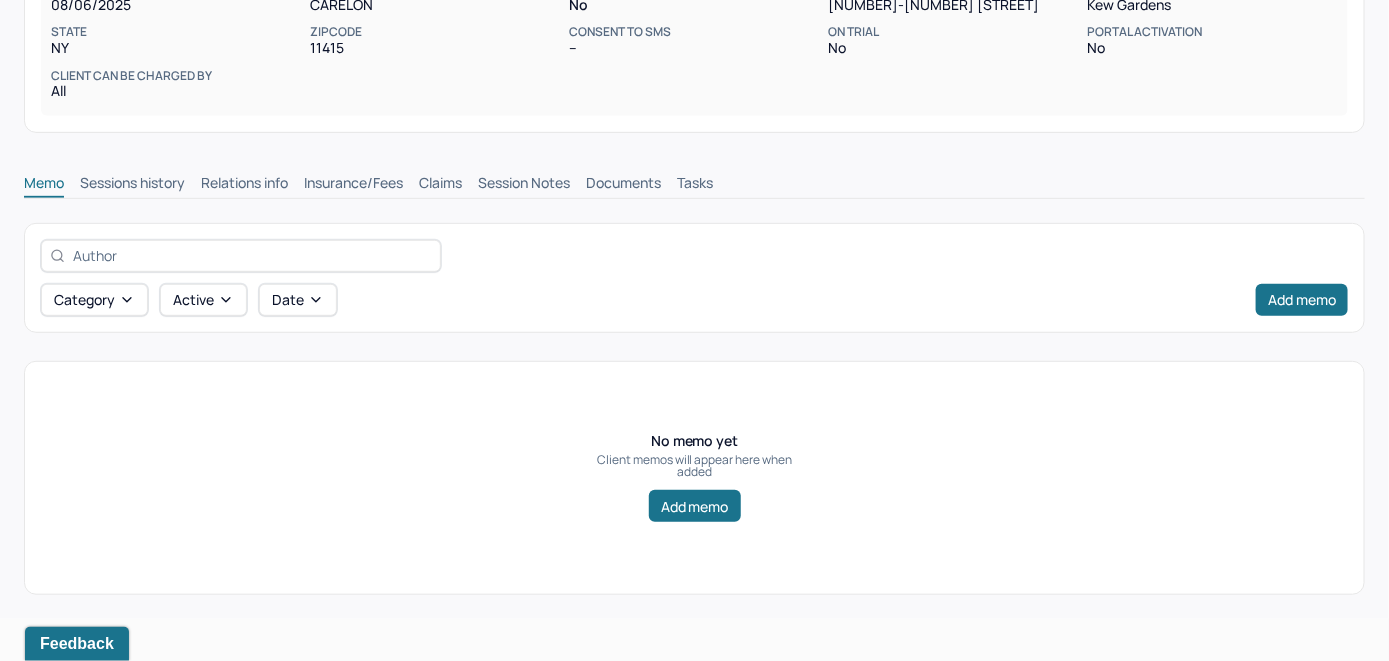 click on "Insurance/Fees" at bounding box center [353, 185] 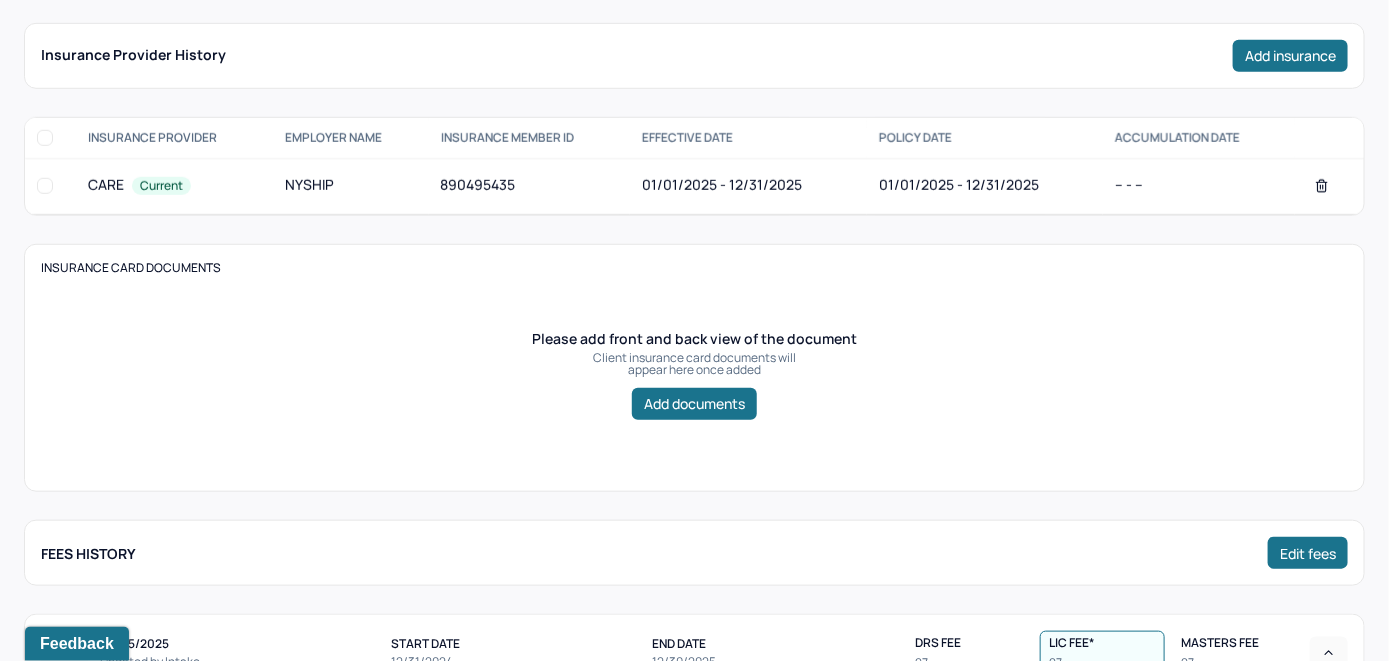 scroll, scrollTop: 314, scrollLeft: 0, axis: vertical 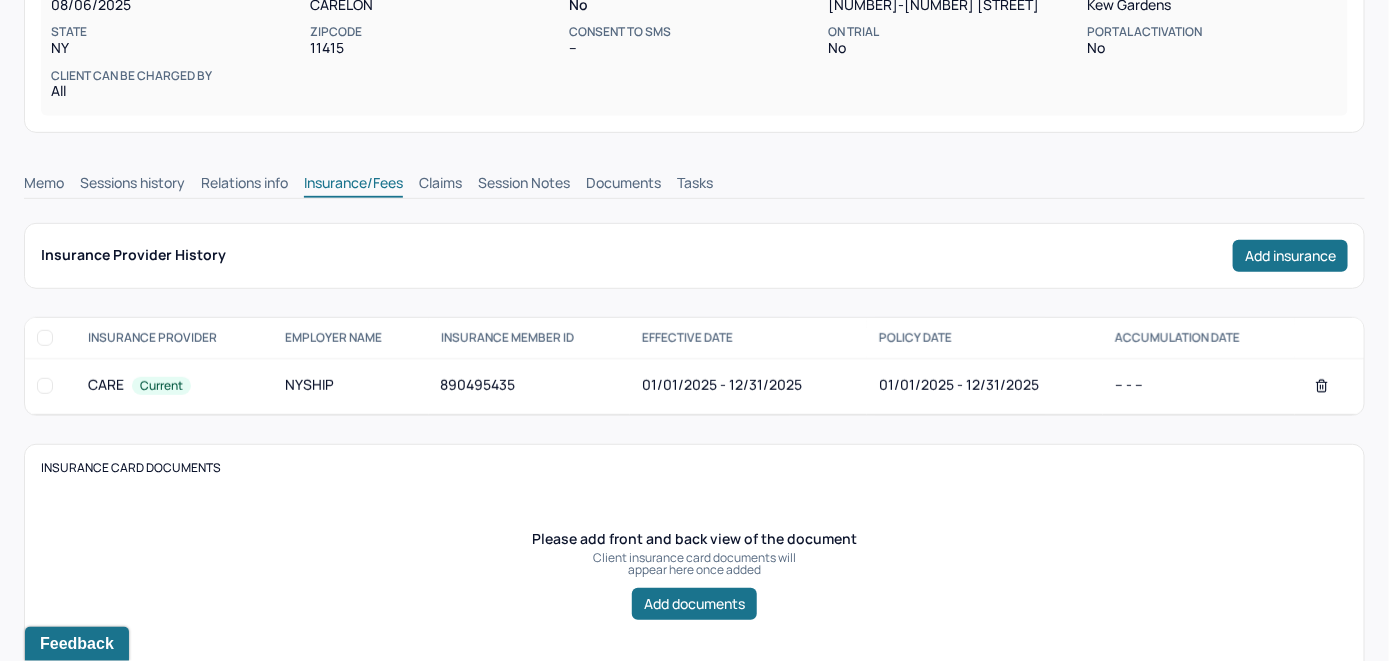 click on "Claims" at bounding box center (440, 185) 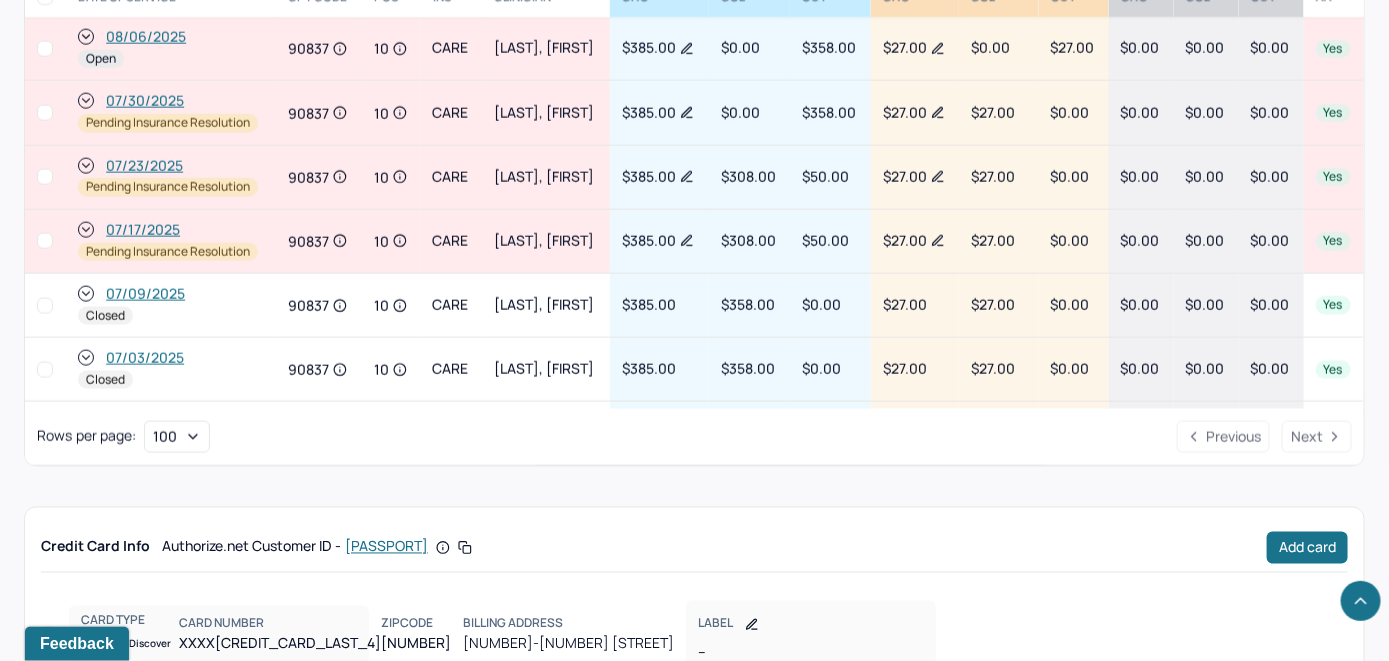 scroll, scrollTop: 920, scrollLeft: 0, axis: vertical 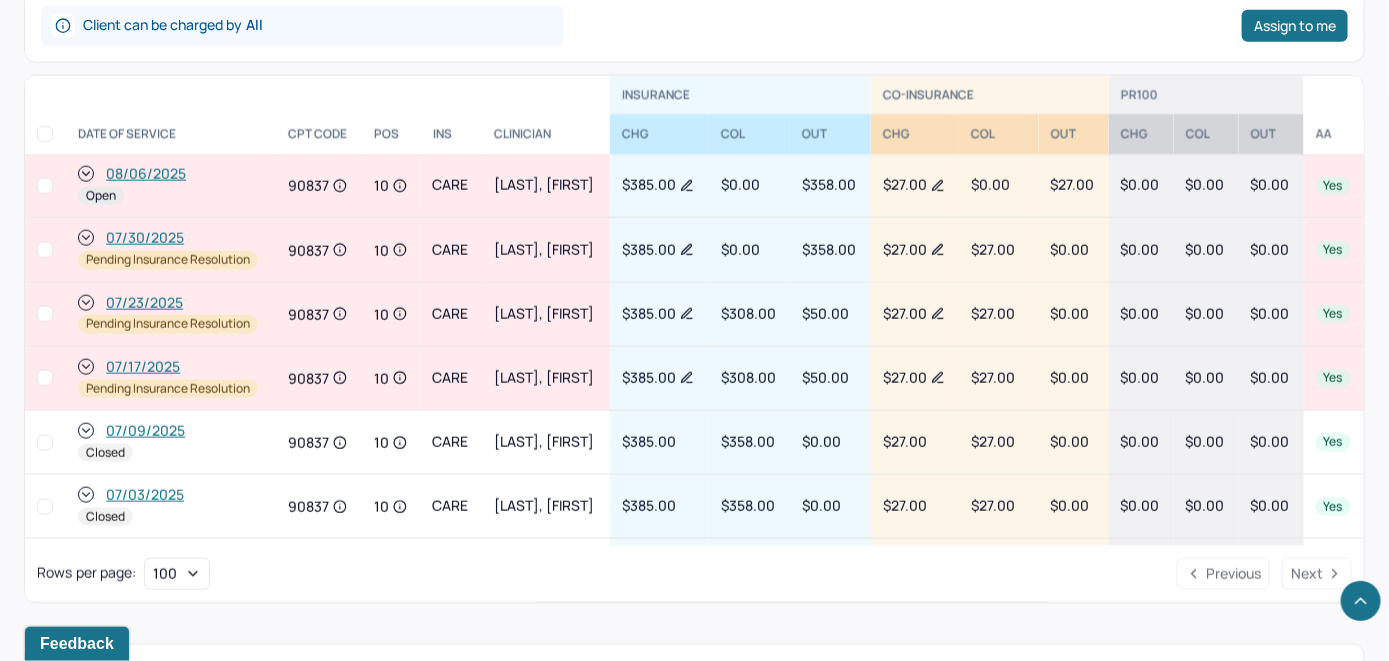 click on "08/06/2025" at bounding box center [146, 174] 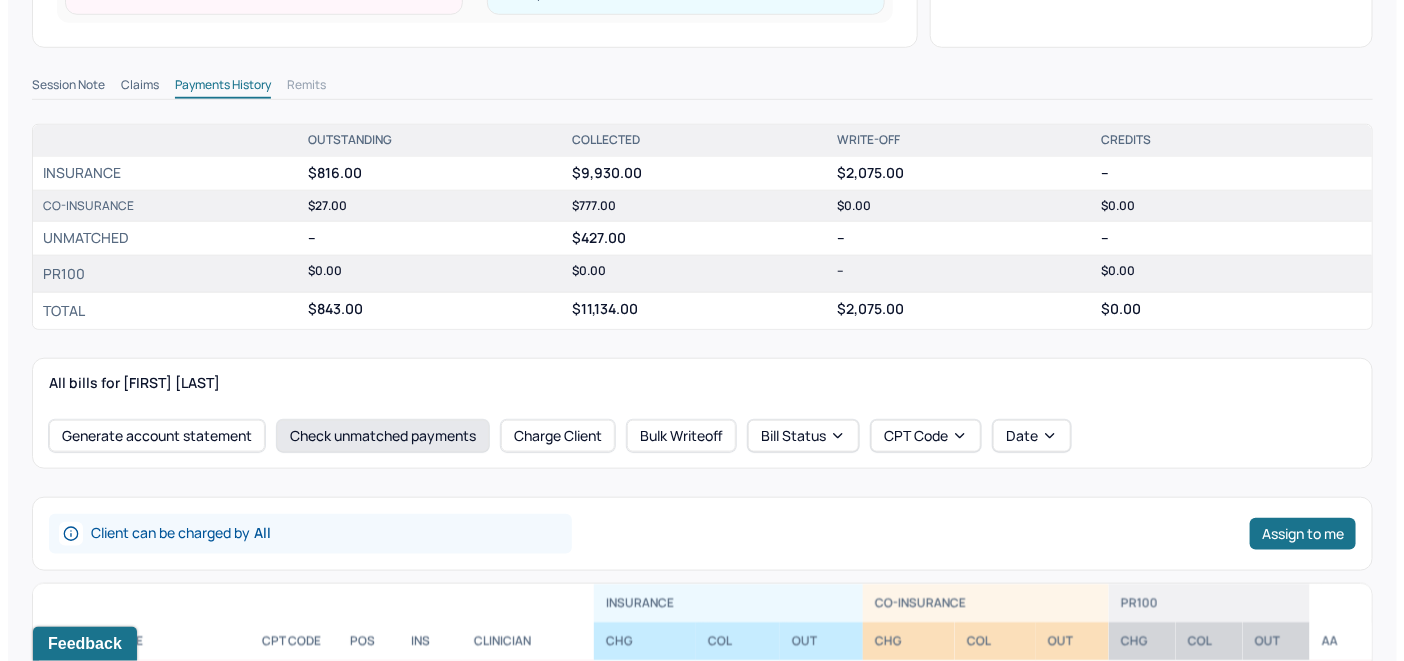 scroll, scrollTop: 700, scrollLeft: 0, axis: vertical 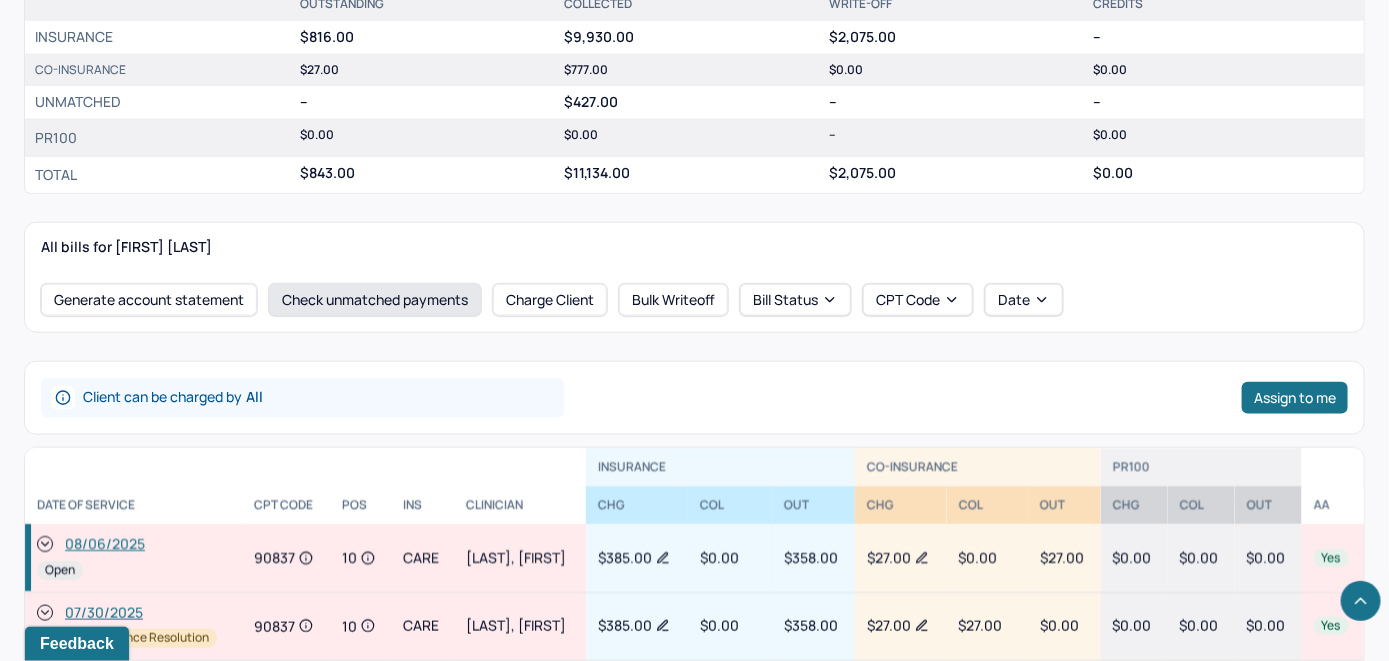 click on "Check unmatched payments" at bounding box center (375, 300) 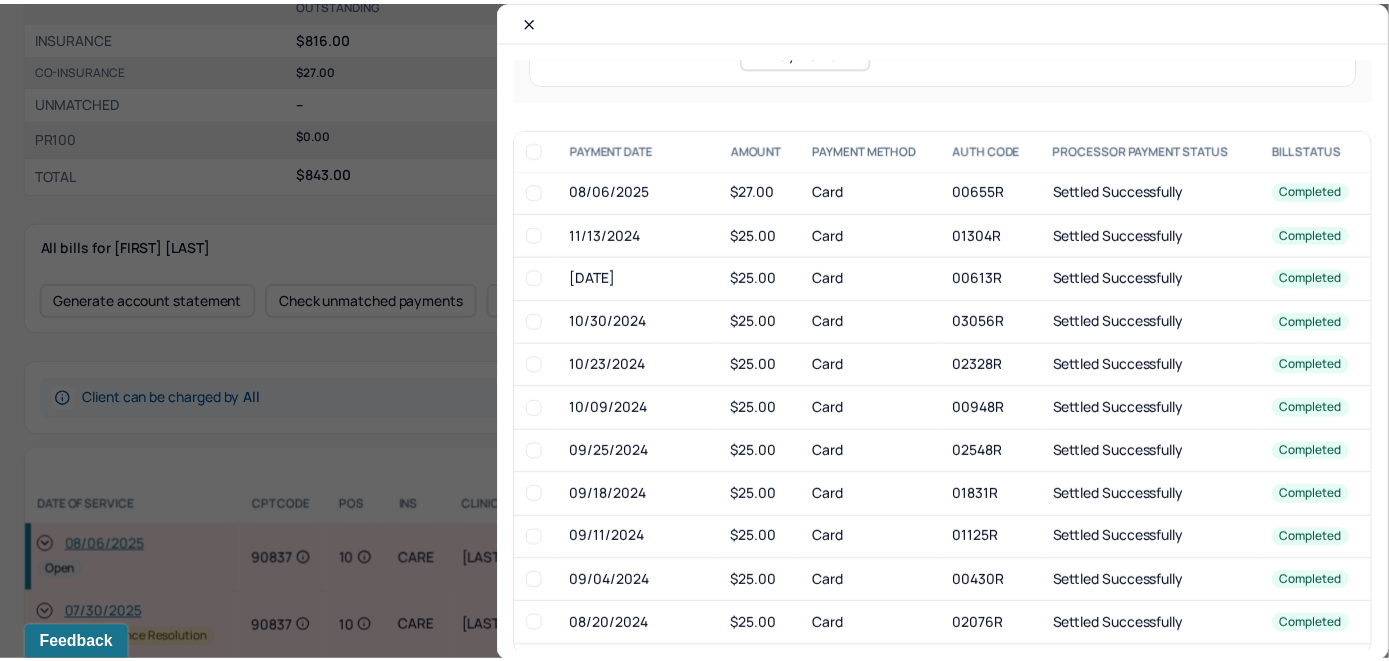 scroll, scrollTop: 219, scrollLeft: 0, axis: vertical 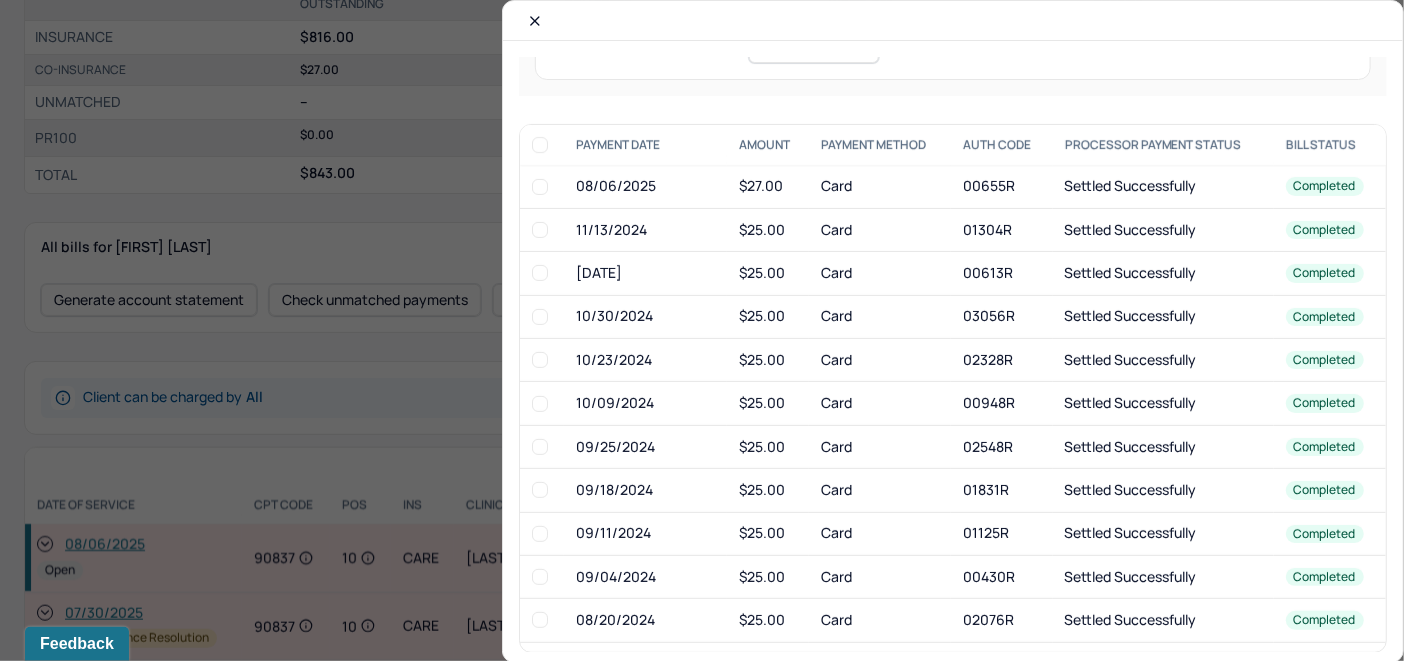 click at bounding box center (540, 187) 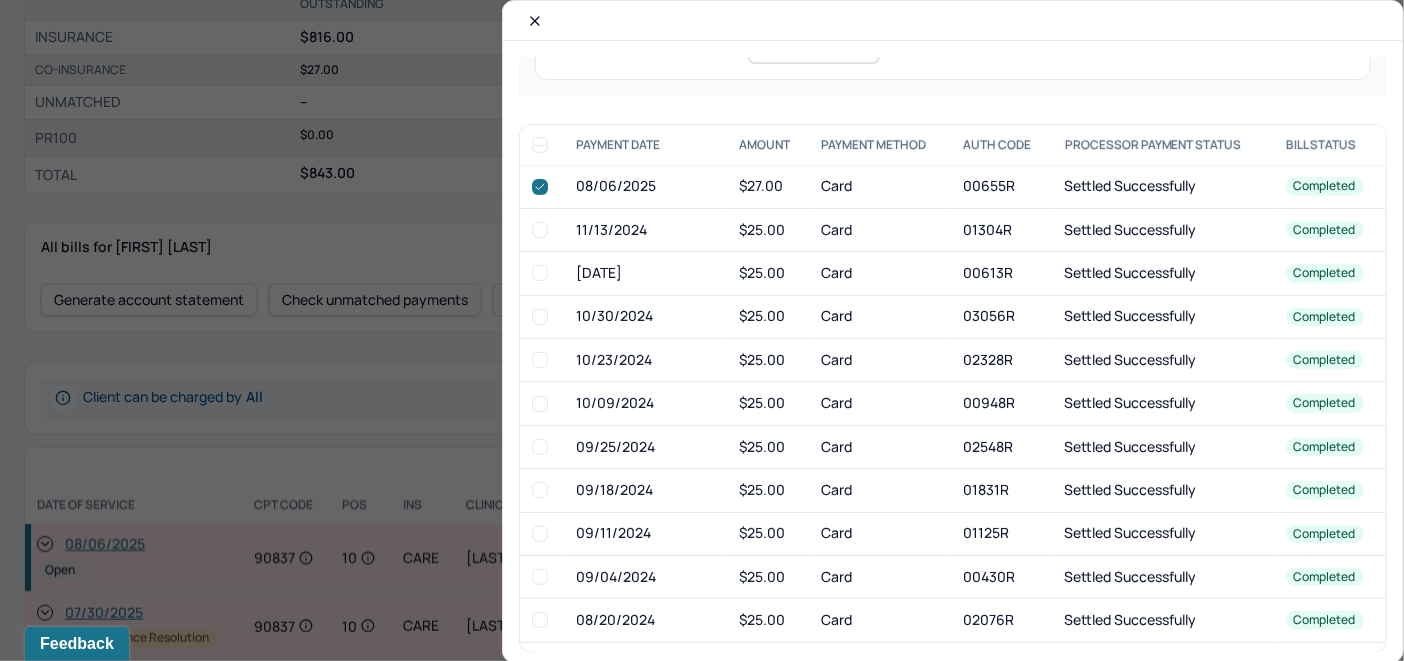 checkbox on "true" 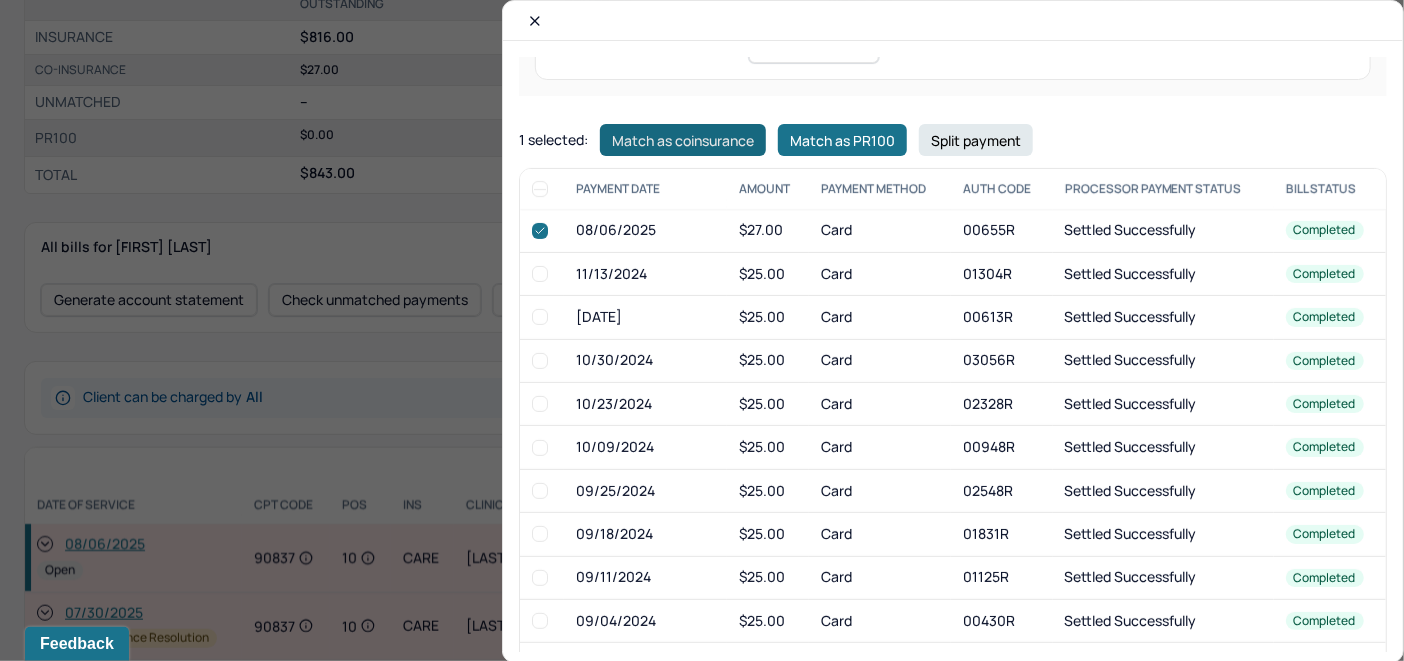 click on "Match as coinsurance" at bounding box center (683, 140) 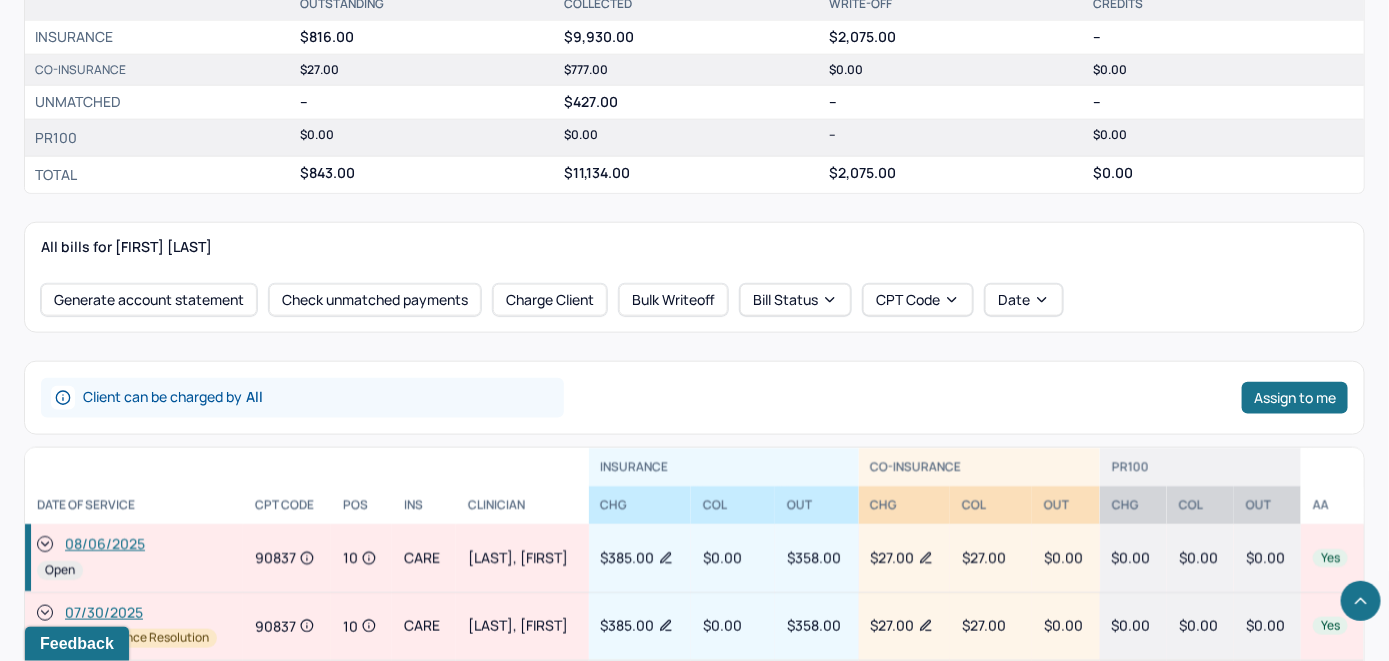 click 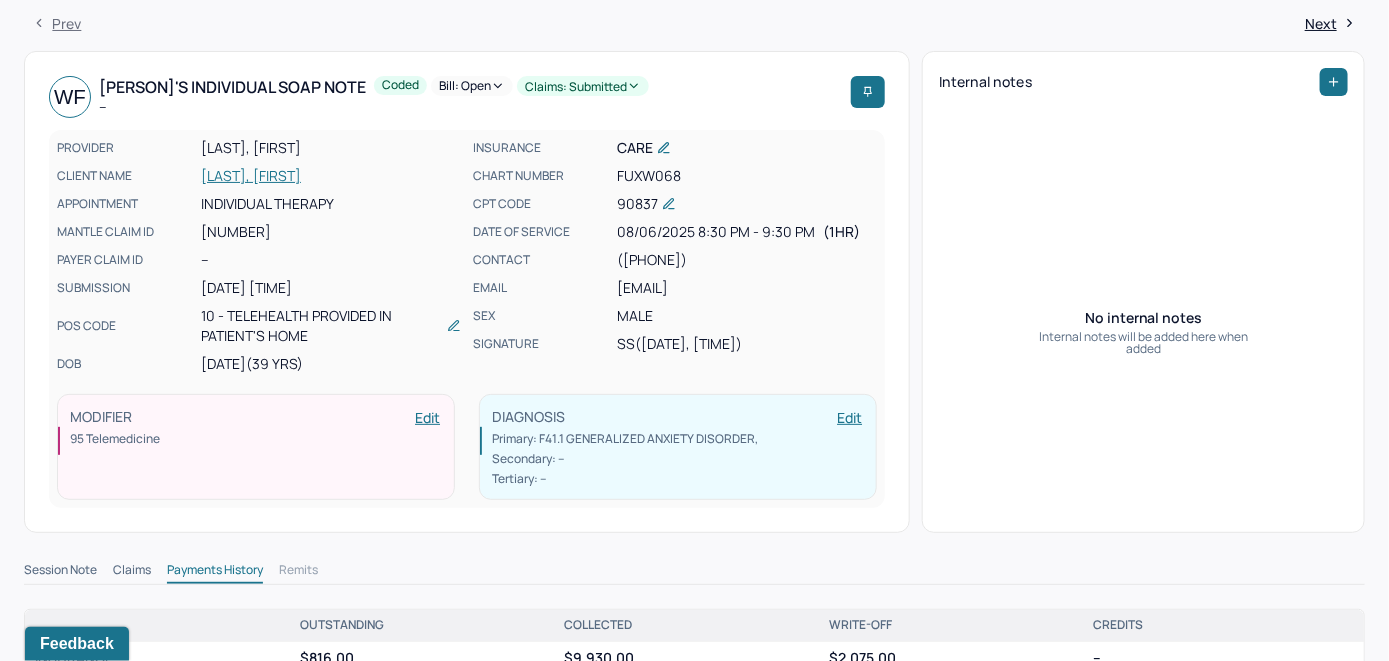 scroll, scrollTop: 0, scrollLeft: 0, axis: both 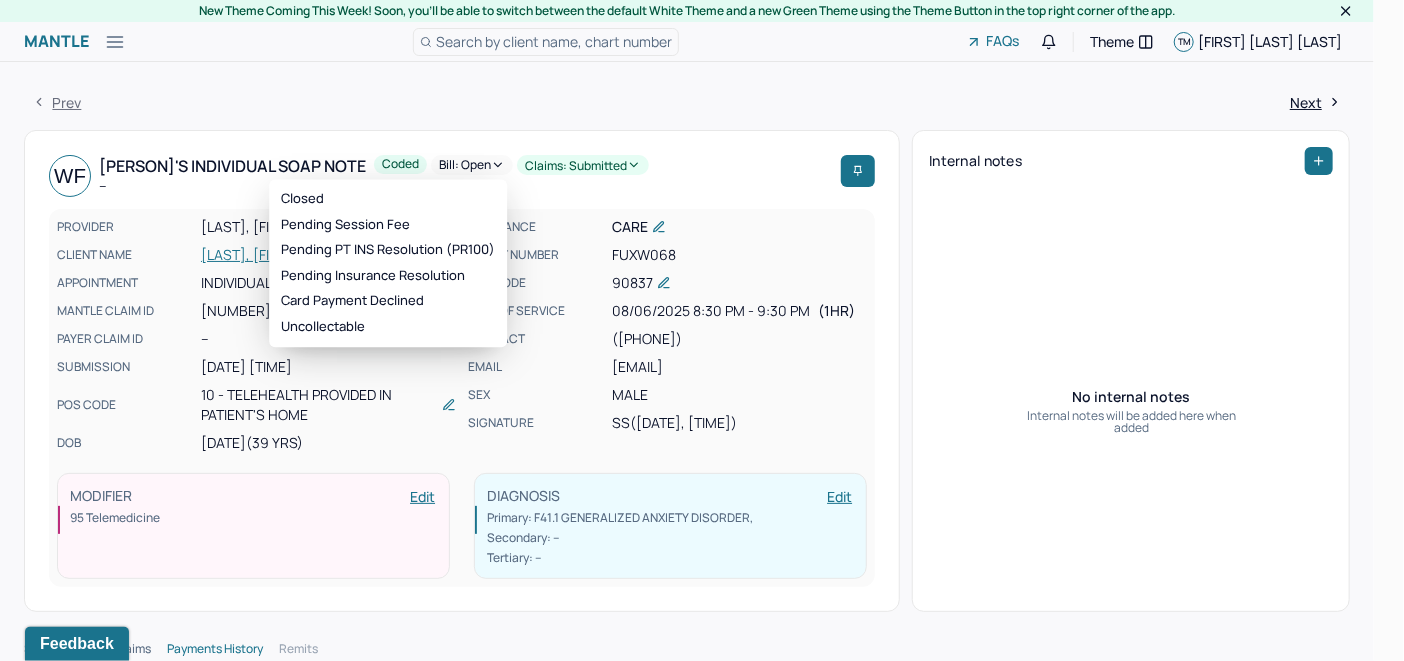 click on "Bill: Open" at bounding box center (472, 165) 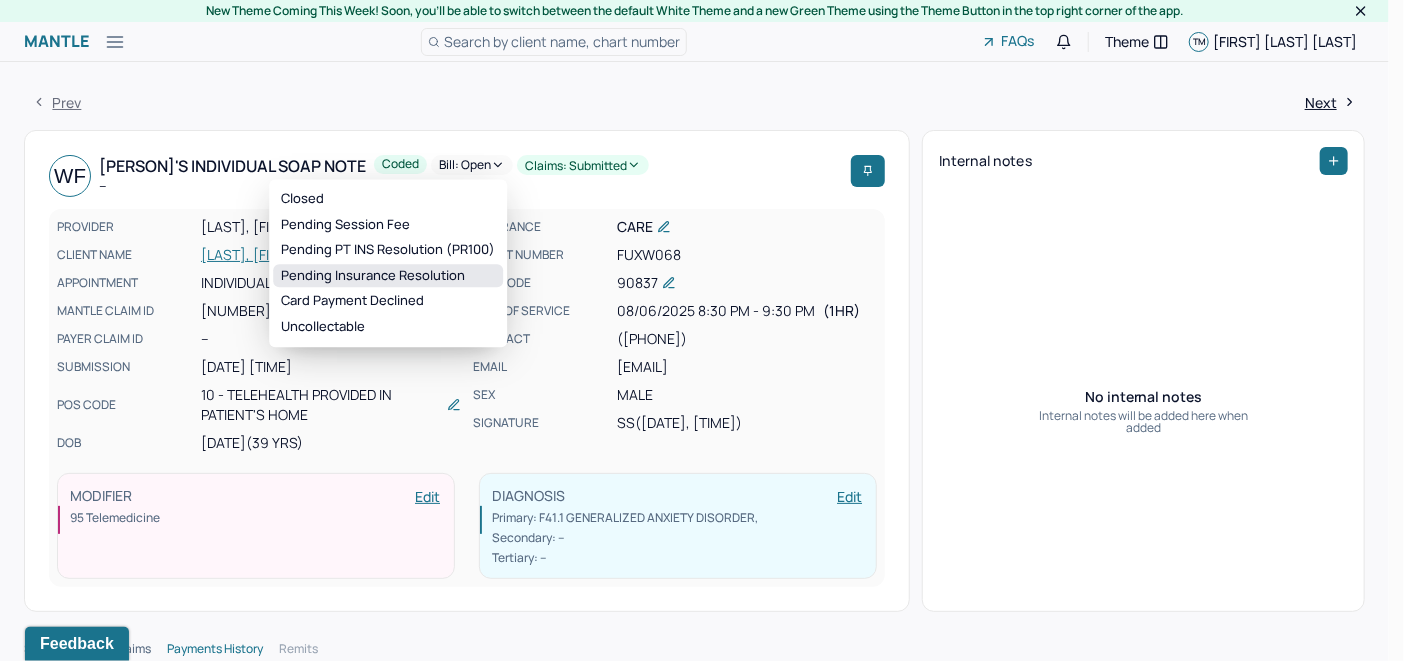 click on "Pending Insurance Resolution" at bounding box center [388, 276] 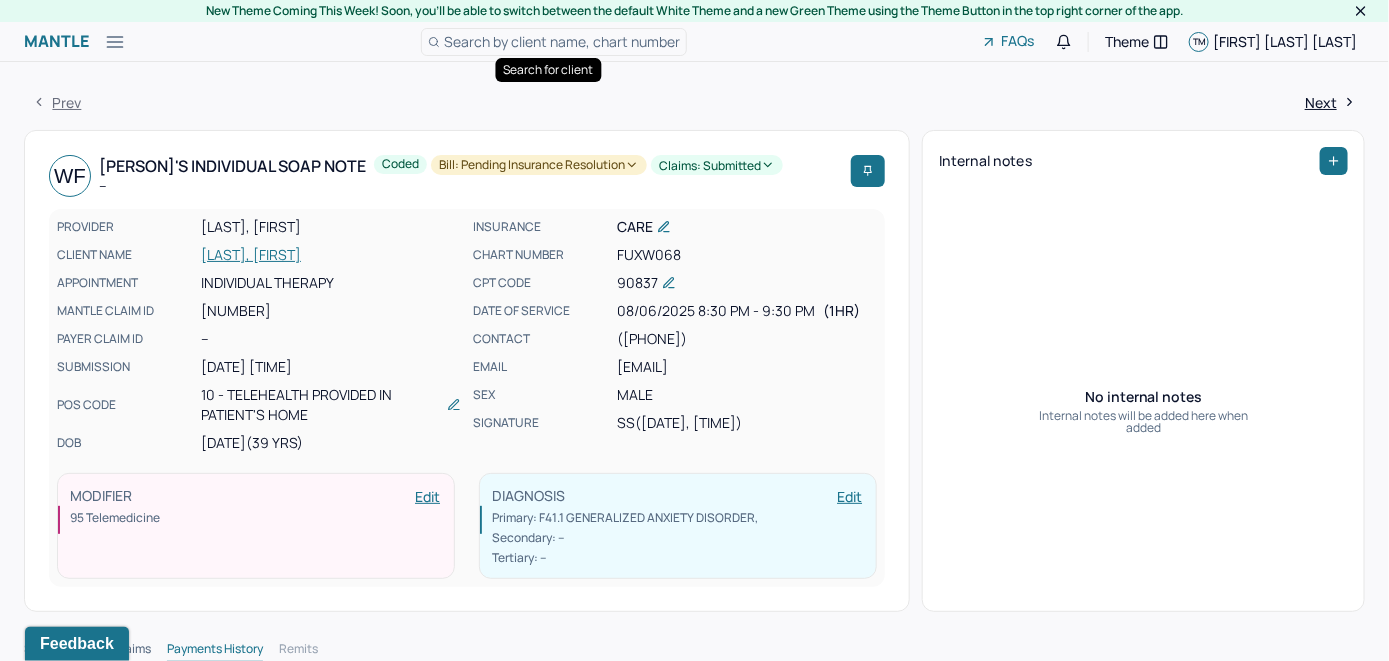 click on "Search by client name, chart number" at bounding box center (562, 41) 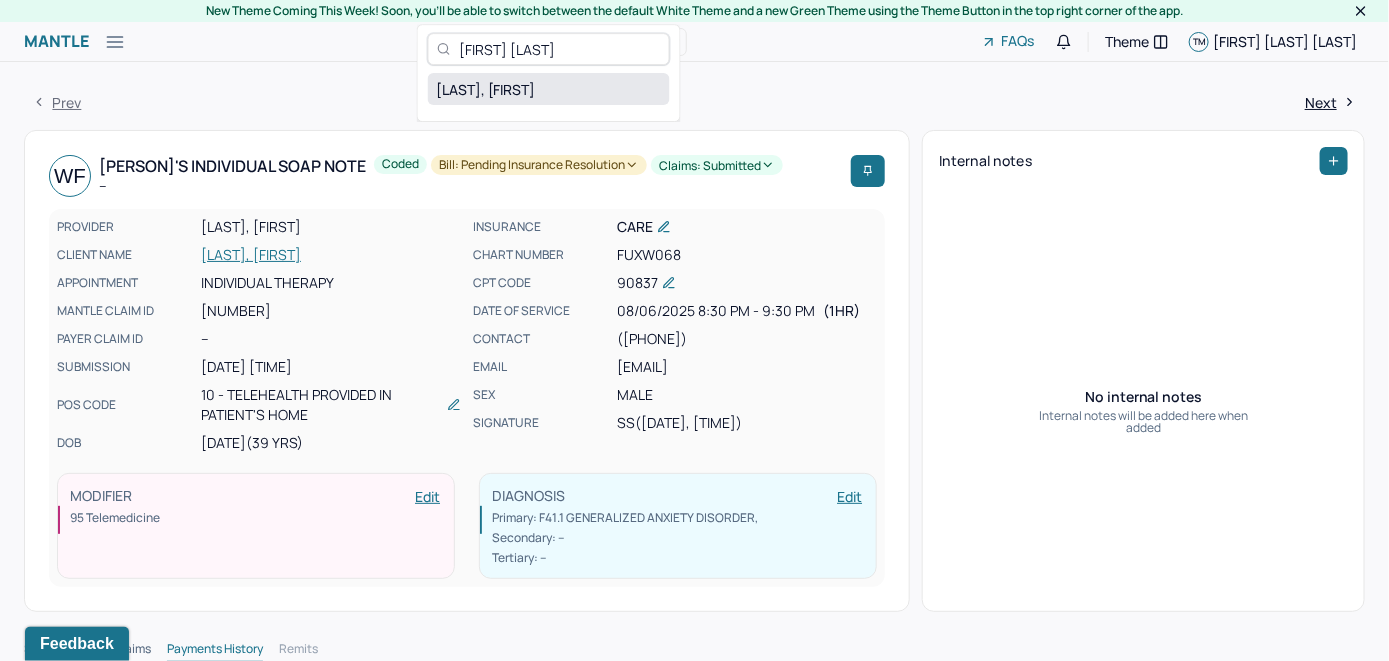 type on "[FIRST] [LAST]" 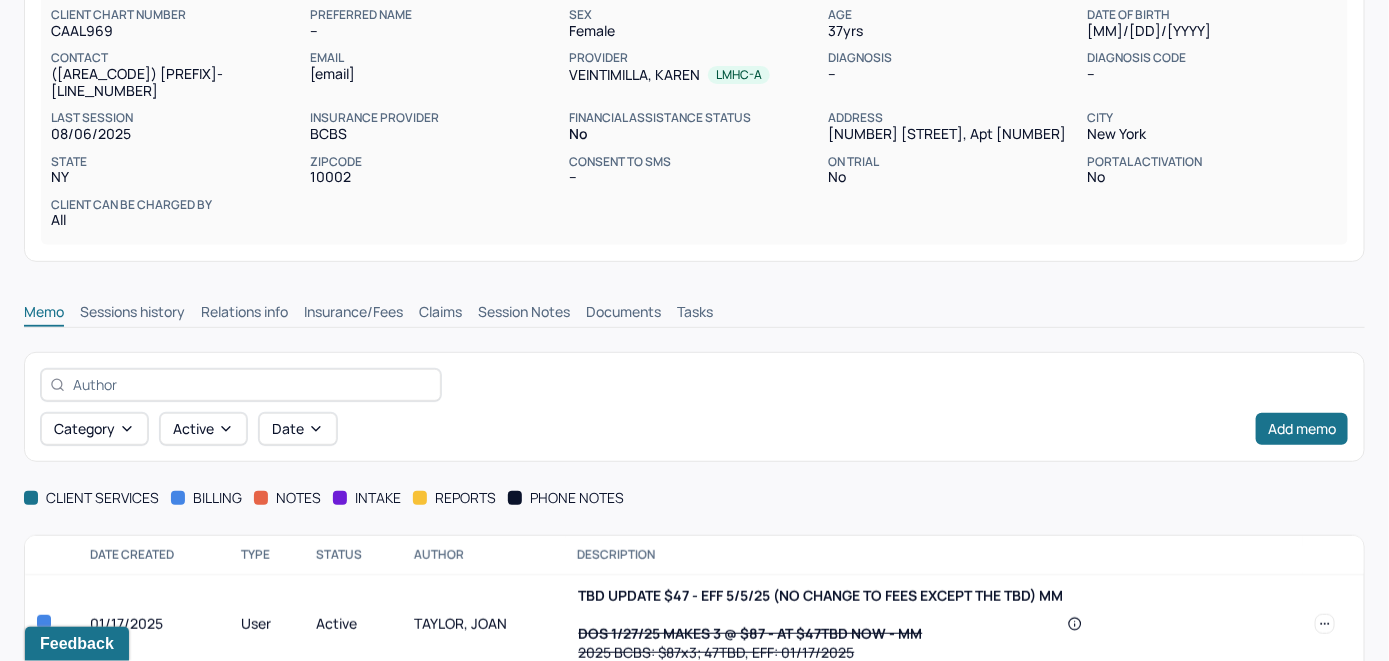 scroll, scrollTop: 285, scrollLeft: 0, axis: vertical 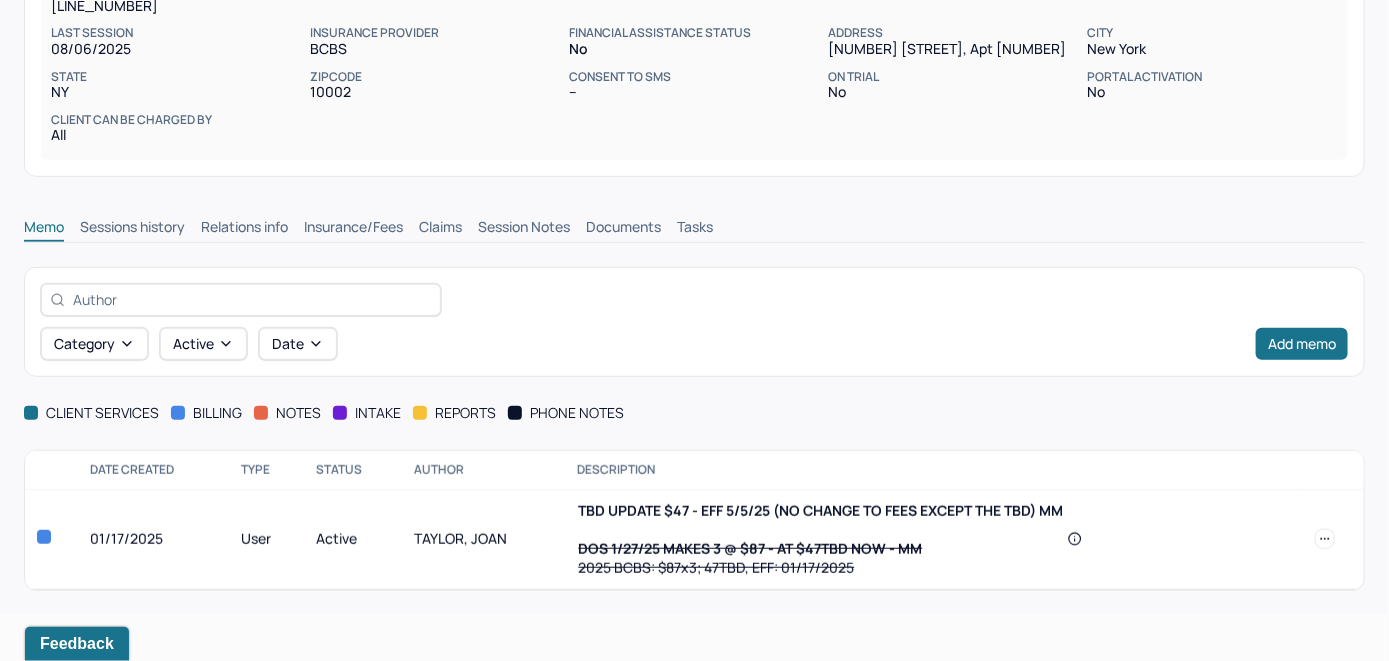 click on "Insurance/Fees" at bounding box center (353, 229) 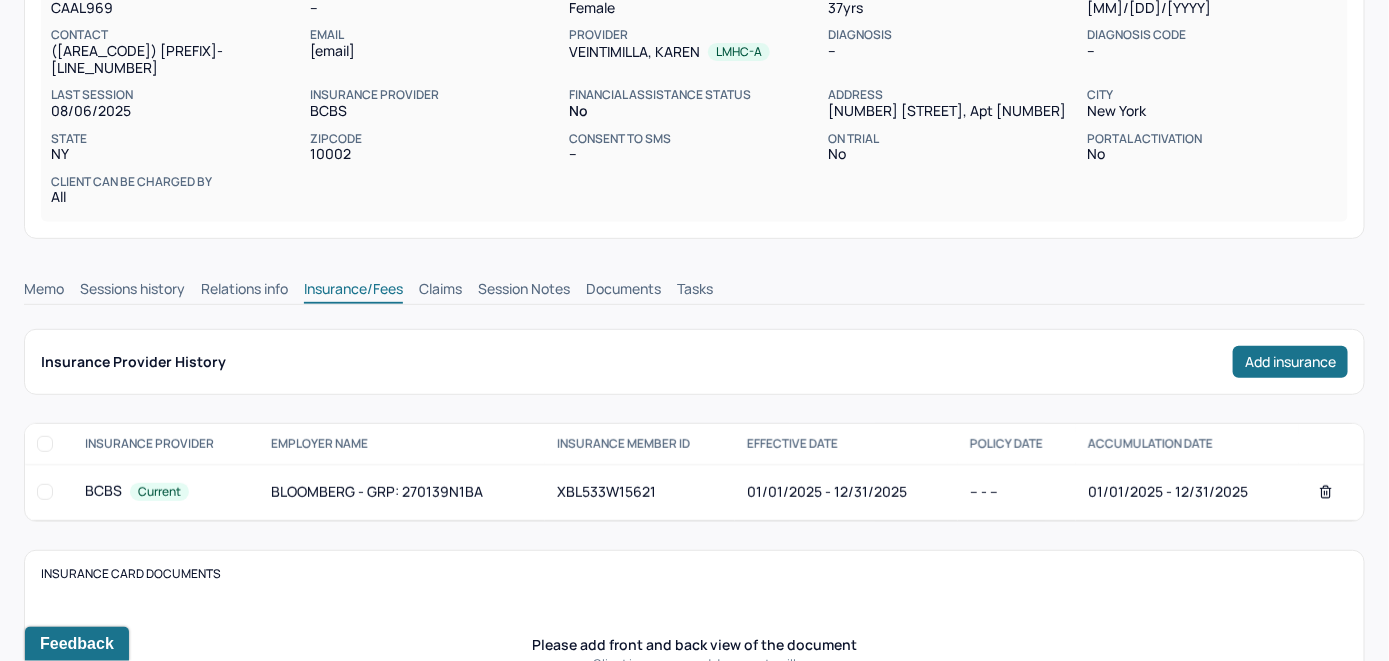 scroll, scrollTop: 185, scrollLeft: 0, axis: vertical 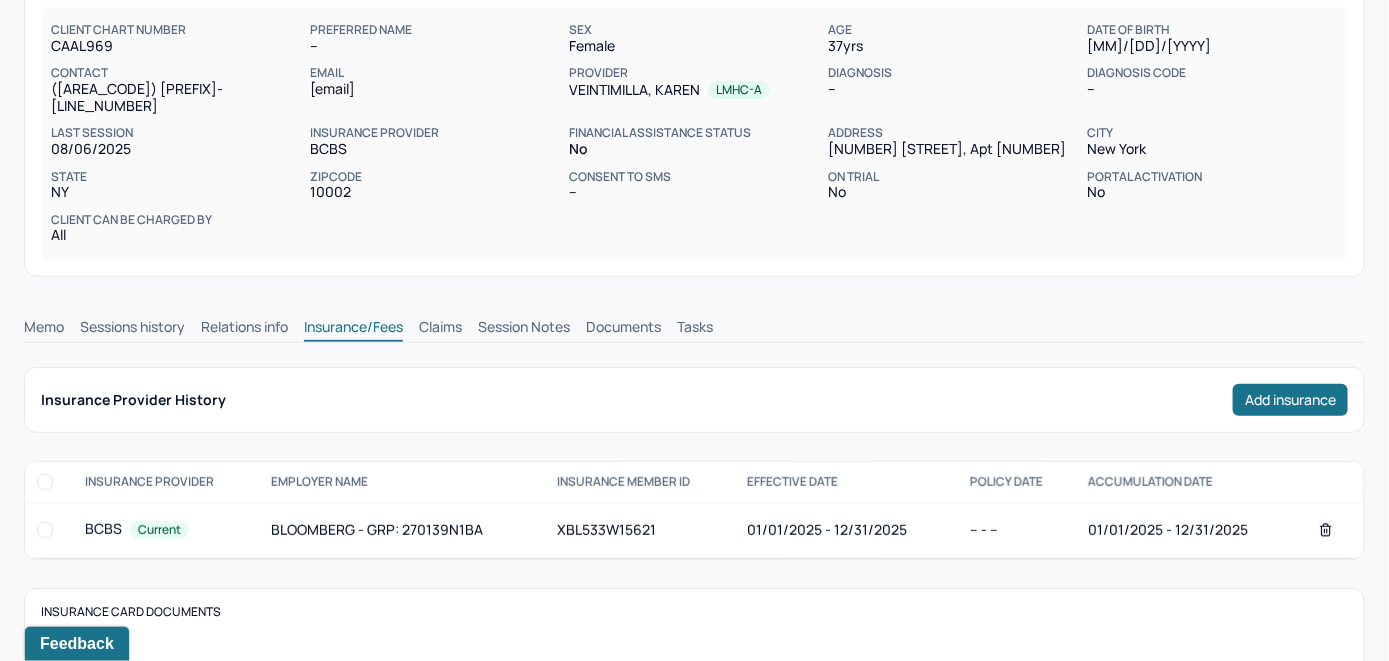 click on "Claims" at bounding box center (440, 329) 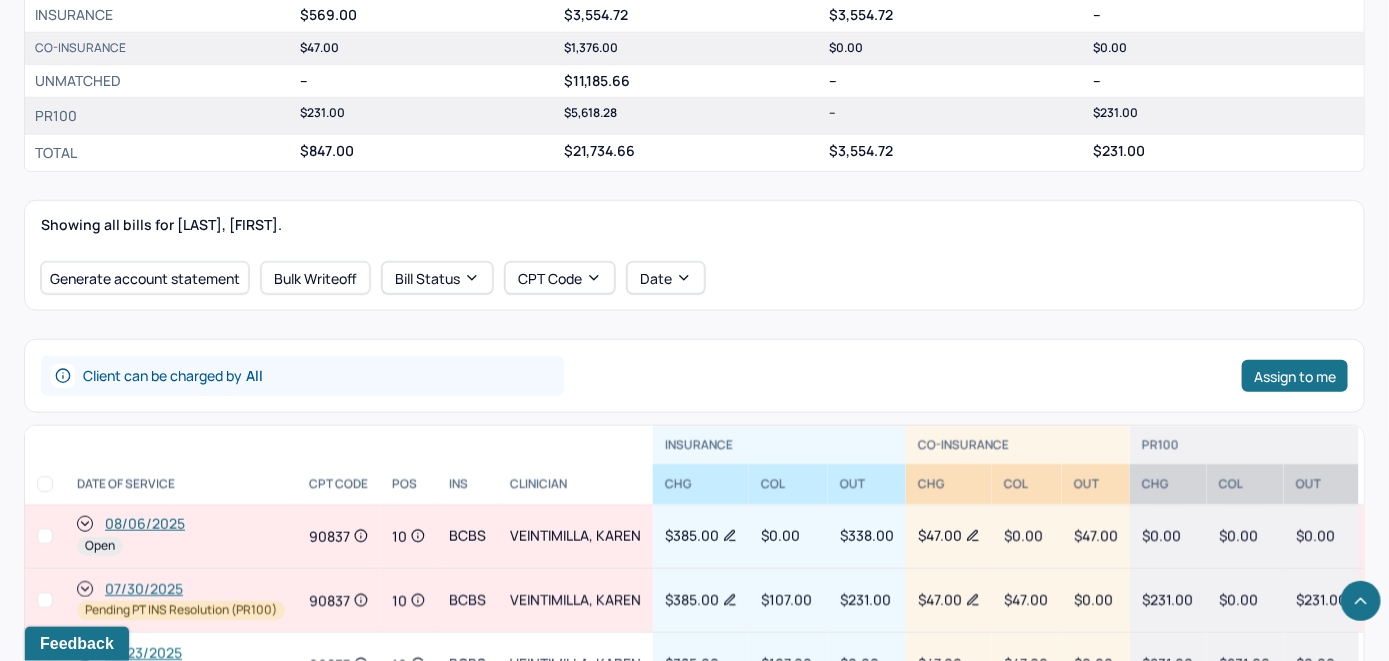 scroll, scrollTop: 885, scrollLeft: 0, axis: vertical 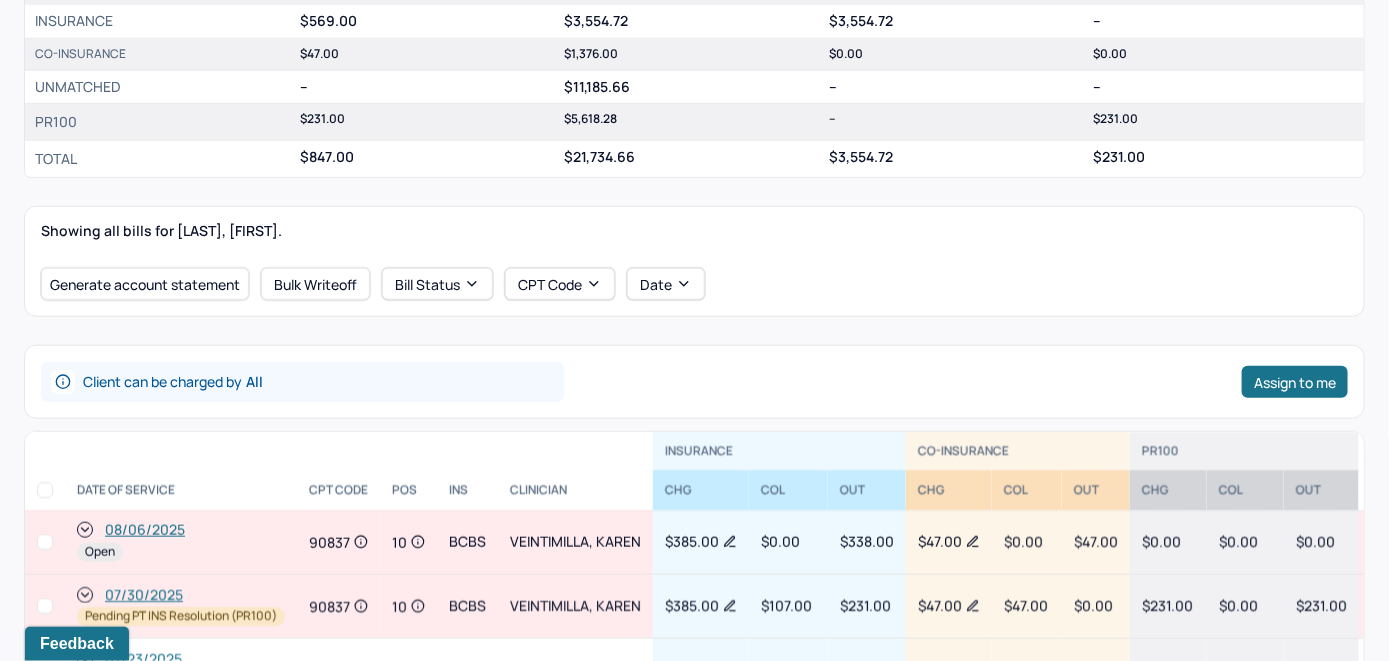 click on "08/06/2025" at bounding box center [145, 530] 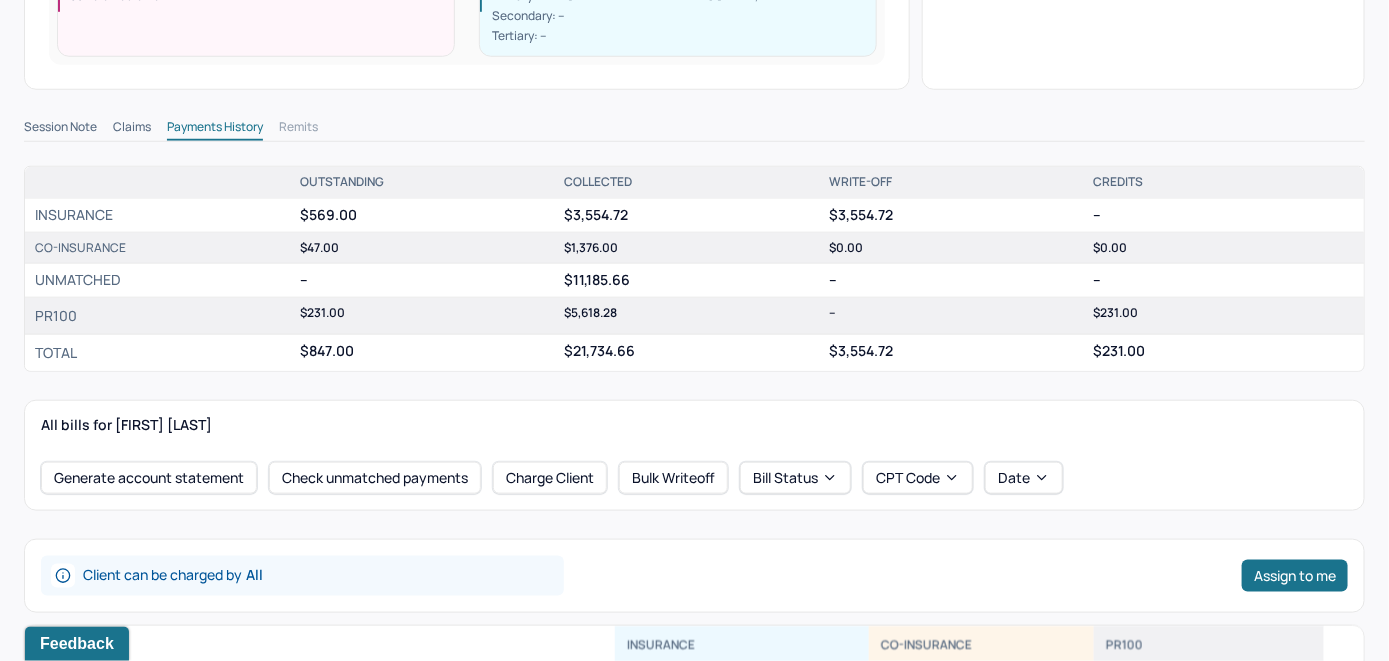 scroll, scrollTop: 700, scrollLeft: 0, axis: vertical 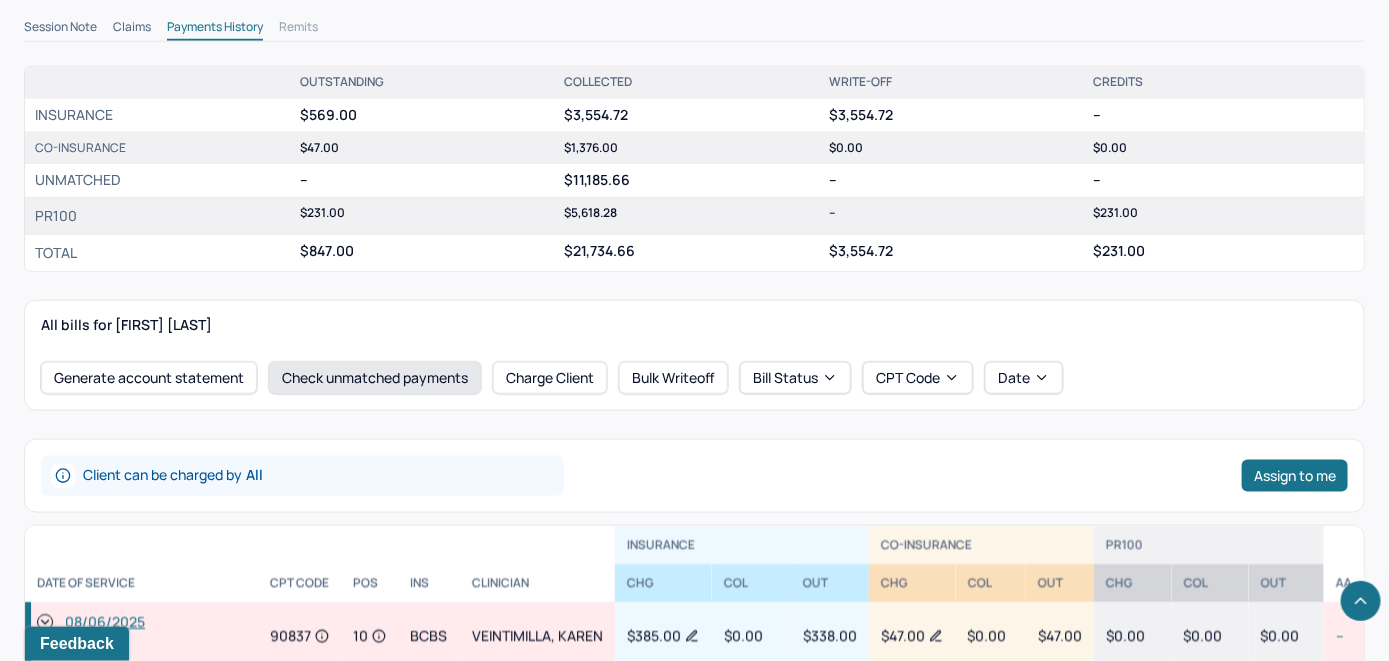 click on "Check unmatched payments" at bounding box center (375, 378) 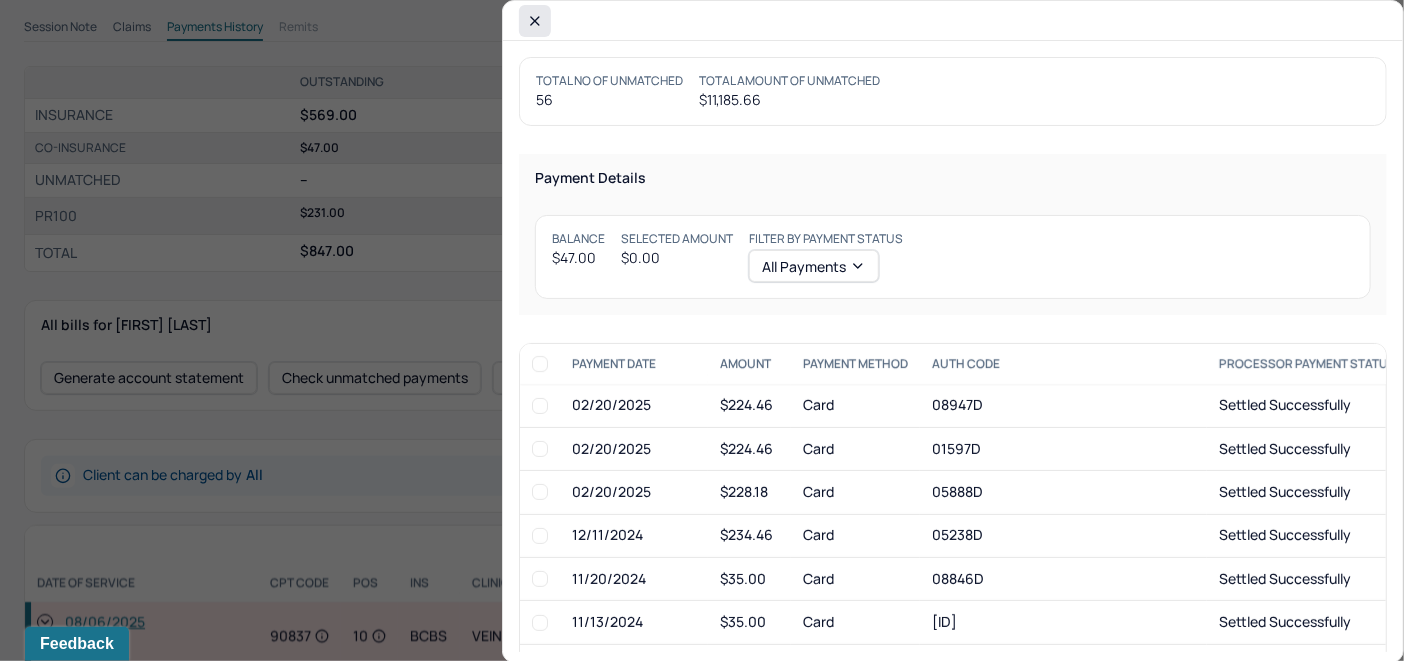 click 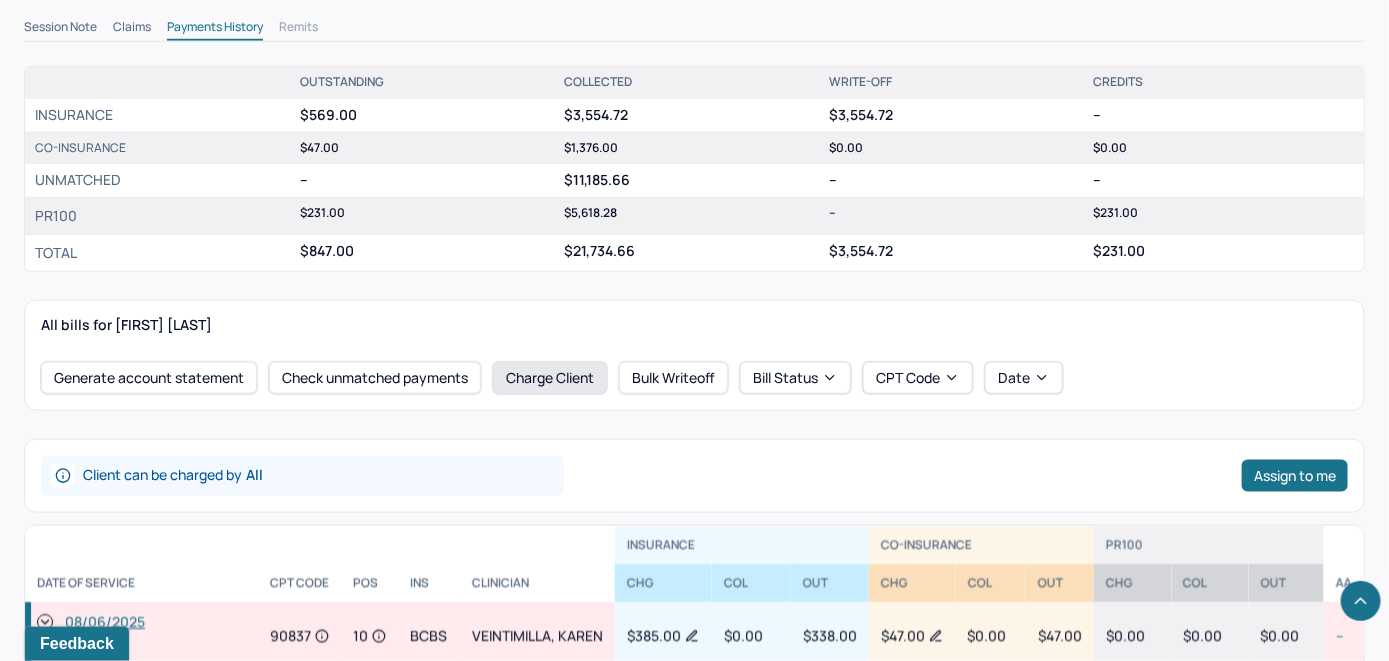 click on "Charge Client" at bounding box center (550, 378) 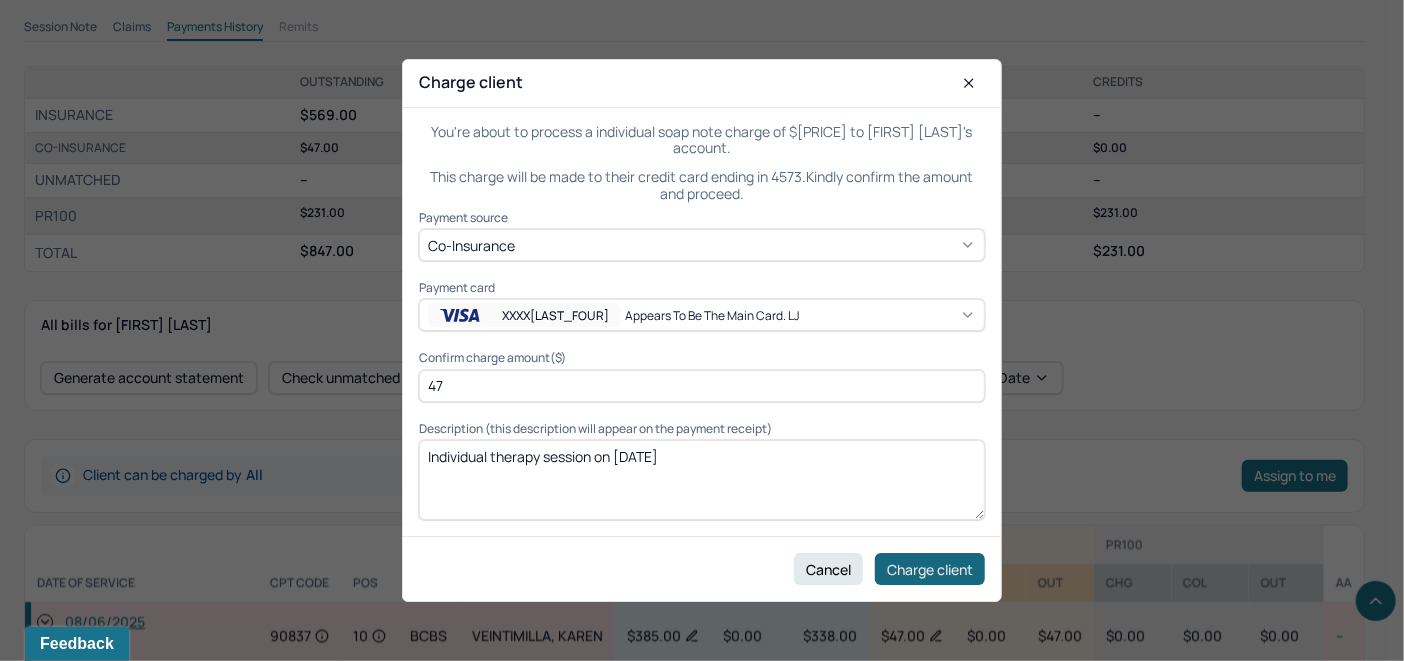 click on "Charge client" at bounding box center [930, 569] 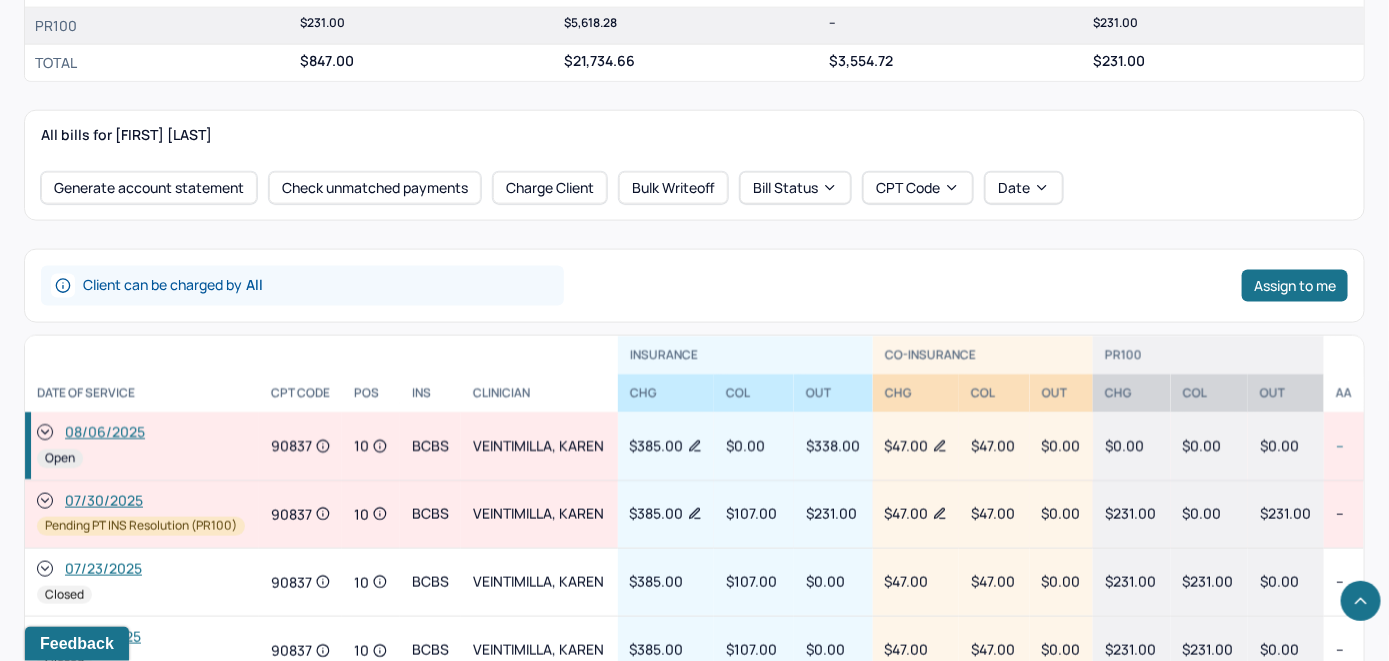 scroll, scrollTop: 900, scrollLeft: 0, axis: vertical 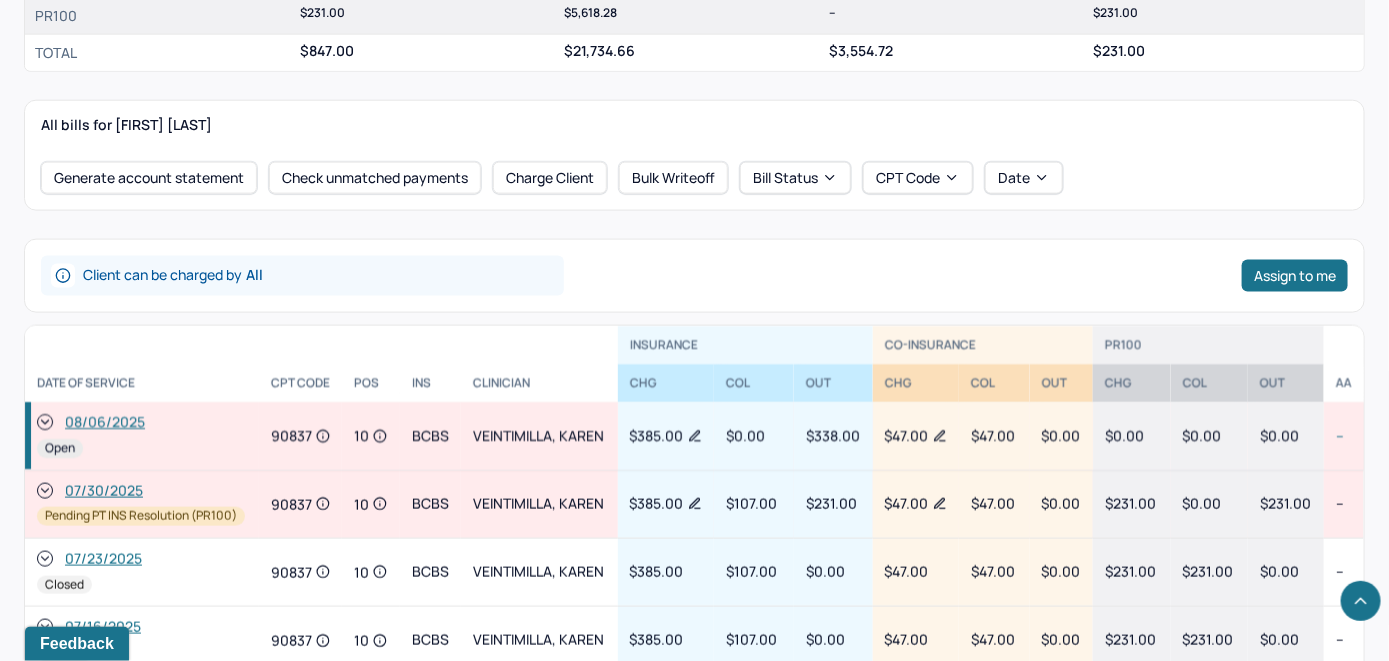 click 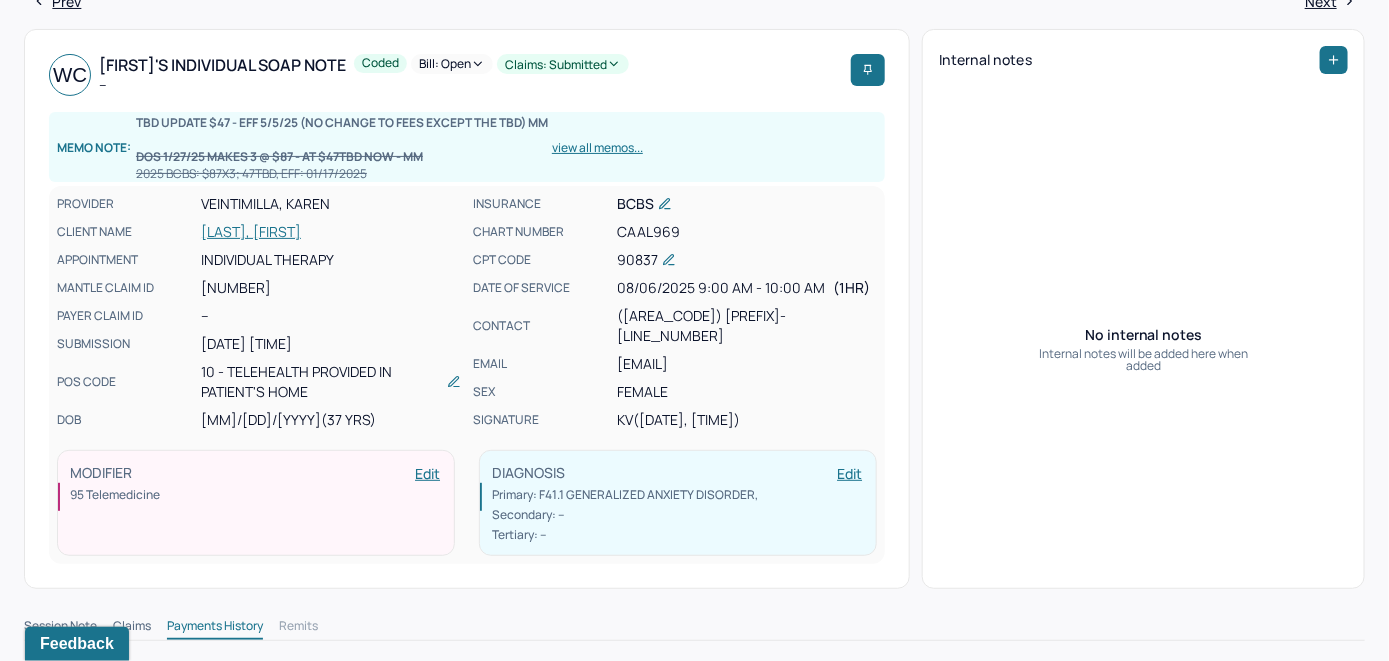 scroll, scrollTop: 100, scrollLeft: 0, axis: vertical 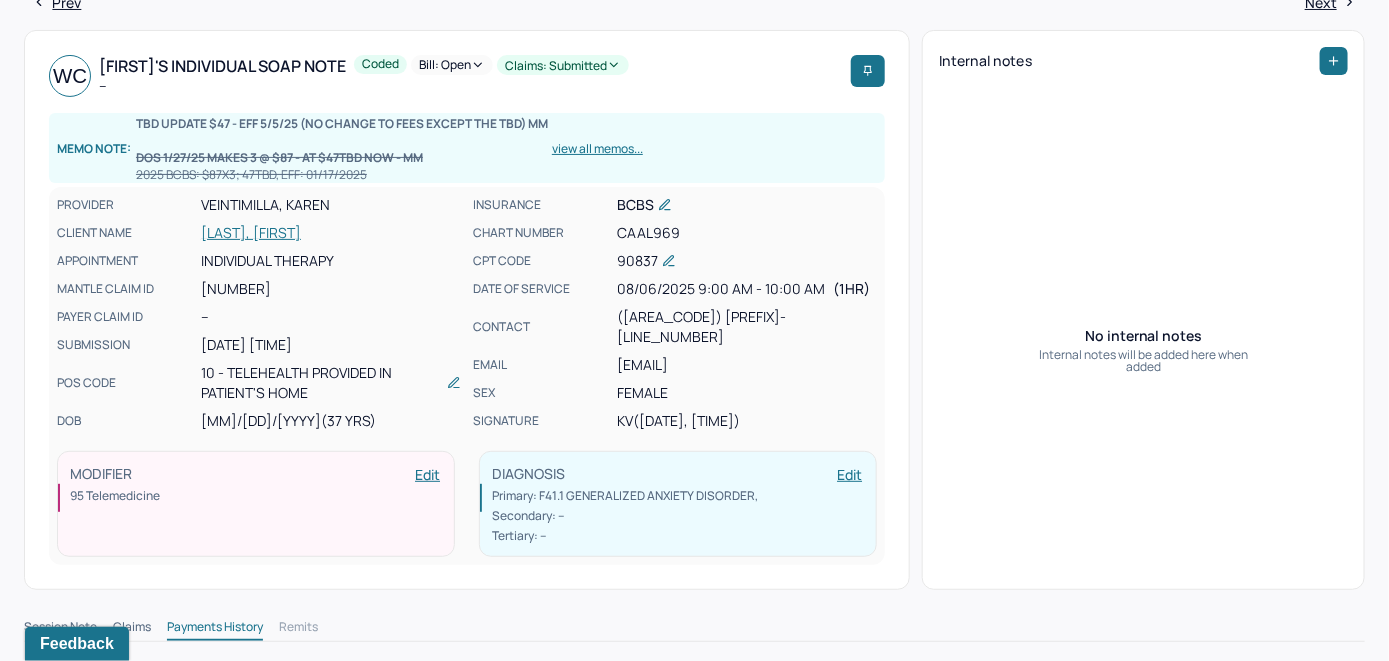 click on "Bill: Open" at bounding box center (452, 65) 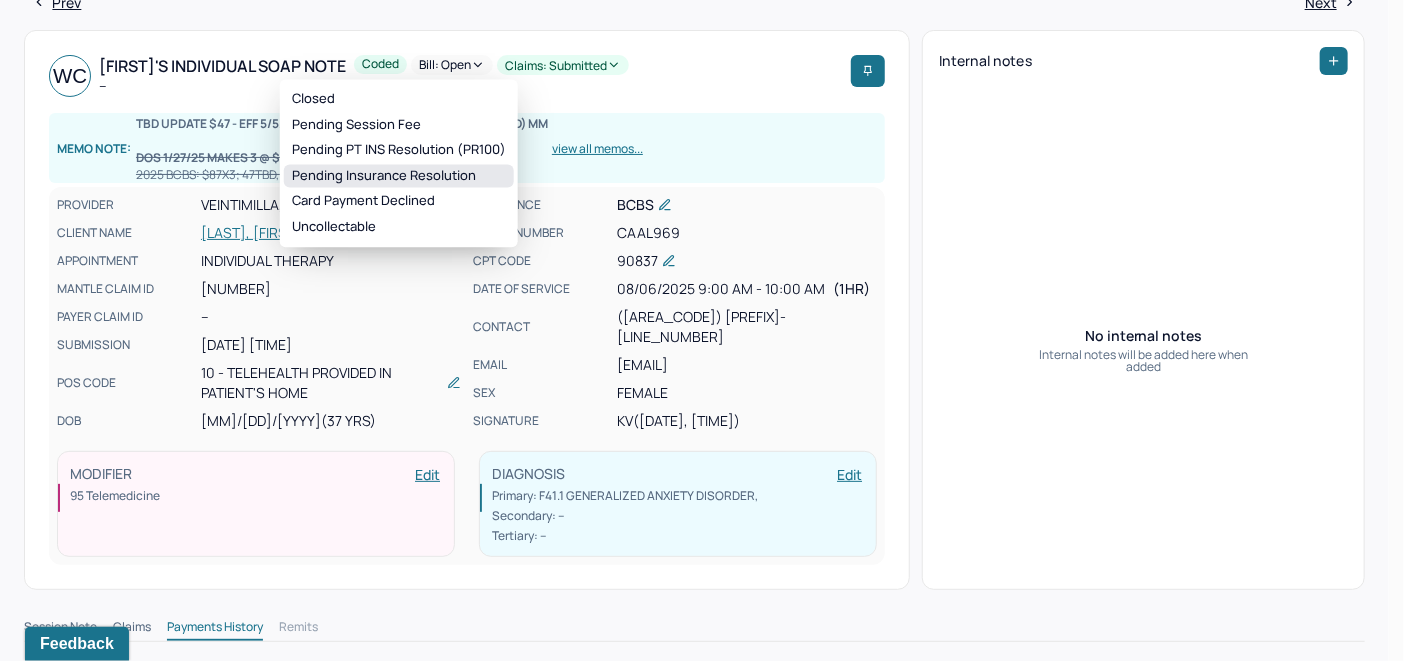 click on "Pending Insurance Resolution" at bounding box center (399, 176) 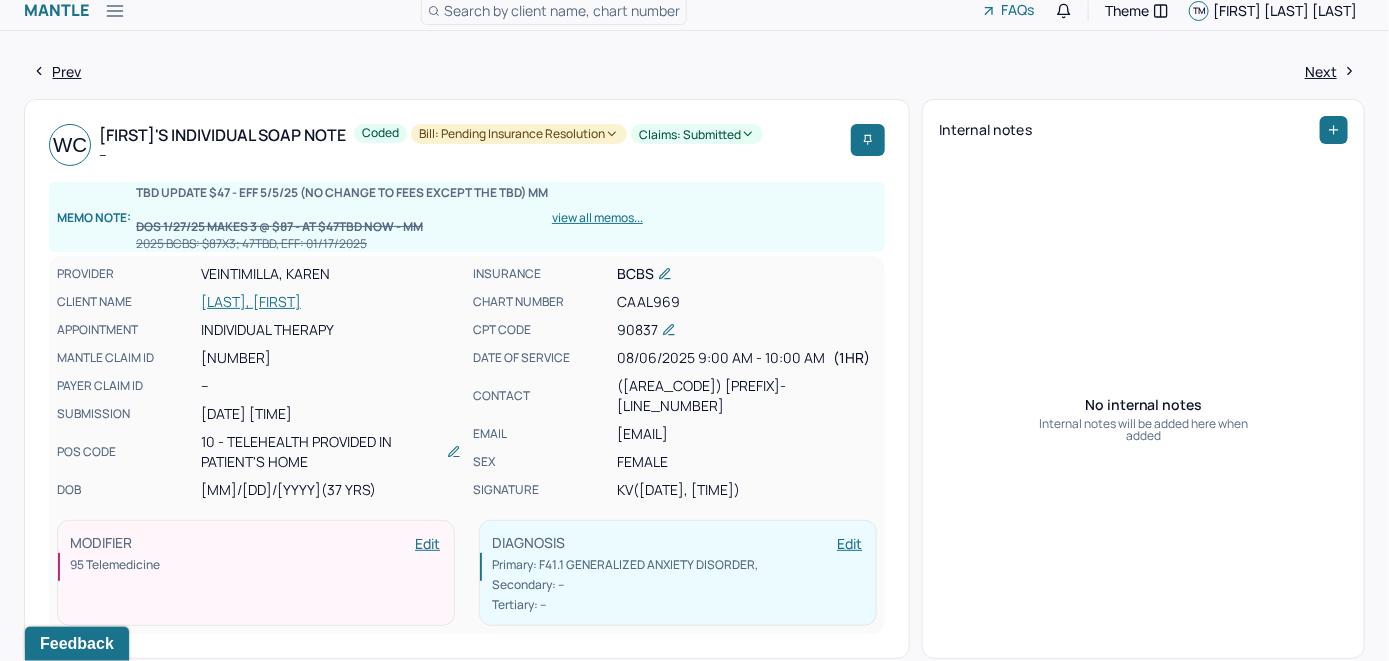 scroll, scrollTop: 0, scrollLeft: 0, axis: both 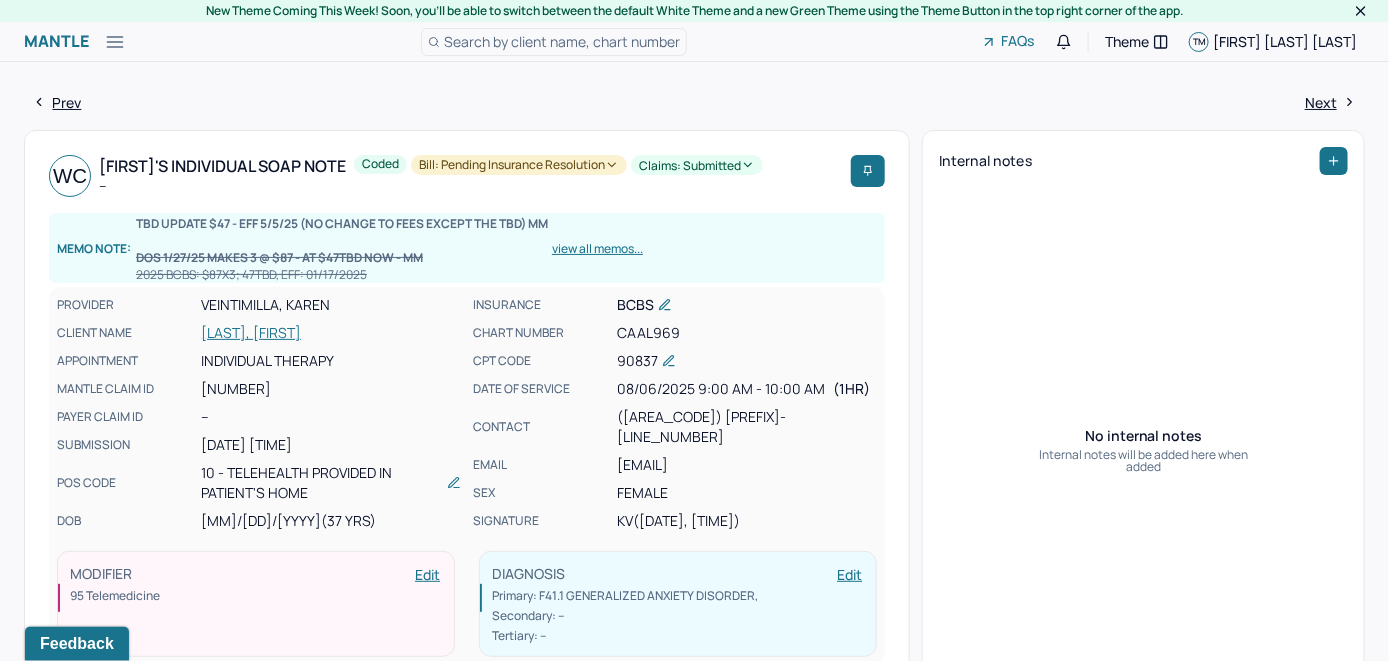 click on "Search by client name, chart number" at bounding box center [562, 41] 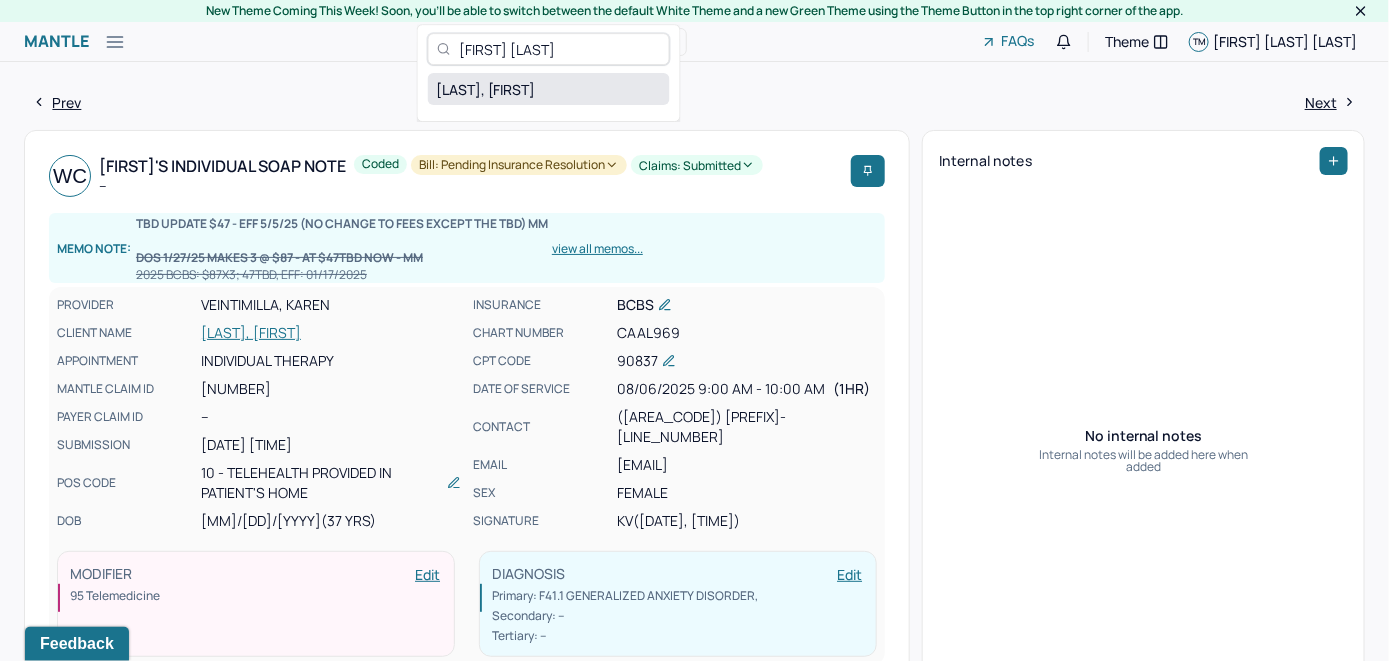 type on "[FIRST] [LAST]" 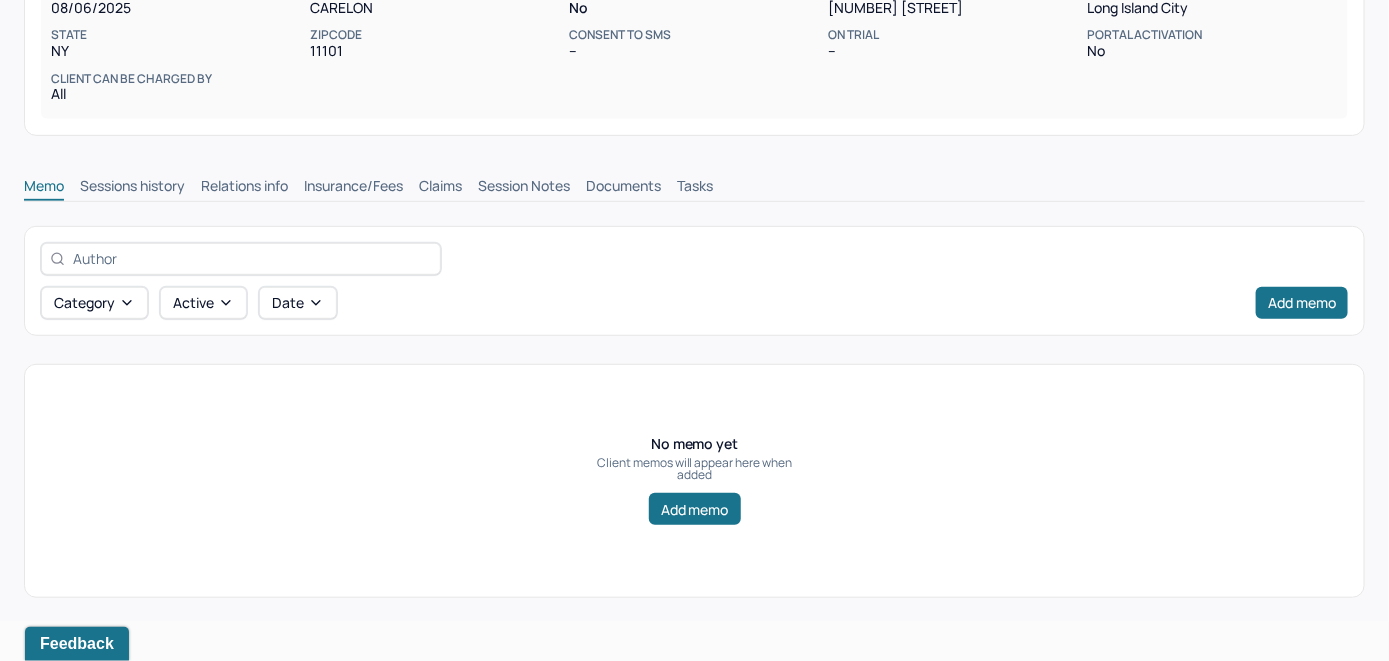 scroll, scrollTop: 314, scrollLeft: 0, axis: vertical 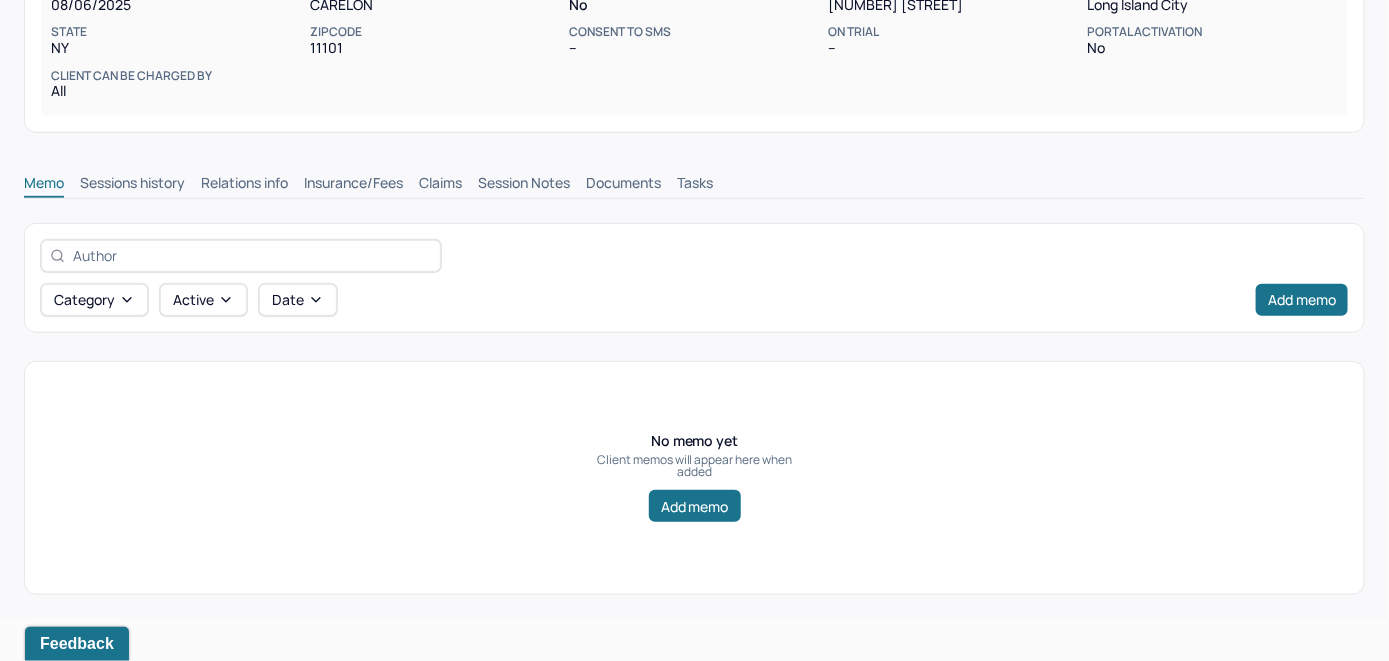 click on "Insurance/Fees" at bounding box center (353, 185) 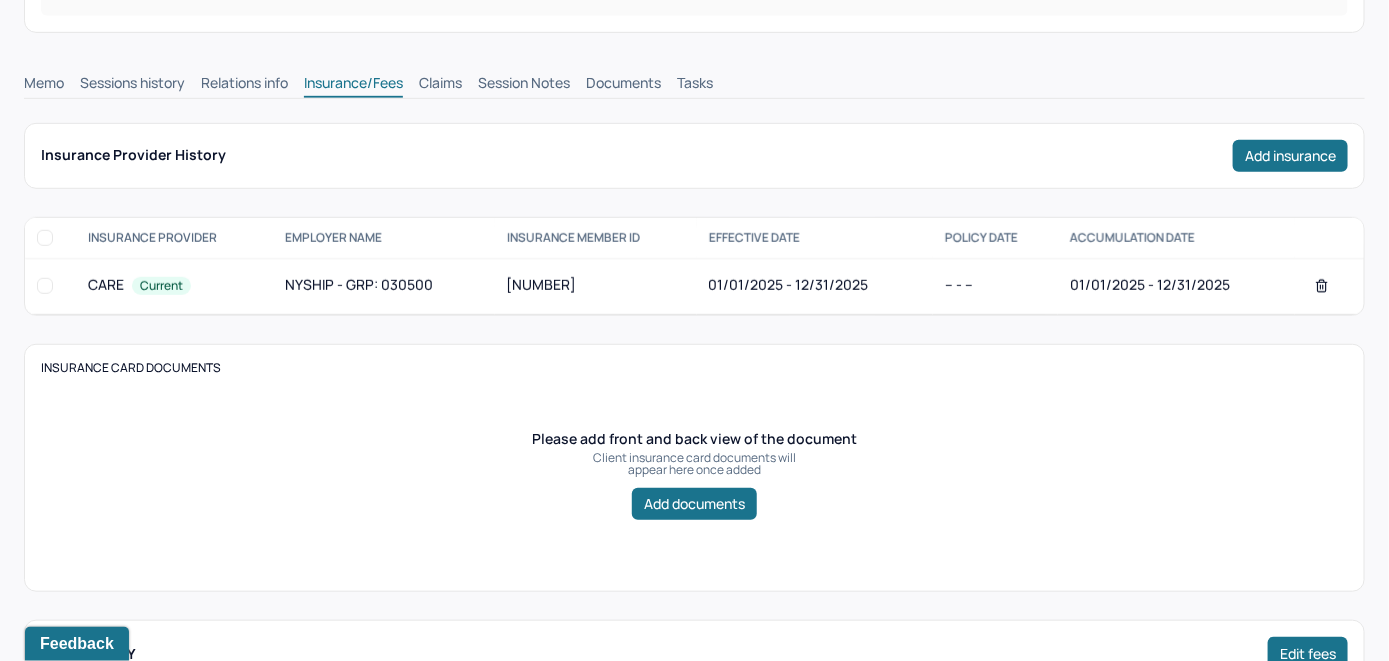 scroll, scrollTop: 314, scrollLeft: 0, axis: vertical 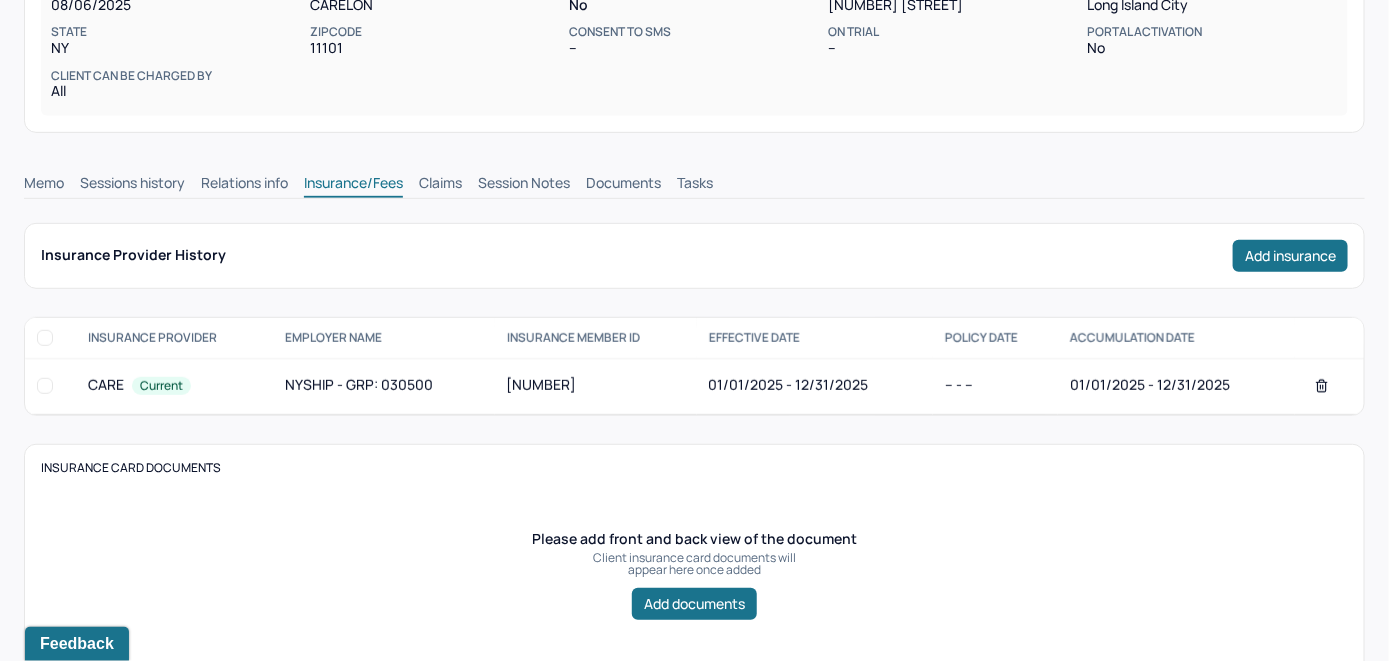 click on "Claims" at bounding box center [440, 185] 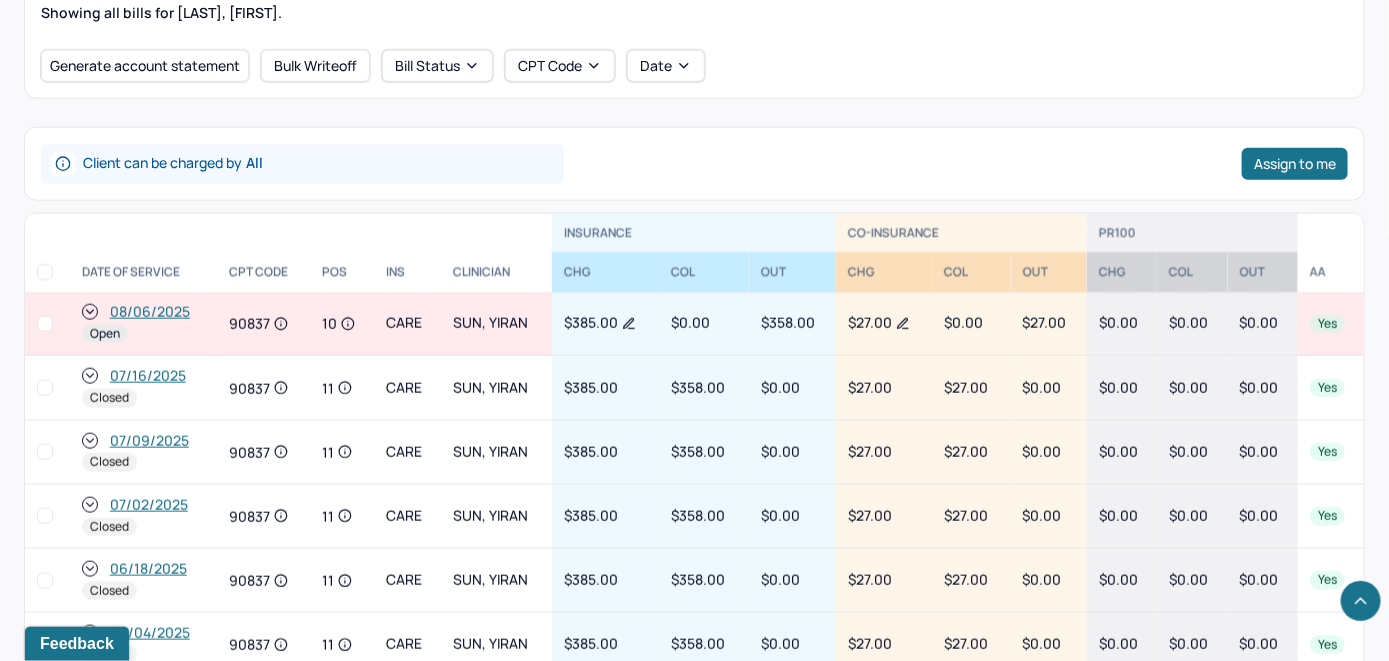 scroll, scrollTop: 779, scrollLeft: 0, axis: vertical 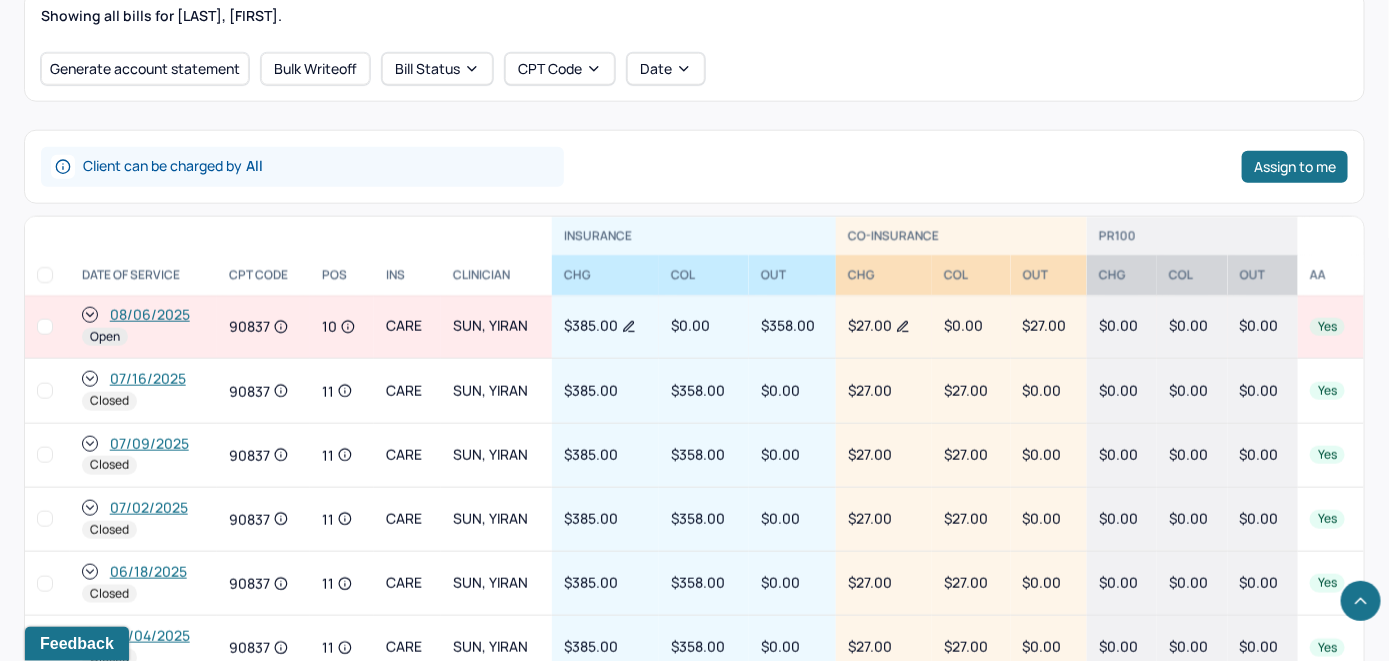 click on "08/06/2025" at bounding box center (150, 315) 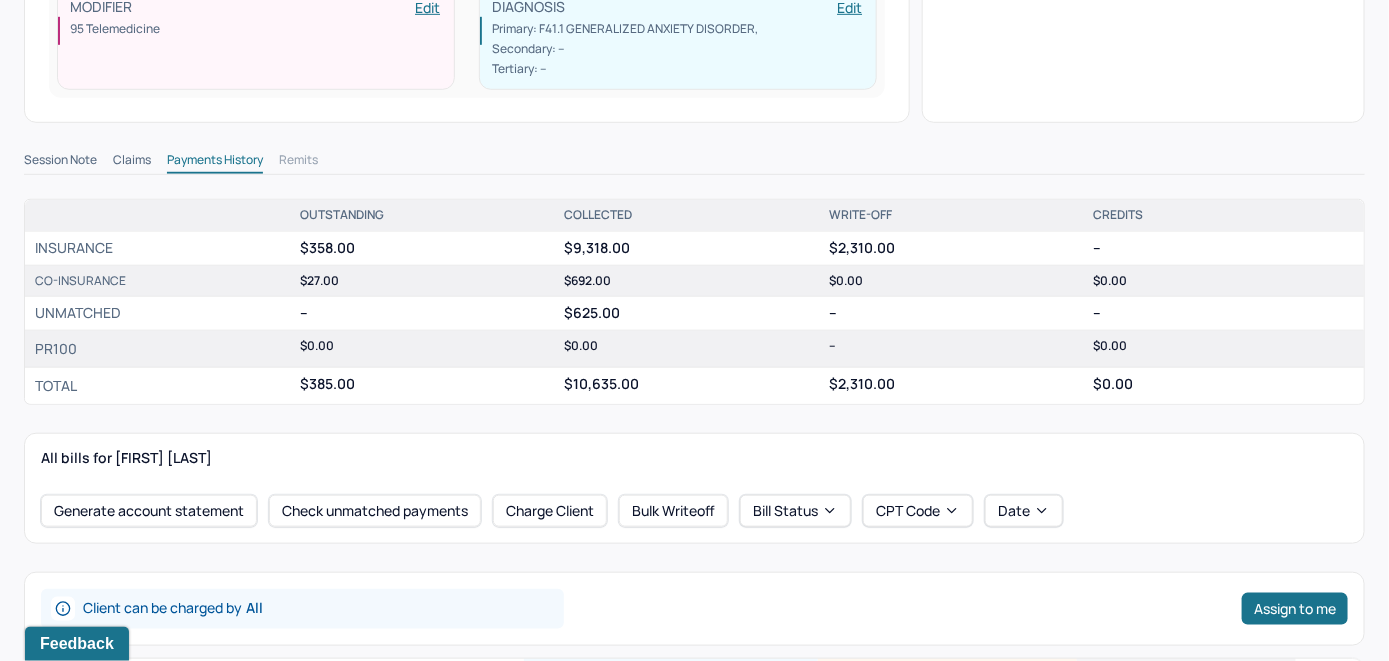 scroll, scrollTop: 600, scrollLeft: 0, axis: vertical 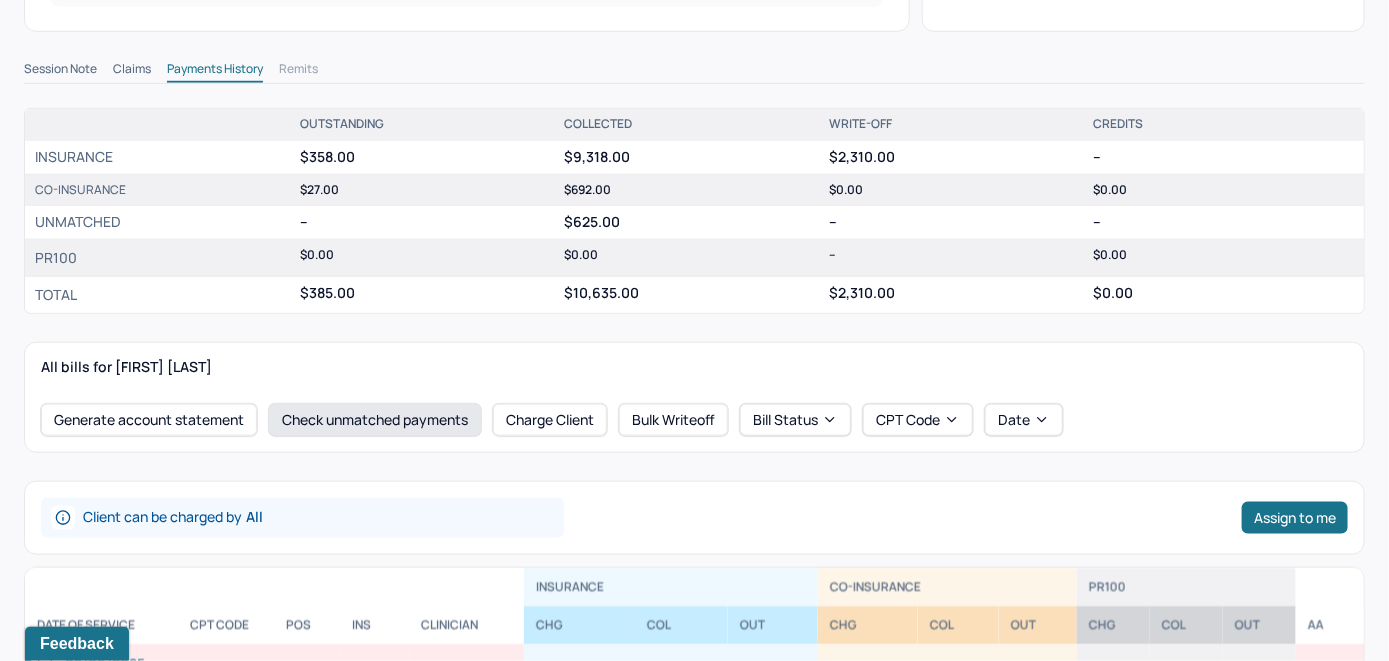 click on "Check unmatched payments" at bounding box center [375, 420] 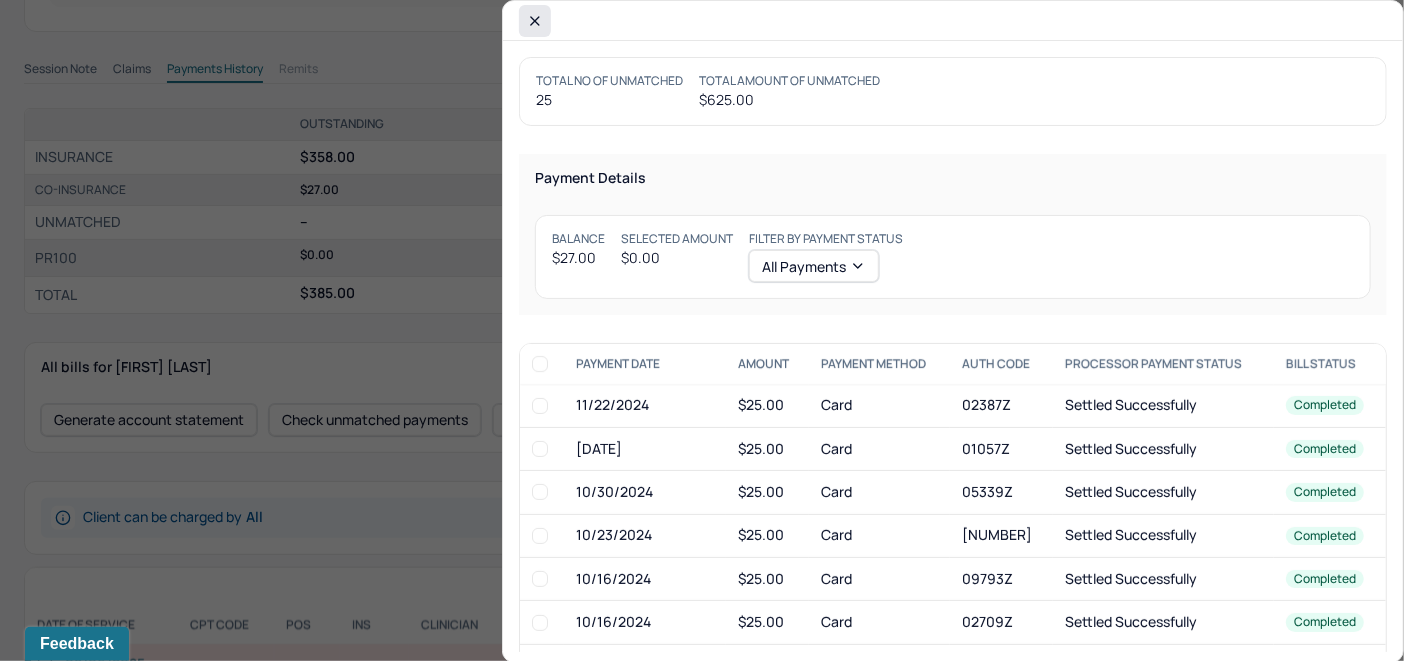 click 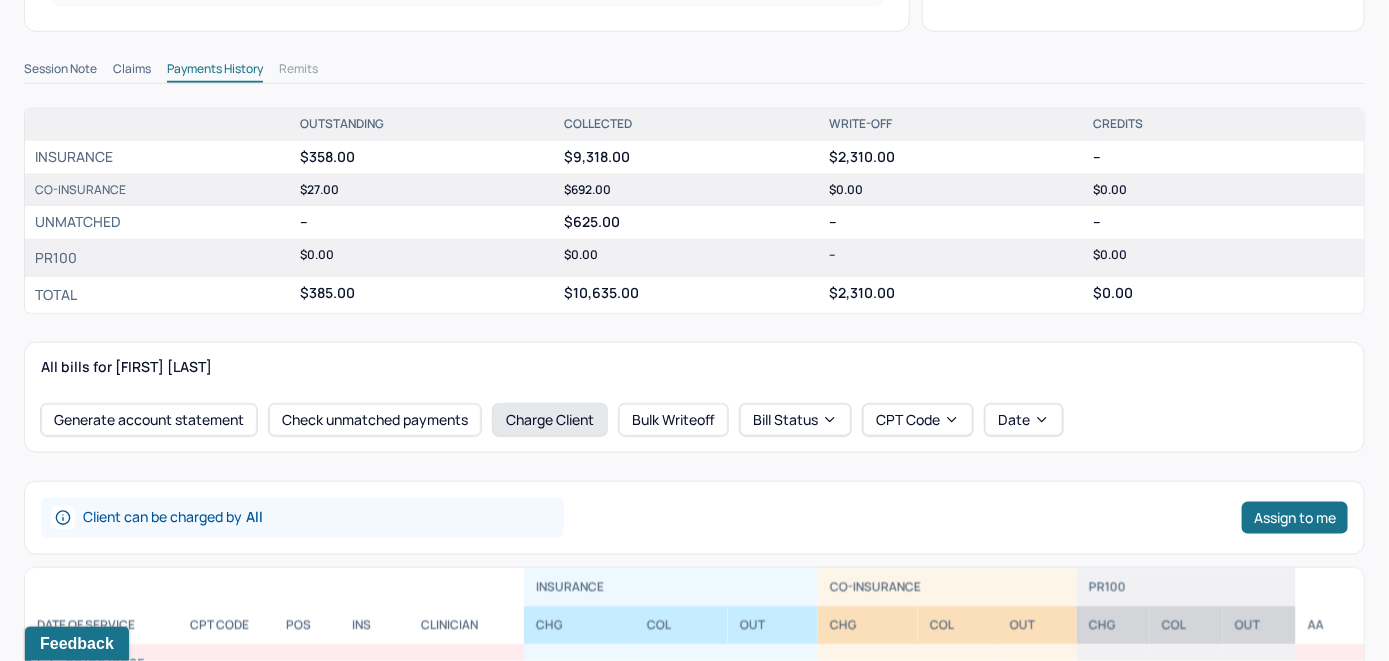 click on "Charge Client" at bounding box center (550, 420) 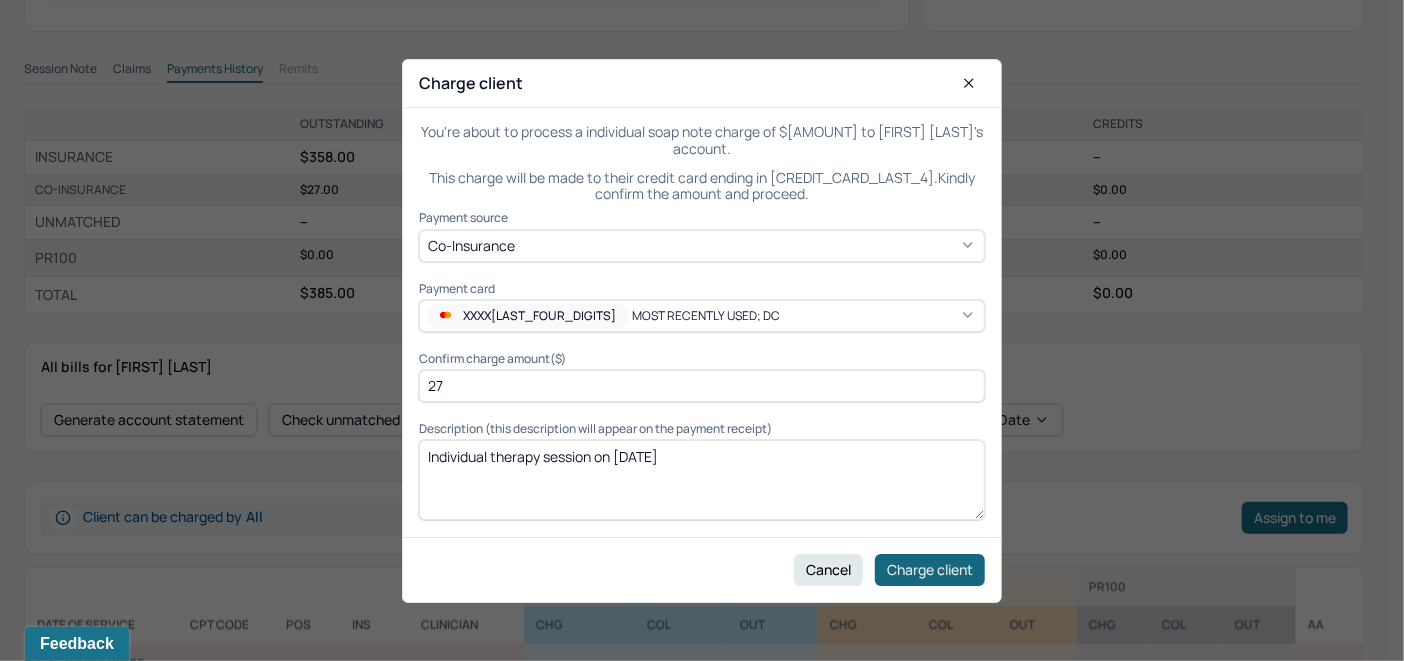 click on "Charge client" at bounding box center [930, 569] 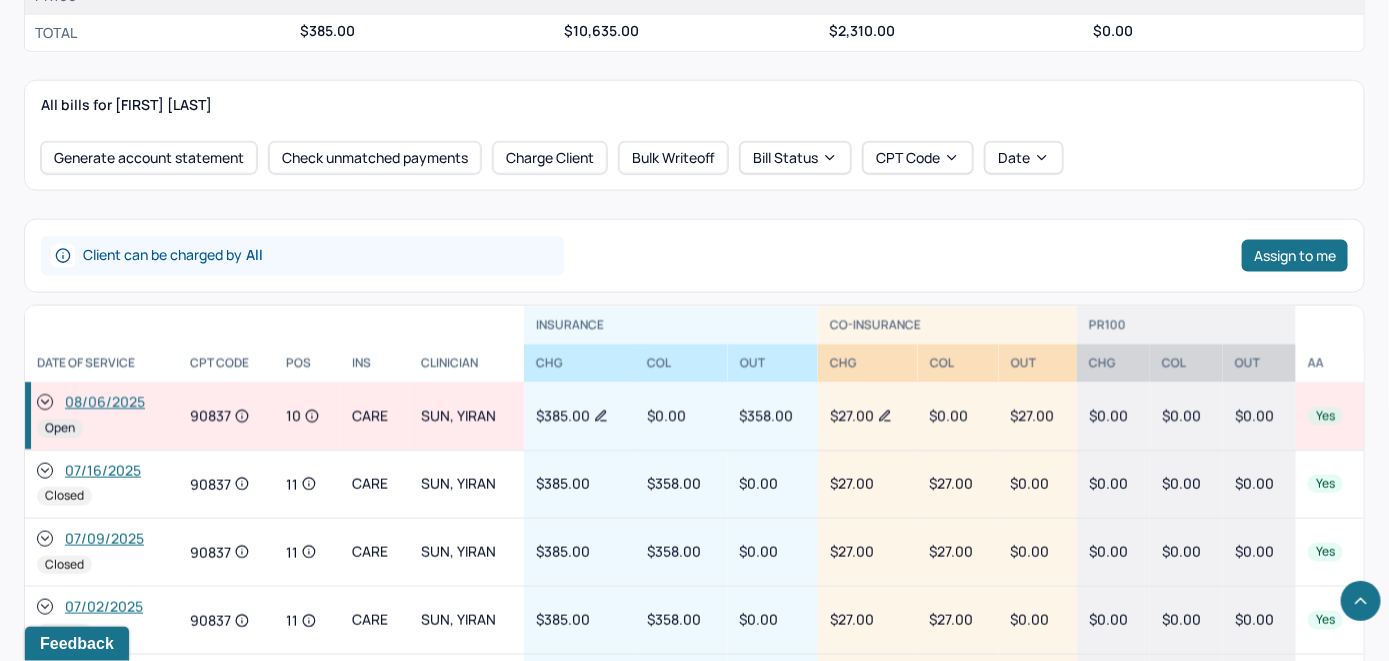 scroll, scrollTop: 900, scrollLeft: 0, axis: vertical 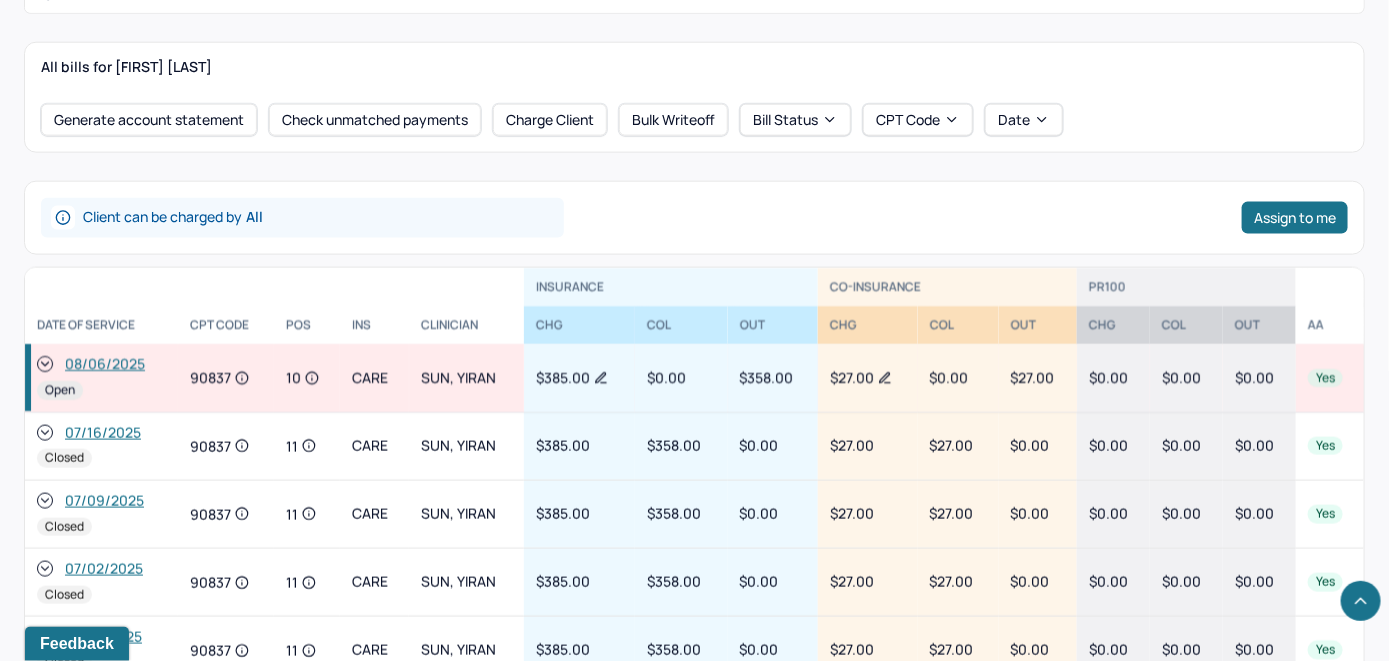 click at bounding box center [45, 365] 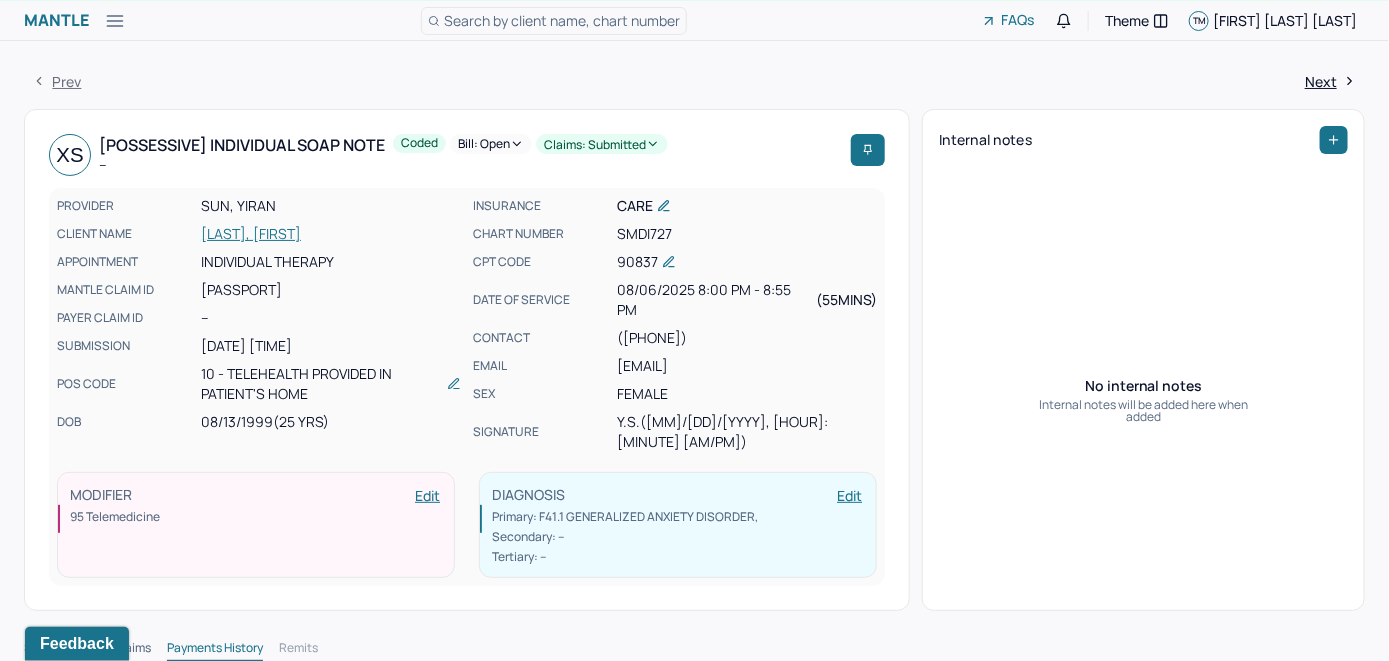 scroll, scrollTop: 0, scrollLeft: 0, axis: both 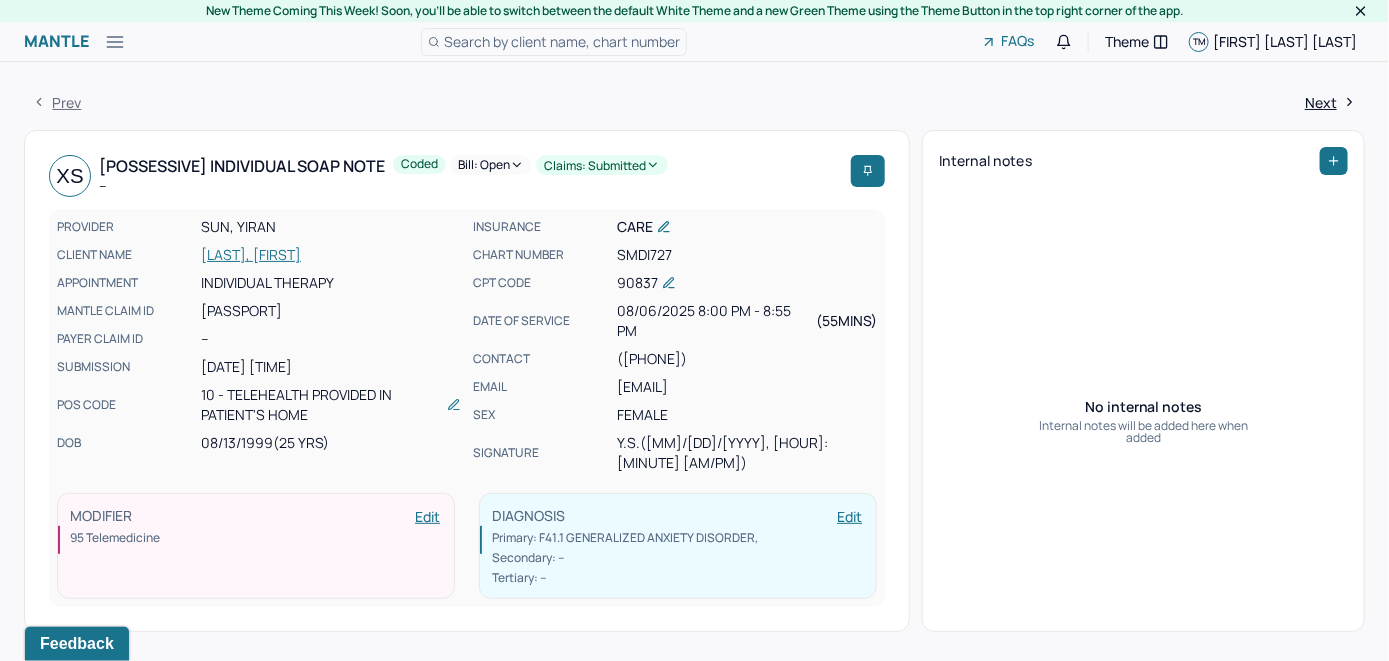 click on "Bill: Open" at bounding box center [491, 165] 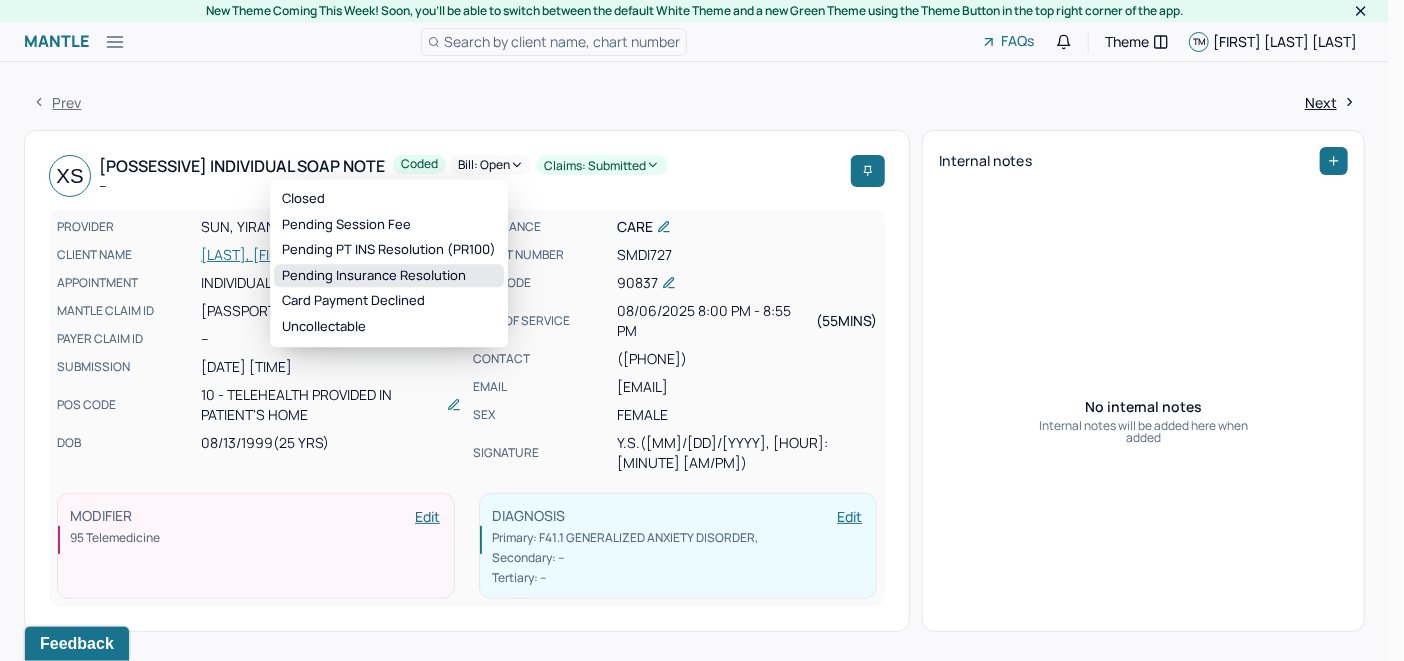 click on "Pending Insurance Resolution" at bounding box center (389, 276) 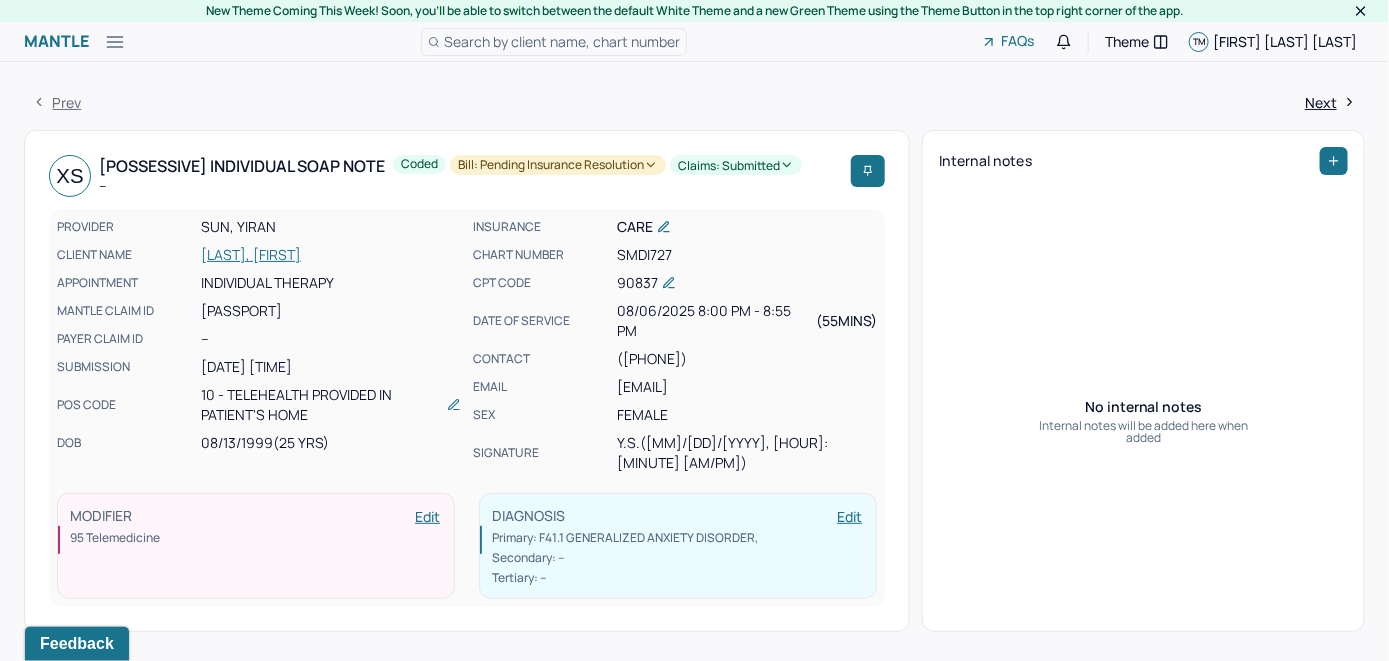 click on "Search by client name, chart number" at bounding box center (562, 41) 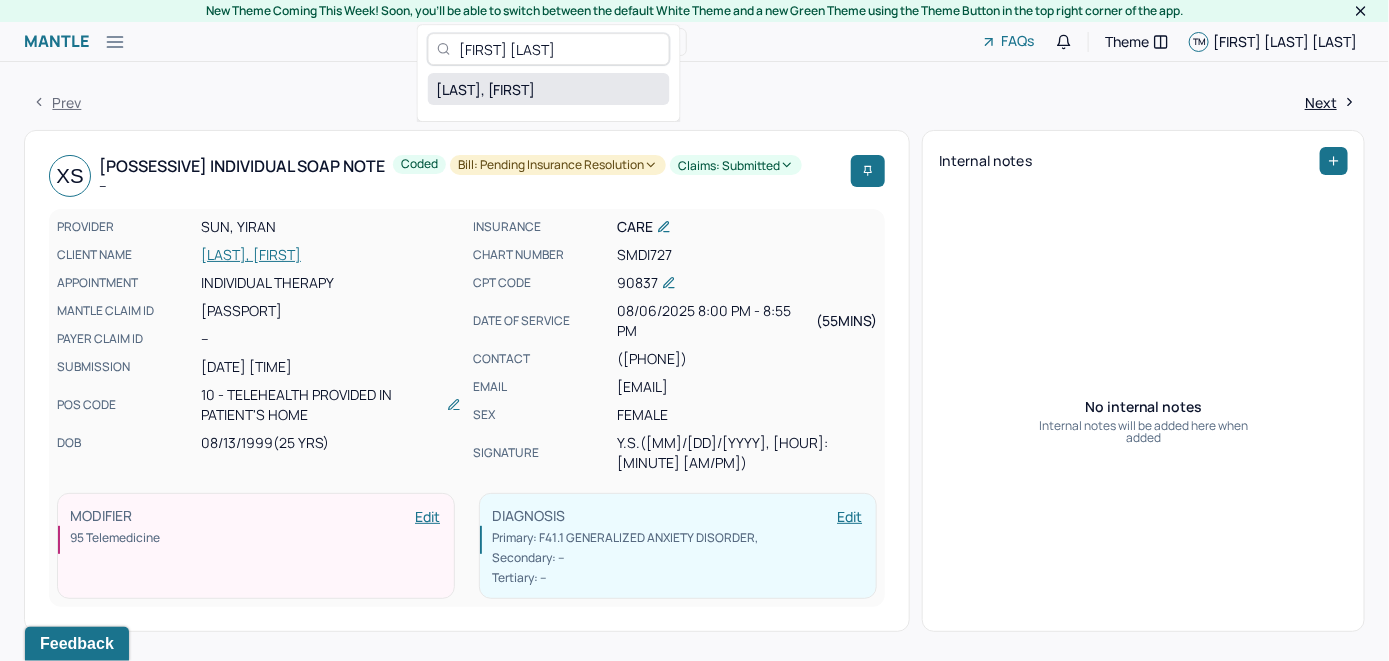 type on "[FIRST] [LAST]" 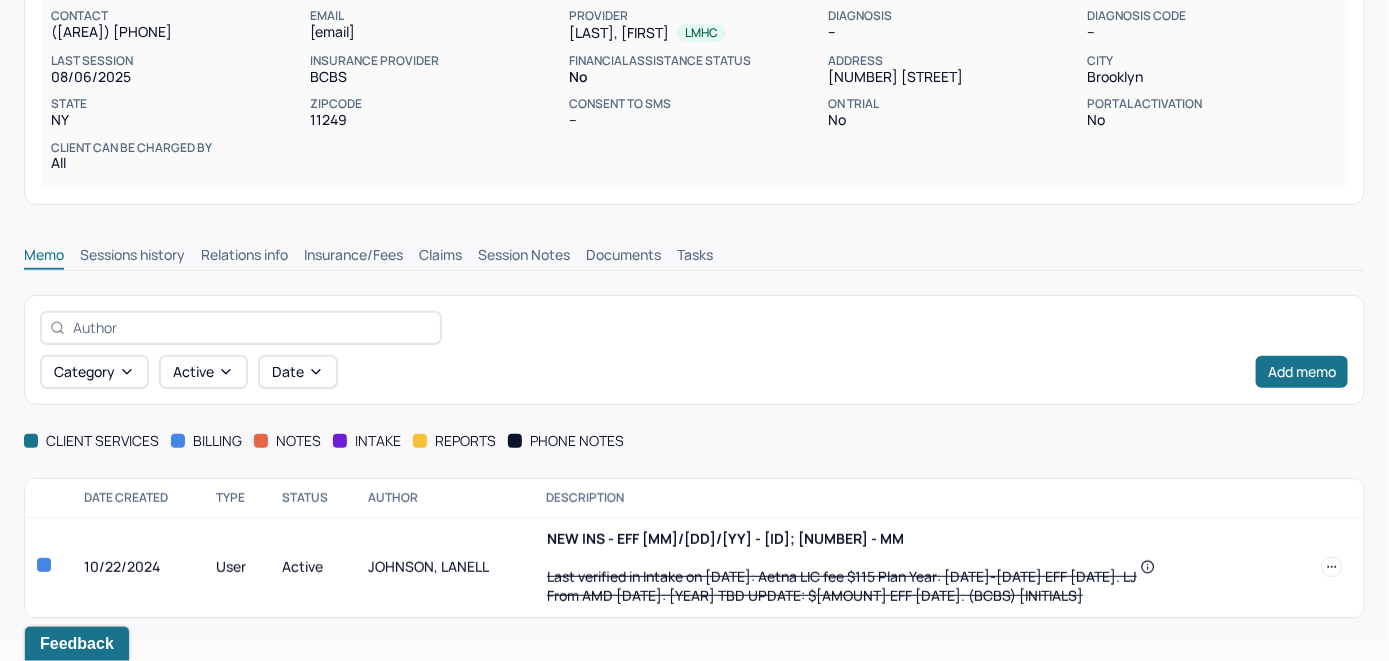 scroll, scrollTop: 266, scrollLeft: 0, axis: vertical 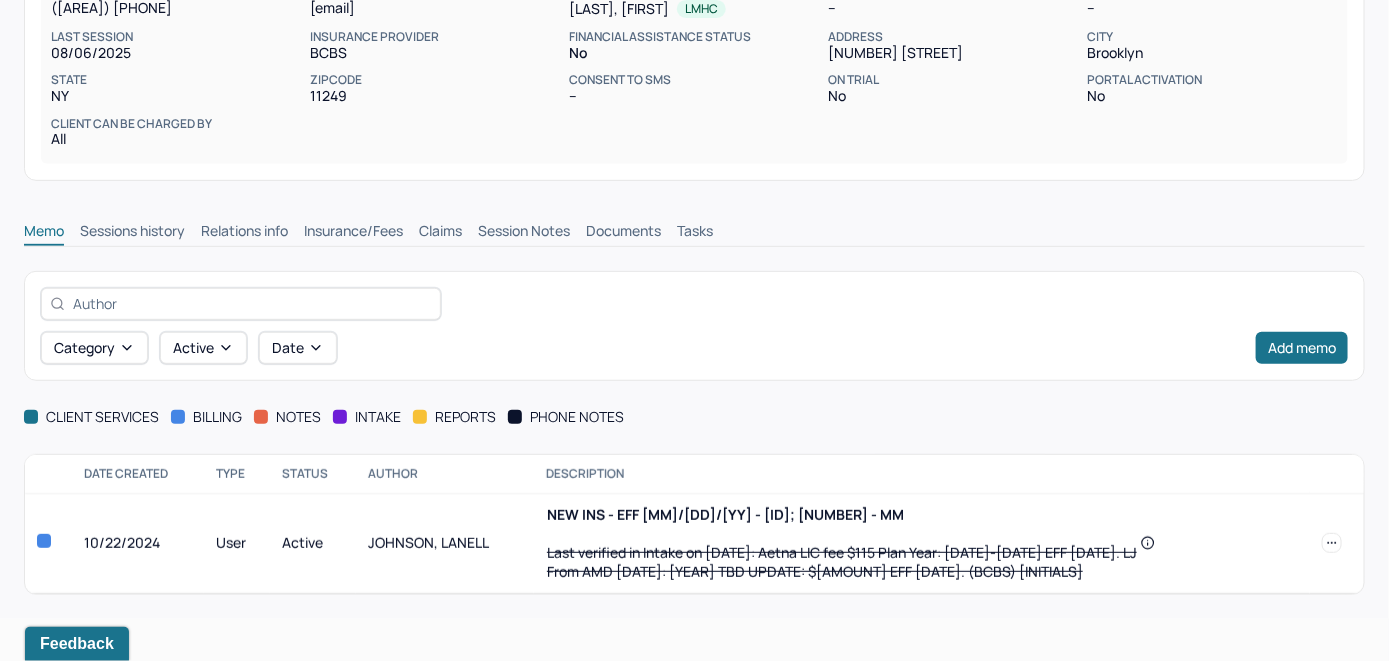 click on "Insurance/Fees" at bounding box center (353, 233) 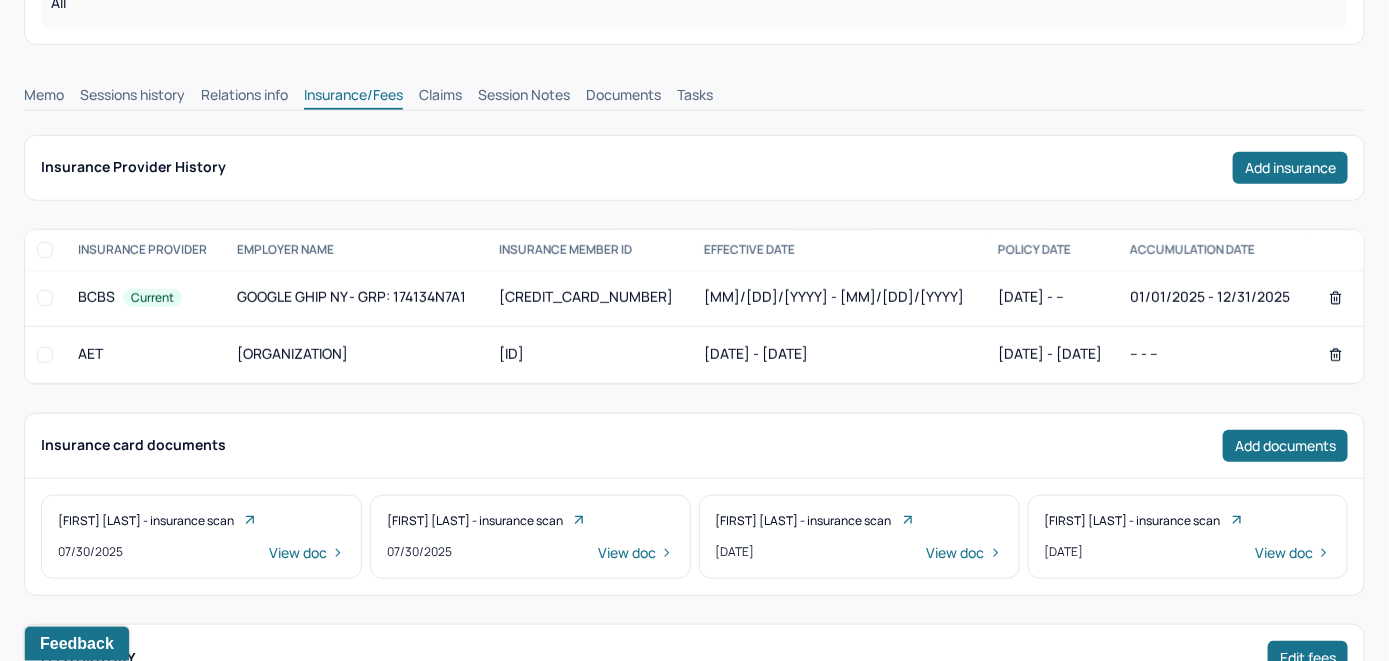 scroll, scrollTop: 366, scrollLeft: 0, axis: vertical 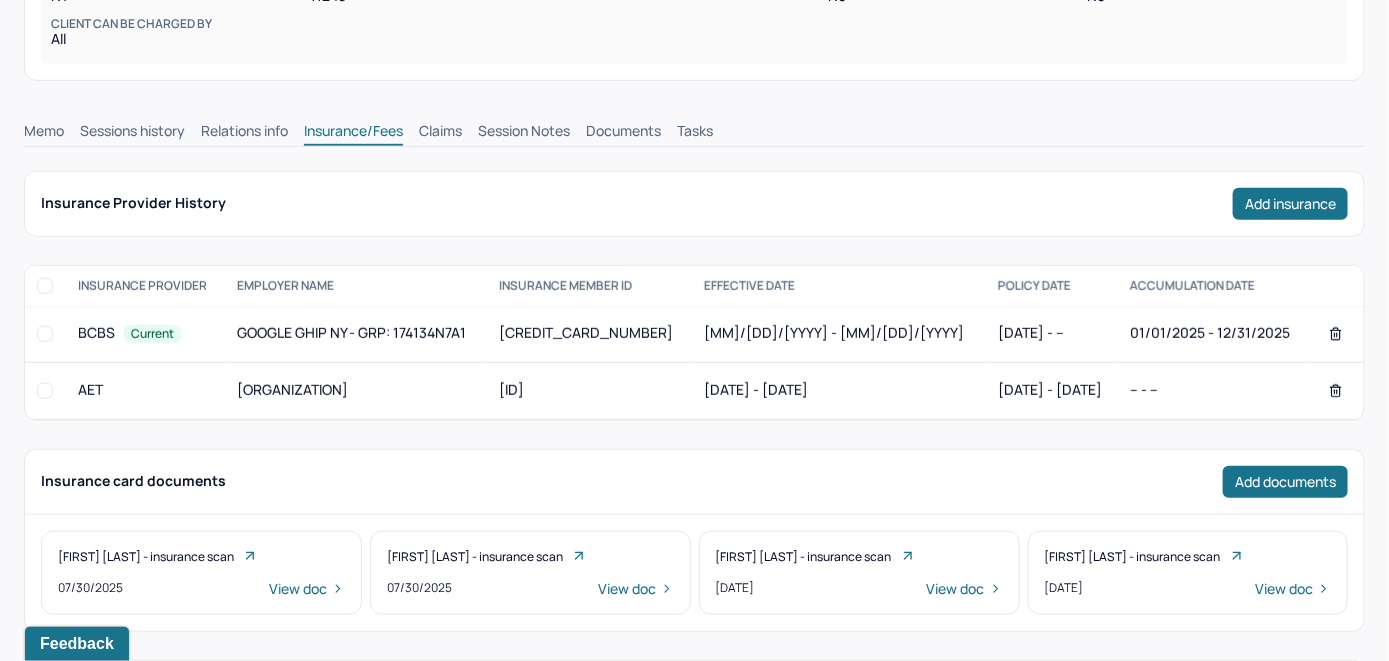 click on "Claims" at bounding box center [440, 133] 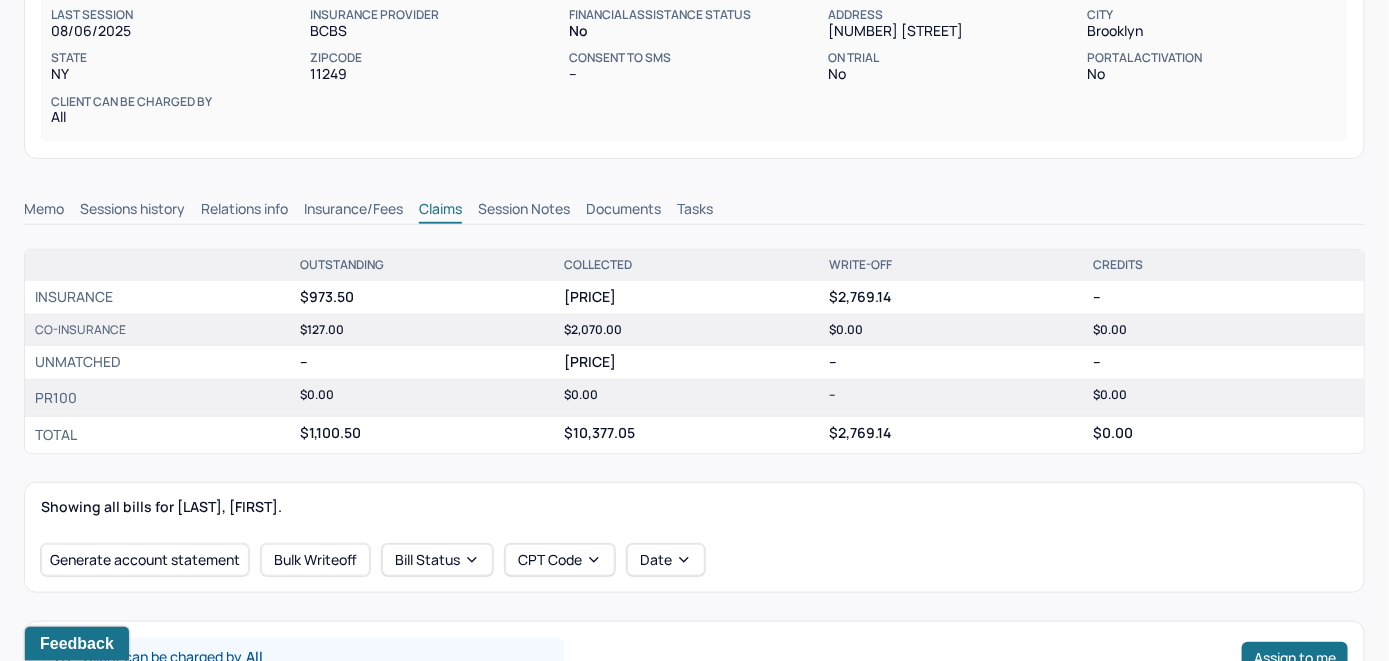 scroll, scrollTop: 166, scrollLeft: 0, axis: vertical 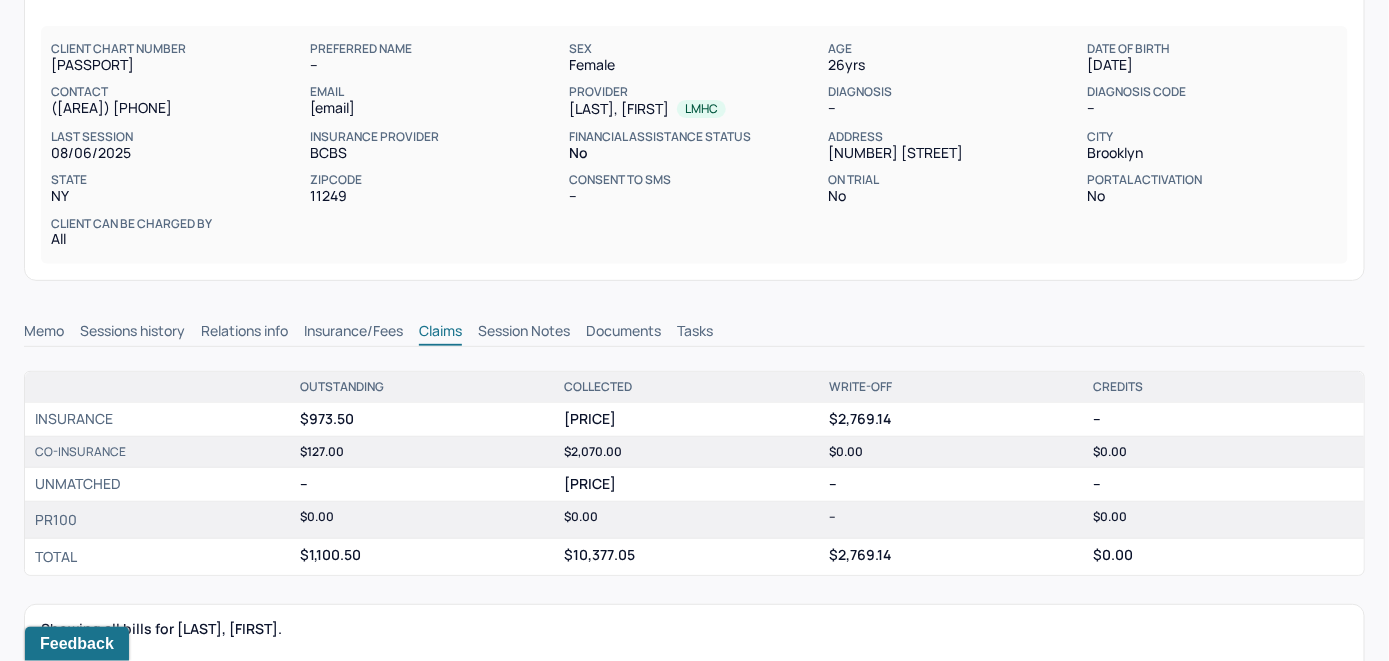 click on "Memo" at bounding box center (44, 333) 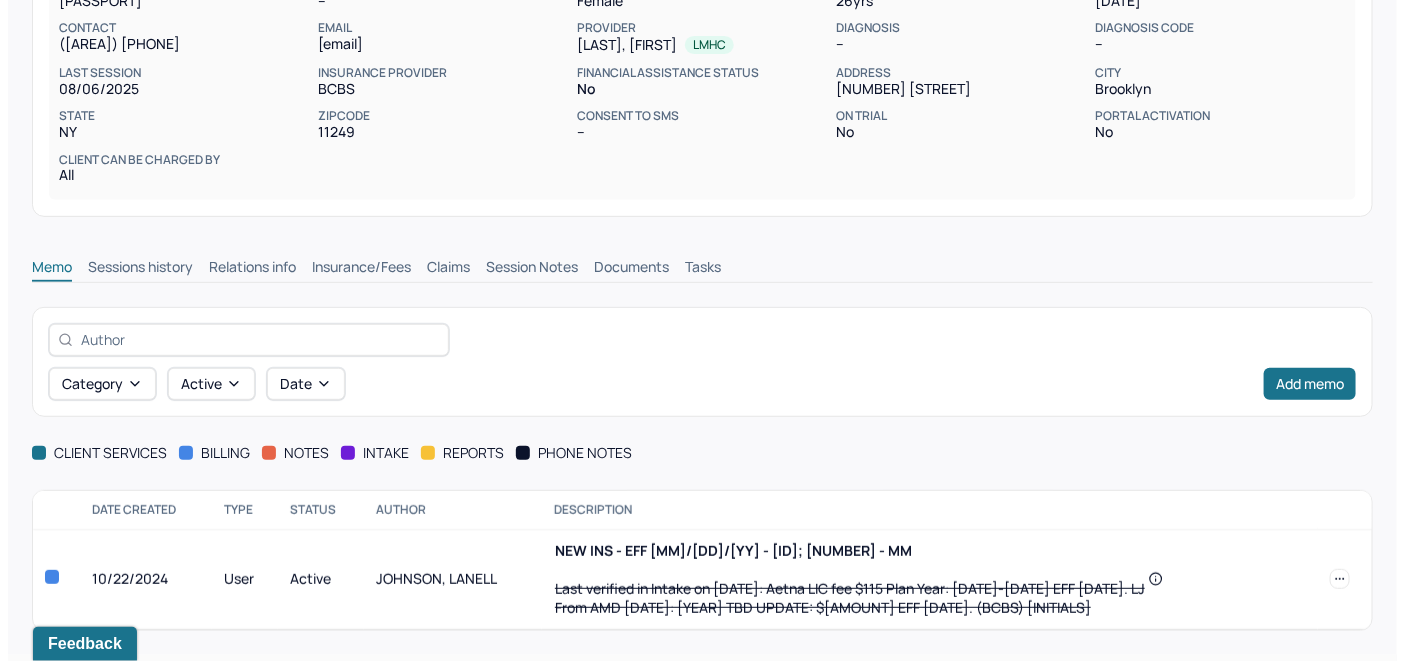scroll, scrollTop: 266, scrollLeft: 0, axis: vertical 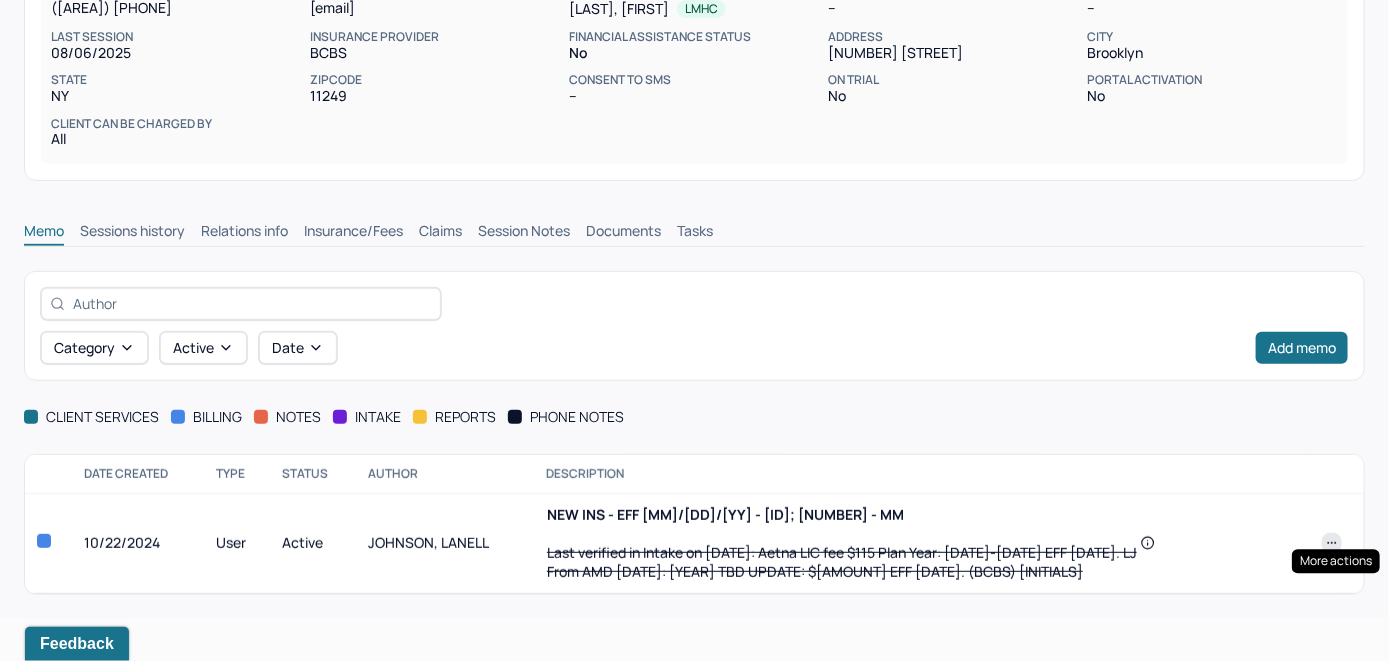 click 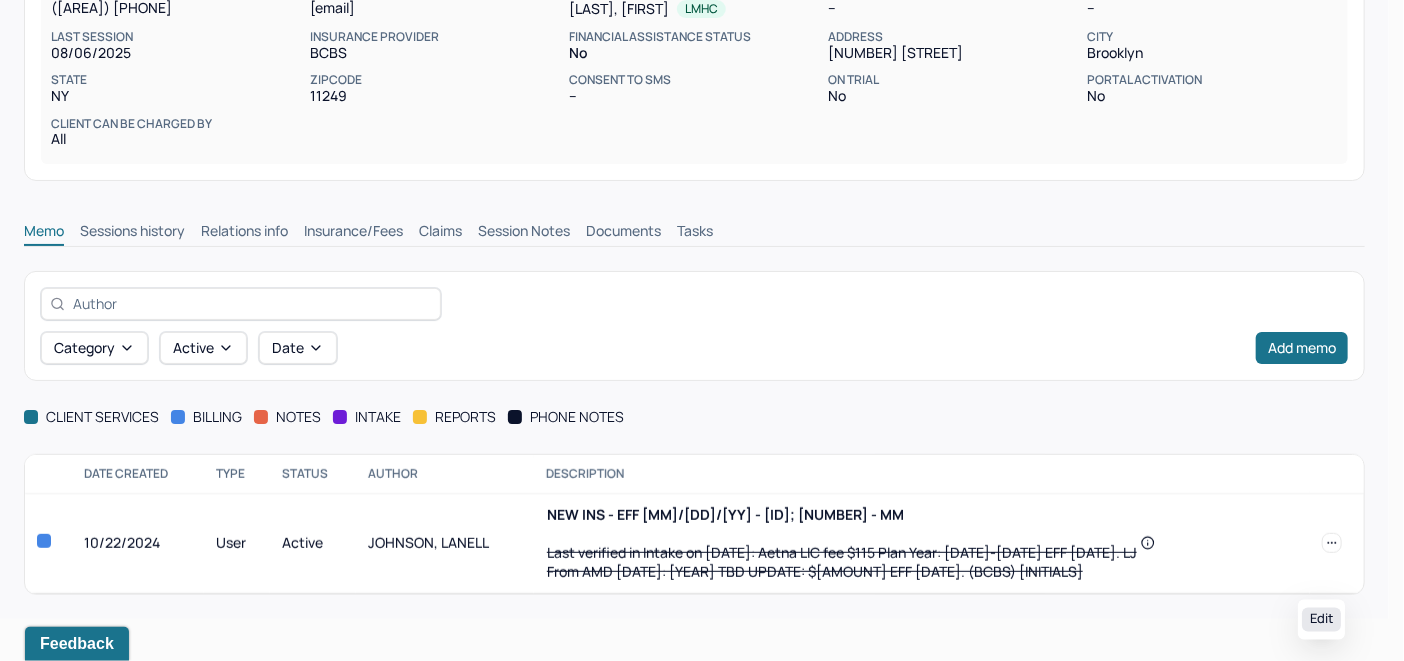 click on "Edit" at bounding box center (1321, 620) 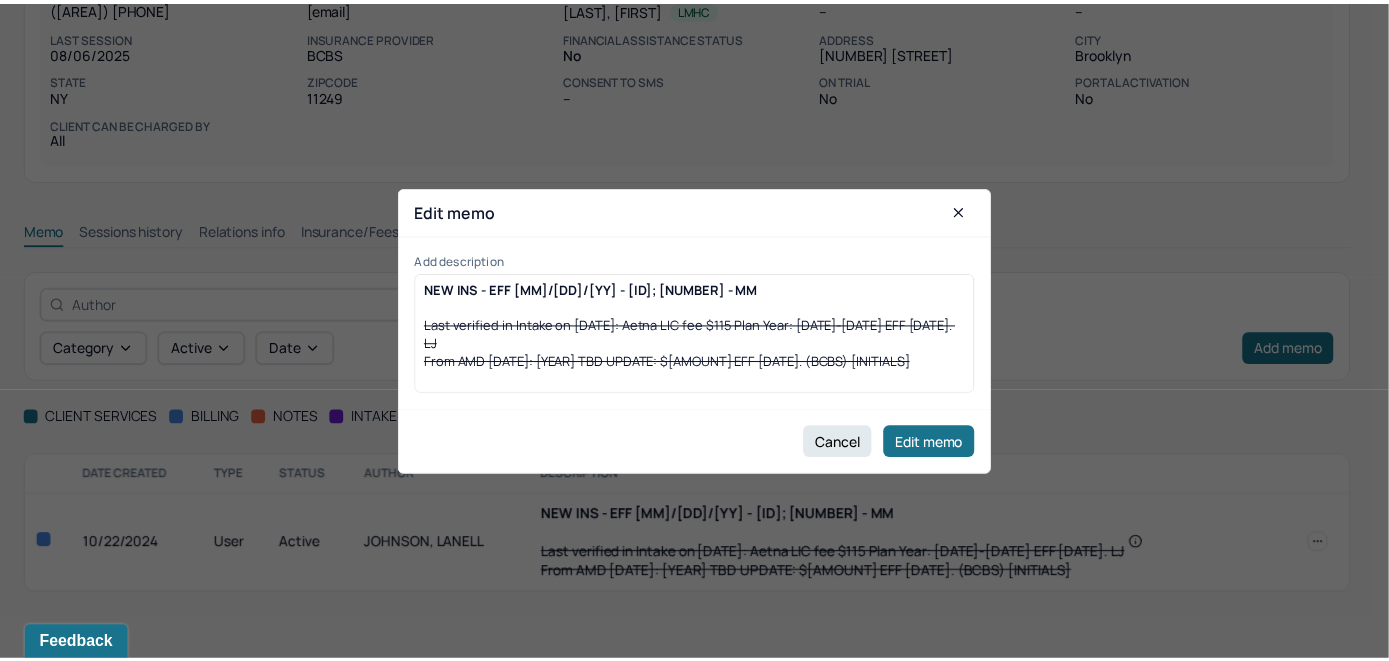 scroll, scrollTop: 223, scrollLeft: 0, axis: vertical 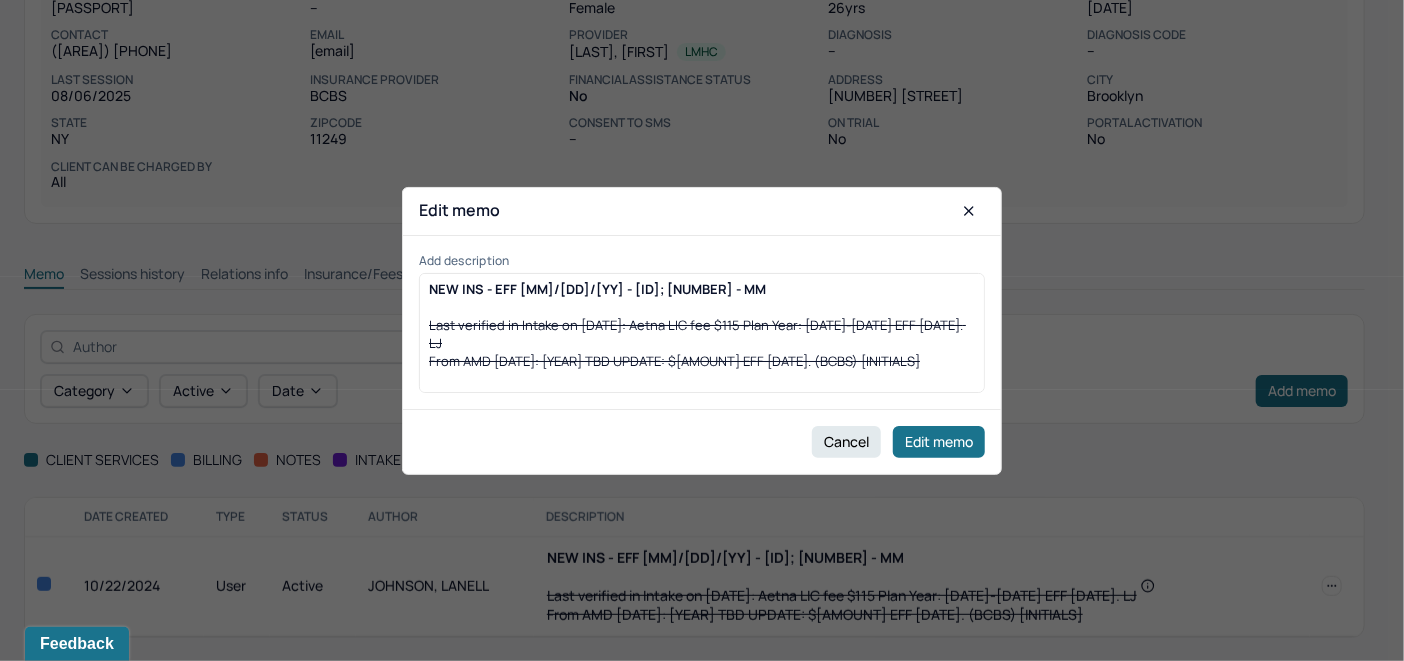 click on "NEW INS - EFF 7/30/25 - 127x9; 32 - MM Last verified in Intake on 9/11/2024: Aetna LIC fee $115 Plan Year: 8/15/24-8/14/25 EFF 9/11/2024. LJ From AMD 4/24/2024: 2024 TBD UPDATE: $85 EFF 4/23. (BCBS) LJ" at bounding box center [702, 325] 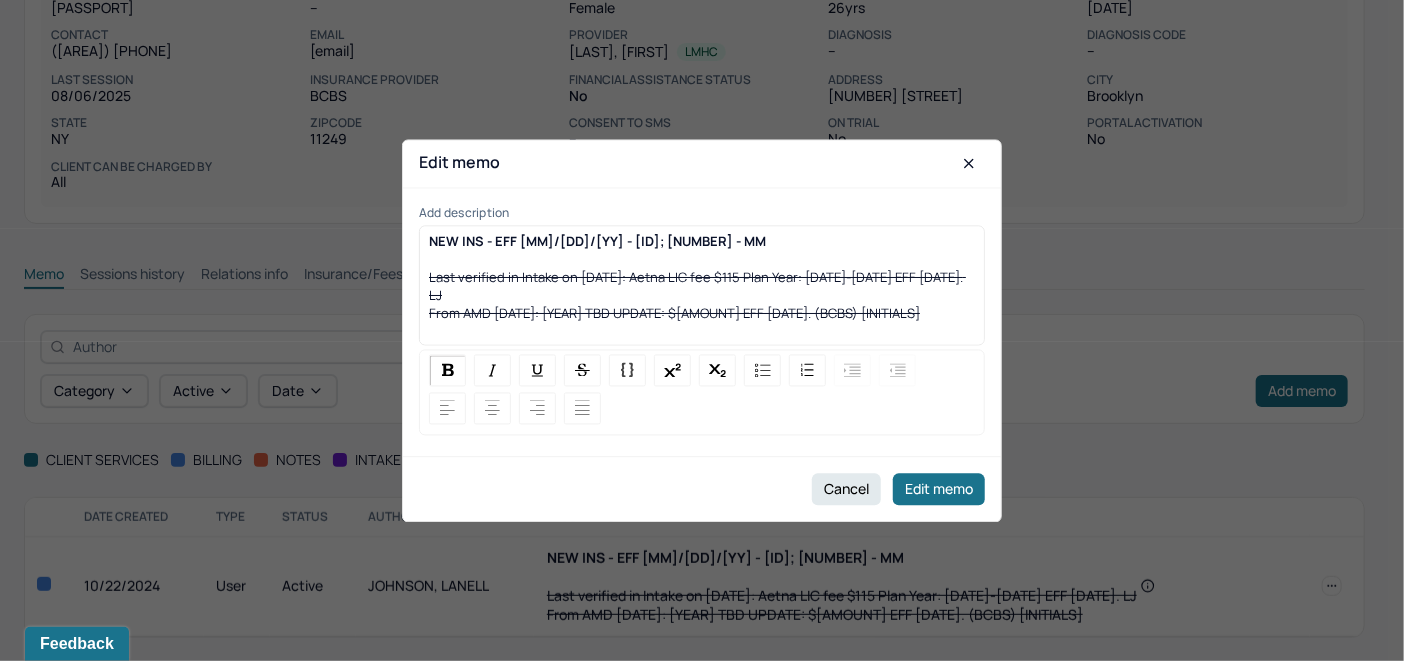 type 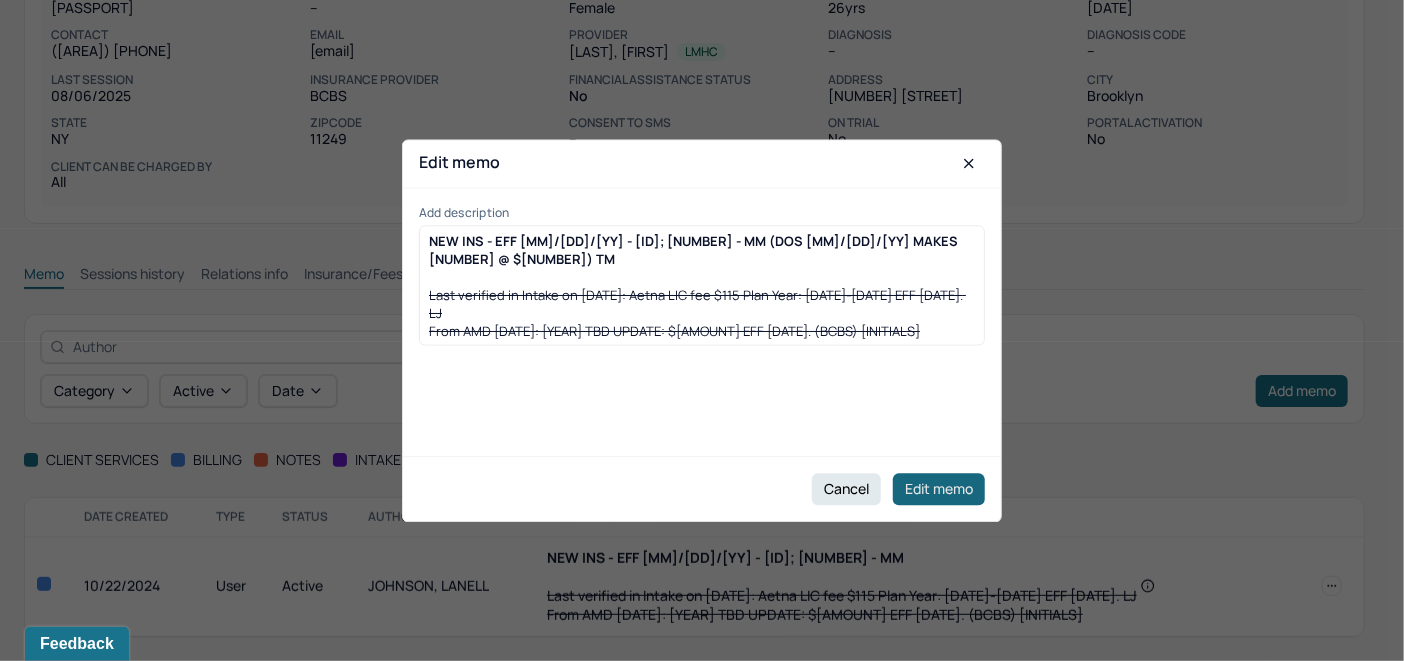click on "Edit memo" at bounding box center (939, 489) 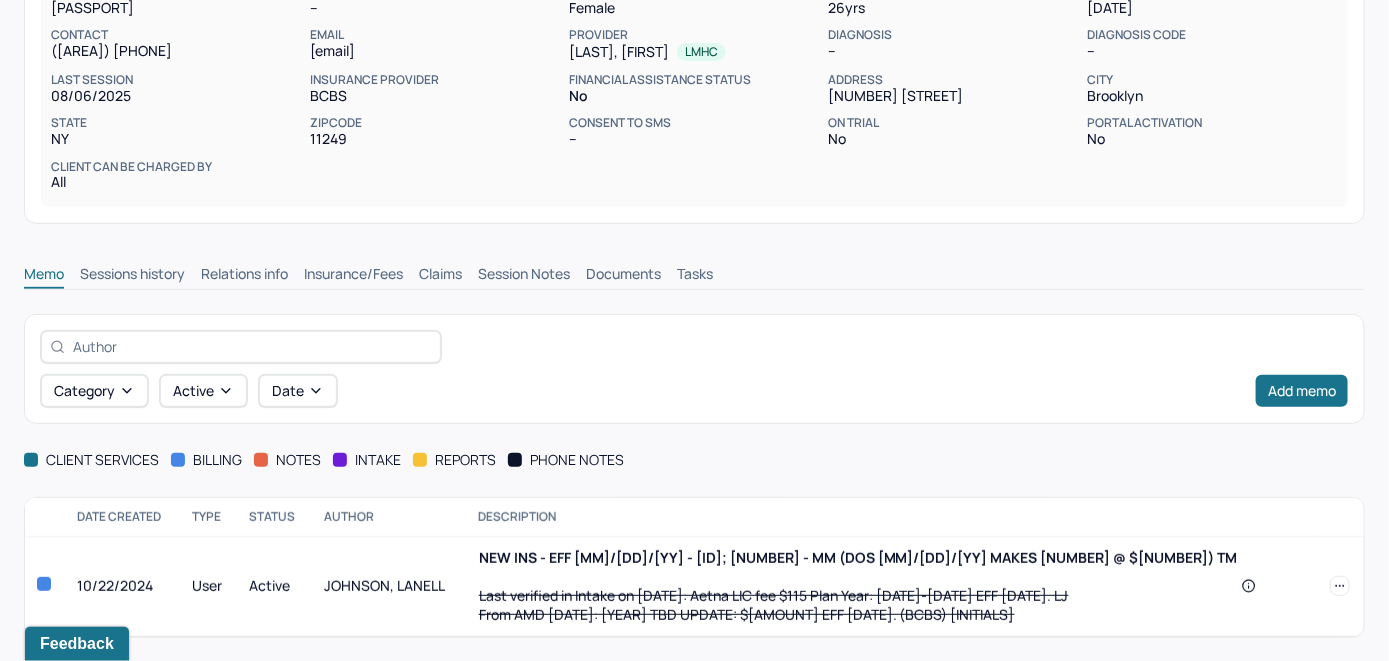 click on "Claims" at bounding box center [440, 276] 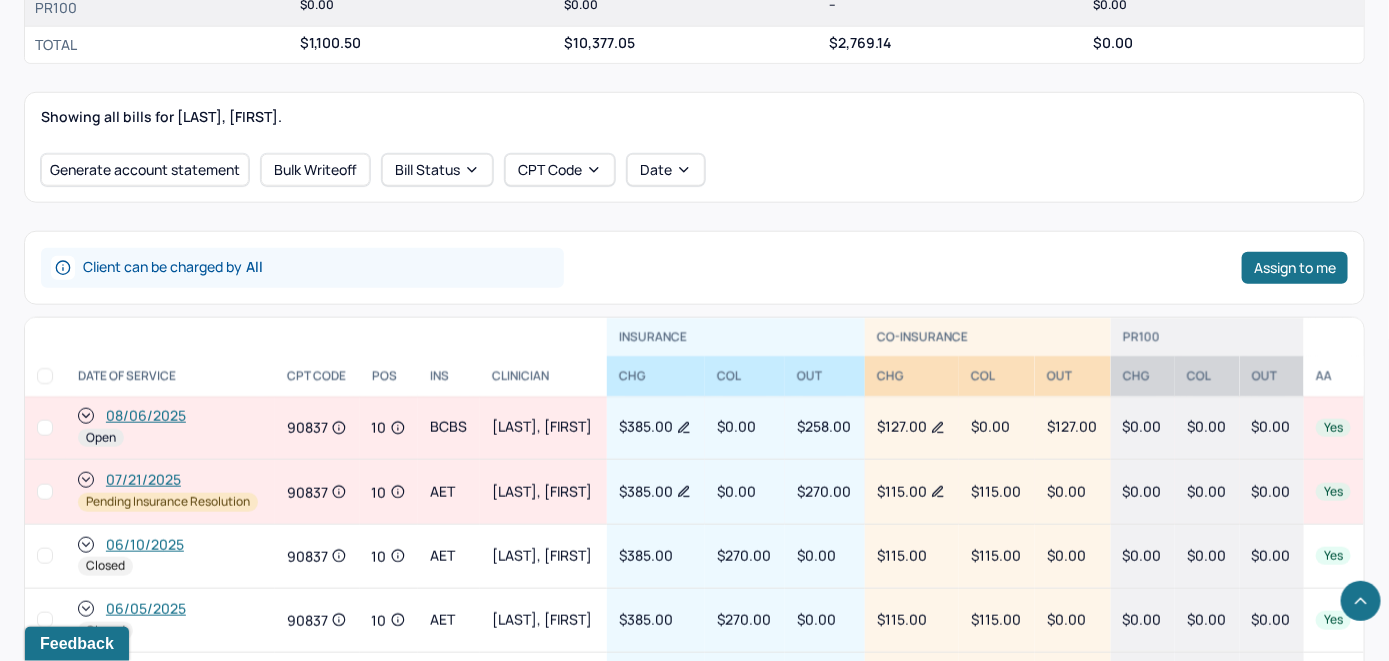 scroll, scrollTop: 723, scrollLeft: 0, axis: vertical 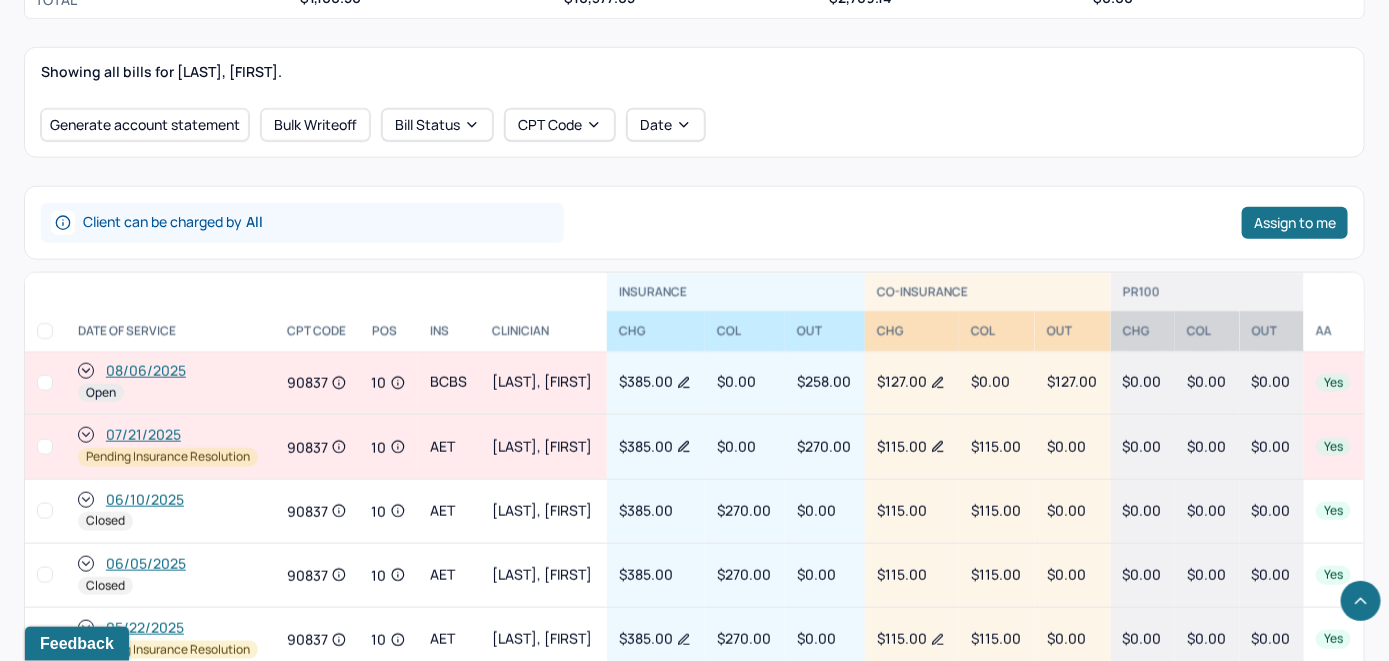 click on "08/06/2025" at bounding box center (146, 371) 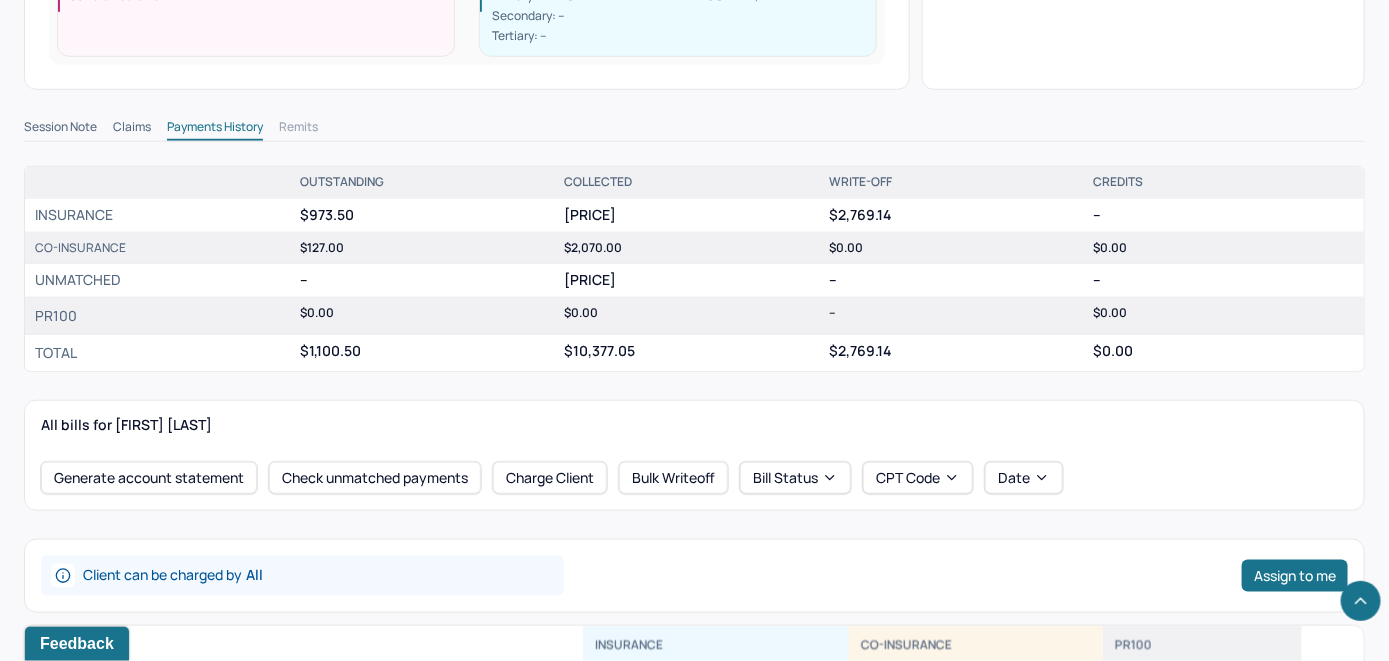 scroll, scrollTop: 800, scrollLeft: 0, axis: vertical 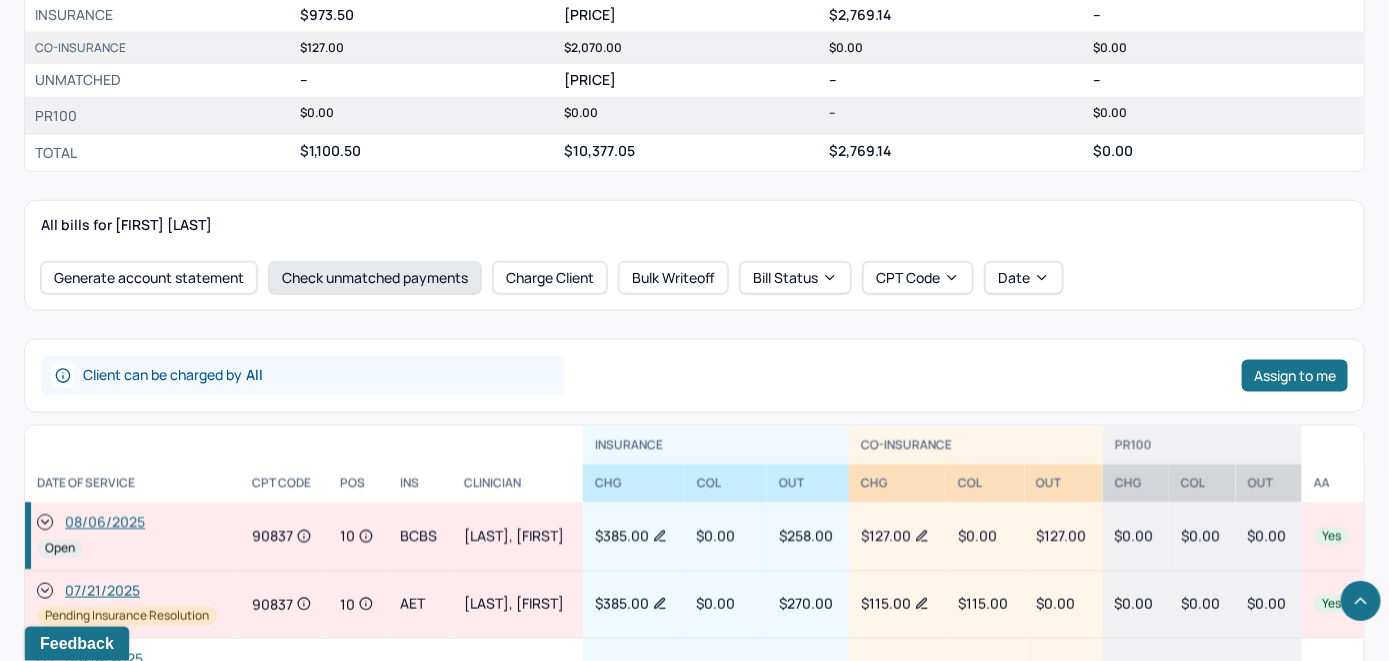 click on "Check unmatched payments" at bounding box center (375, 278) 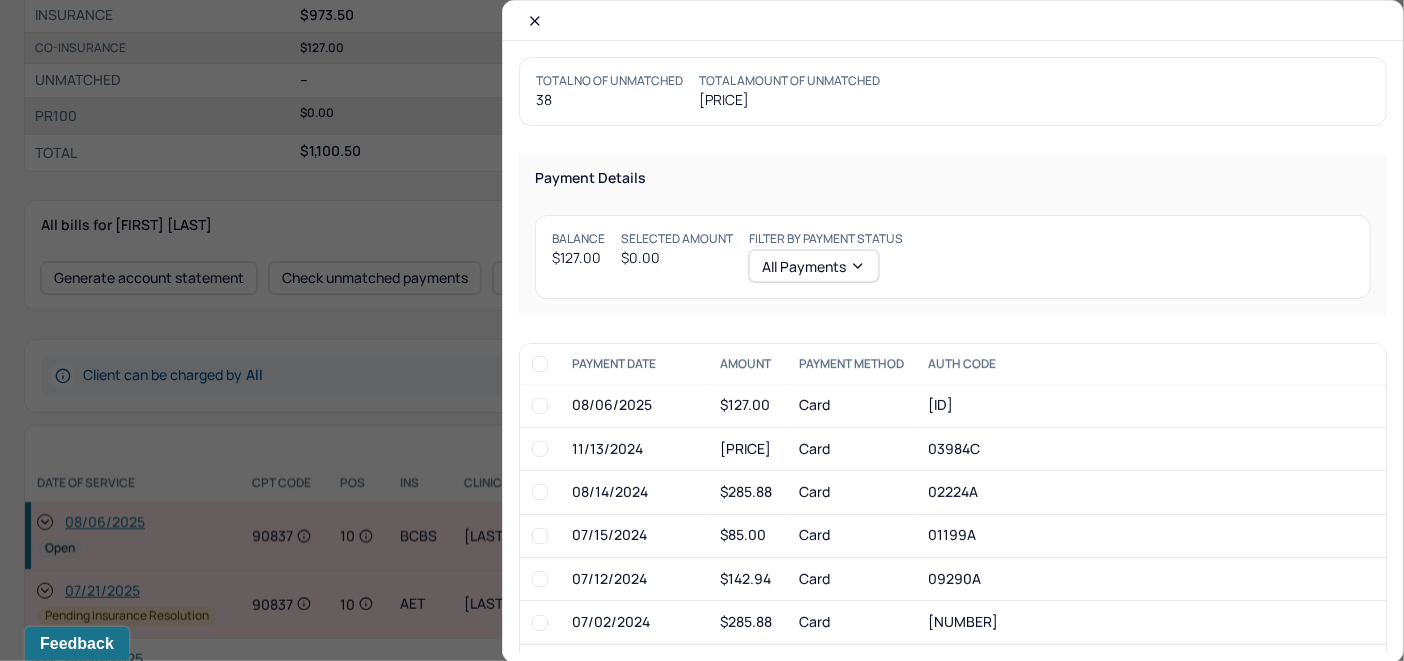click at bounding box center [540, 406] 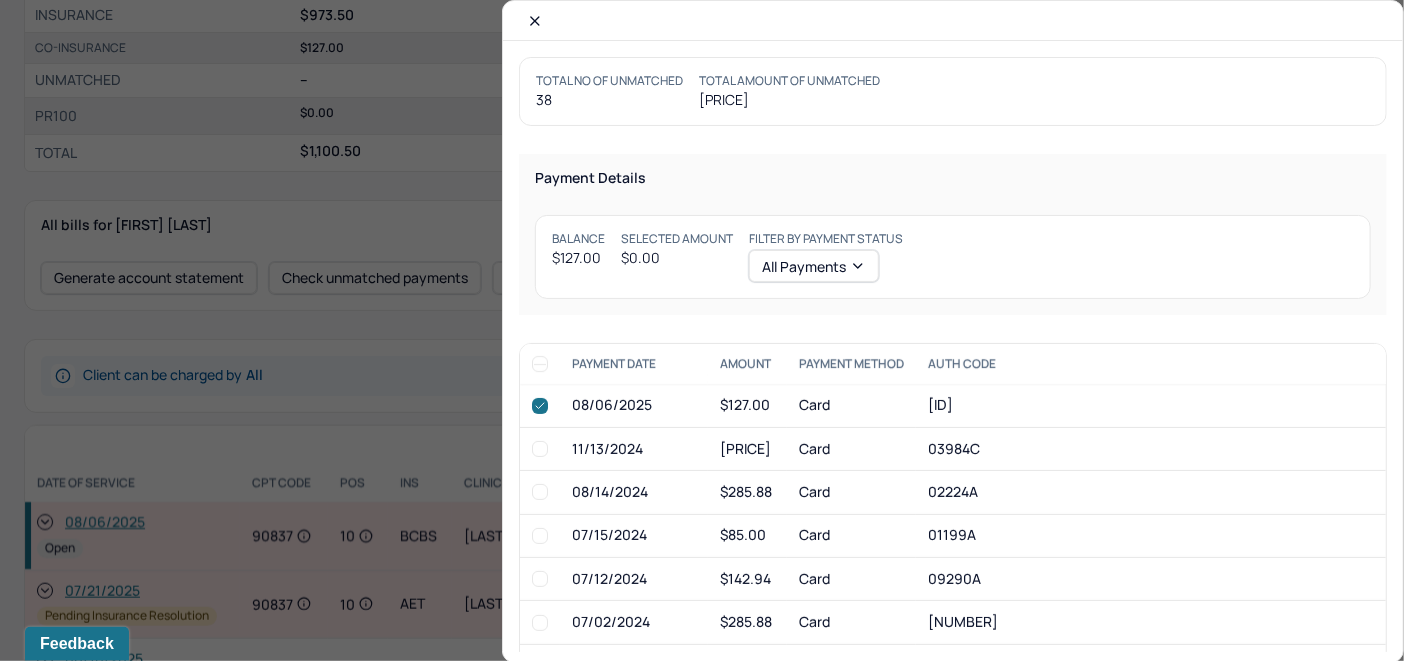 checkbox on "true" 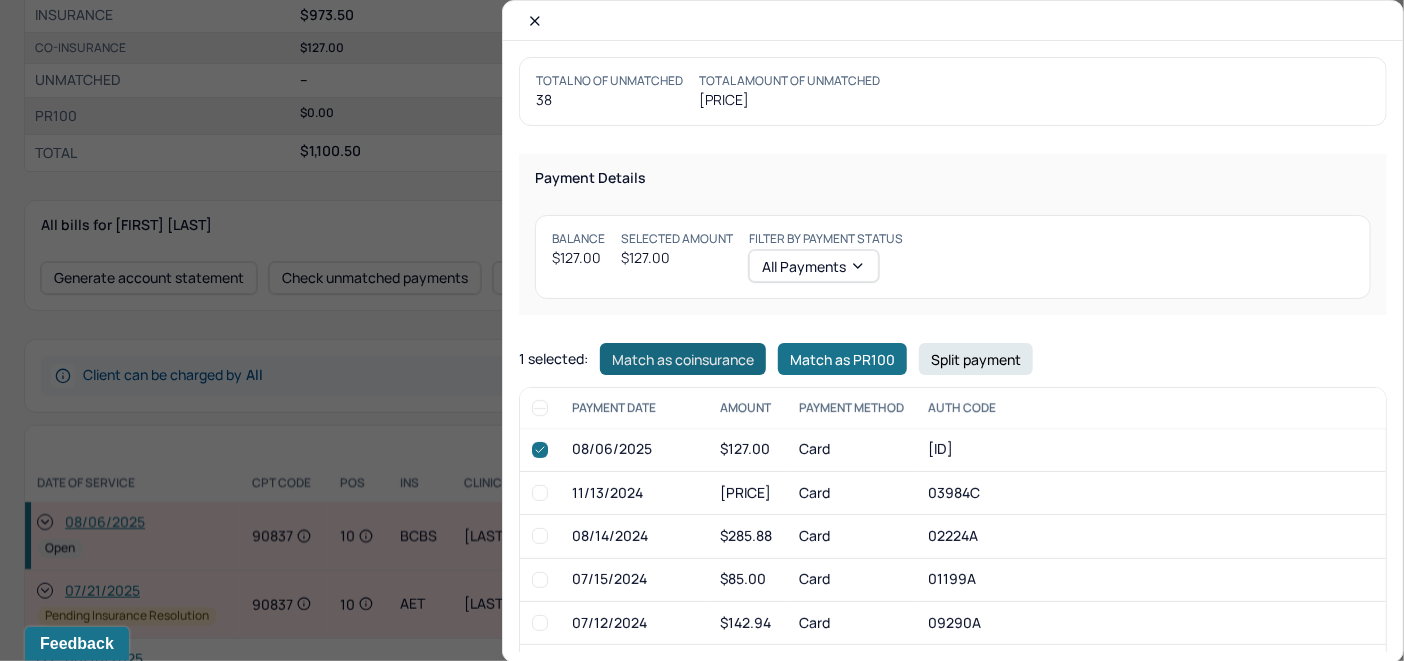 click on "Match as coinsurance" at bounding box center (683, 359) 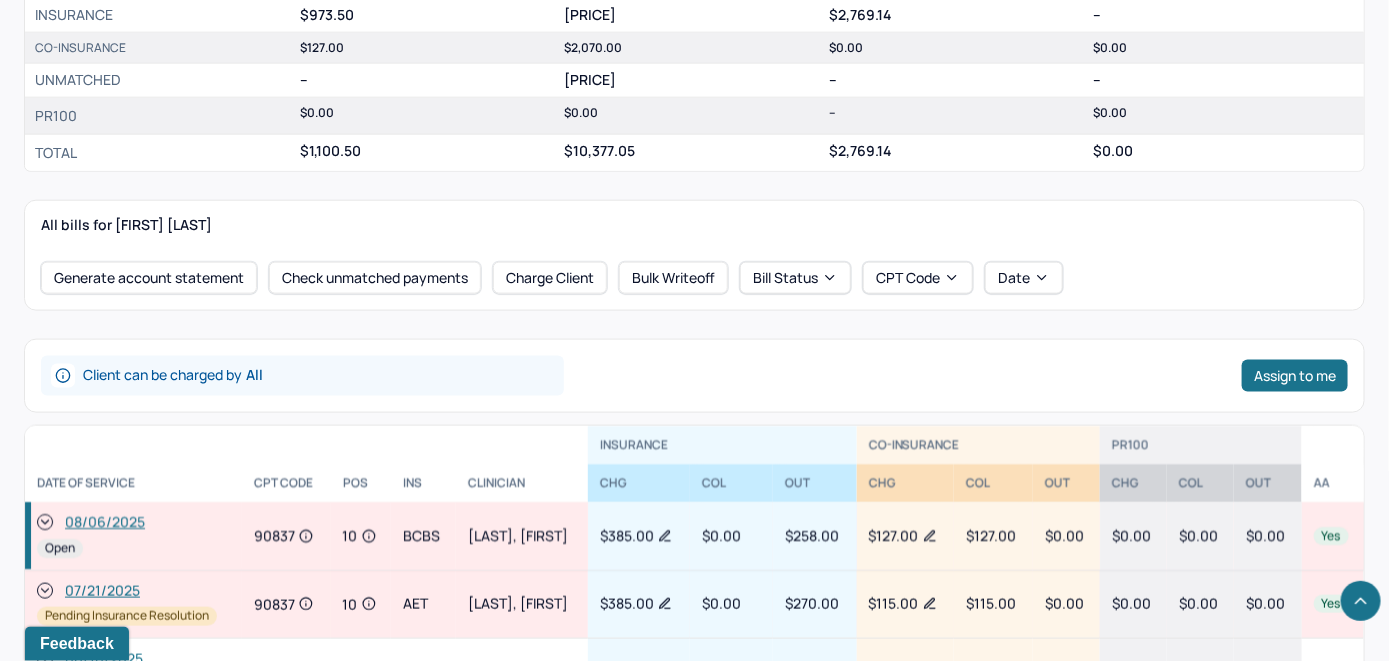 drag, startPoint x: 43, startPoint y: 519, endPoint x: 74, endPoint y: 508, distance: 32.89377 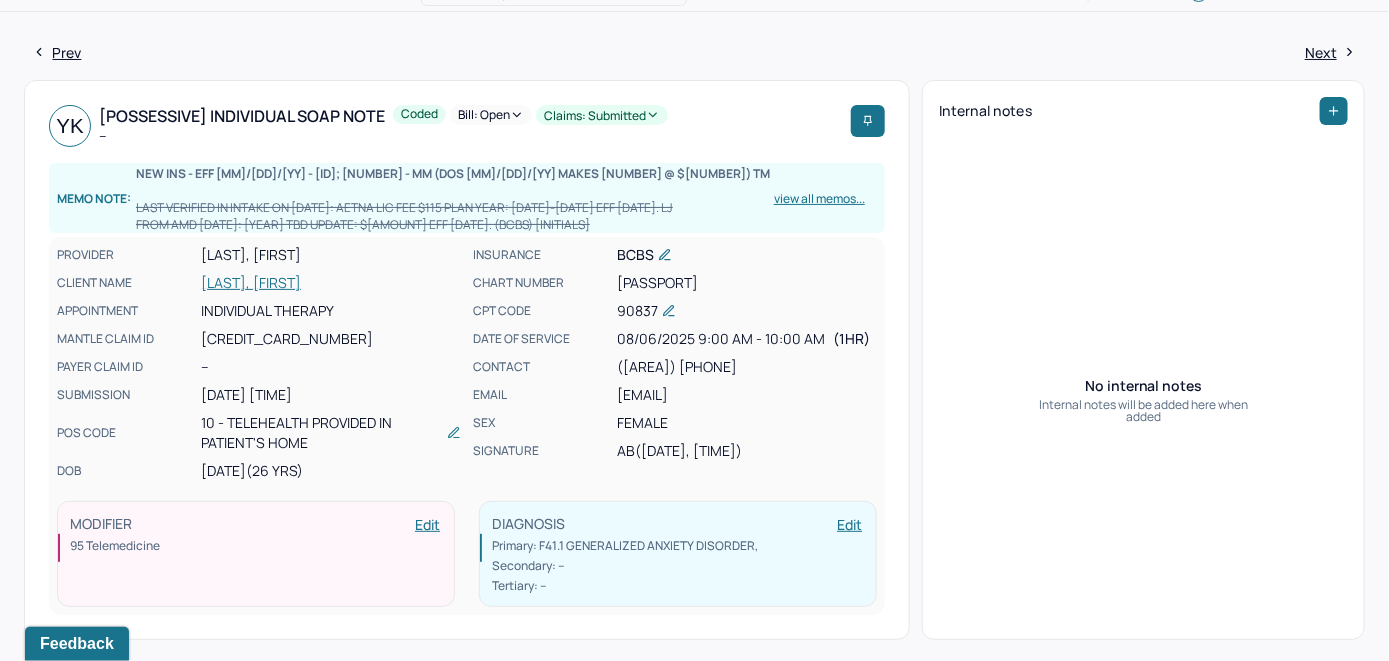 scroll, scrollTop: 0, scrollLeft: 0, axis: both 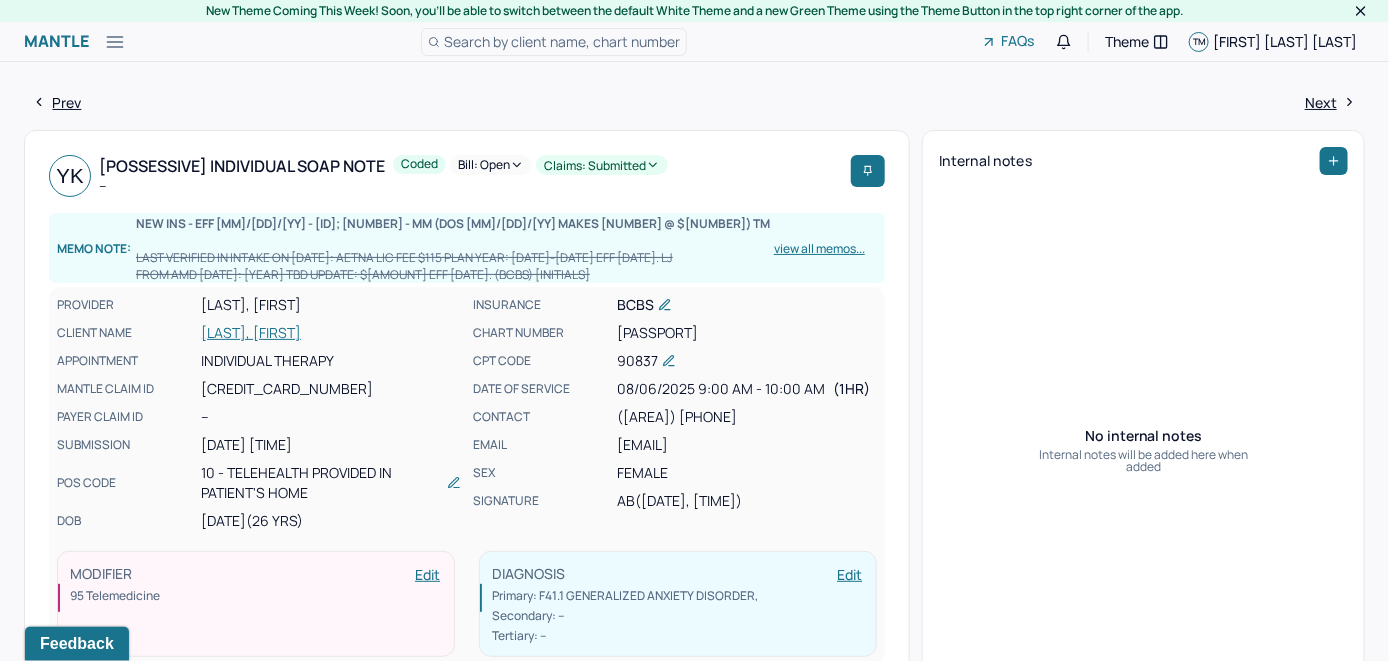 click on "Bill: Open" at bounding box center [491, 165] 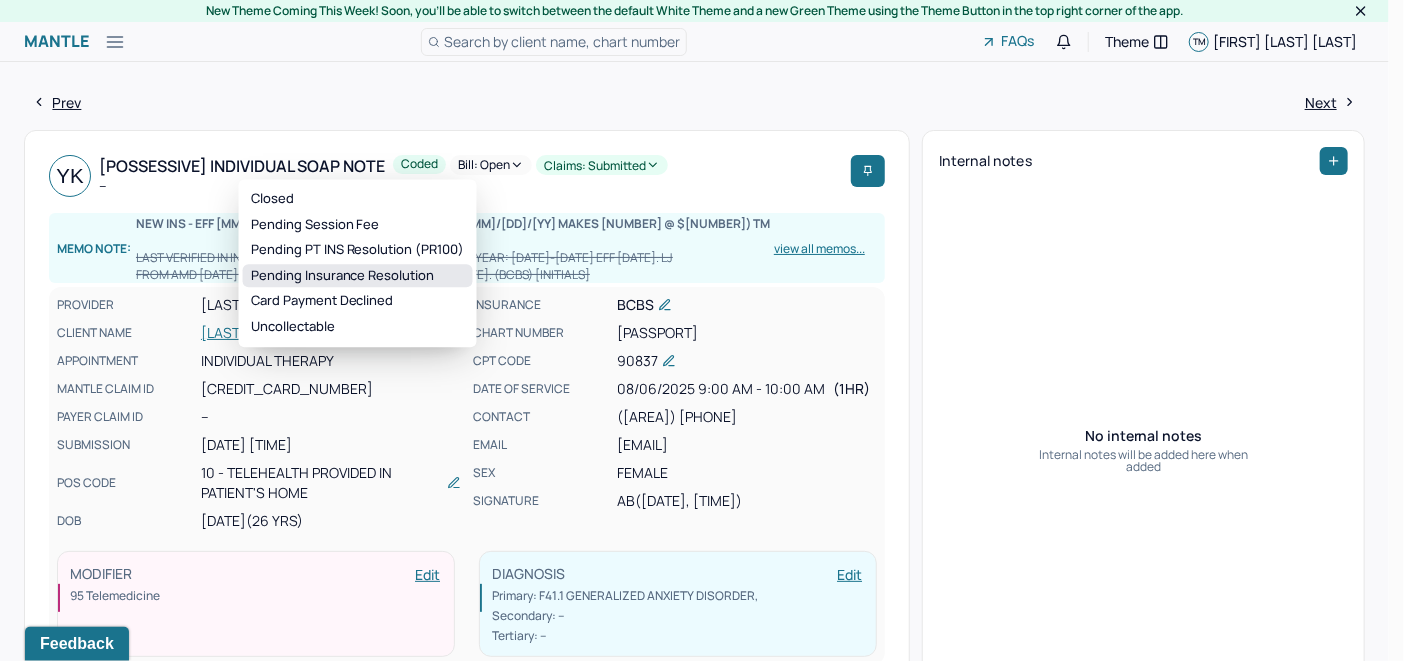 click on "Pending Insurance Resolution" at bounding box center (358, 276) 